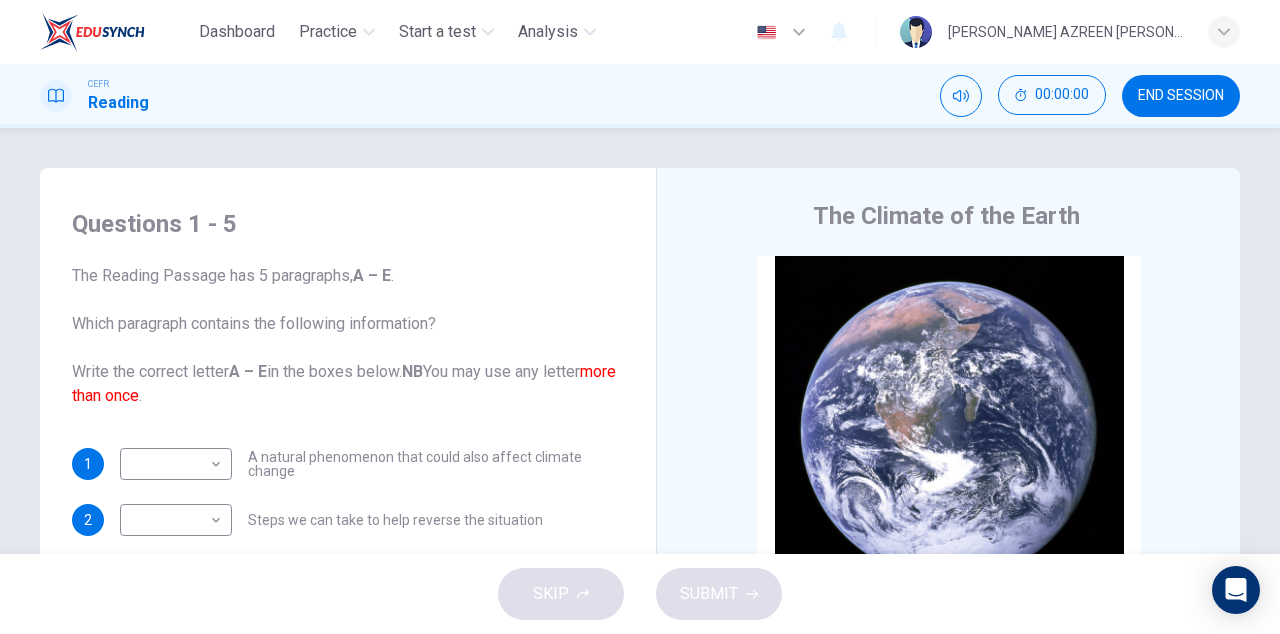 scroll, scrollTop: 0, scrollLeft: 0, axis: both 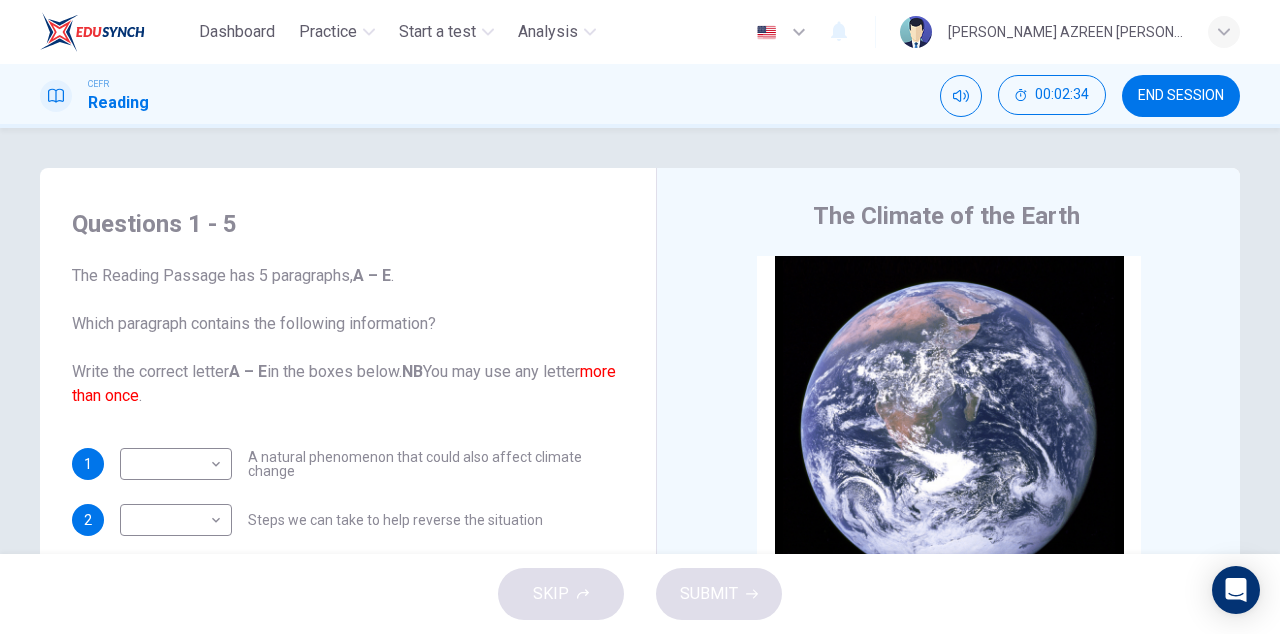 click on "SKIP SUBMIT" at bounding box center (640, 594) 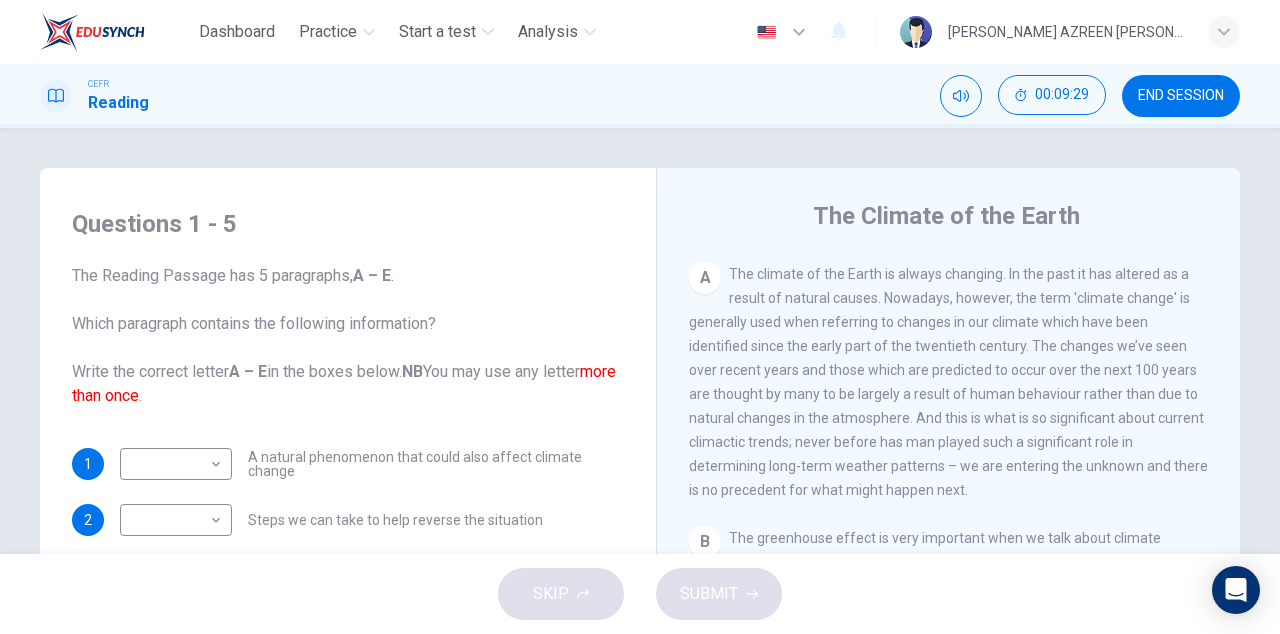 scroll, scrollTop: 366, scrollLeft: 0, axis: vertical 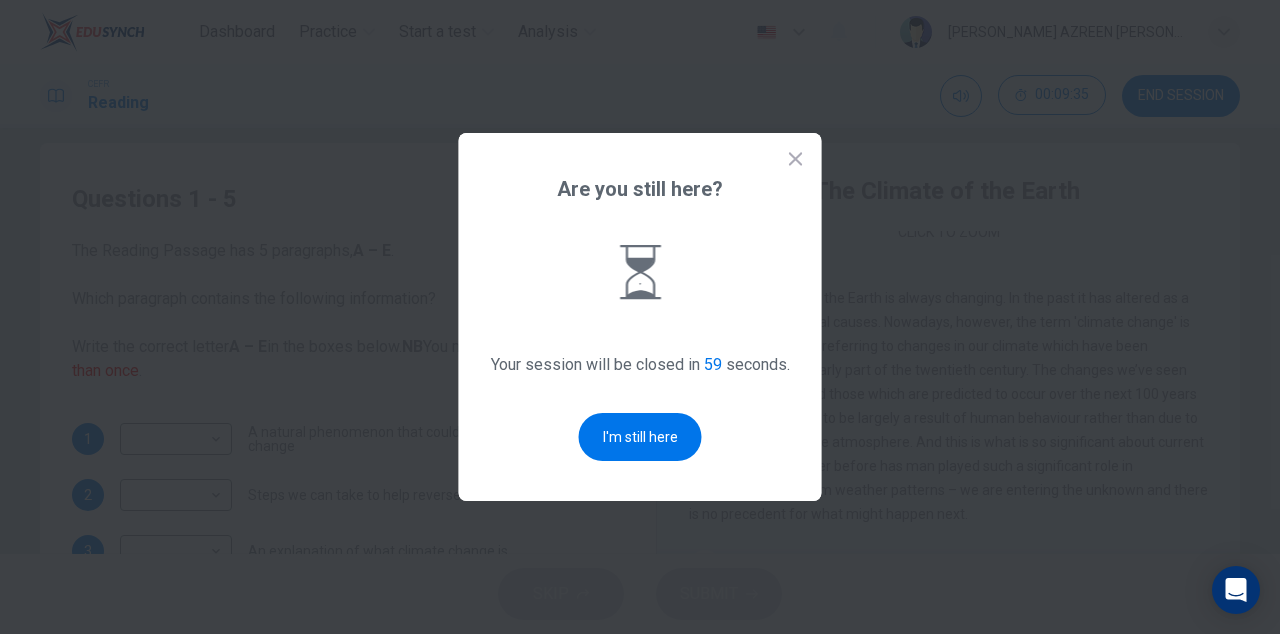 click on "I'm still here" at bounding box center (640, 437) 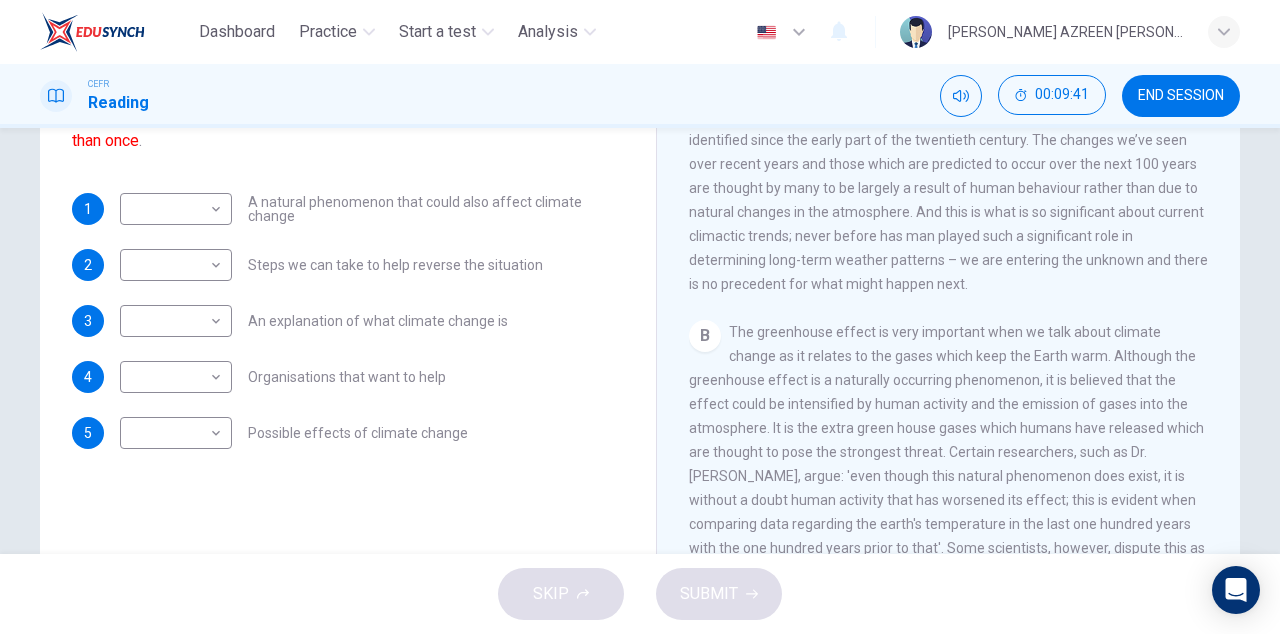 scroll, scrollTop: 256, scrollLeft: 0, axis: vertical 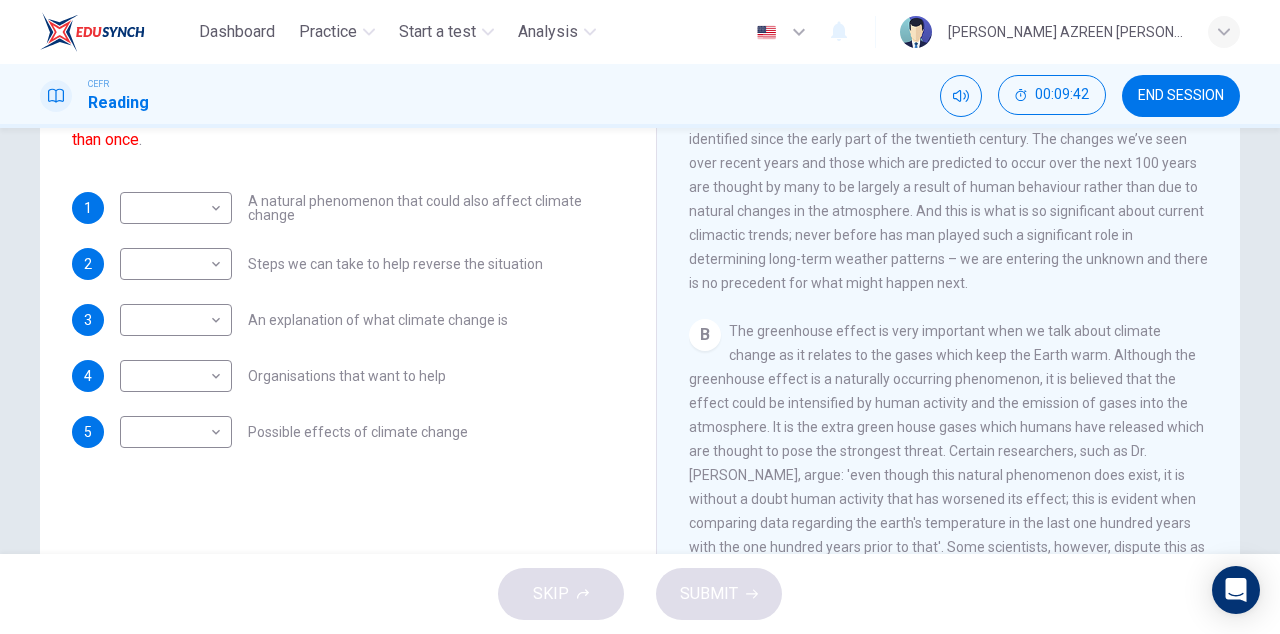 click on "Dashboard Practice Start a test Analysis English en ​ [PERSON_NAME] AZREEN [PERSON_NAME] CEFR Reading 00:09:42 END SESSION Questions 1 - 5 The Reading Passage has 5 paragraphs,  A – E . Which paragraph contains the following information?  Write the correct letter  A – E  in the boxes below.
NB  You may use any letter  more than once . 1 ​ ​ A natural phenomenon that could also affect climate change 2 ​ ​ Steps we can take to help reverse the situation 3 ​ ​ An explanation of what climate change is 4 ​ ​ Organisations that want to help 5 ​ ​ Possible effects of climate change The Climate of the Earth CLICK TO ZOOM Click to Zoom A B C D E SKIP SUBMIT Dashboard Practice Start a test Analysis Notifications © Copyright  2025" at bounding box center (640, 317) 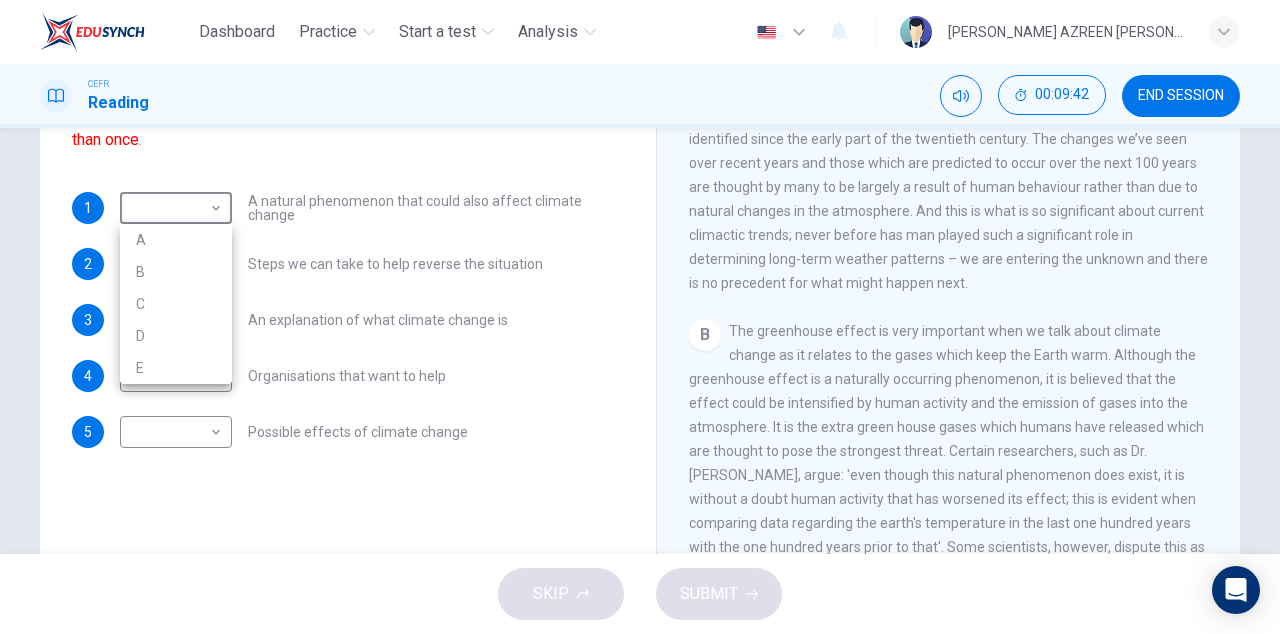 click at bounding box center (640, 317) 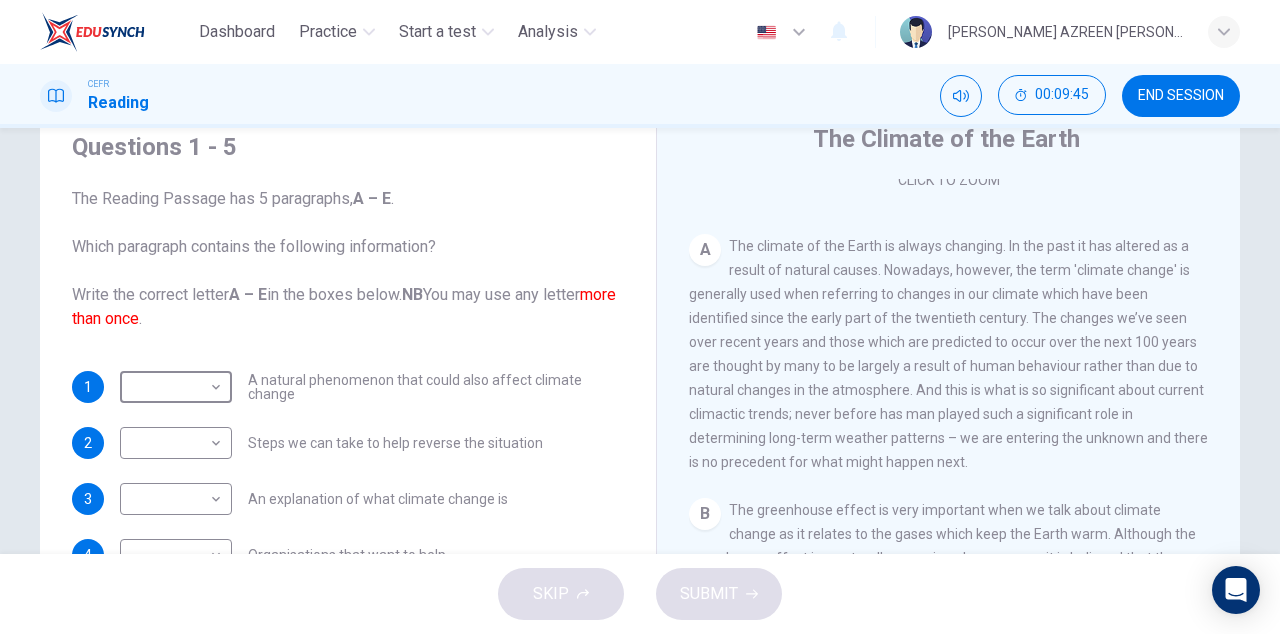 scroll, scrollTop: 78, scrollLeft: 0, axis: vertical 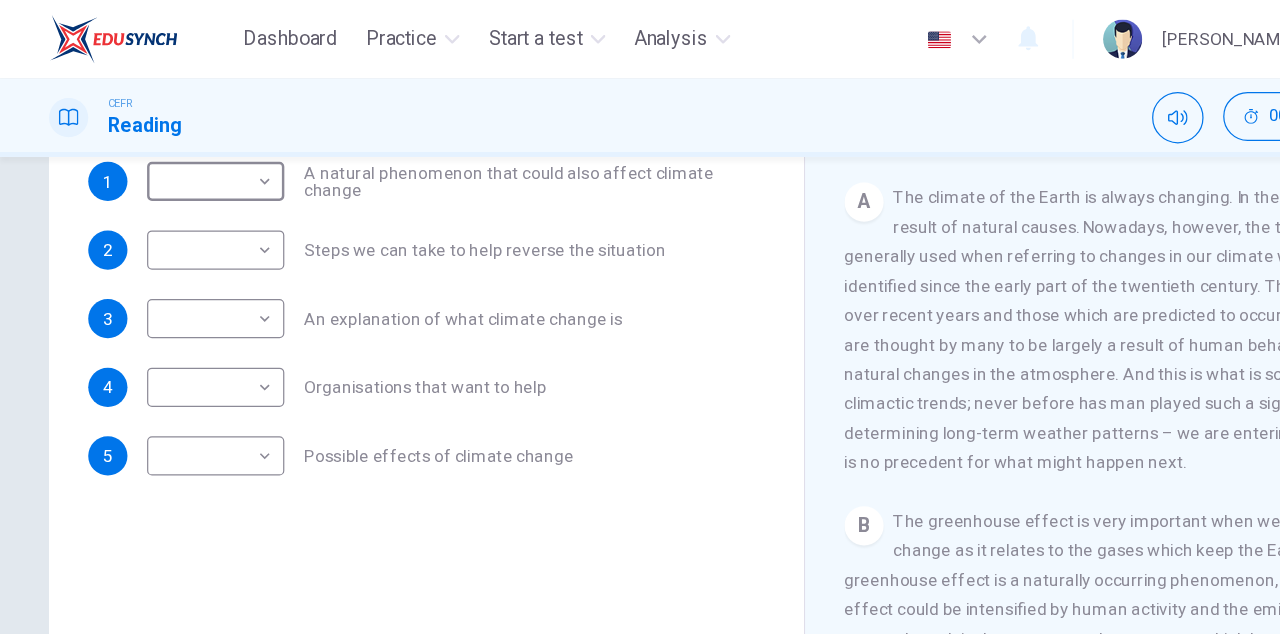 click on "Dashboard Practice Start a test Analysis English en ​ [PERSON_NAME] AZREEN [PERSON_NAME] CEFR Reading 00:13:48 END SESSION Questions 1 - 5 The Reading Passage has 5 paragraphs,  A – E . Which paragraph contains the following information?  Write the correct letter  A – E  in the boxes below.
NB  You may use any letter  more than once . 1 ​ ​ A natural phenomenon that could also affect climate change 2 ​ ​ Steps we can take to help reverse the situation 3 ​ ​ An explanation of what climate change is 4 ​ ​ Organisations that want to help 5 ​ ​ Possible effects of climate change The Climate of the Earth CLICK TO ZOOM Click to Zoom A B C D E SKIP SUBMIT Dashboard Practice Start a test Analysis Notifications © Copyright  2025" at bounding box center (640, 317) 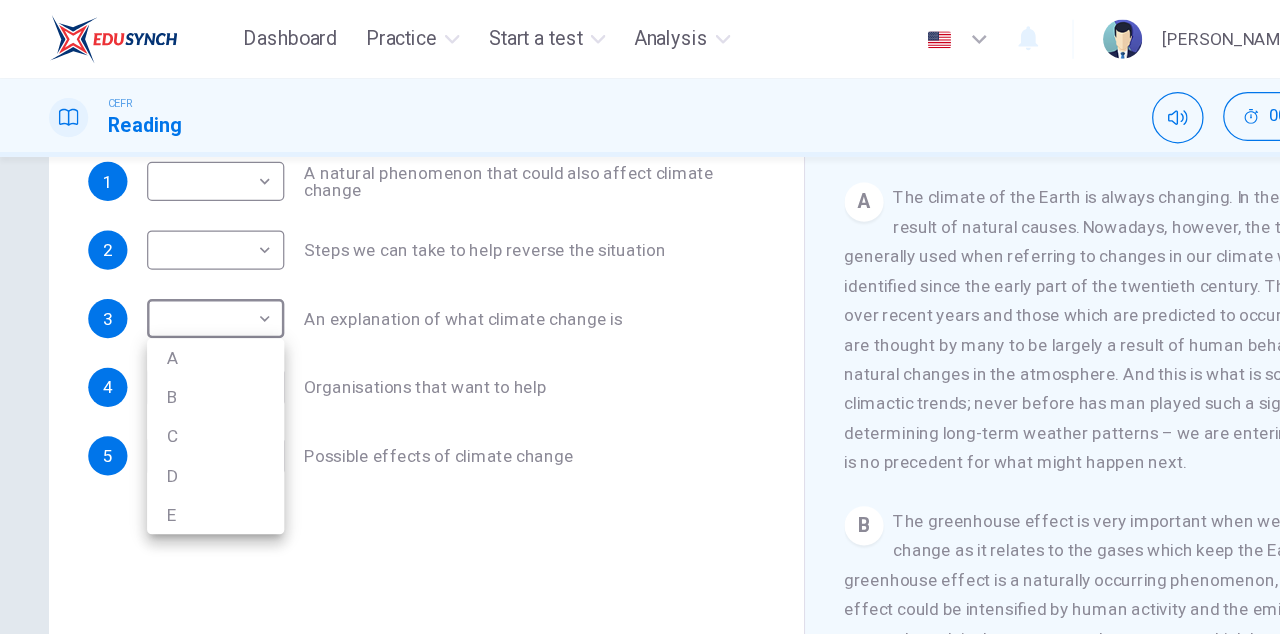 click on "A" at bounding box center (176, 292) 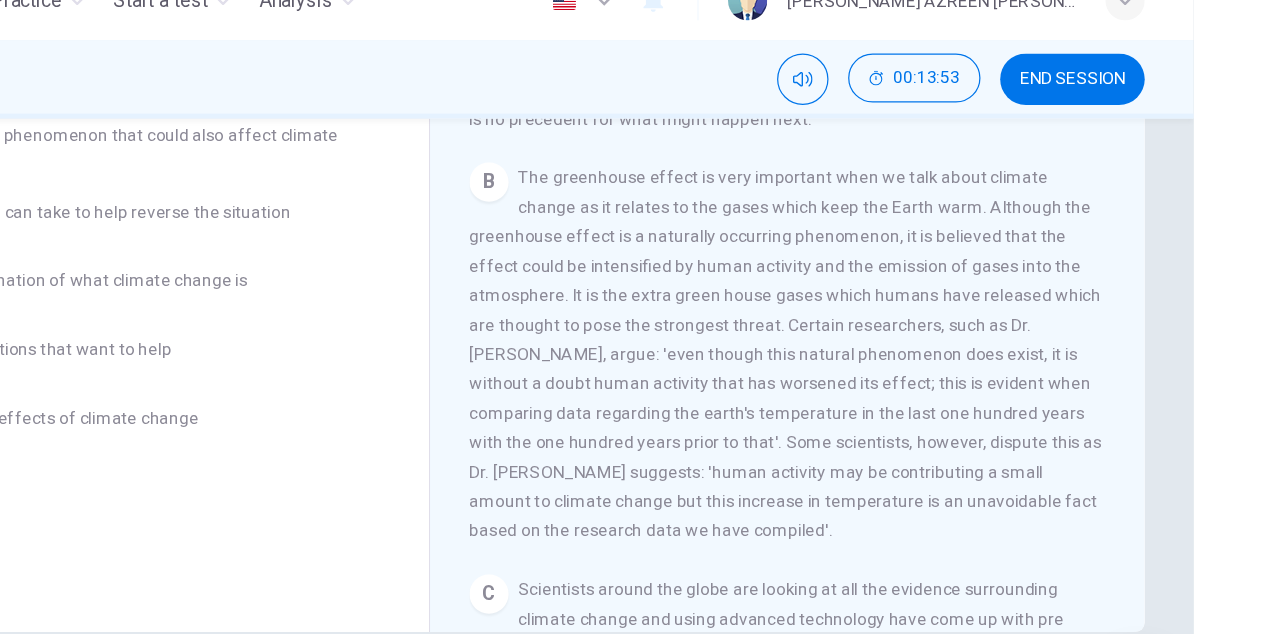 scroll, scrollTop: 462, scrollLeft: 0, axis: vertical 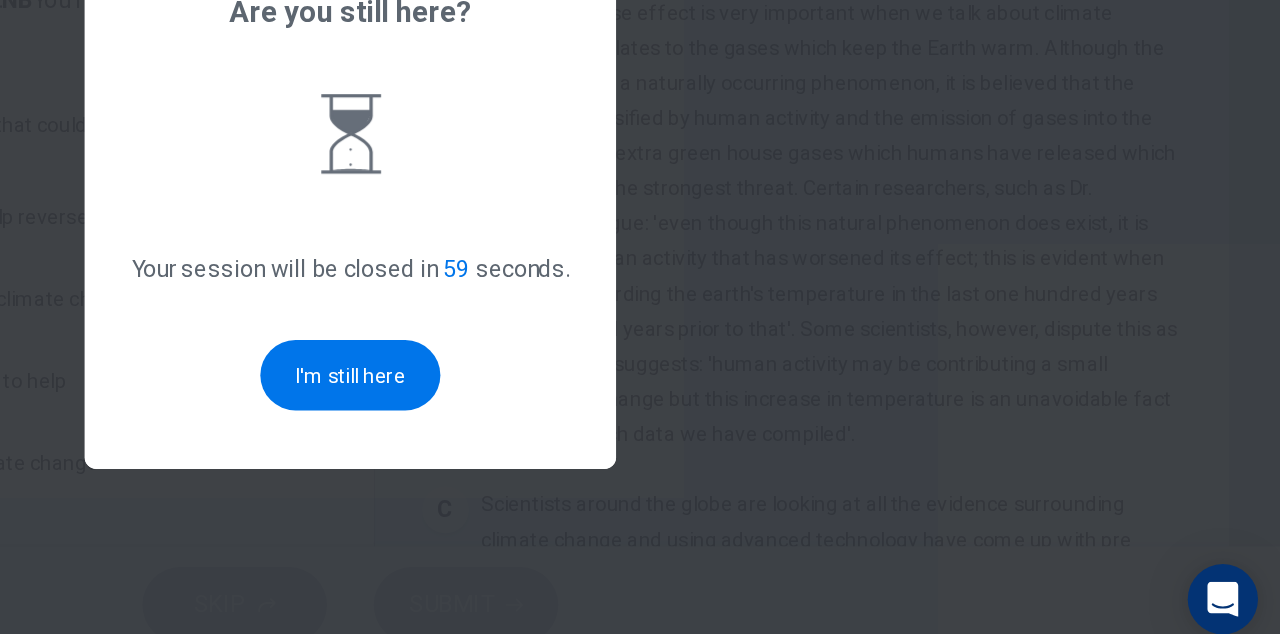 click on "I'm still here" at bounding box center (640, 437) 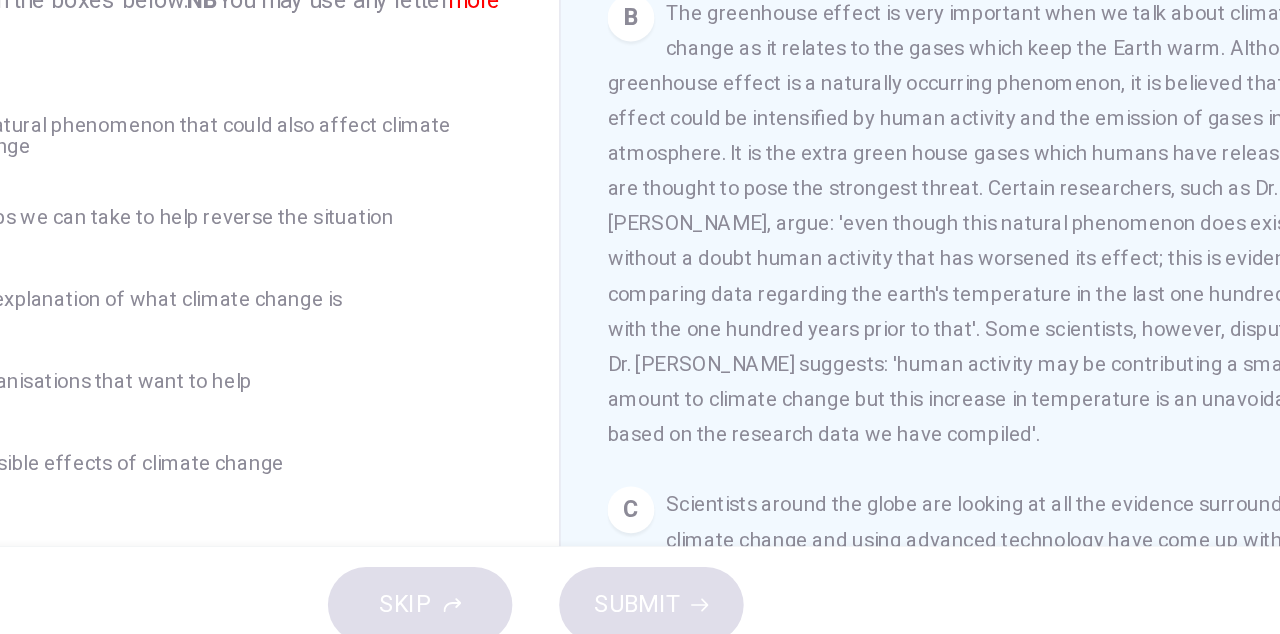 scroll, scrollTop: 0, scrollLeft: 0, axis: both 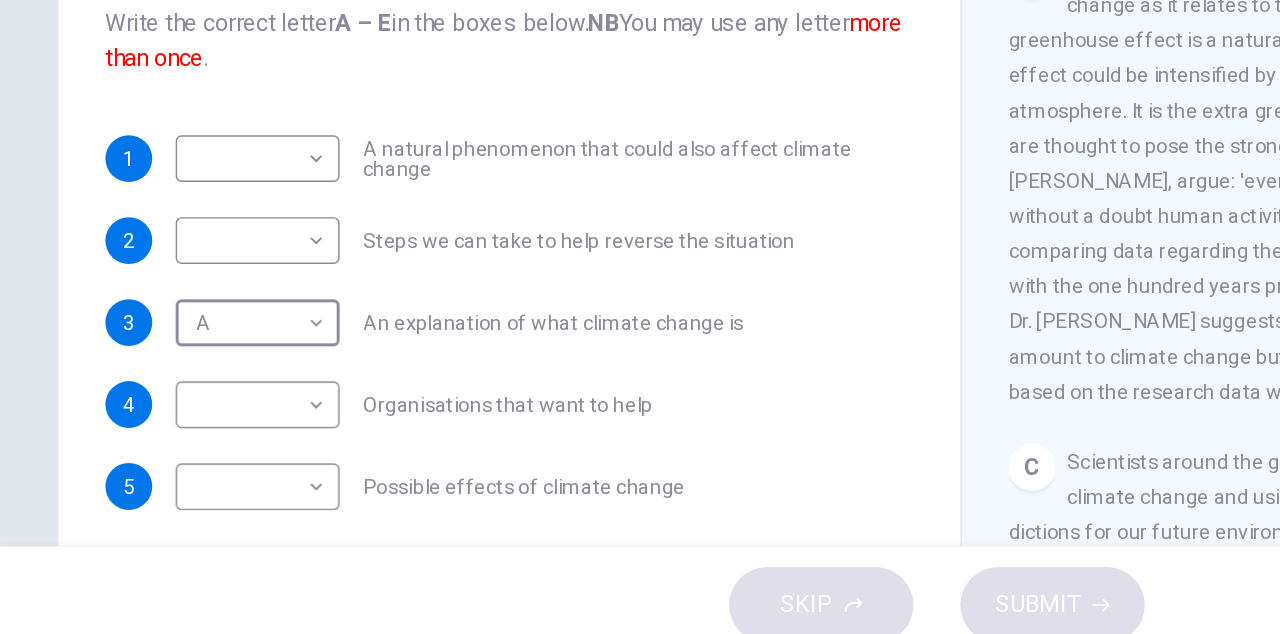 click on "Dashboard Practice Start a test Analysis English en ​ [PERSON_NAME] AZREEN [PERSON_NAME] CEFR Reading 00:19:34 END SESSION Questions 1 - 5 The Reading Passage has 5 paragraphs,  A – E . Which paragraph contains the following information?  Write the correct letter  A – E  in the boxes below.
NB  You may use any letter  more than once . 1 ​ ​ A natural phenomenon that could also affect climate change 2 ​ ​ Steps we can take to help reverse the situation 3 A A ​ An explanation of what climate change is 4 ​ ​ Organisations that want to help 5 ​ ​ Possible effects of climate change The Climate of the Earth CLICK TO ZOOM Click to Zoom A B C D E SKIP SUBMIT Dashboard Practice Start a test Analysis Notifications © Copyright  2025" at bounding box center (640, 317) 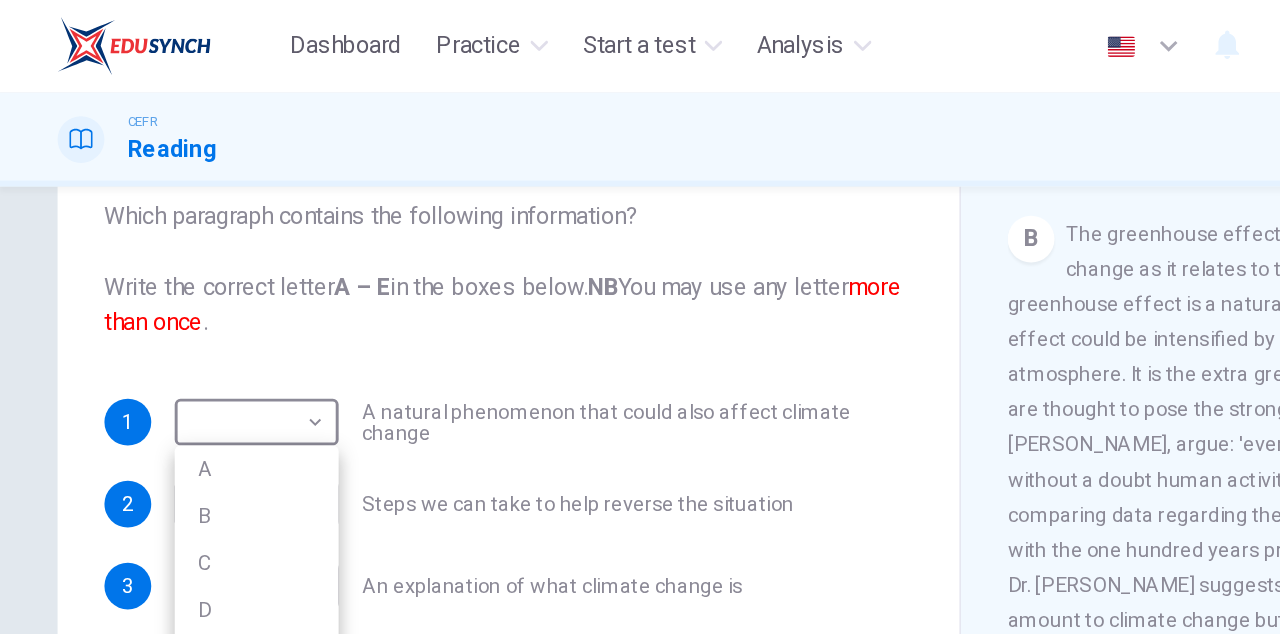 click on "B" at bounding box center (176, 353) 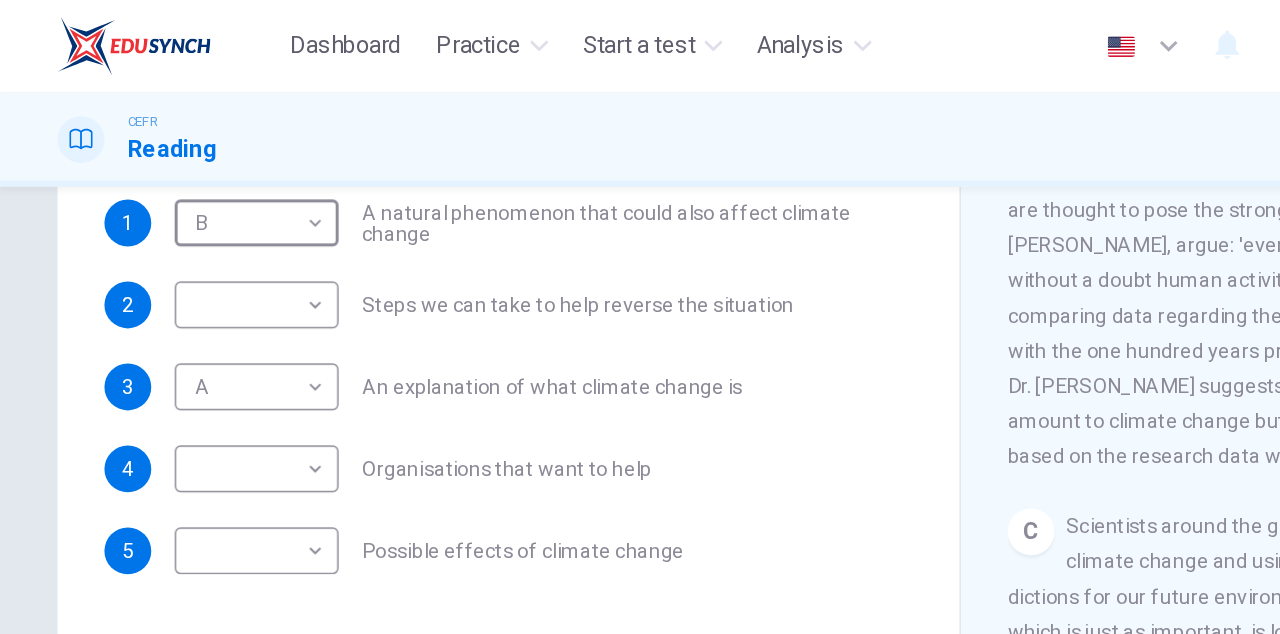 scroll, scrollTop: 315, scrollLeft: 0, axis: vertical 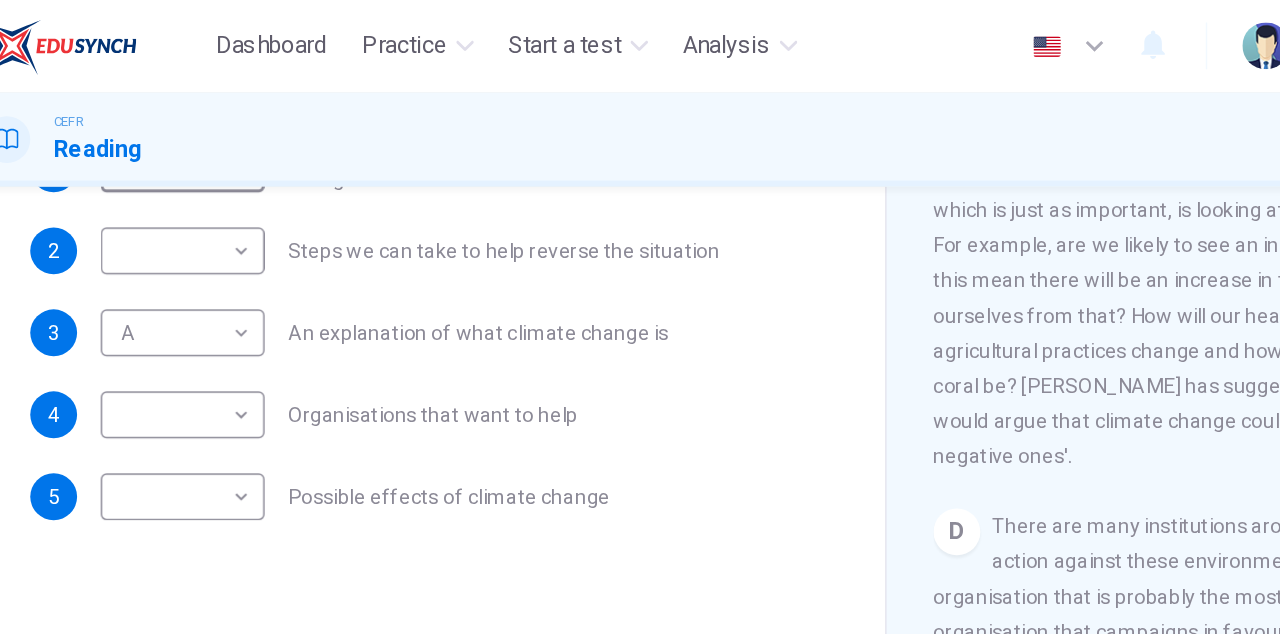 click on "Dashboard Practice Start a test Analysis English en ​ [PERSON_NAME] AZREEN [PERSON_NAME] CEFR Reading 00:21:09 END SESSION Questions 1 - 5 The Reading Passage has 5 paragraphs,  A – E . Which paragraph contains the following information?  Write the correct letter  A – E  in the boxes below.
NB  You may use any letter  more than once . 1 B B ​ A natural phenomenon that could also affect climate change 2 ​ ​ Steps we can take to help reverse the situation 3 A A ​ An explanation of what climate change is 4 ​ ​ Organisations that want to help 5 ​ ​ Possible effects of climate change The Climate of the Earth CLICK TO ZOOM Click to Zoom A B C D E SKIP SUBMIT Dashboard Practice Start a test Analysis Notifications © Copyright  2025" at bounding box center (640, 317) 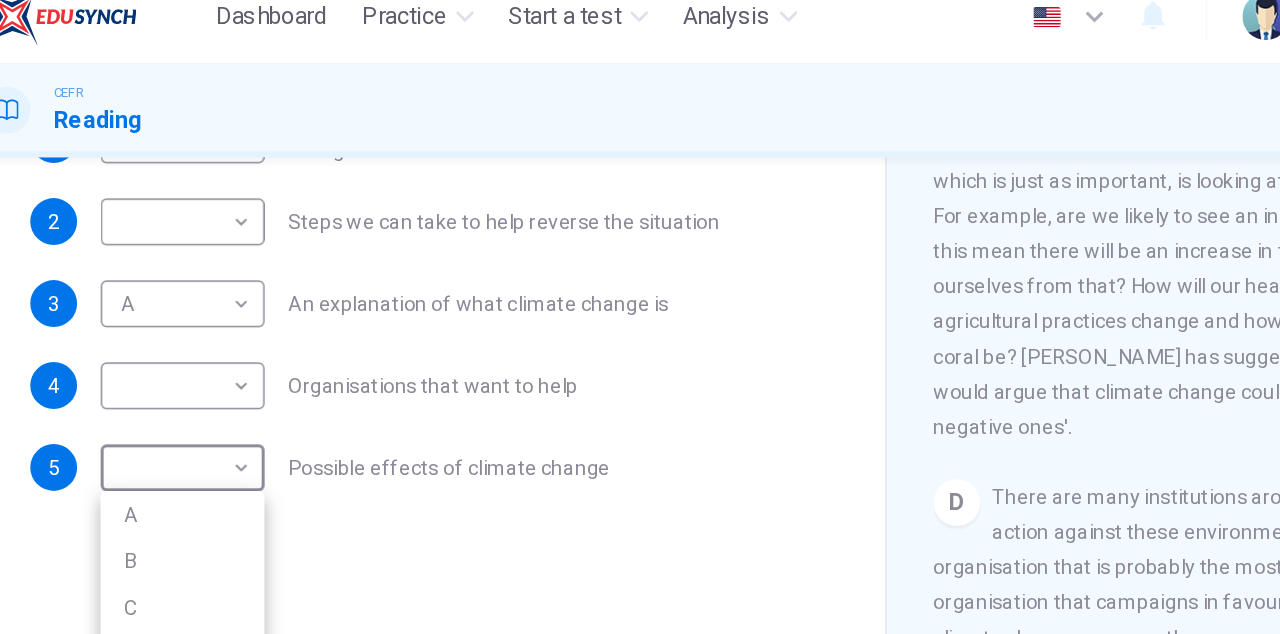 click on "C" at bounding box center [176, 436] 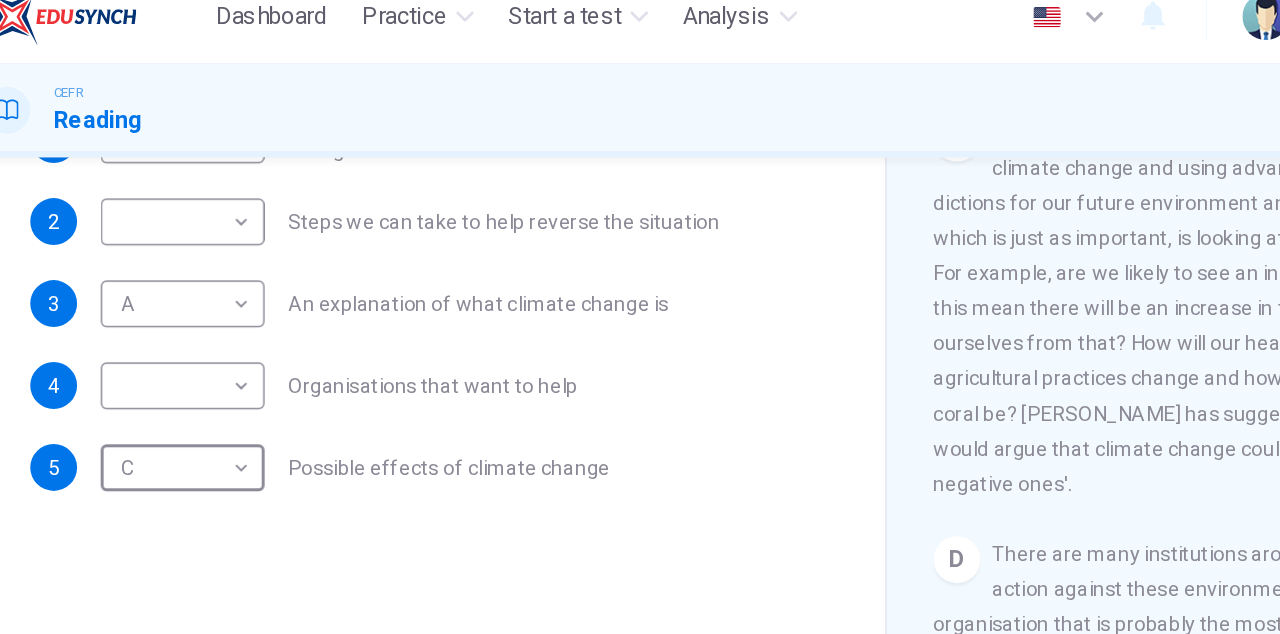 scroll, scrollTop: 868, scrollLeft: 0, axis: vertical 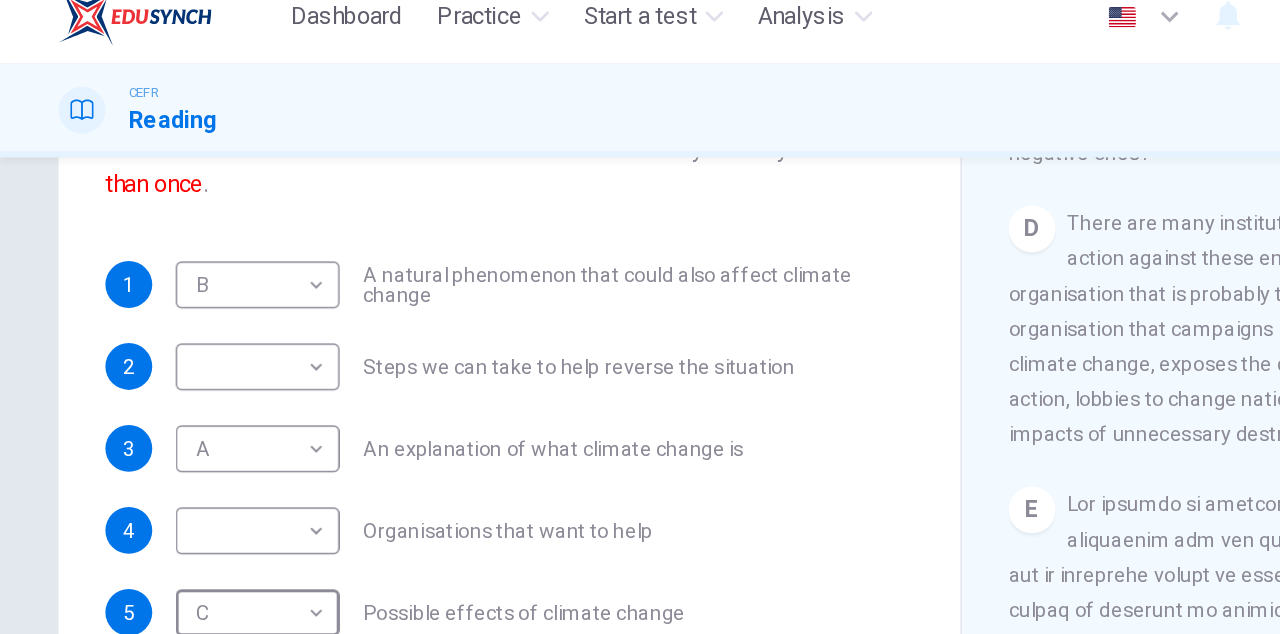 click on "Dashboard Practice Start a test Analysis English en ​ [PERSON_NAME] AZREEN [PERSON_NAME] CEFR Reading 00:21:29 END SESSION Questions 1 - 5 The Reading Passage has 5 paragraphs,  A – E . Which paragraph contains the following information?  Write the correct letter  A – E  in the boxes below.
NB  You may use any letter  more than once . 1 B B ​ A natural phenomenon that could also affect climate change 2 ​ ​ Steps we can take to help reverse the situation 3 A A ​ An explanation of what climate change is 4 ​ ​ Organisations that want to help 5 C C ​ Possible effects of climate change The Climate of the Earth CLICK TO ZOOM Click to Zoom A B C D E SKIP SUBMIT Dashboard Practice Start a test Analysis Notifications © Copyright  2025" at bounding box center [640, 317] 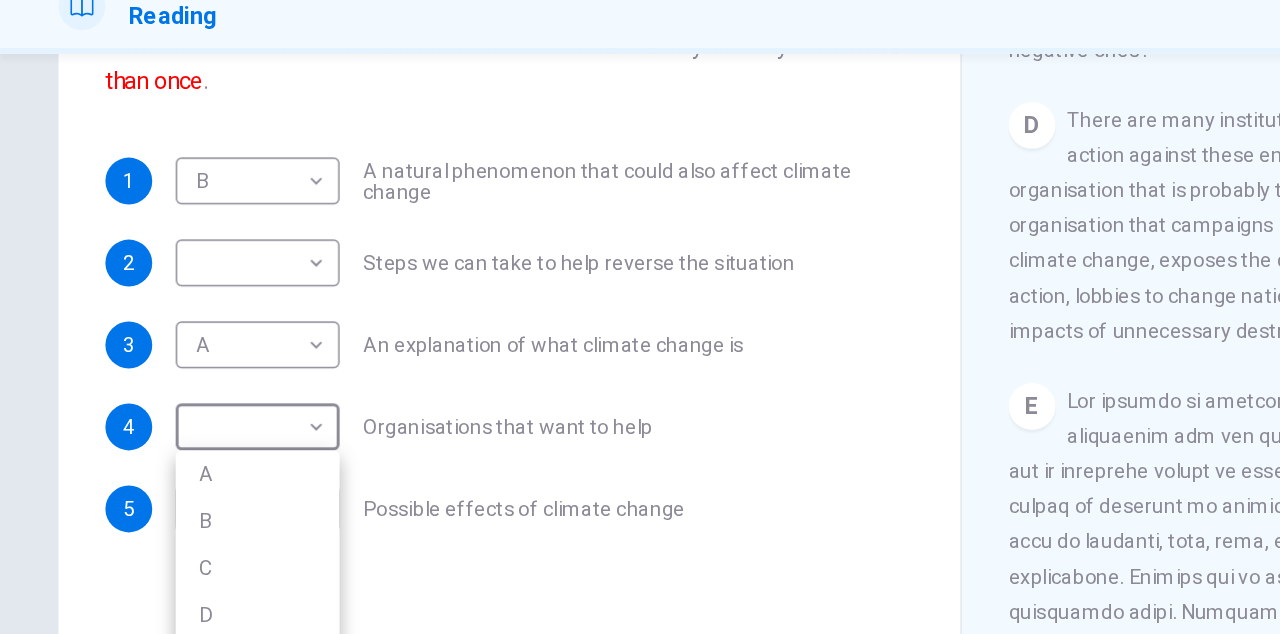 click on "D" at bounding box center [176, 511] 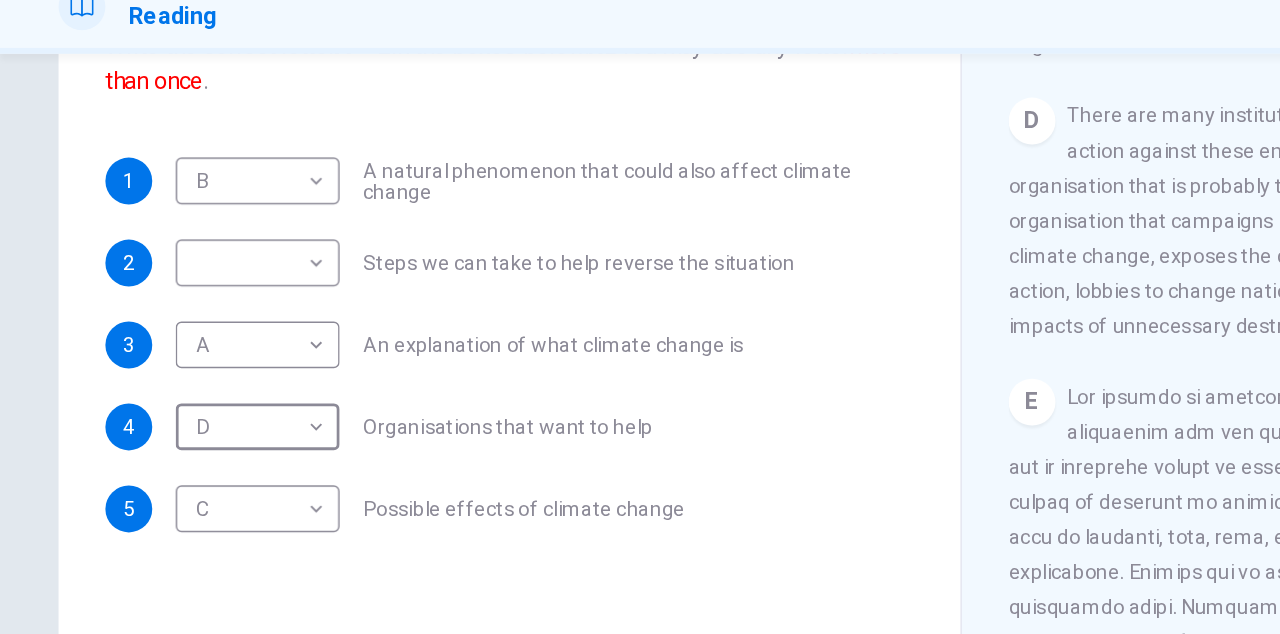 scroll, scrollTop: 1162, scrollLeft: 0, axis: vertical 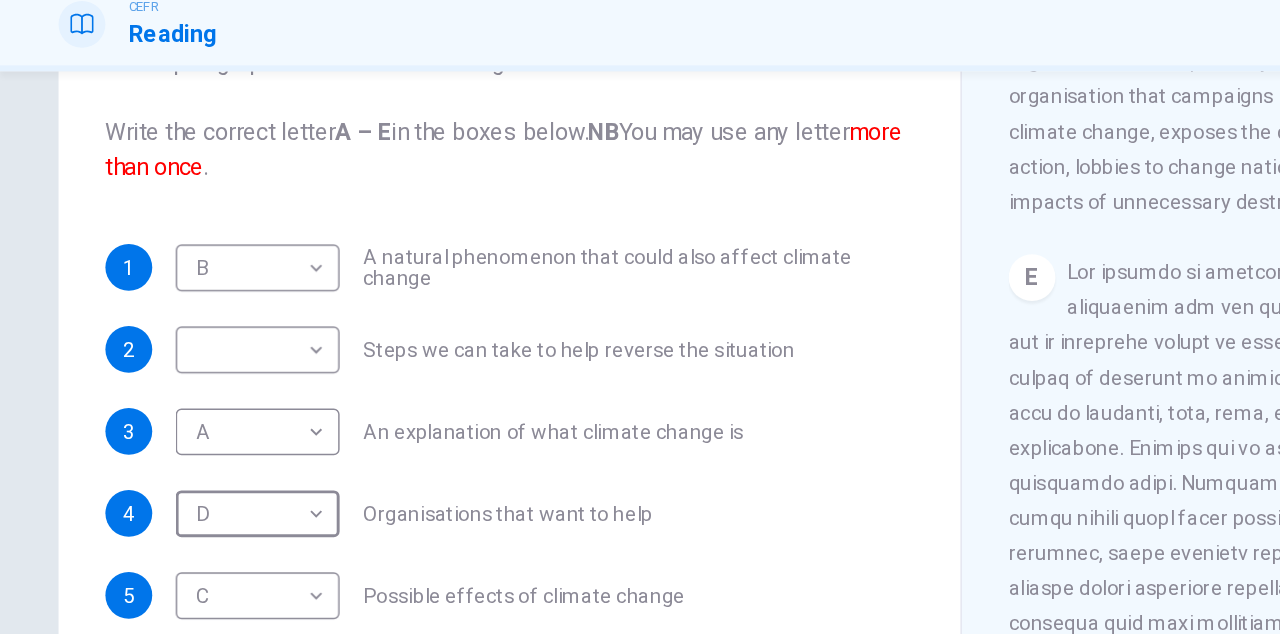 click on "Dashboard Practice Start a test Analysis English en ​ [PERSON_NAME] AZREEN [PERSON_NAME] CEFR Reading 00:23:23 END SESSION Questions 1 - 5 The Reading Passage has 5 paragraphs,  A – E . Which paragraph contains the following information?  Write the correct letter  A – E  in the boxes below.
NB  You may use any letter  more than once . 1 B B ​ A natural phenomenon that could also affect climate change 2 ​ ​ Steps we can take to help reverse the situation 3 A A ​ An explanation of what climate change is 4 D D ​ Organisations that want to help 5 C C ​ Possible effects of climate change The Climate of the Earth CLICK TO ZOOM Click to Zoom A B C D E SKIP SUBMIT Dashboard Practice Start a test Analysis Notifications © Copyright  2025" at bounding box center (640, 317) 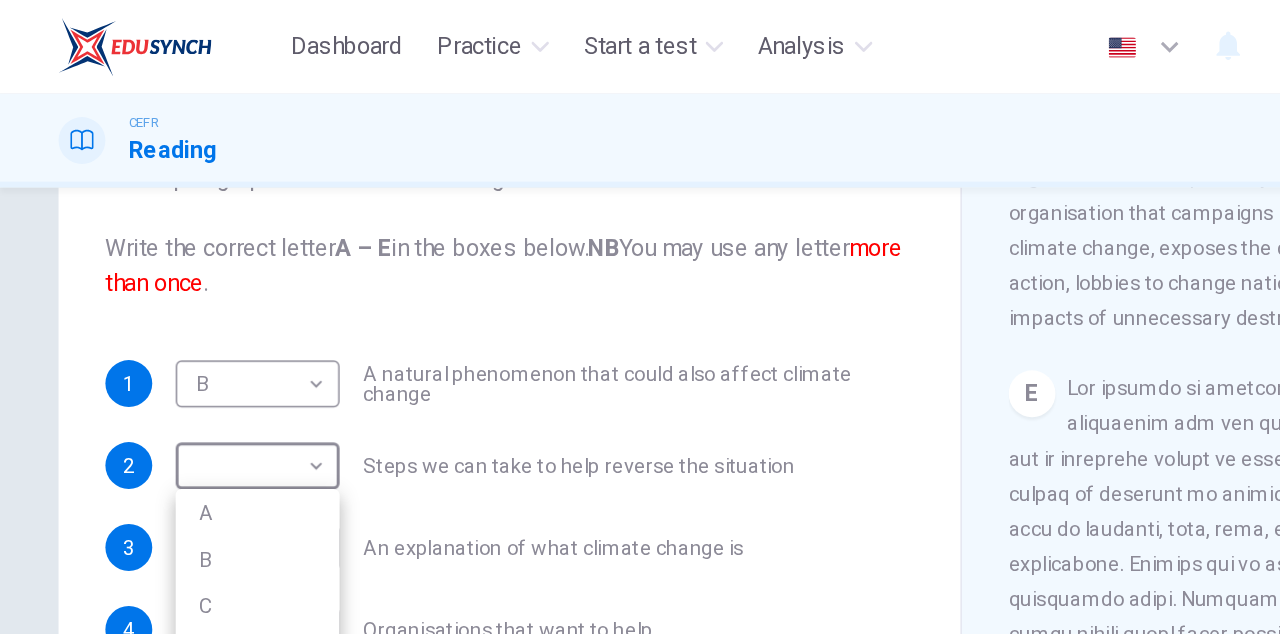 click on "E" at bounding box center (176, 478) 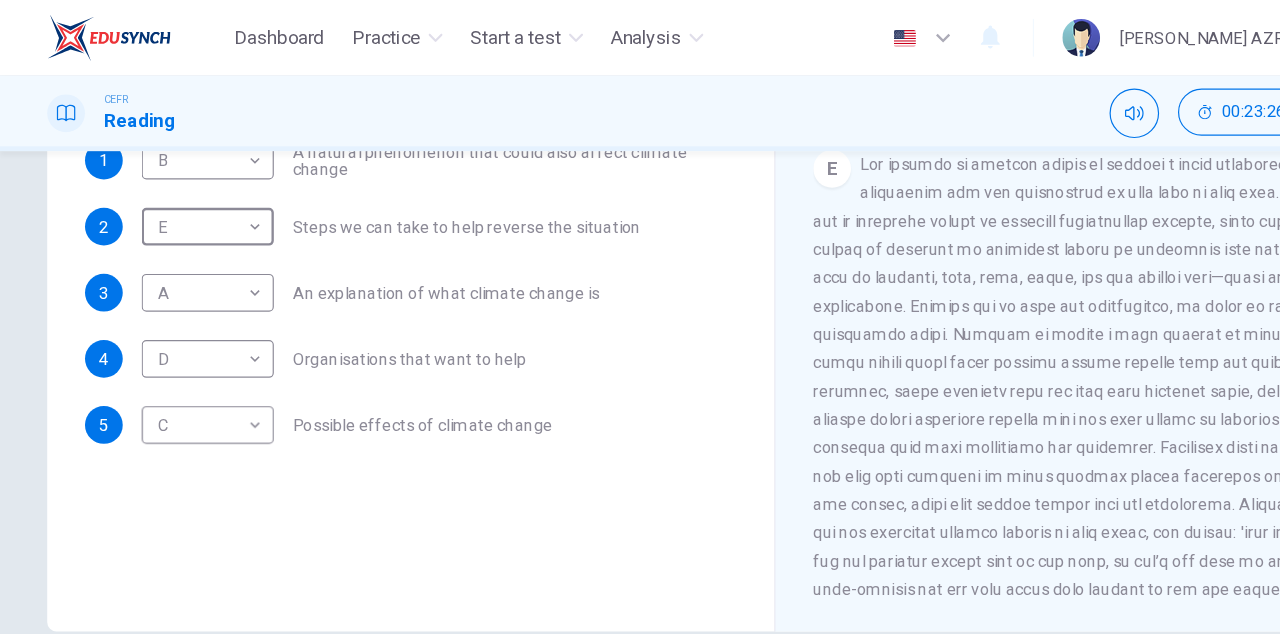 scroll, scrollTop: 326, scrollLeft: 0, axis: vertical 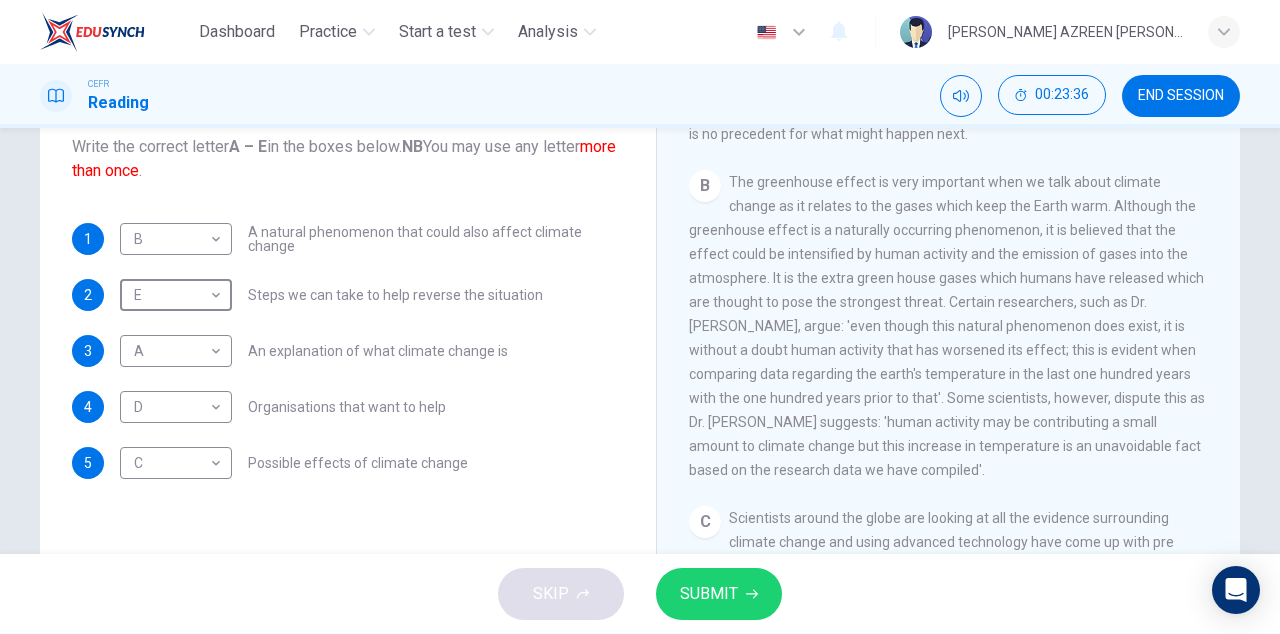 click 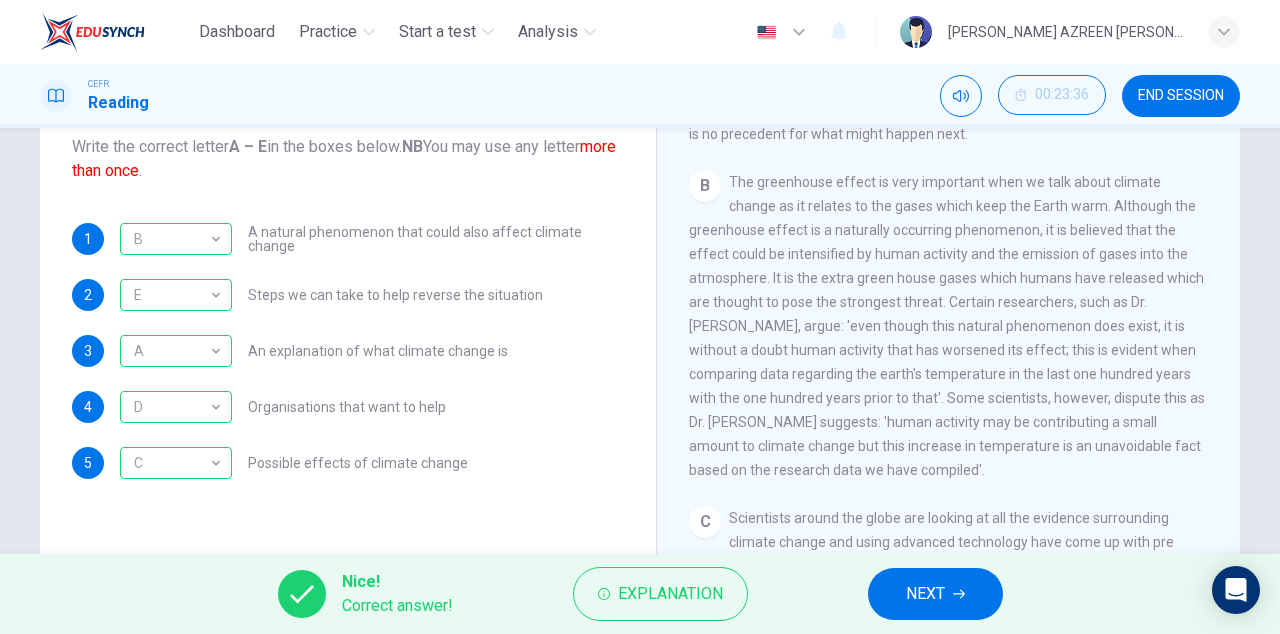 click on "NEXT" at bounding box center (925, 594) 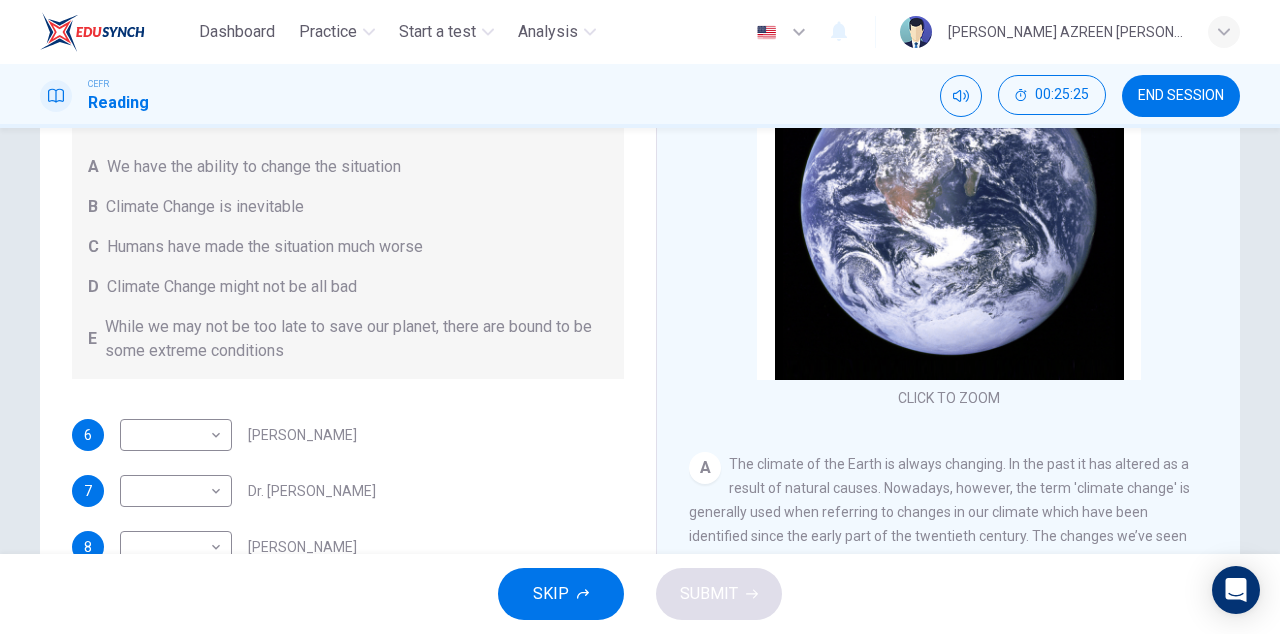 scroll, scrollTop: 0, scrollLeft: 0, axis: both 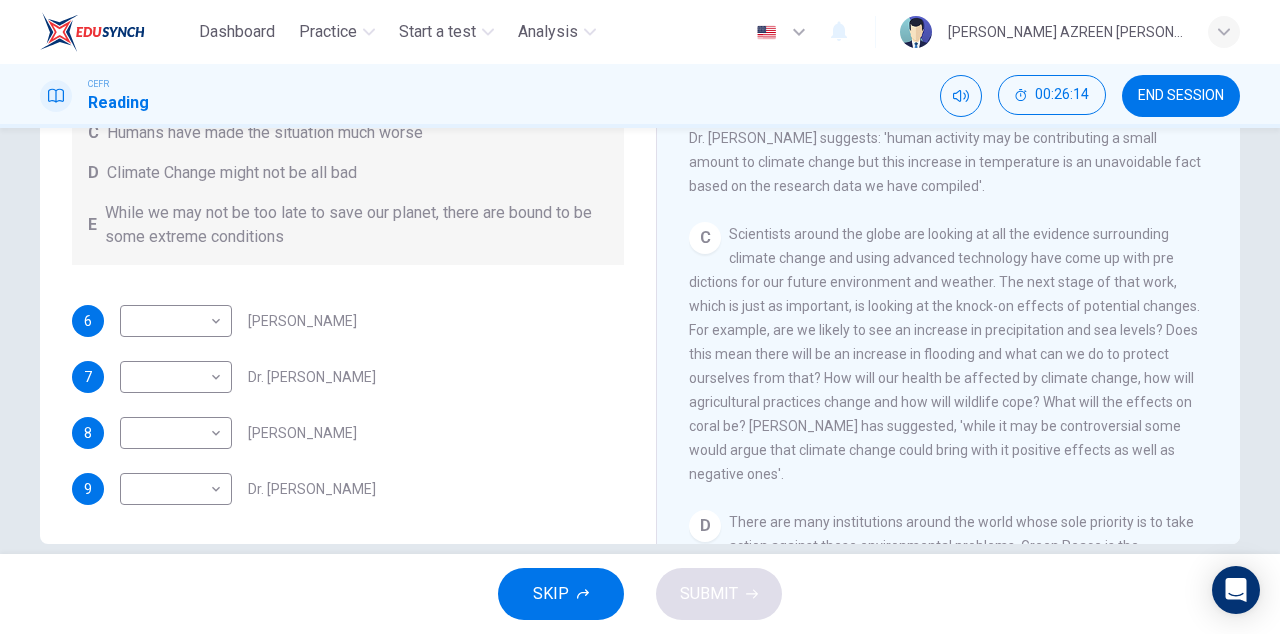 click on "Dashboard Practice Start a test Analysis English en ​ [PERSON_NAME] AZREEN [PERSON_NAME] CEFR Reading 00:26:14 END SESSION Questions 6 - 9 Look at the following people and the list of statements below. Match each person with the correct statement,  A – E . A We have the ability to change the situation B Climate Change is inevitable C Humans have made the situation much worse D Climate Change might not be all bad E While we may not be too late to save our planet, there are bound to be some extreme conditions 6 ​ ​ [PERSON_NAME] 7 ​ ​ Dr. [PERSON_NAME] 8 ​ ​ [PERSON_NAME] 9 ​ ​ Dr. [PERSON_NAME] The Climate of the Earth CLICK TO ZOOM Click to Zoom A B C D E SKIP SUBMIT Dashboard Practice Start a test Analysis Notifications © Copyright  2025" at bounding box center [640, 317] 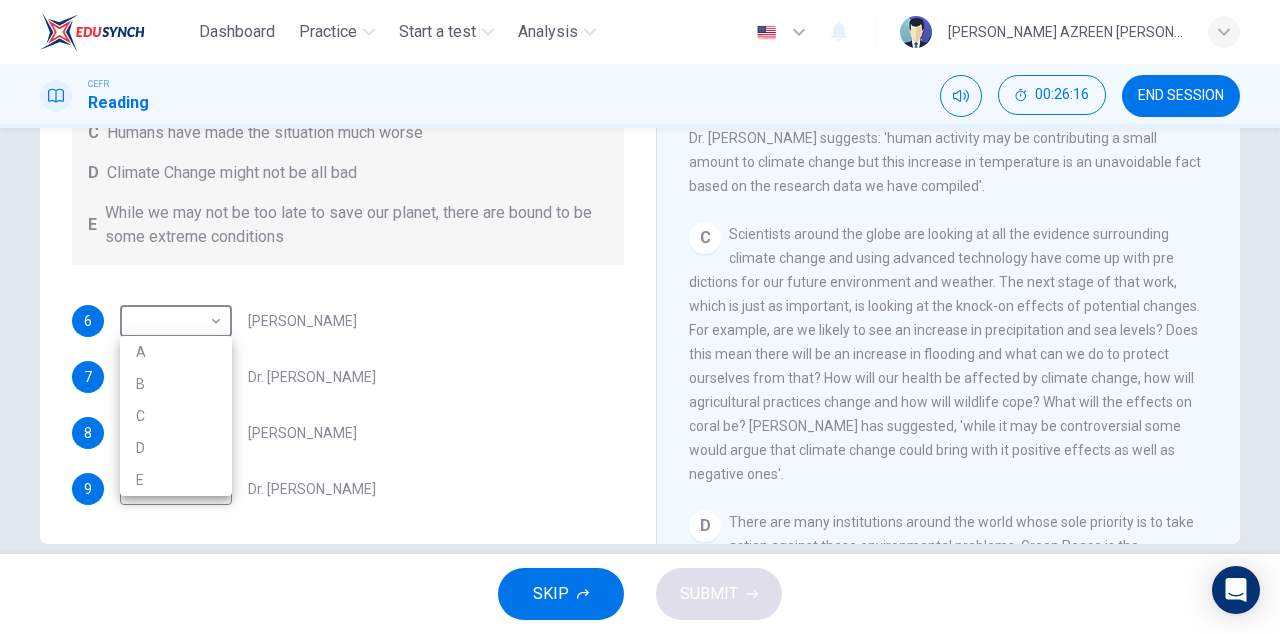 click at bounding box center [640, 317] 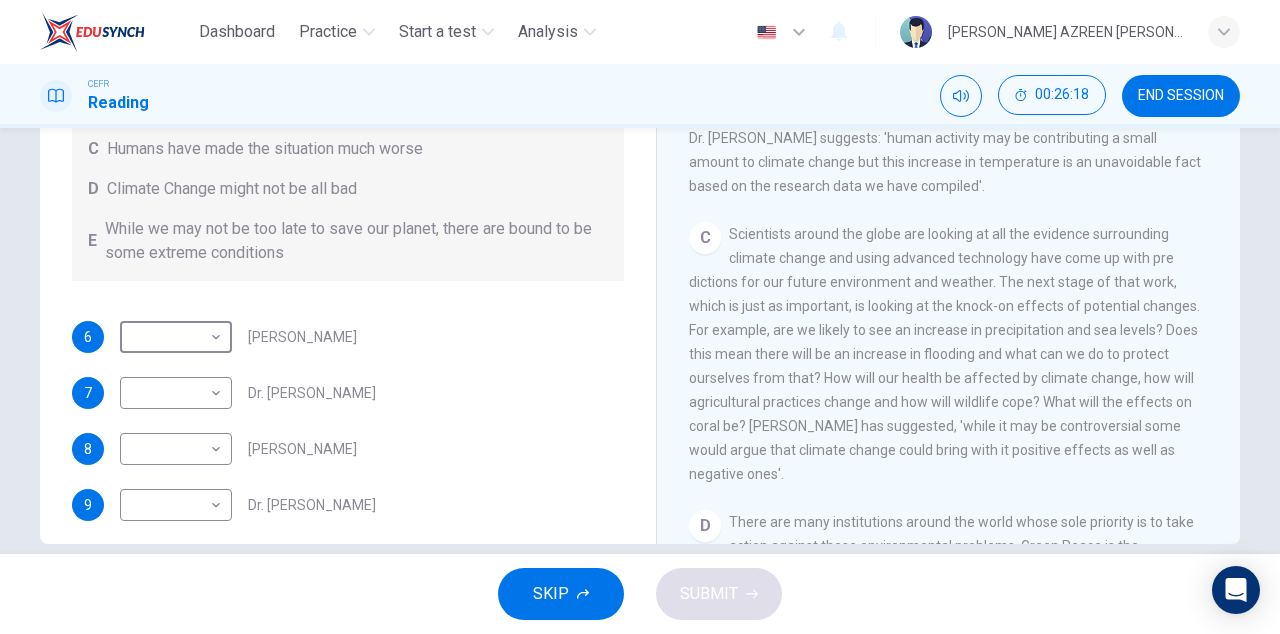 scroll, scrollTop: 0, scrollLeft: 0, axis: both 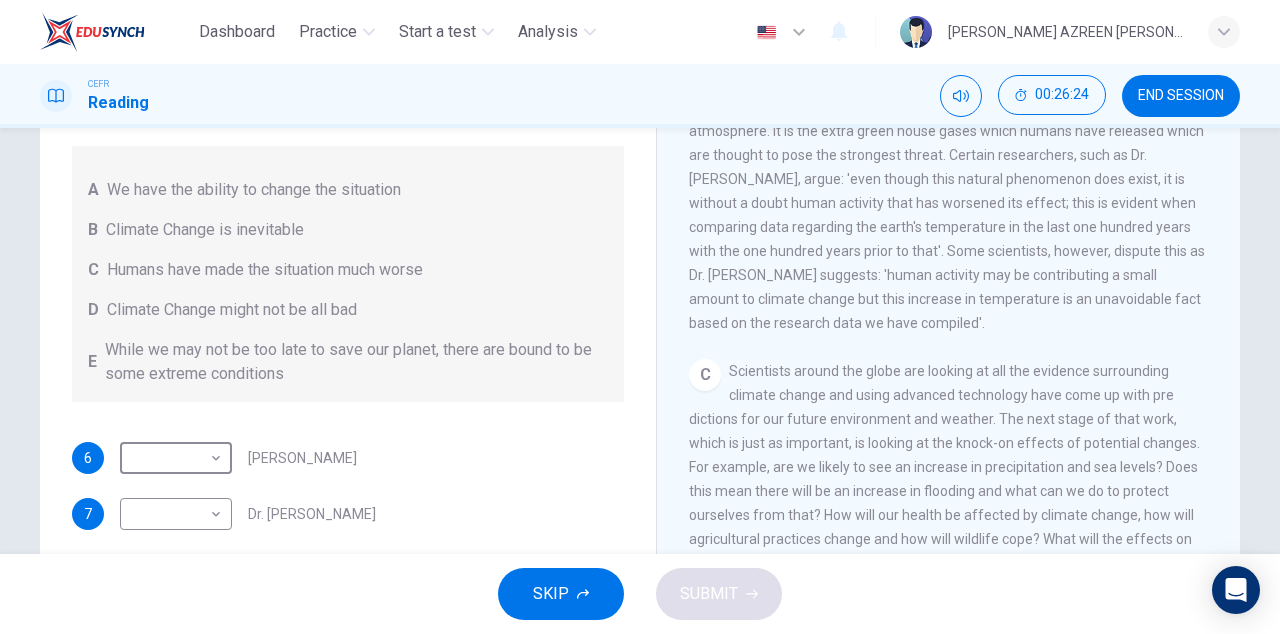 click on "Dashboard Practice Start a test Analysis English en ​ [PERSON_NAME] AZREEN [PERSON_NAME] CEFR Reading 00:26:24 END SESSION Questions 6 - 9 Look at the following people and the list of statements below. Match each person with the correct statement,  A – E . A We have the ability to change the situation B Climate Change is inevitable C Humans have made the situation much worse D Climate Change might not be all bad E While we may not be too late to save our planet, there are bound to be some extreme conditions 6 ​ ​ [PERSON_NAME] 7 ​ ​ Dr. [PERSON_NAME] 8 ​ ​ [PERSON_NAME] 9 ​ ​ Dr. [PERSON_NAME] The Climate of the Earth CLICK TO ZOOM Click to Zoom A B C D E SKIP SUBMIT Dashboard Practice Start a test Analysis Notifications © Copyright  2025" at bounding box center (640, 317) 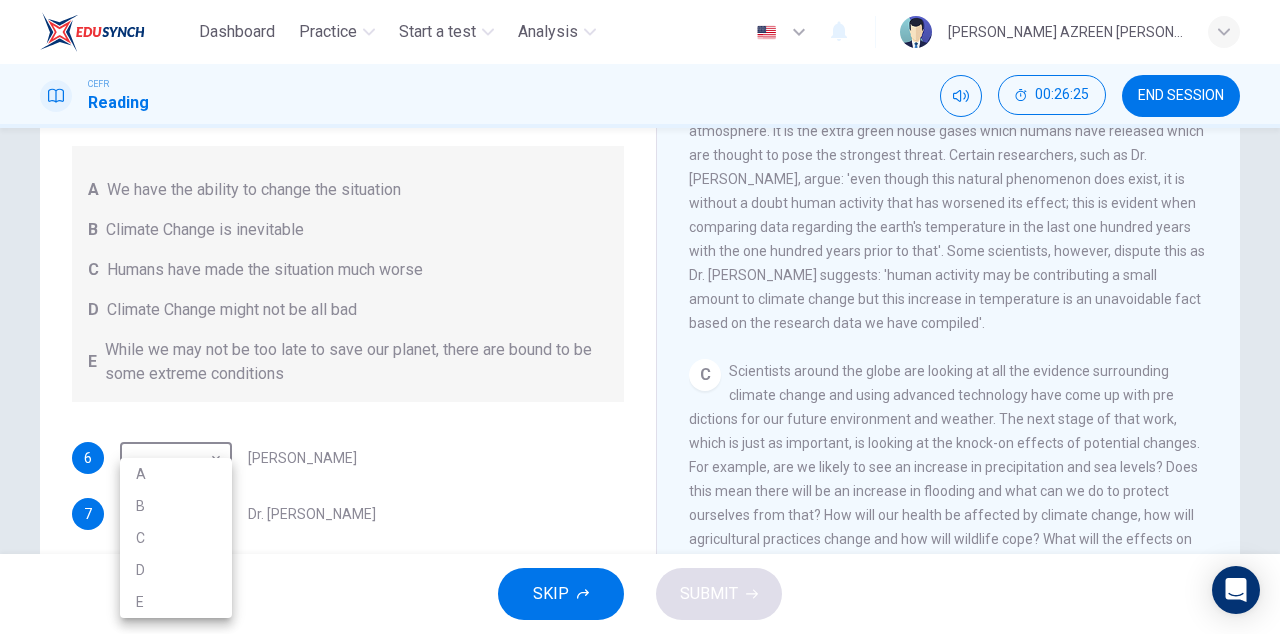 click on "D" at bounding box center [176, 570] 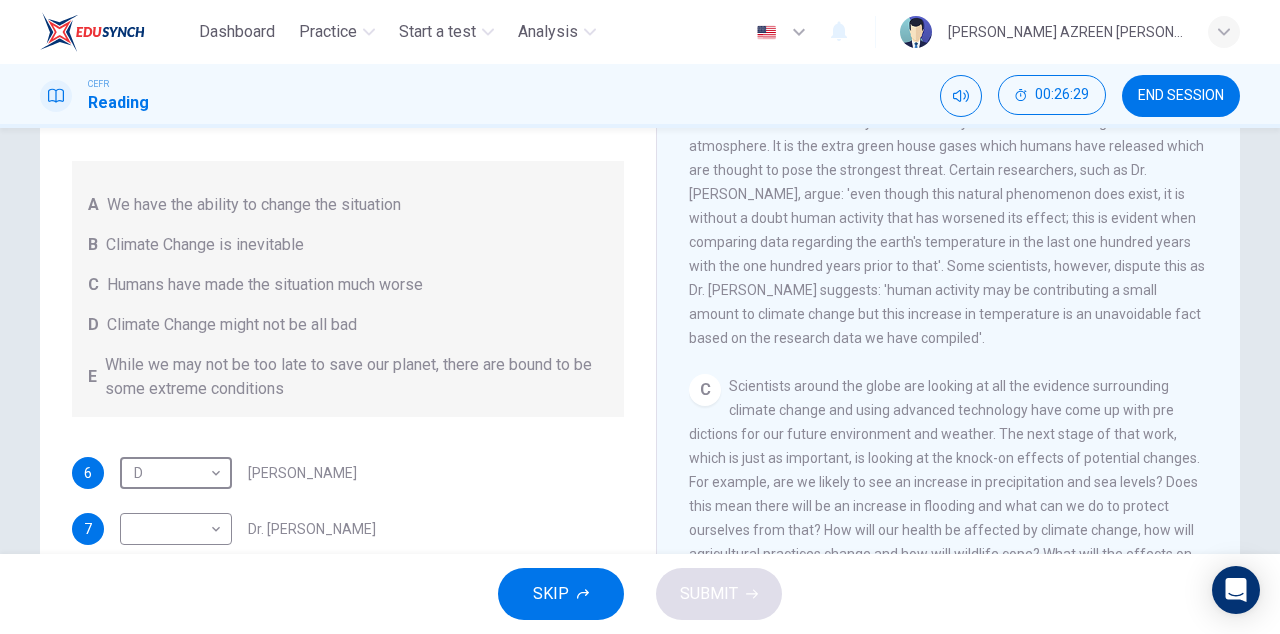 scroll, scrollTop: 166, scrollLeft: 0, axis: vertical 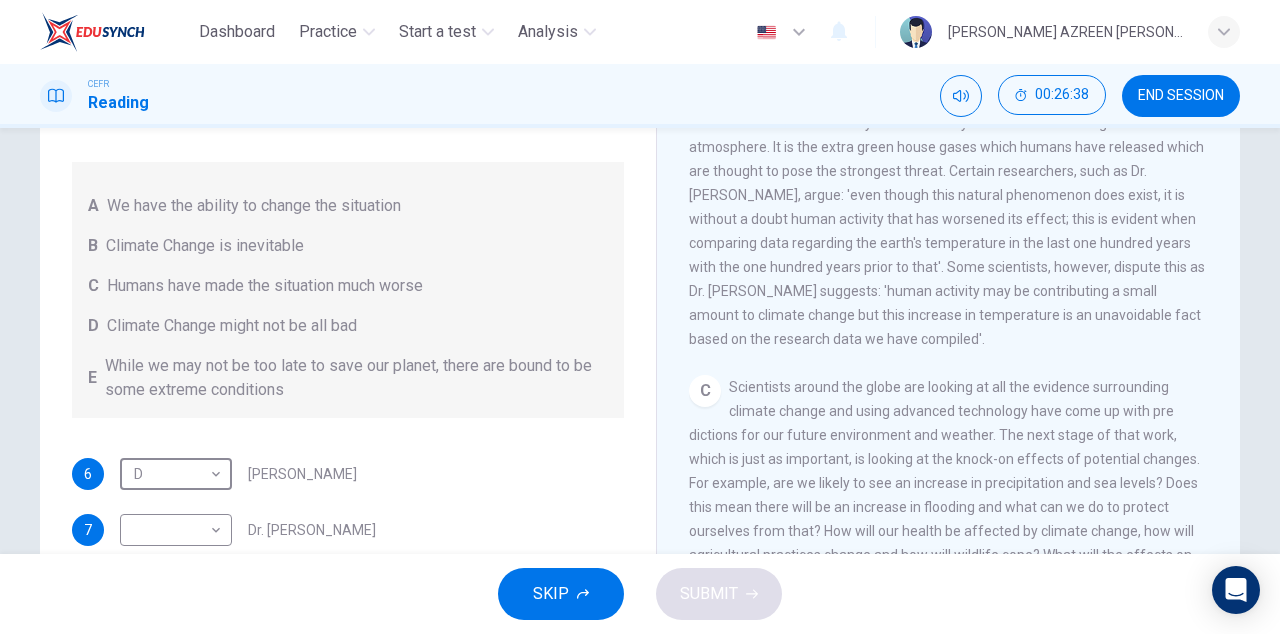 click on "The greenhouse effect is very important when we talk about climate change as it relates to the gases which keep the Earth warm. Although the greenhouse effect is a naturally occurring phenomenon, it is believed that the effect could be intensified by human activity and the emission of gases into the atmosphere. It is the extra green house gases which humans have released which are thought to pose the strongest threat. Certain researchers, such as Dr. [PERSON_NAME], argue: 'even though this natural phenomenon does exist, it is without a doubt human activity that has worsened its effect; this is evident when comparing data regarding the earth's temperature in the last one hundred years with the one hundred years prior to that'. Some scientists, however, dispute this as Dr. [PERSON_NAME] suggests: 'human activity may be contributing a small amount to climate change but this increase in temperature is an unavoidable fact based on the research data we have compiled'." at bounding box center [947, 195] 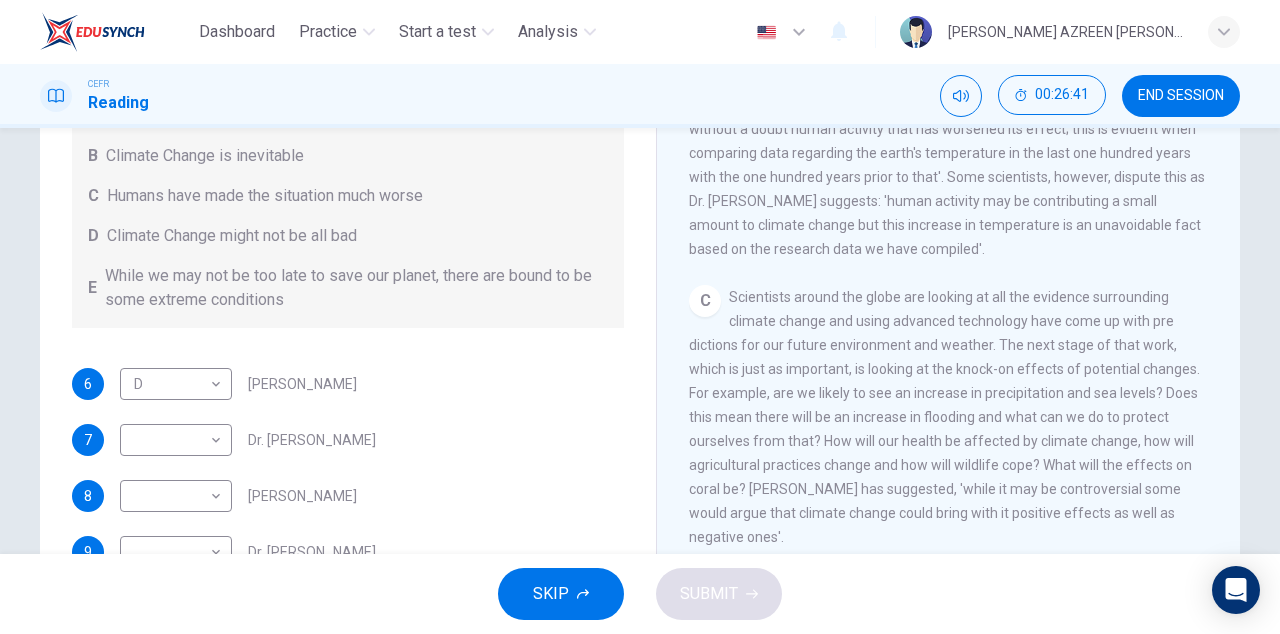 scroll, scrollTop: 254, scrollLeft: 0, axis: vertical 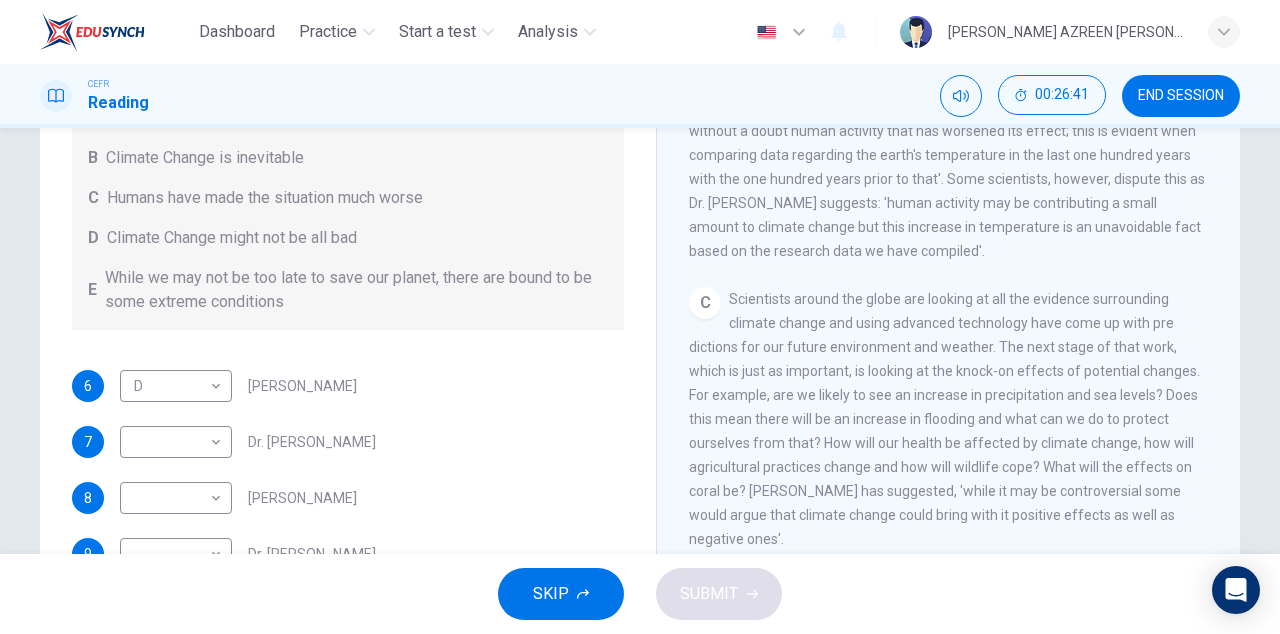 click on "Dashboard Practice Start a test Analysis English en ​ [PERSON_NAME] AZREEN [PERSON_NAME] CEFR Reading 00:26:41 END SESSION Questions 6 - 9 Look at the following people and the list of statements below. Match each person with the correct statement,  A – E . A We have the ability to change the situation B Climate Change is inevitable C Humans have made the situation much worse D Climate Change might not be all bad E While we may not be too late to save our planet, there are bound to be some extreme conditions 6 D D ​ [PERSON_NAME] 7 ​ ​ Dr. [PERSON_NAME] 8 ​ ​ [PERSON_NAME] 9 ​ ​ Dr. [PERSON_NAME] The Climate of the Earth CLICK TO ZOOM Click to Zoom A B C D E SKIP SUBMIT Dashboard Practice Start a test Analysis Notifications © Copyright  2025" at bounding box center (640, 317) 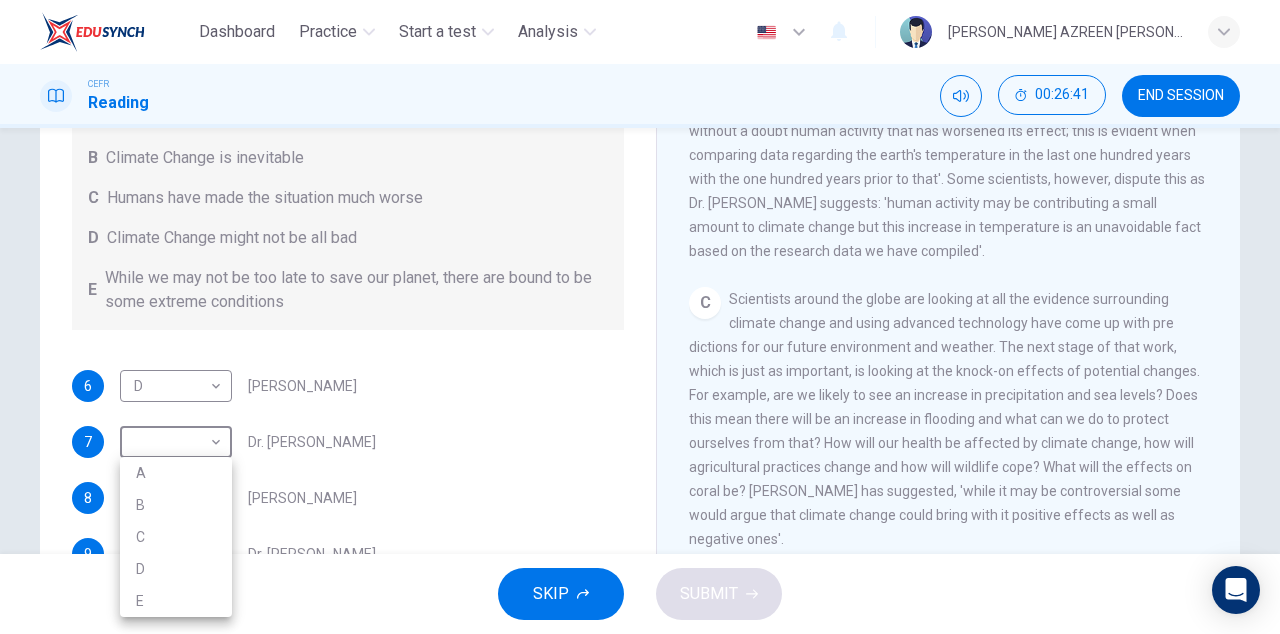click at bounding box center (640, 317) 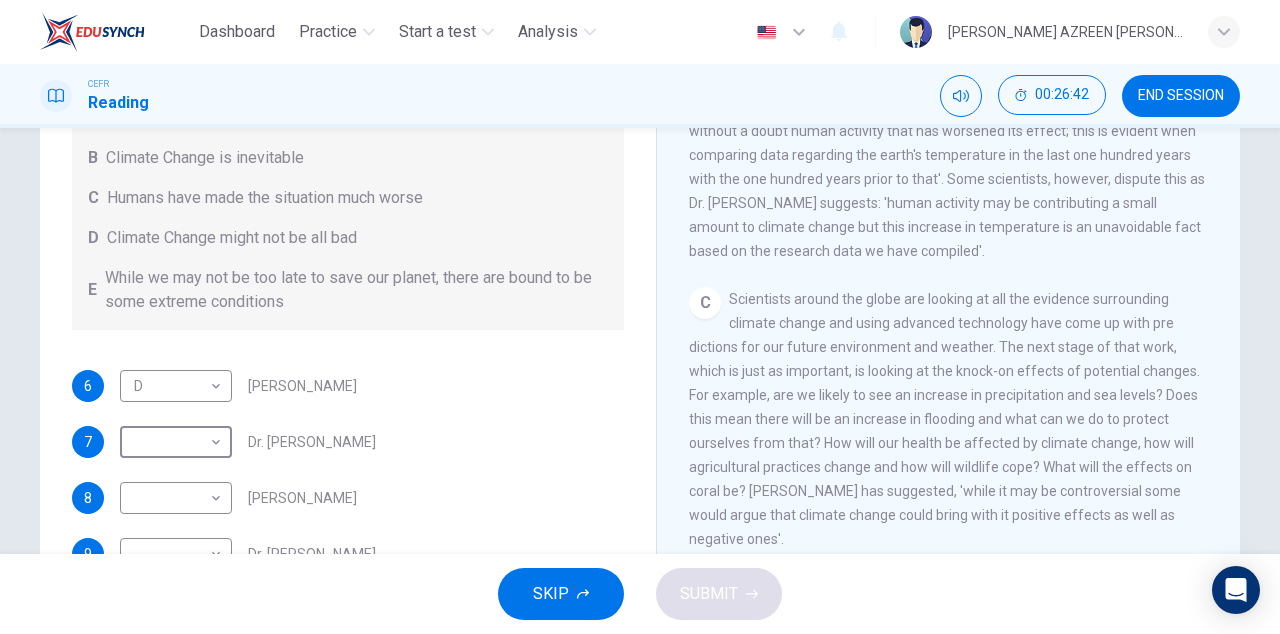click on "Dashboard Practice Start a test Analysis English en ​ [PERSON_NAME] AZREEN [PERSON_NAME] CEFR Reading 00:26:42 END SESSION Questions 6 - 9 Look at the following people and the list of statements below. Match each person with the correct statement,  A – E . A We have the ability to change the situation B Climate Change is inevitable C Humans have made the situation much worse D Climate Change might not be all bad E While we may not be too late to save our planet, there are bound to be some extreme conditions 6 D D ​ [PERSON_NAME] 7 ​ ​ Dr. [PERSON_NAME] 8 ​ ​ [PERSON_NAME] 9 ​ ​ Dr. [PERSON_NAME] The Climate of the Earth CLICK TO ZOOM Click to Zoom A B C D E SKIP SUBMIT Dashboard Practice Start a test Analysis Notifications © Copyright  2025" at bounding box center (640, 317) 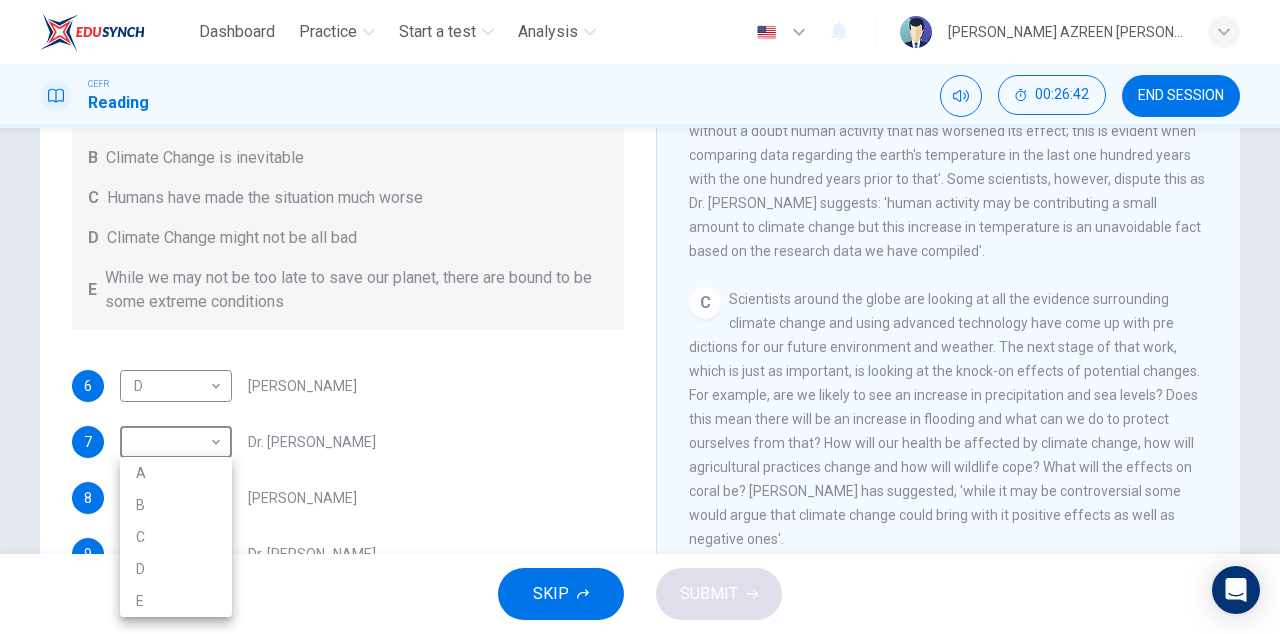 click on "C" at bounding box center (176, 537) 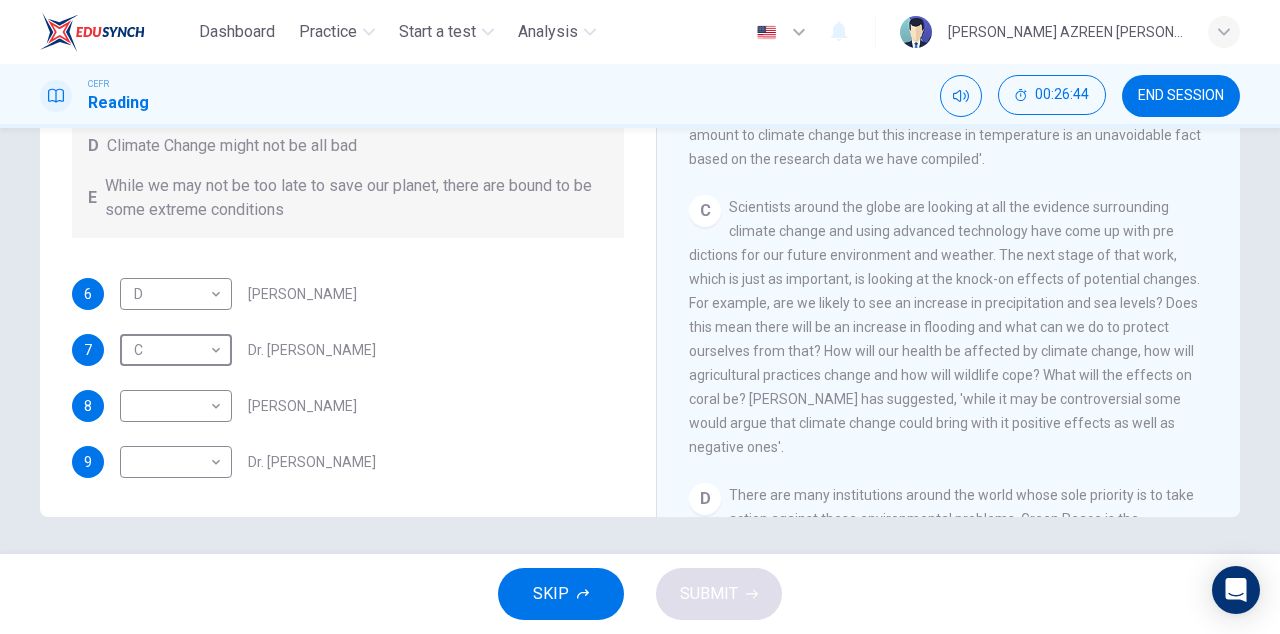scroll, scrollTop: 347, scrollLeft: 0, axis: vertical 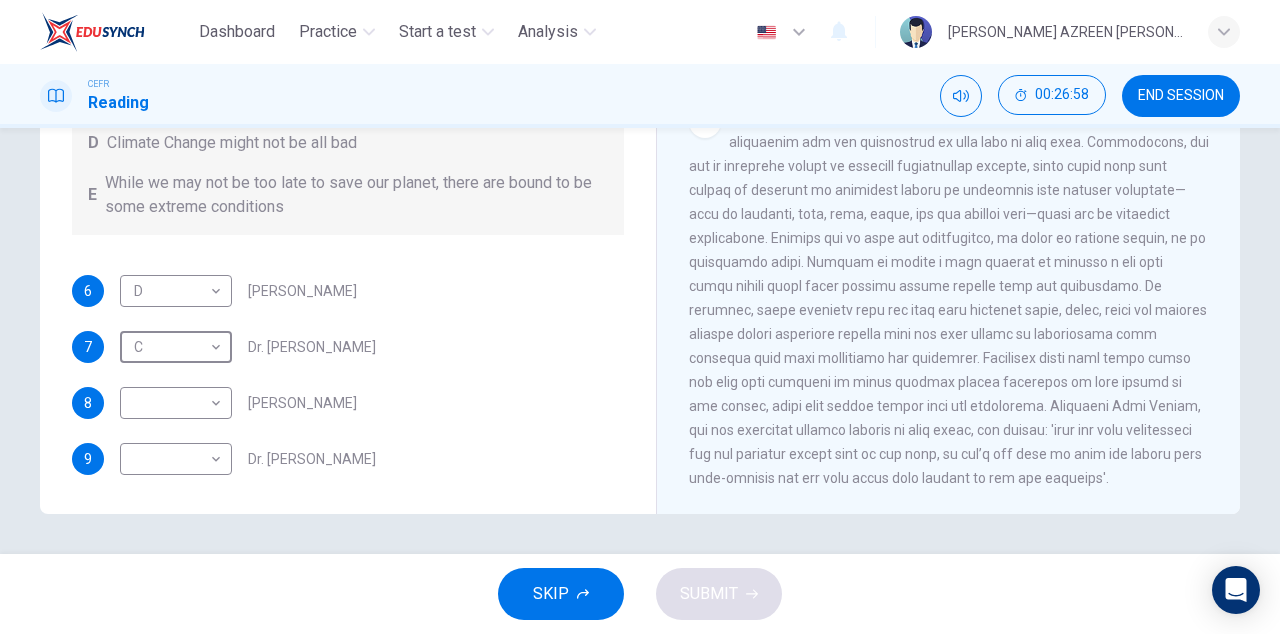 click on "Dashboard Practice Start a test Analysis English en ​ [PERSON_NAME] AZREEN [PERSON_NAME] CEFR Reading 00:26:58 END SESSION Questions 6 - 9 Look at the following people and the list of statements below. Match each person with the correct statement,  A – E . A We have the ability to change the situation B Climate Change is inevitable C Humans have made the situation much worse D Climate Change might not be all bad E While we may not be too late to save our planet, there are bound to be some extreme conditions 6 D D ​ [PERSON_NAME] 7 C C ​ Dr. [PERSON_NAME] 8 ​ ​ [PERSON_NAME] 9 ​ ​ Dr. [PERSON_NAME] The Climate of the Earth CLICK TO ZOOM Click to Zoom A B C D E SKIP SUBMIT Dashboard Practice Start a test Analysis Notifications © Copyright  2025" at bounding box center (640, 317) 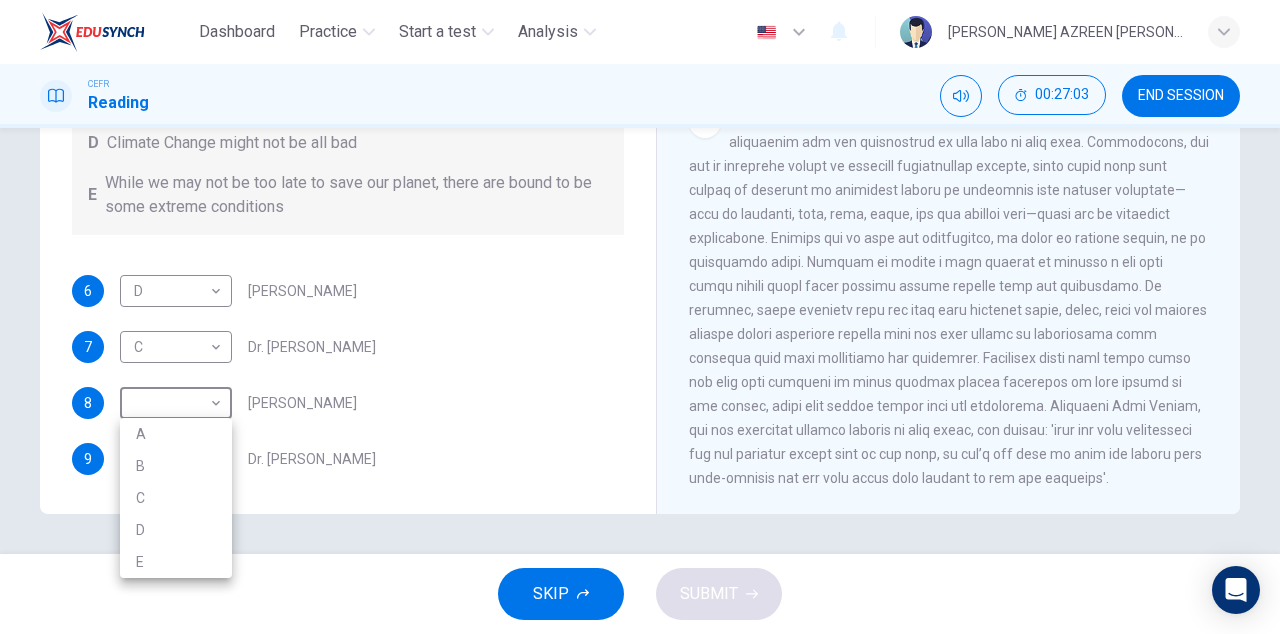 click on "E" at bounding box center [176, 562] 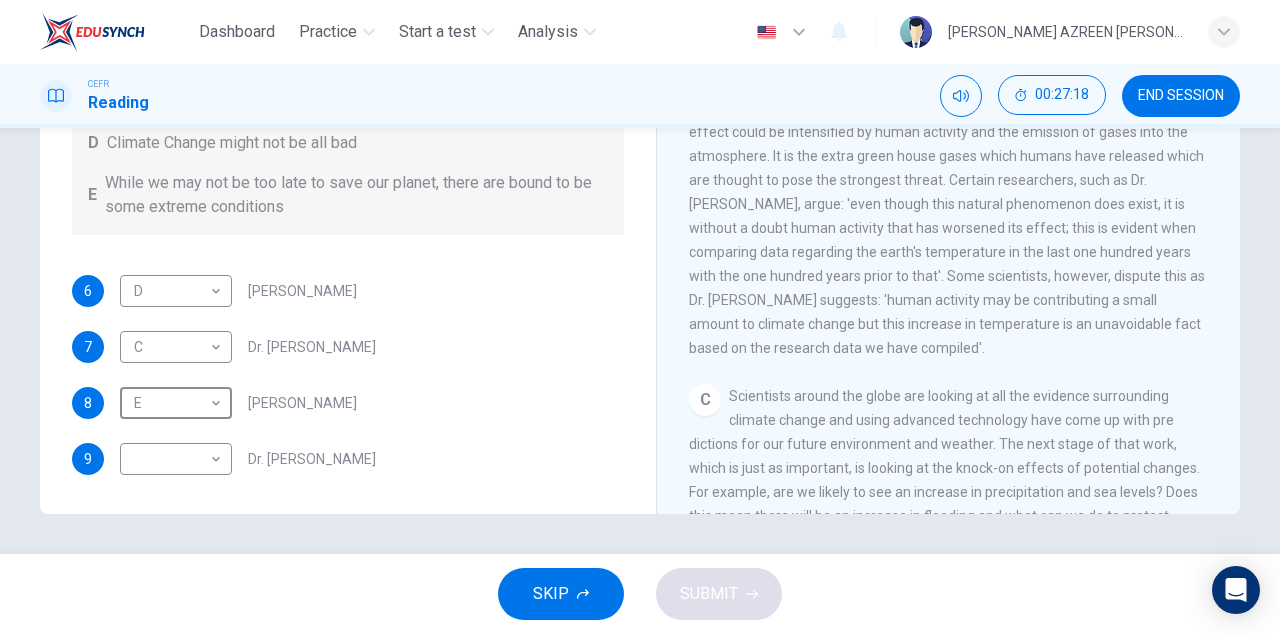 scroll, scrollTop: 533, scrollLeft: 0, axis: vertical 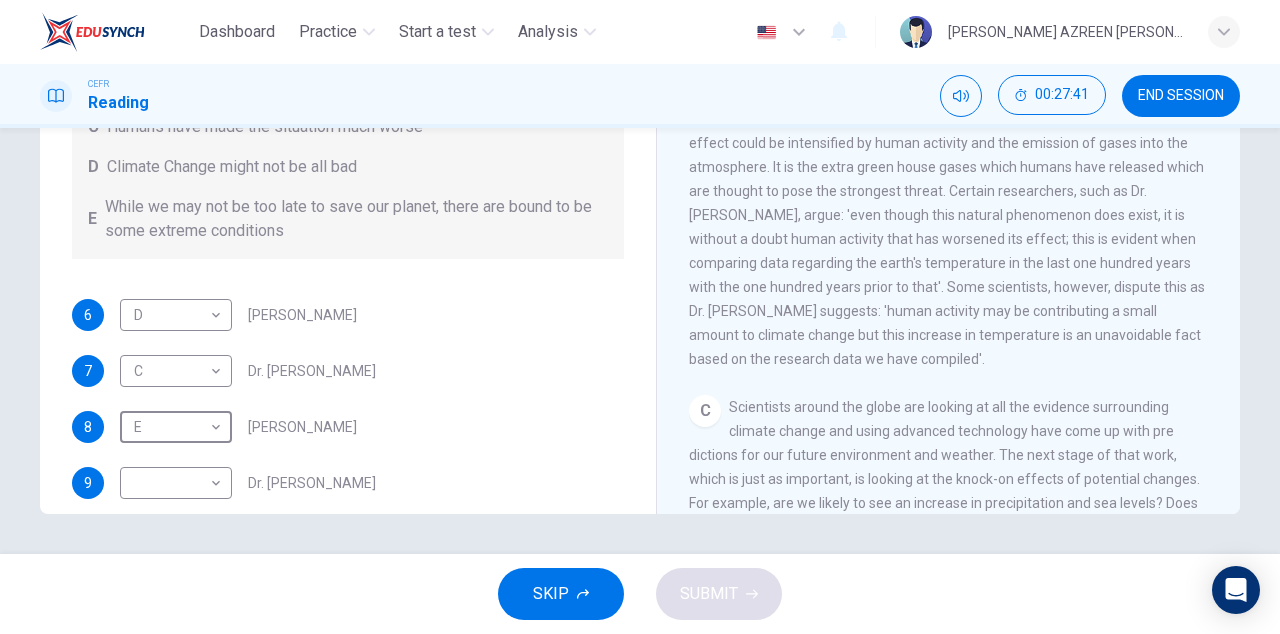 click on "Dashboard Practice Start a test Analysis English en ​ [PERSON_NAME] AZREEN [PERSON_NAME] CEFR Reading 00:27:41 END SESSION Questions 6 - 9 Look at the following people and the list of statements below. Match each person with the correct statement,  A – E . A We have the ability to change the situation B Climate Change is inevitable C Humans have made the situation much worse D Climate Change might not be all bad E While we may not be too late to save our planet, there are bound to be some extreme conditions 6 D D ​ [PERSON_NAME] 7 C C ​ Dr. [PERSON_NAME] 8 E E ​ [PERSON_NAME] 9 ​ ​ Dr. [PERSON_NAME] The Climate of the Earth CLICK TO ZOOM Click to Zoom A B C D E SKIP SUBMIT Dashboard Practice Start a test Analysis Notifications © Copyright  2025" at bounding box center (640, 317) 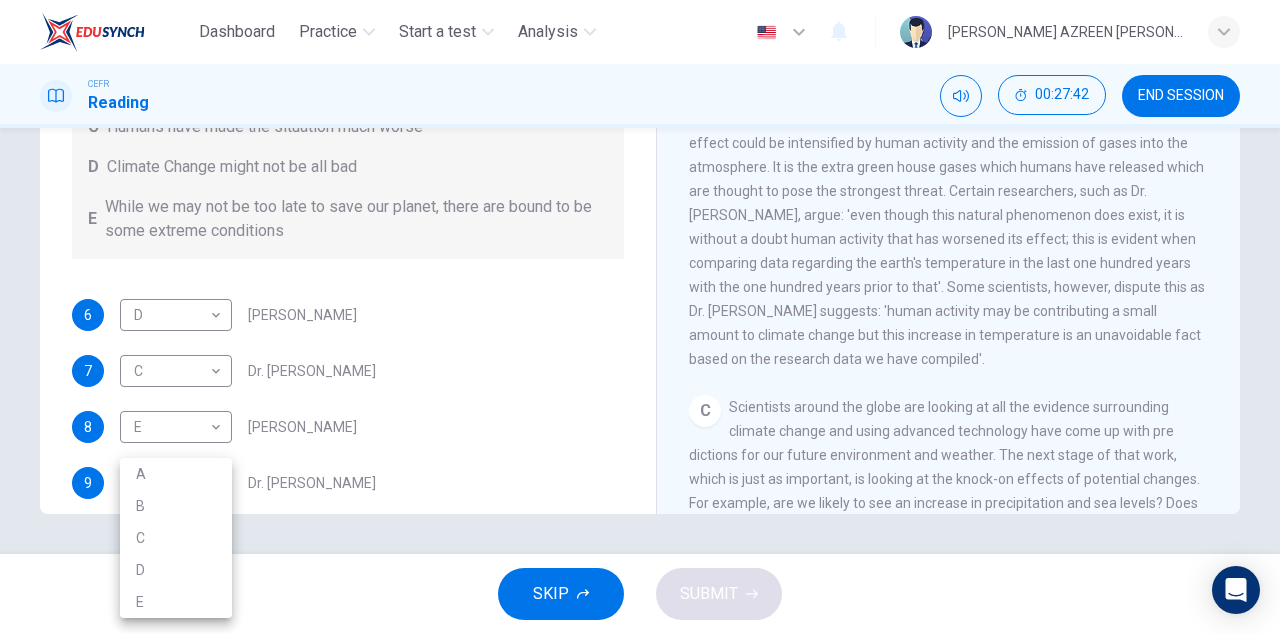 click on "B" at bounding box center (176, 506) 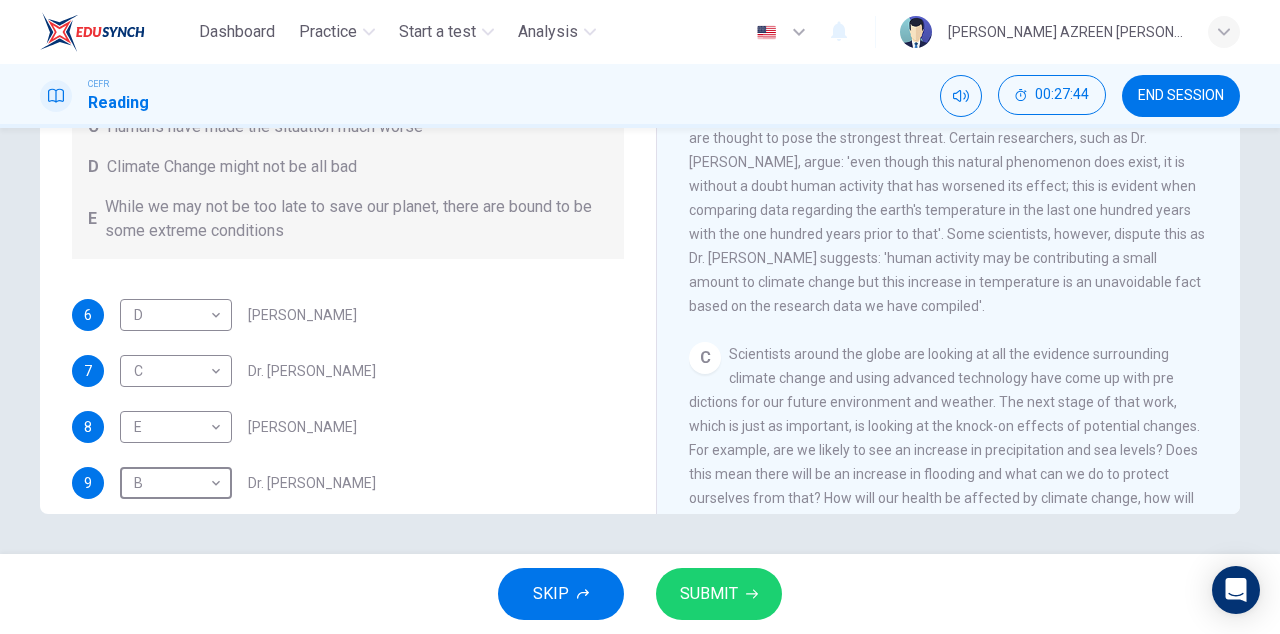 scroll, scrollTop: 588, scrollLeft: 0, axis: vertical 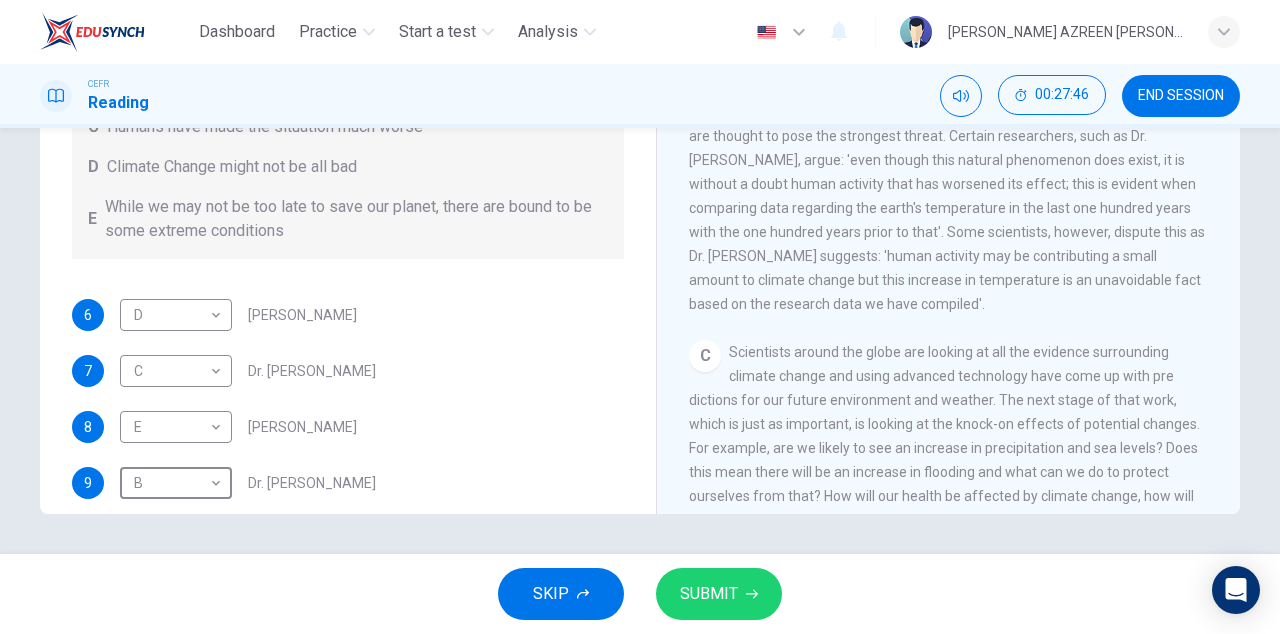 click on "SUBMIT" at bounding box center (709, 594) 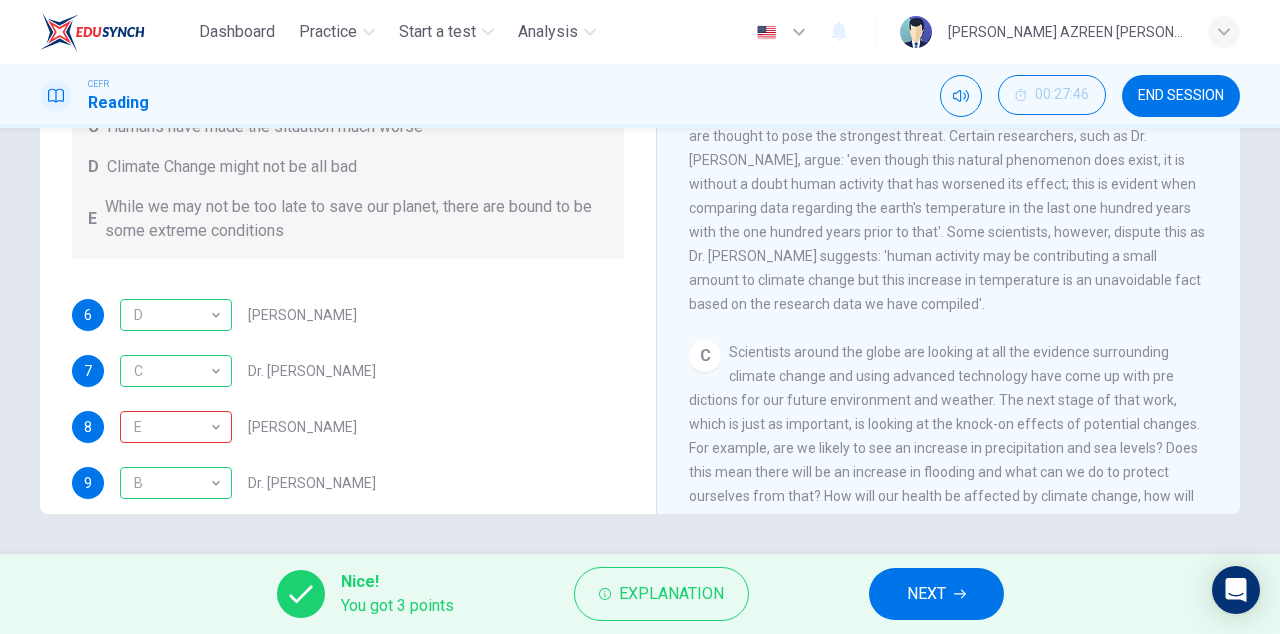 click on "NEXT" at bounding box center (926, 594) 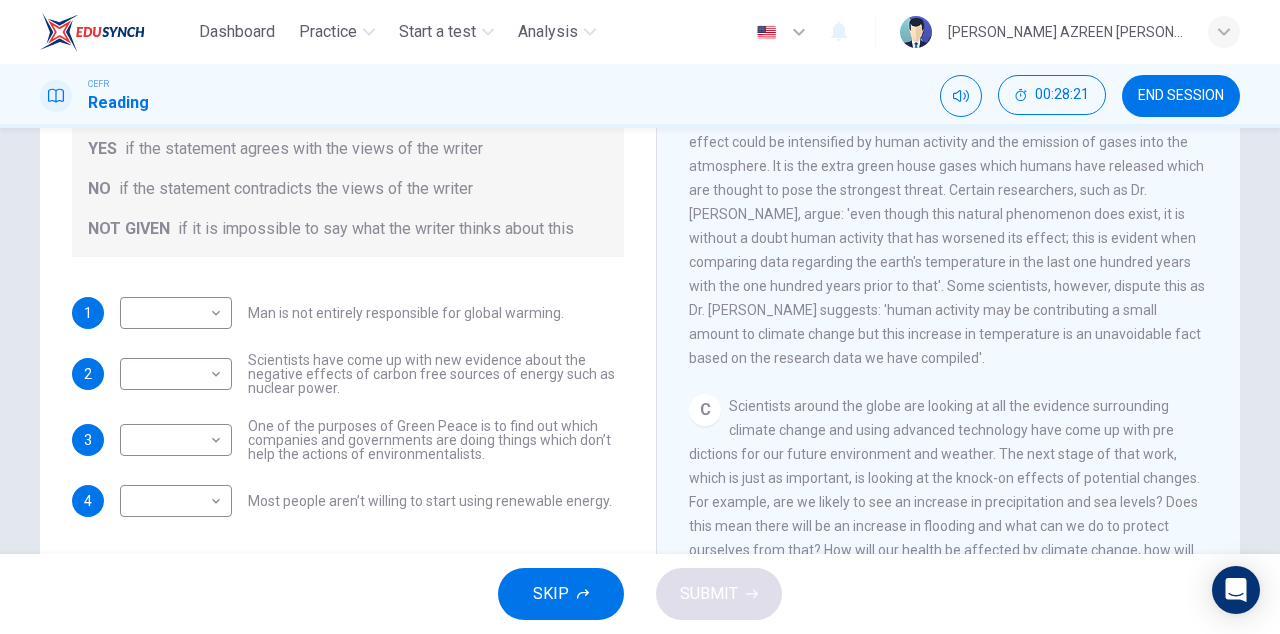 scroll, scrollTop: 297, scrollLeft: 0, axis: vertical 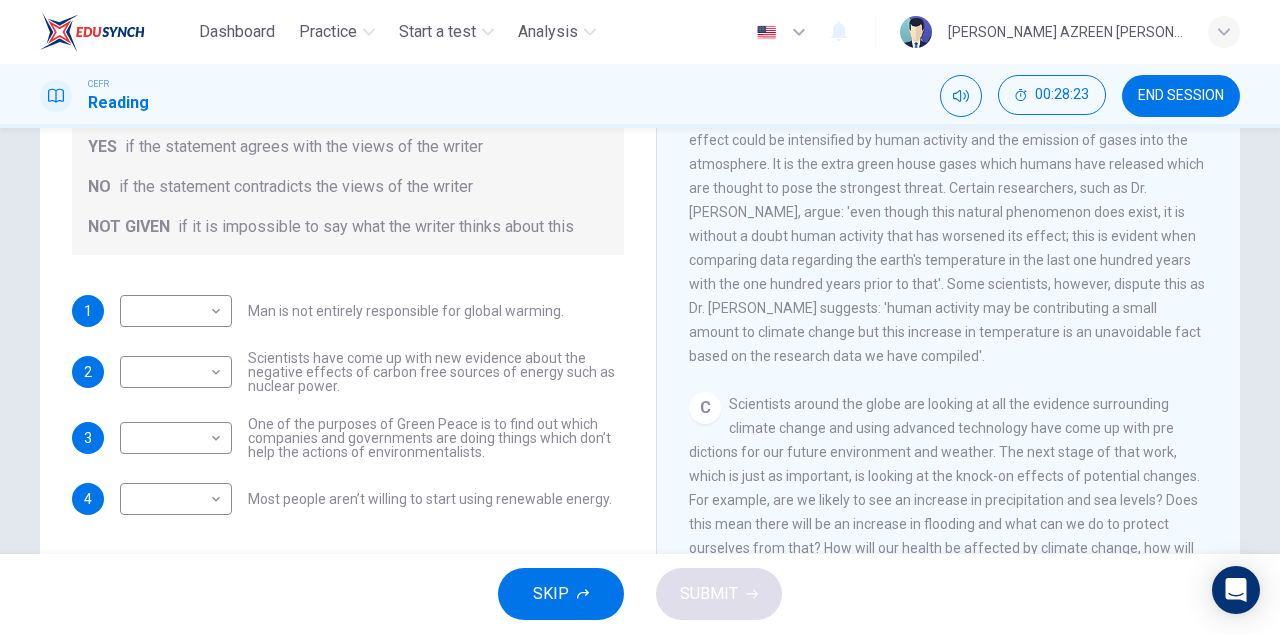 click on "Dashboard Practice Start a test Analysis English en ​ [PERSON_NAME] AZREEN [PERSON_NAME] CEFR Reading 00:28:23 END SESSION Question 10 Do the following statements agree with the information given in the Reading Passage? In the boxes below, write YES if the statement agrees with the views of the writer NO if the statement contradicts the views of the writer NOT GIVEN if it is impossible to say what the writer thinks about this 1 ​ ​ Man is not entirely responsible for global warming. 2 ​ ​ Scientists have come up with new evidence about the negative effects of carbon free sources of energy such as nuclear power. 3 ​ ​ One of the purposes of Green Peace is to find out which companies and governments are doing things which don’t help the actions of environmentalists. 4 ​ ​ Most people aren’t willing to start using renewable energy. The Climate of the Earth CLICK TO ZOOM Click to Zoom A B C D E SKIP SUBMIT Dashboard Practice Start a test Analysis Notifications © Copyright  2025" at bounding box center (640, 317) 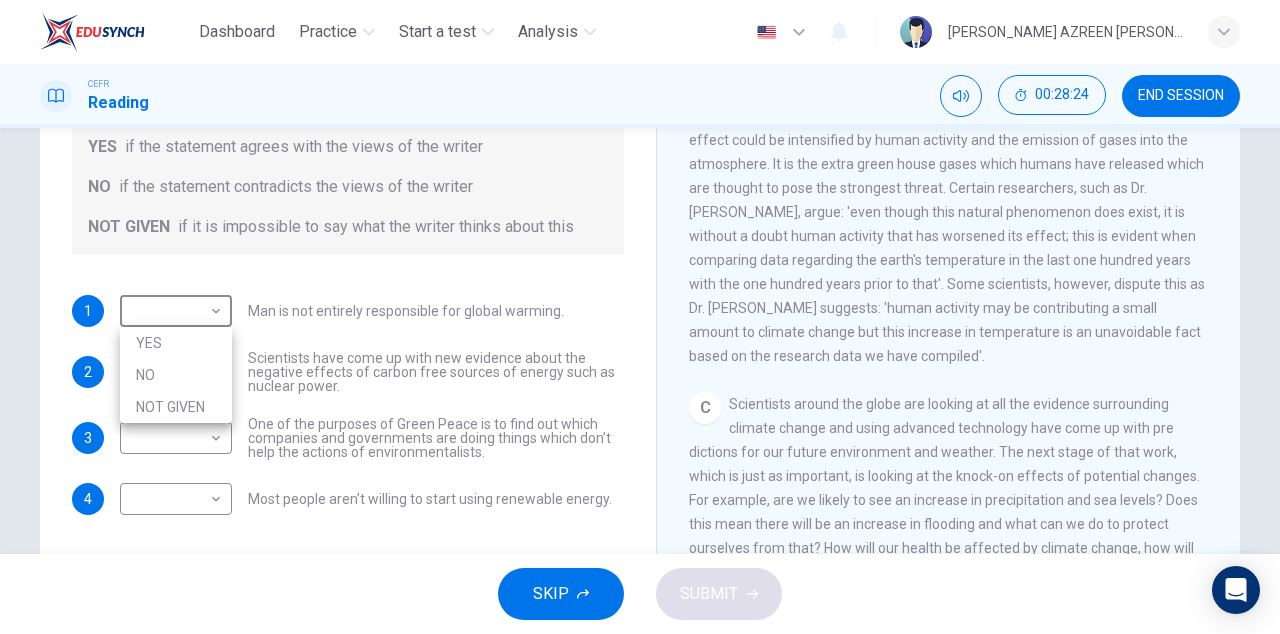 click on "YES" at bounding box center (176, 343) 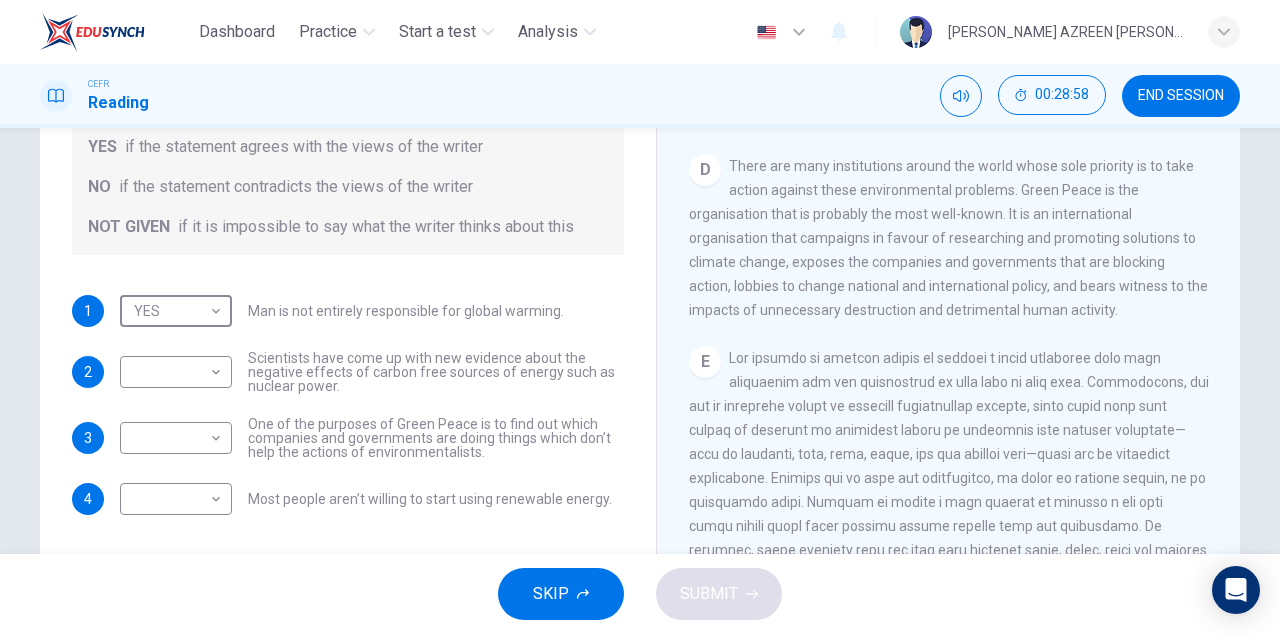 scroll, scrollTop: 1116, scrollLeft: 0, axis: vertical 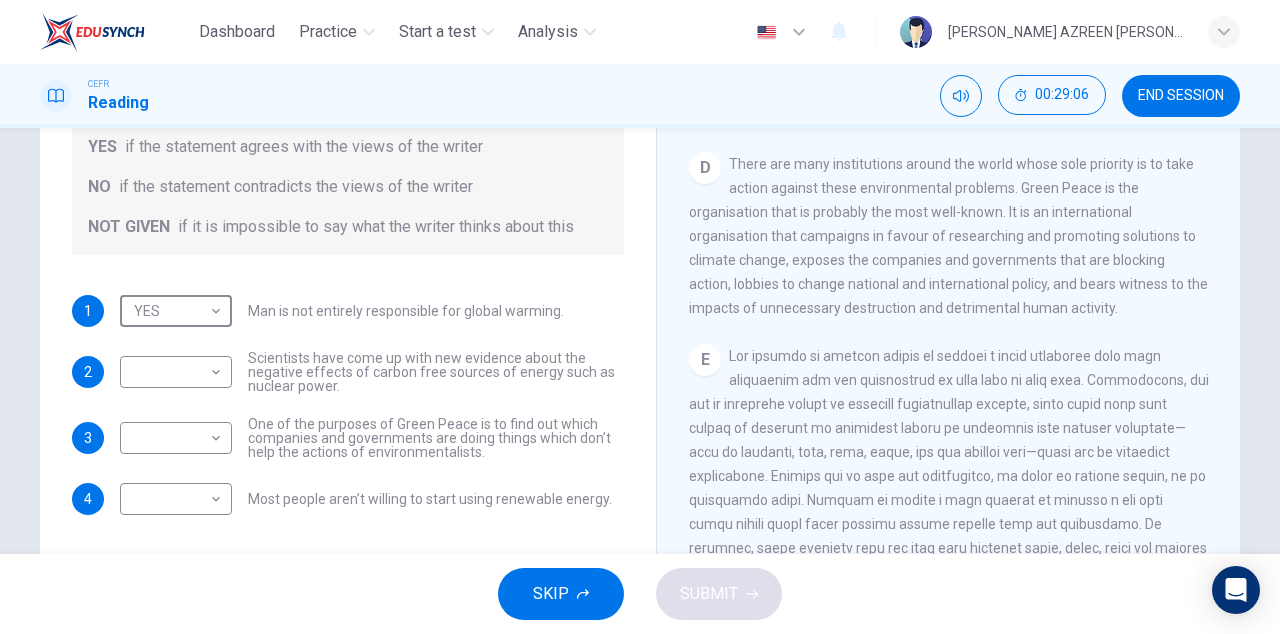 click on "Dashboard Practice Start a test Analysis English en ​ [PERSON_NAME] AZREEN [PERSON_NAME] CEFR Reading 00:29:06 END SESSION Question 10 Do the following statements agree with the information given in the Reading Passage? In the boxes below, write YES if the statement agrees with the views of the writer NO if the statement contradicts the views of the writer NOT GIVEN if it is impossible to say what the writer thinks about this 1 YES YES ​ Man is not entirely responsible for global warming. 2 ​ ​ Scientists have come up with new evidence about the negative effects of carbon free sources of energy such as nuclear power. 3 ​ ​ One of the purposes of Green Peace is to find out which companies and governments are doing things which don’t help the actions of environmentalists. 4 ​ ​ Most people aren’t willing to start using renewable energy. The Climate of the Earth CLICK TO ZOOM Click to Zoom A B C D E SKIP SUBMIT Dashboard Practice Start a test Analysis Notifications © Copyright  2025" at bounding box center (640, 317) 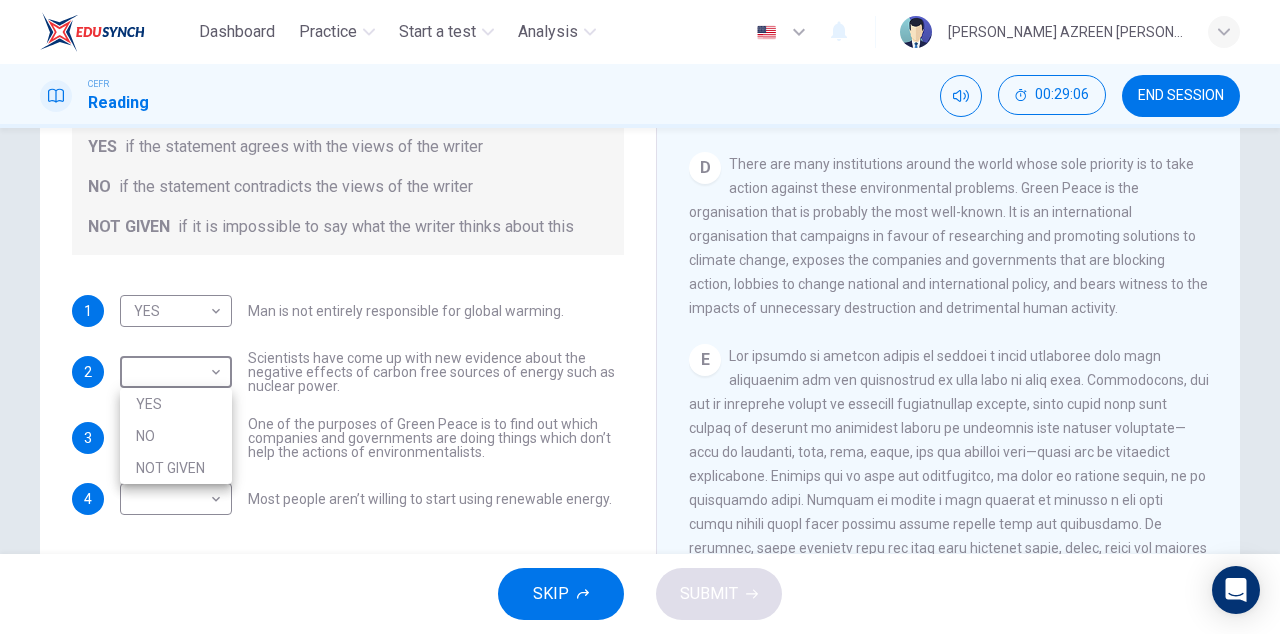 click on "NOT GIVEN" at bounding box center [176, 468] 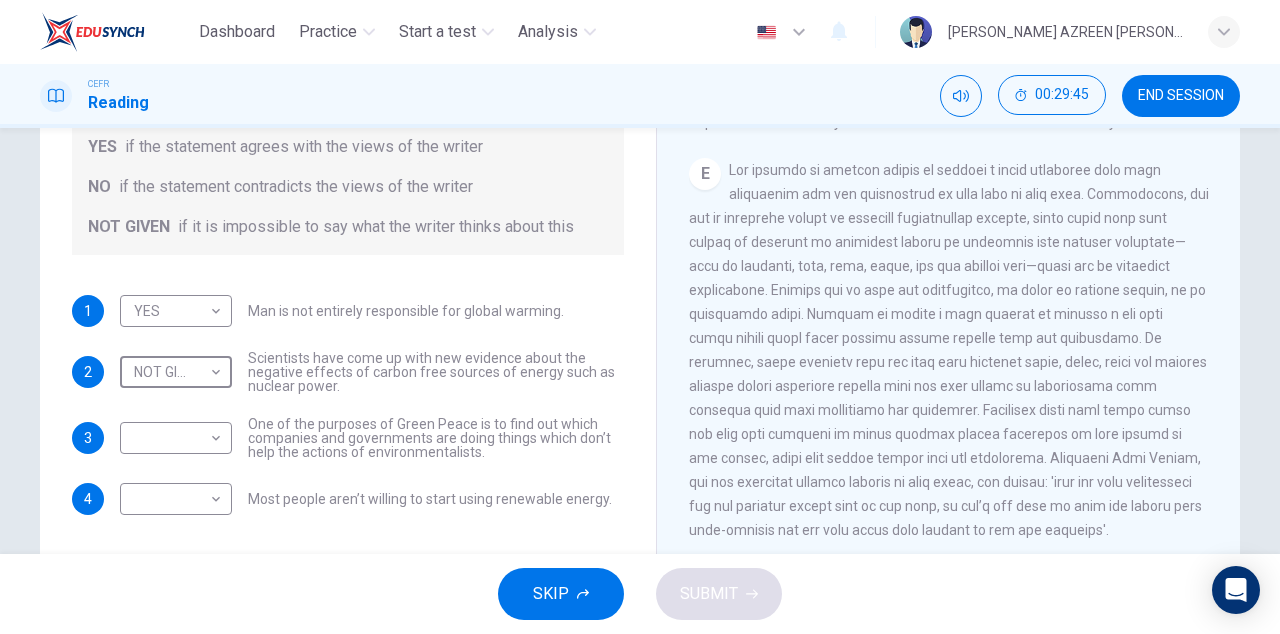 scroll, scrollTop: 1378, scrollLeft: 0, axis: vertical 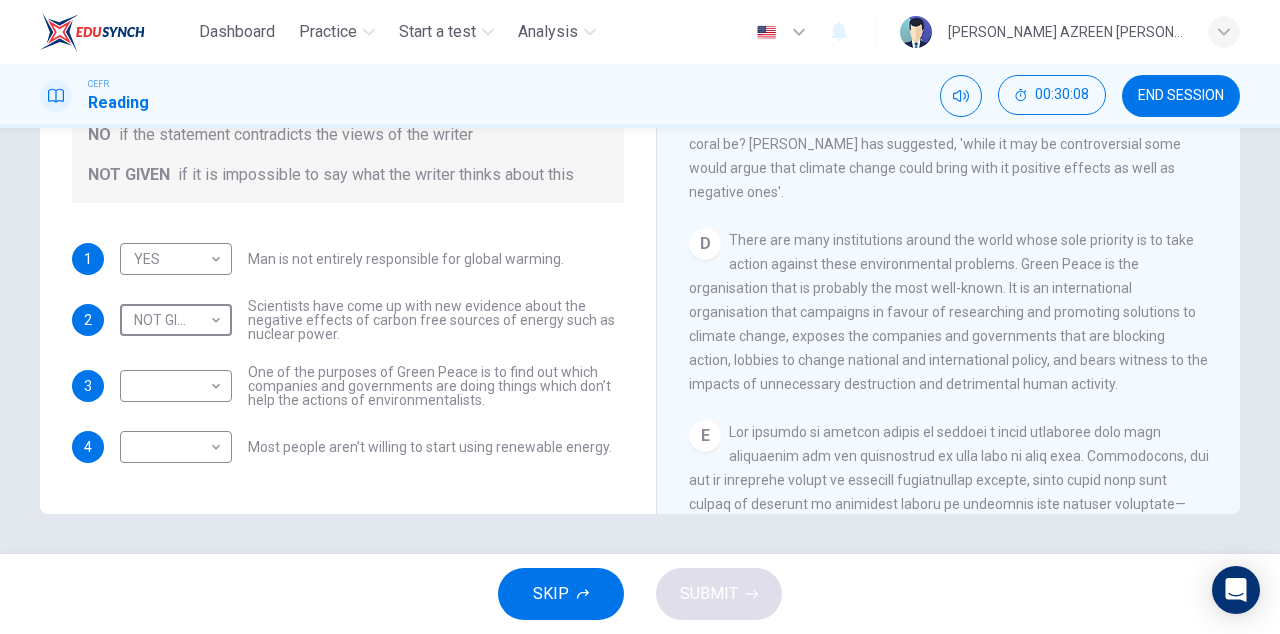click on "Dashboard Practice Start a test Analysis English en ​ [PERSON_NAME] AZREEN [PERSON_NAME] CEFR Reading 00:30:08 END SESSION Question 10 Do the following statements agree with the information given in the Reading Passage? In the boxes below, write YES if the statement agrees with the views of the writer NO if the statement contradicts the views of the writer NOT GIVEN if it is impossible to say what the writer thinks about this 1 YES YES ​ Man is not entirely responsible for global warming. 2 NOT GIVEN NOT GIVEN ​ Scientists have come up with new evidence about the negative effects of carbon free sources of energy such as nuclear power. 3 ​ ​ One of the purposes of Green Peace is to find out which companies and governments are doing things which don’t help the actions of environmentalists. 4 ​ ​ Most people aren’t willing to start using renewable energy. The Climate of the Earth CLICK TO ZOOM Click to Zoom A B C D E SKIP SUBMIT Dashboard Practice Start a test Analysis Notifications © Copyright  2025" at bounding box center (640, 317) 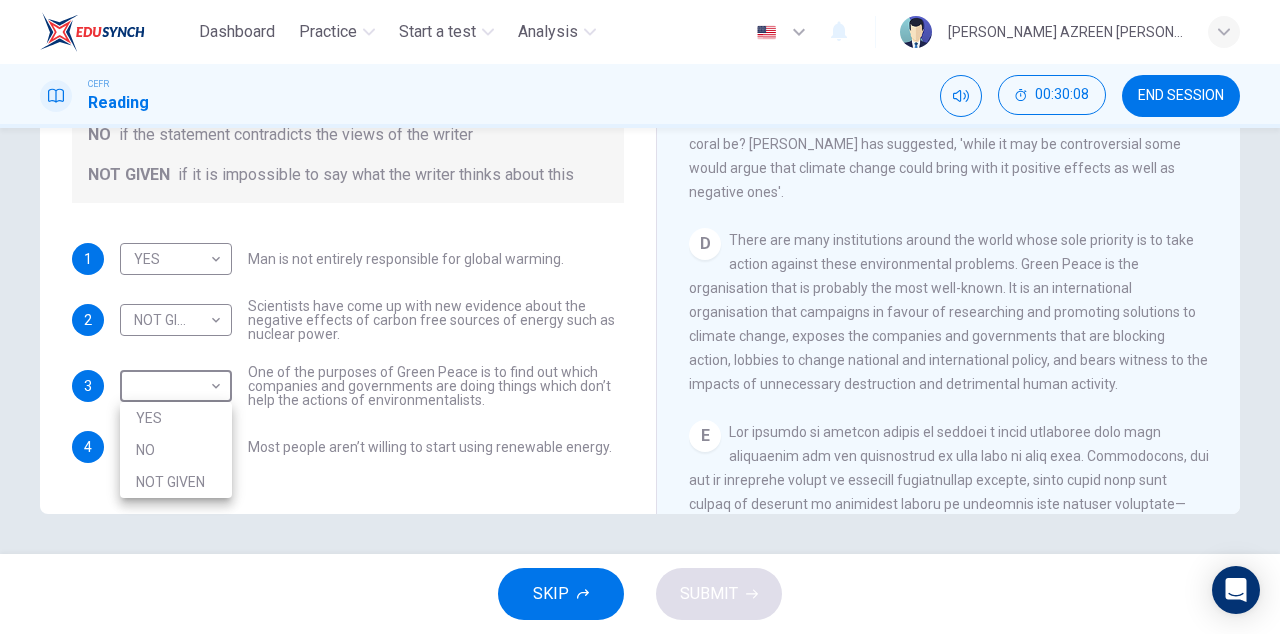 click on "YES" at bounding box center [176, 418] 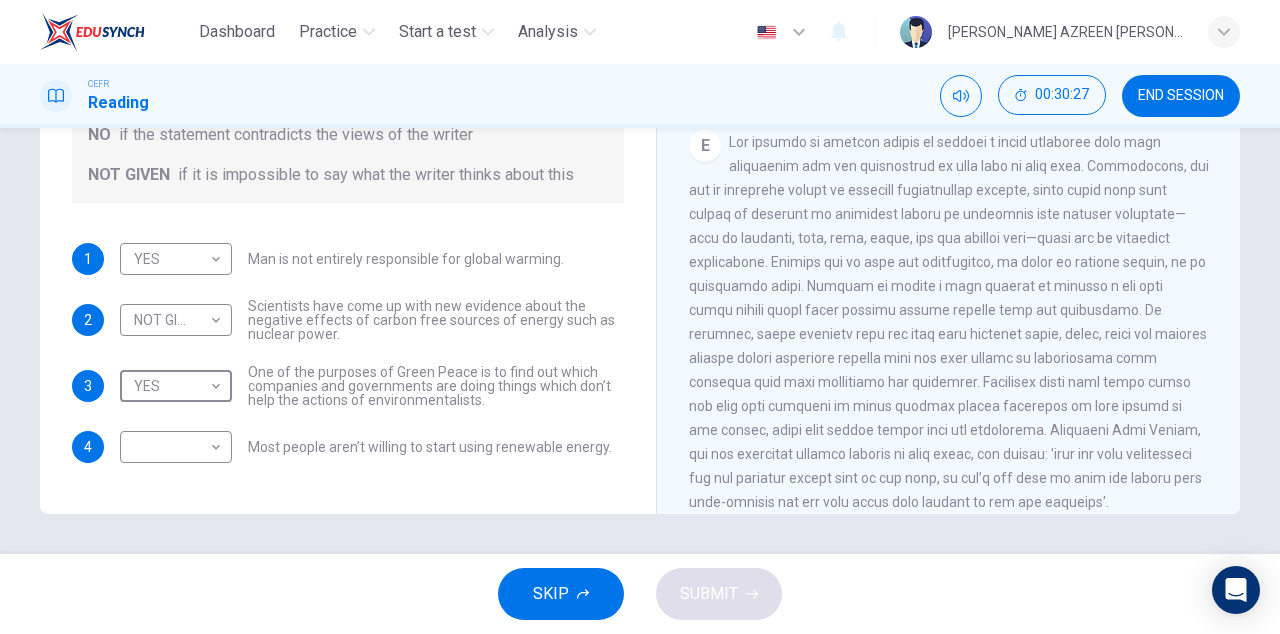 scroll, scrollTop: 1279, scrollLeft: 0, axis: vertical 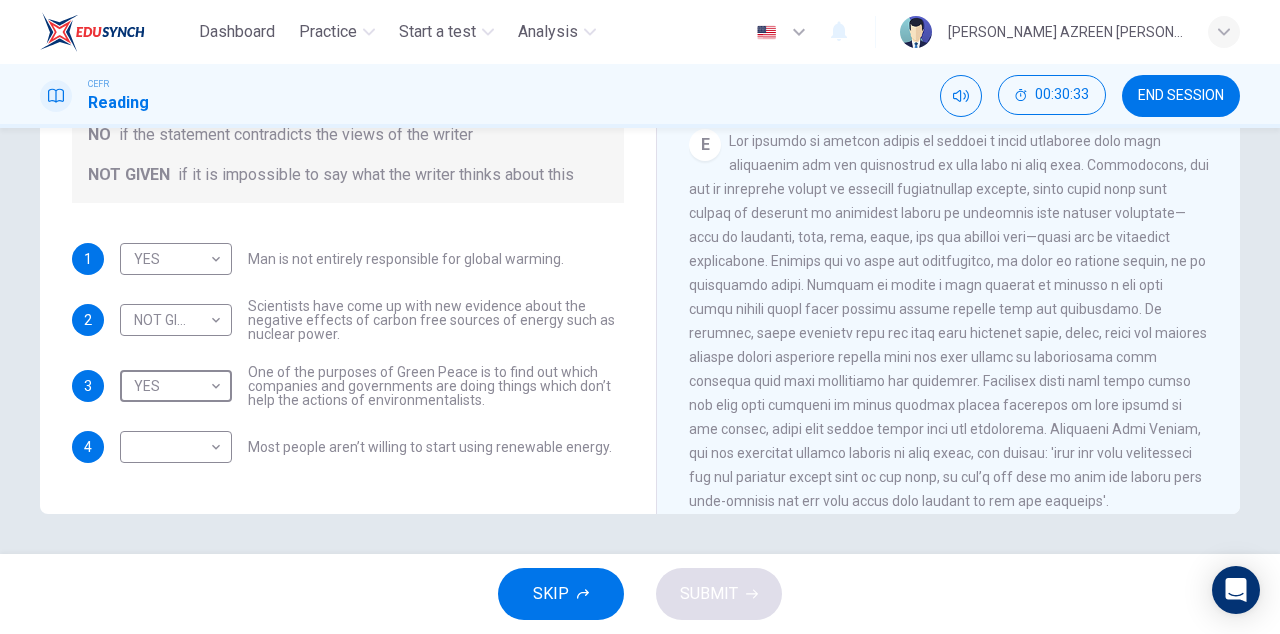 click on "Dashboard Practice Start a test Analysis English en ​ [PERSON_NAME] AZREEN [PERSON_NAME] CEFR Reading 00:30:33 END SESSION Question 10 Do the following statements agree with the information given in the Reading Passage? In the boxes below, write YES if the statement agrees with the views of the writer NO if the statement contradicts the views of the writer NOT GIVEN if it is impossible to say what the writer thinks about this 1 YES YES ​ Man is not entirely responsible for global warming. 2 NOT GIVEN NOT GIVEN ​ Scientists have come up with new evidence about the negative effects of carbon free sources of energy such as nuclear power. 3 YES YES ​ One of the purposes of Green Peace is to find out which companies and governments are doing things which don’t help the actions of environmentalists. 4 ​ ​ Most people aren’t willing to start using renewable energy. The Climate of the Earth CLICK TO ZOOM Click to Zoom A B C D E SKIP SUBMIT Dashboard Practice Start a test Analysis Notifications © Copyright" at bounding box center (640, 317) 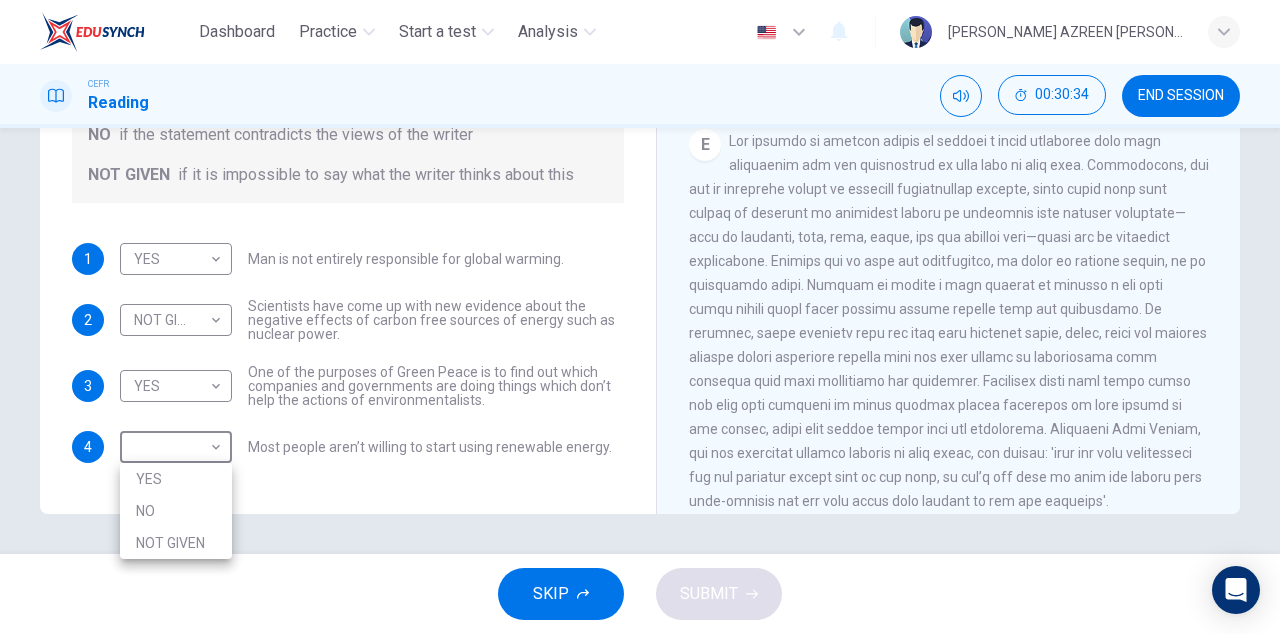 click on "NO" at bounding box center (176, 511) 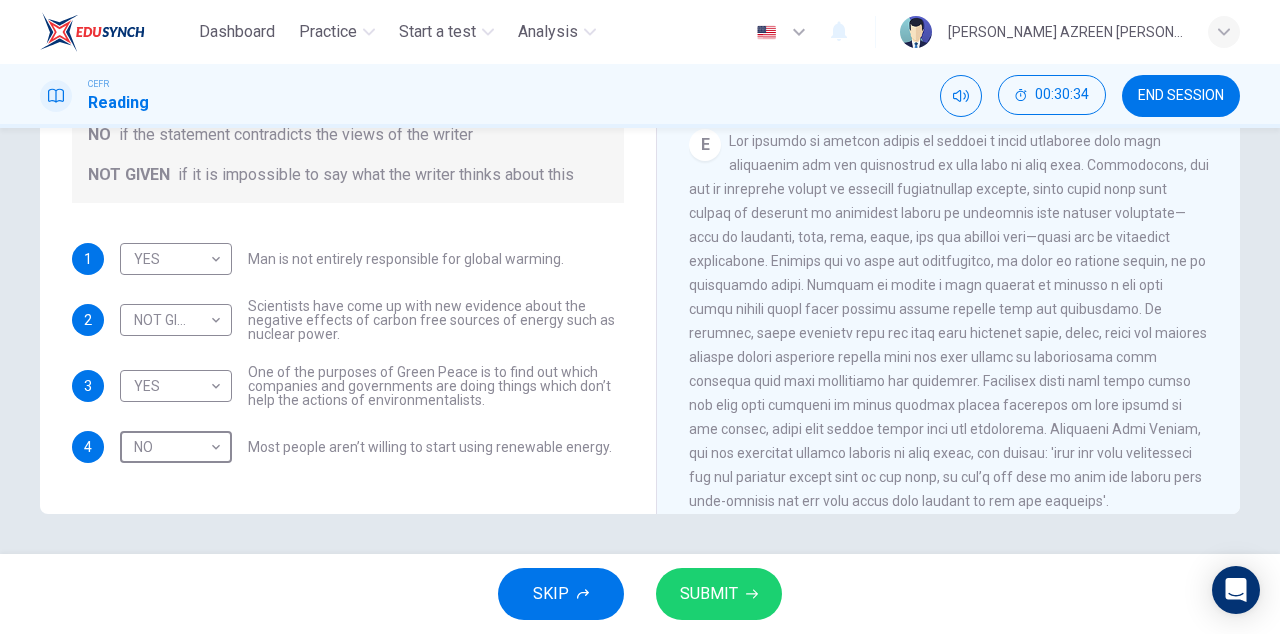 click on "SUBMIT" at bounding box center (709, 594) 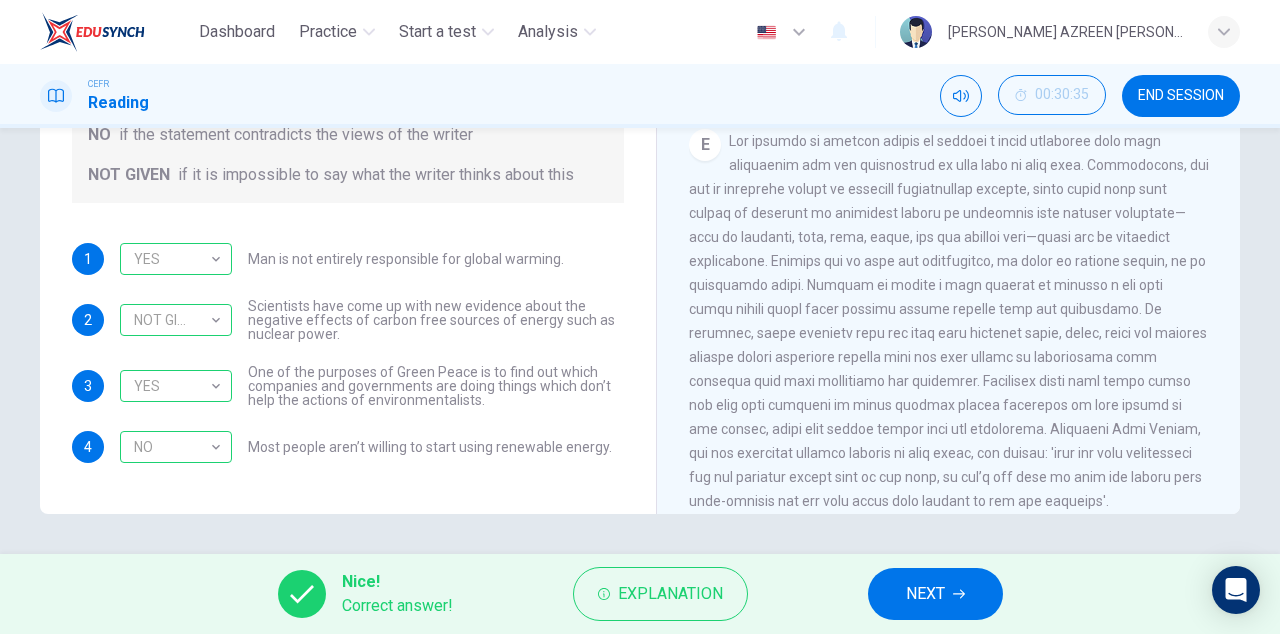 click 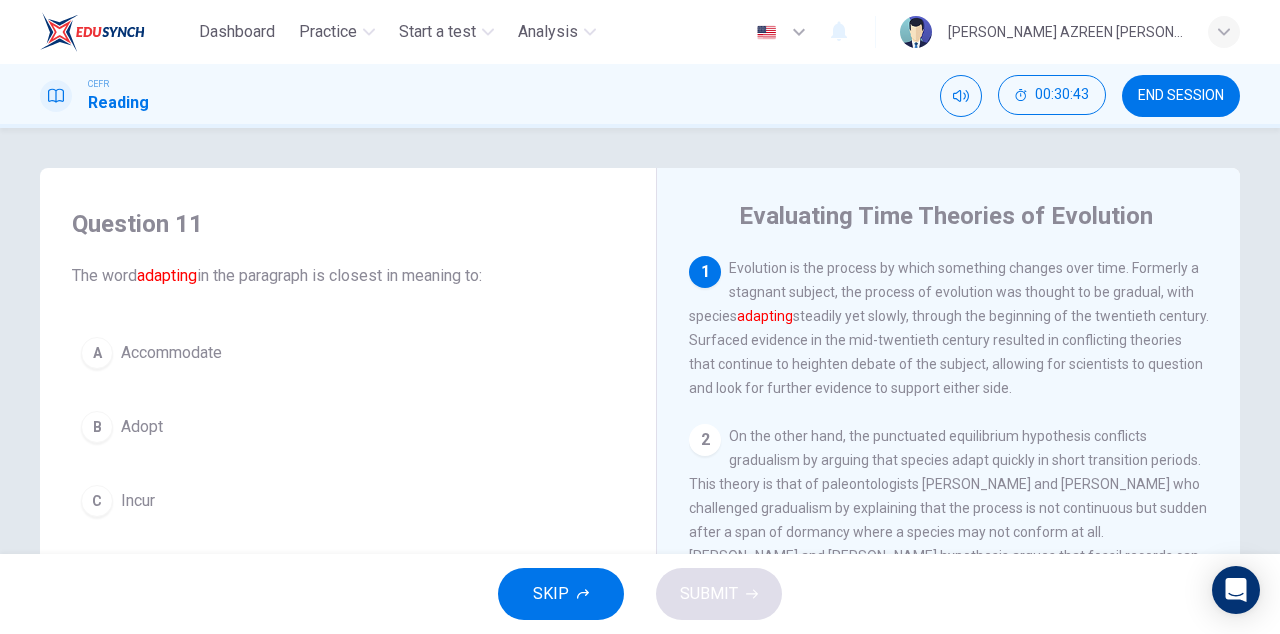 click on "B Adopt" at bounding box center [348, 427] 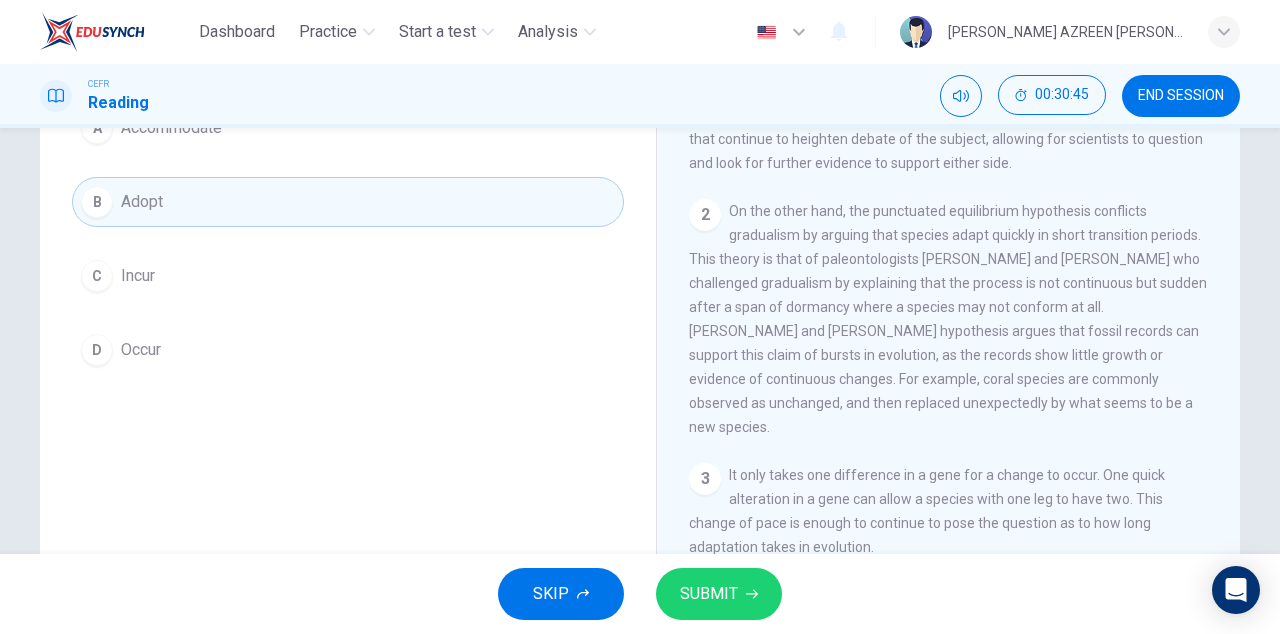 scroll, scrollTop: 233, scrollLeft: 0, axis: vertical 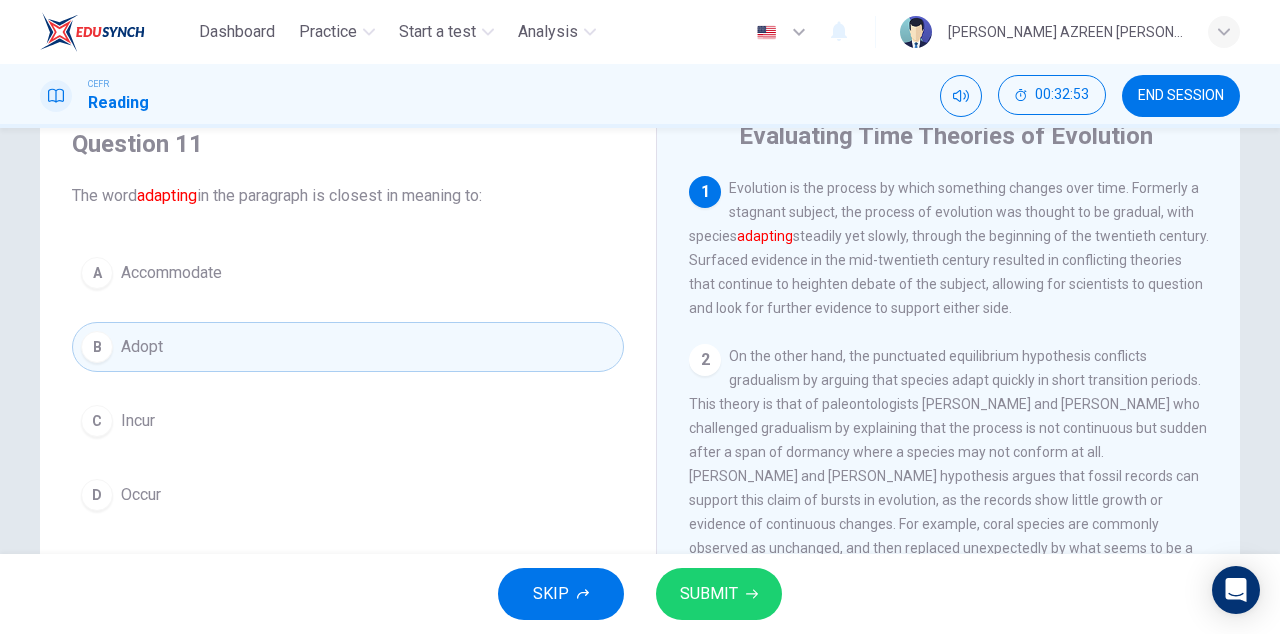 click on "A Accommodate" at bounding box center (348, 273) 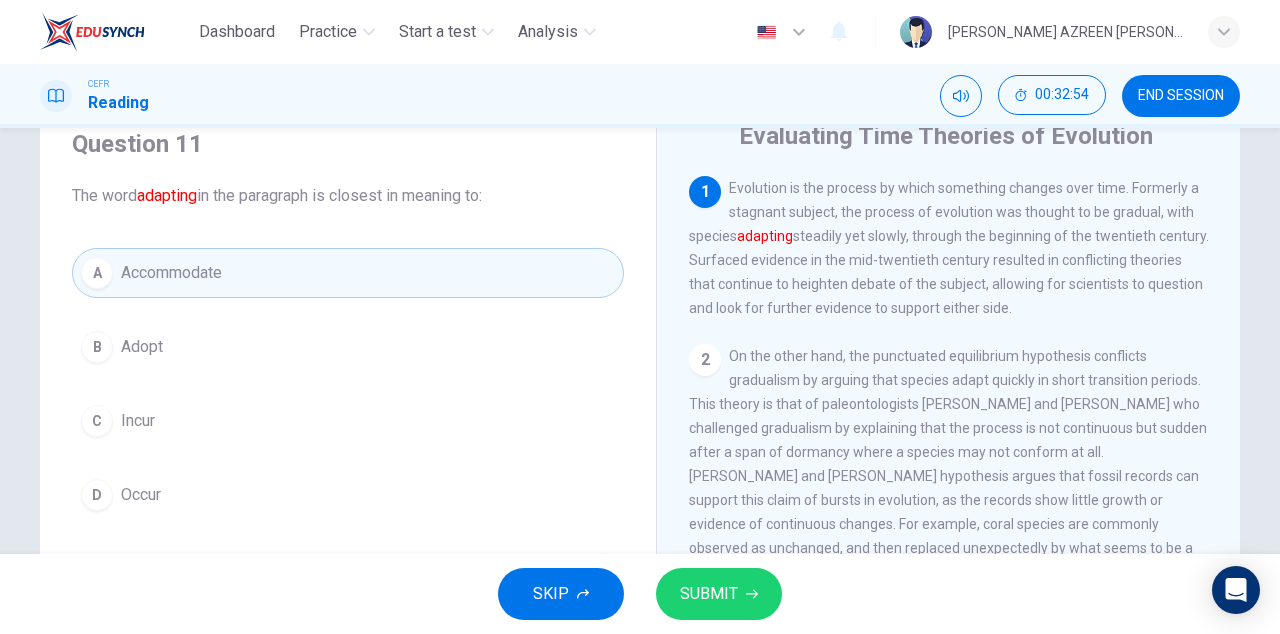 click on "SUBMIT" at bounding box center [709, 594] 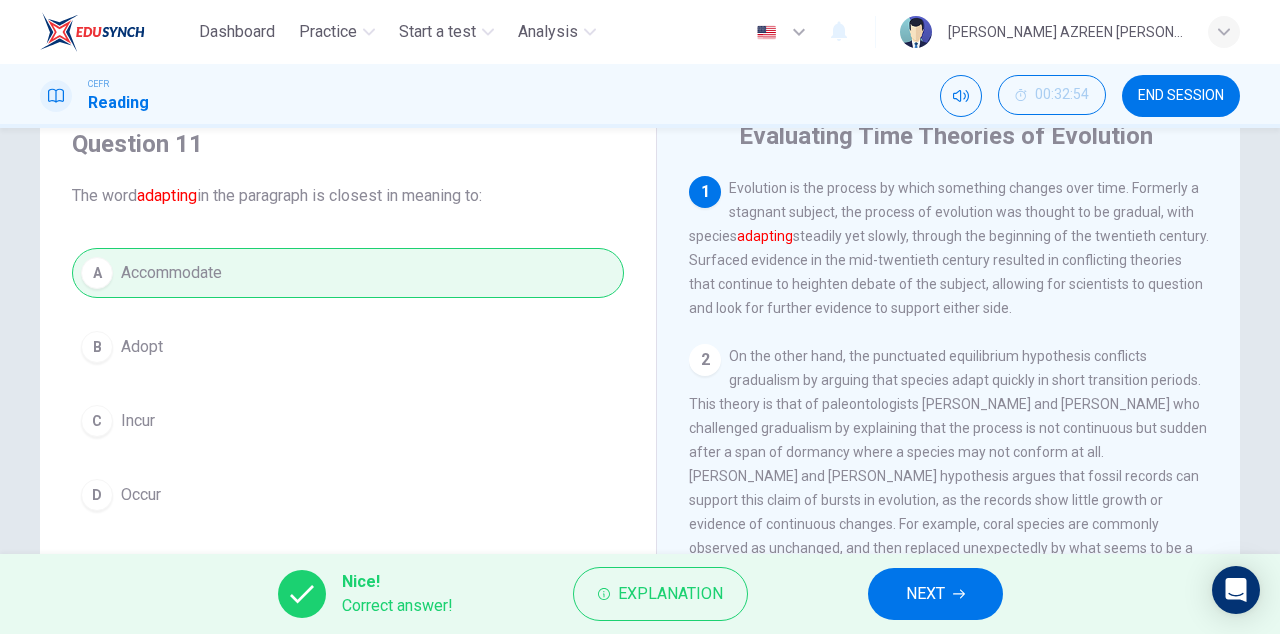 click on "Explanation" at bounding box center (670, 594) 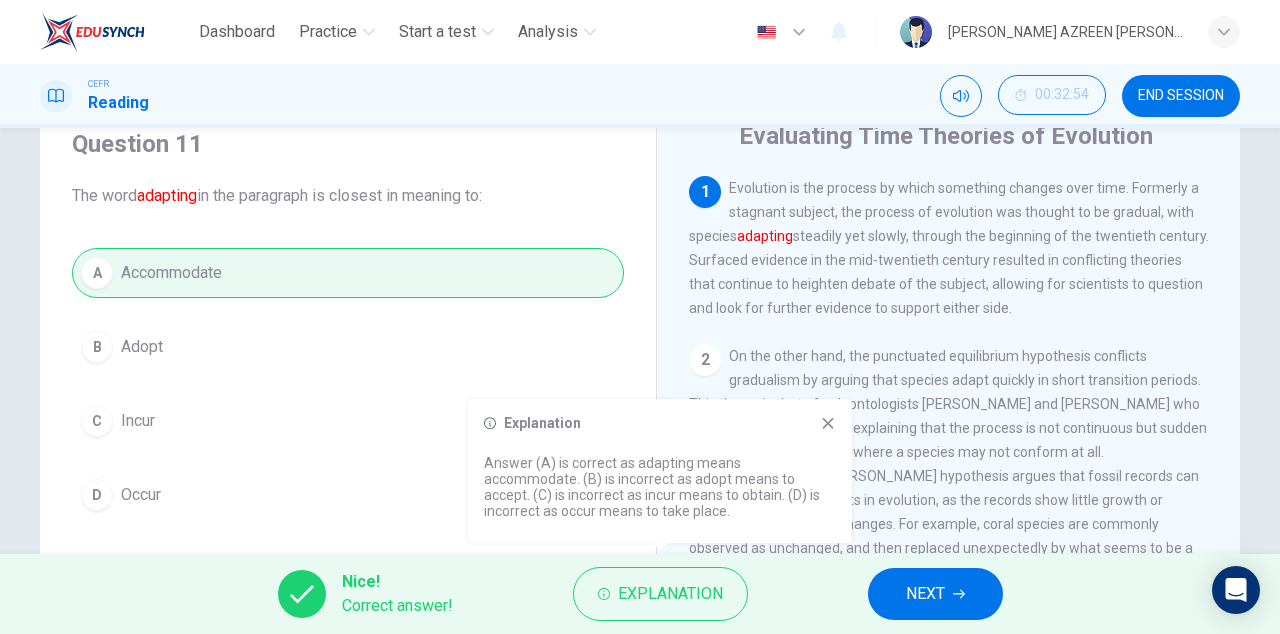 click 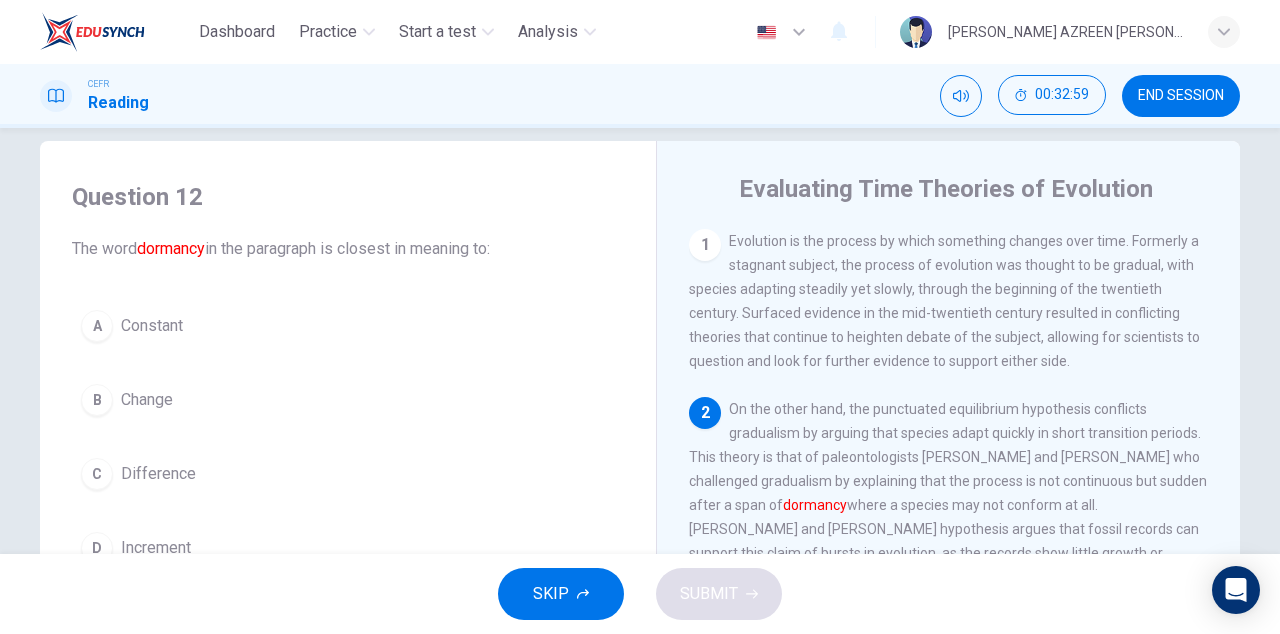 scroll, scrollTop: 24, scrollLeft: 0, axis: vertical 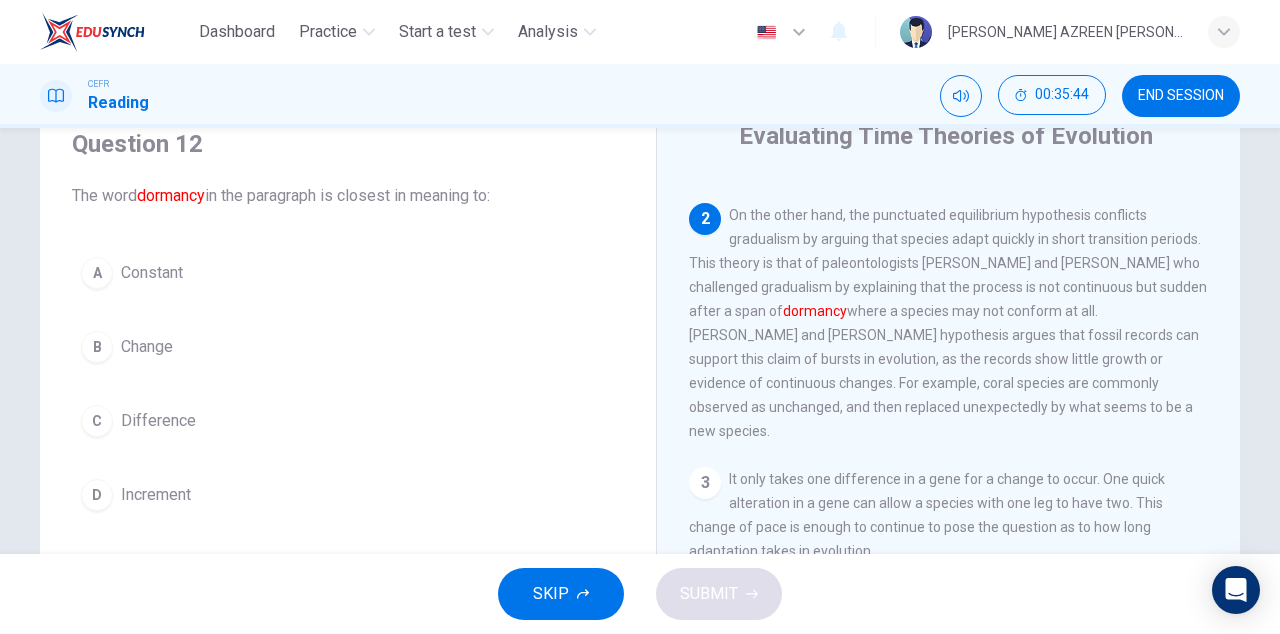 click on "B Change" at bounding box center (348, 347) 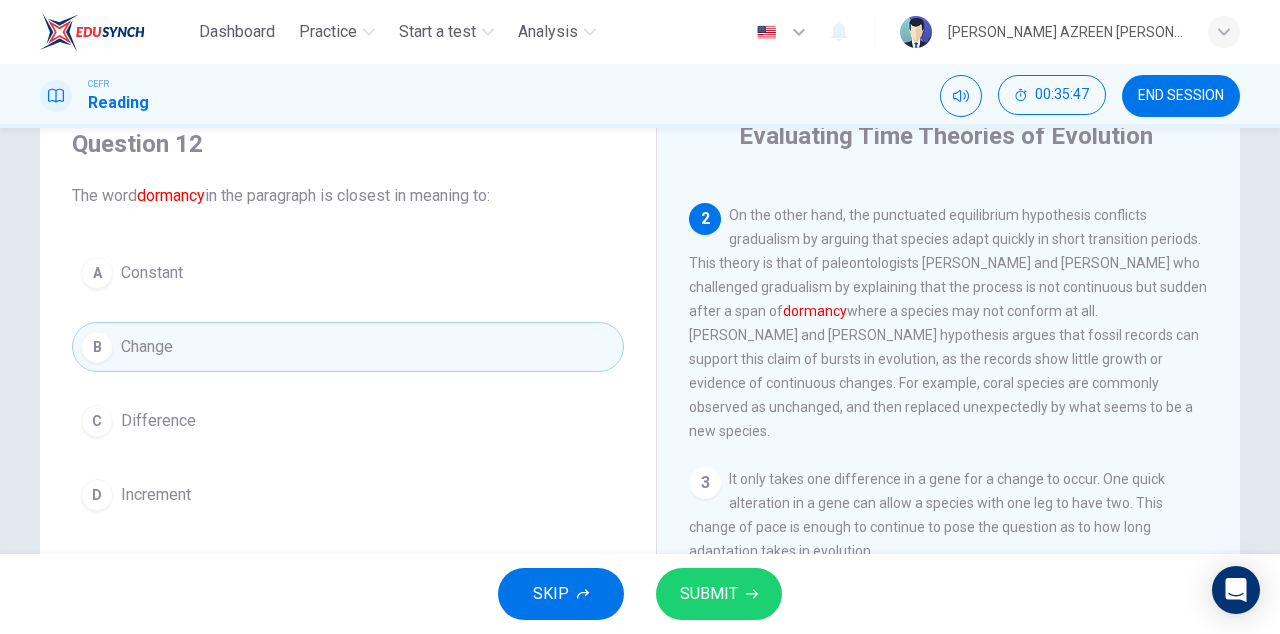 click on "SUBMIT" at bounding box center [709, 594] 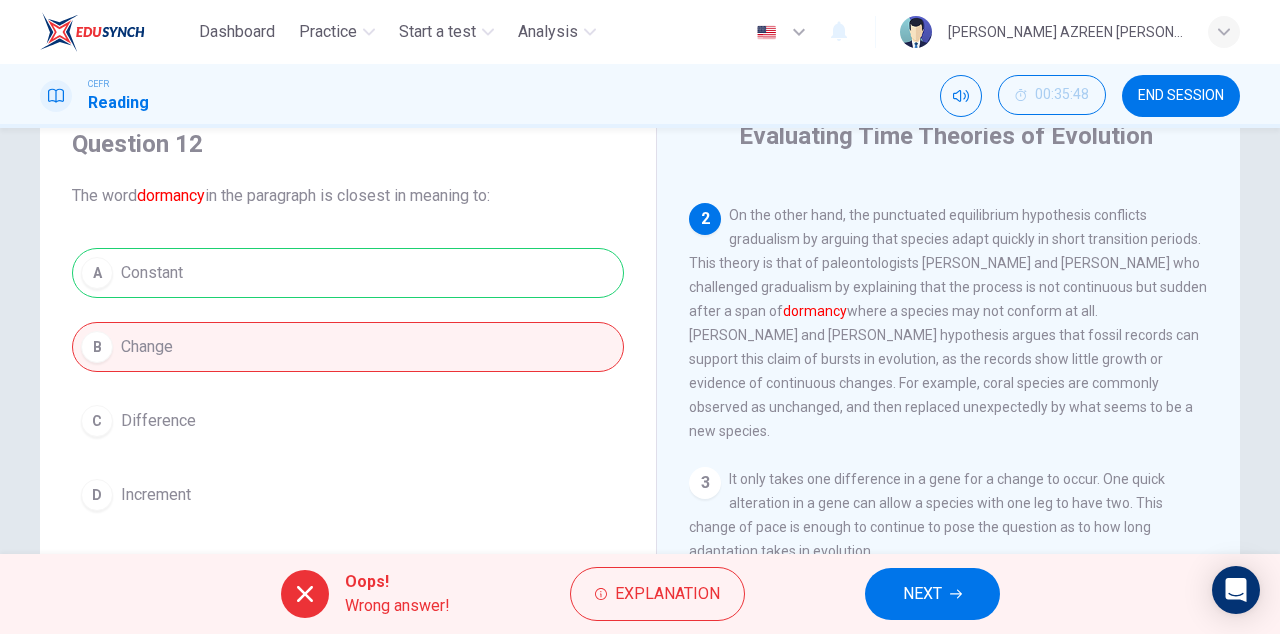 click on "A Constant B Change C Difference D Increment" at bounding box center [348, 384] 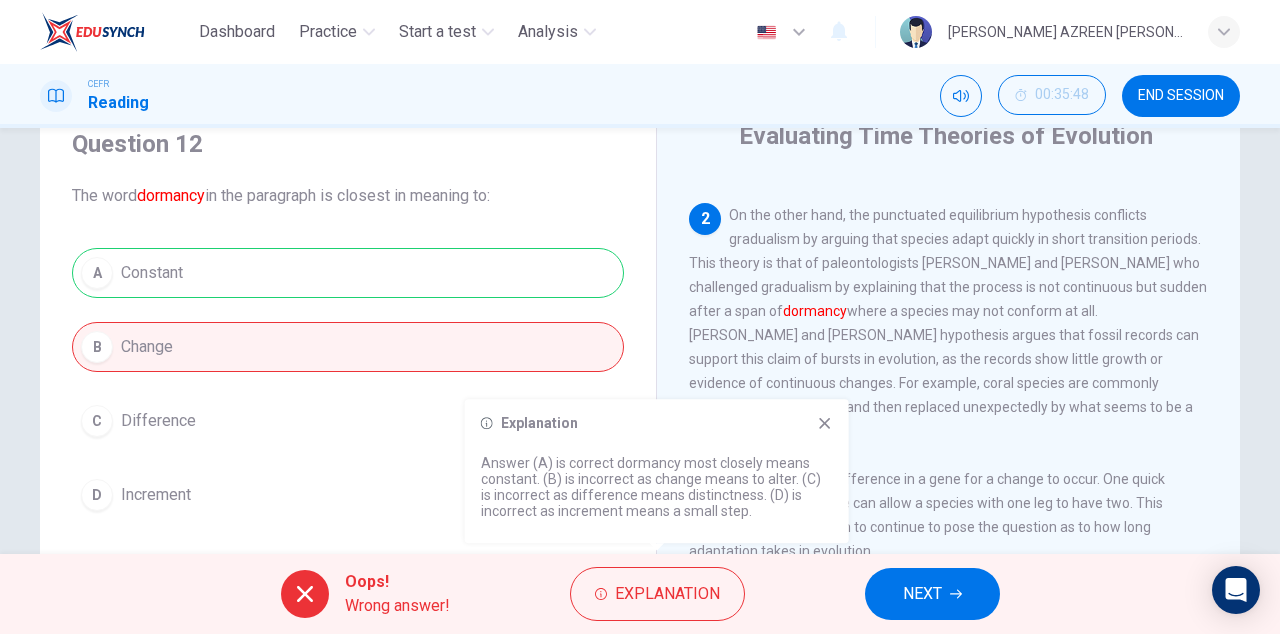 click on "NEXT" at bounding box center (922, 594) 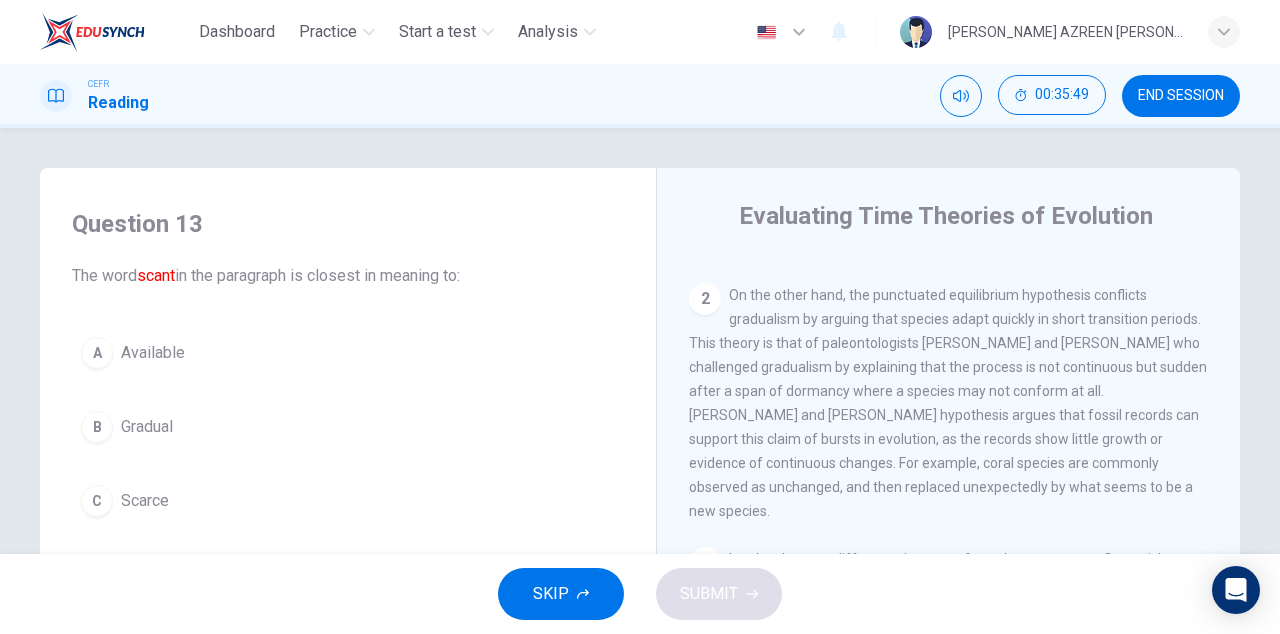 scroll, scrollTop: 0, scrollLeft: 0, axis: both 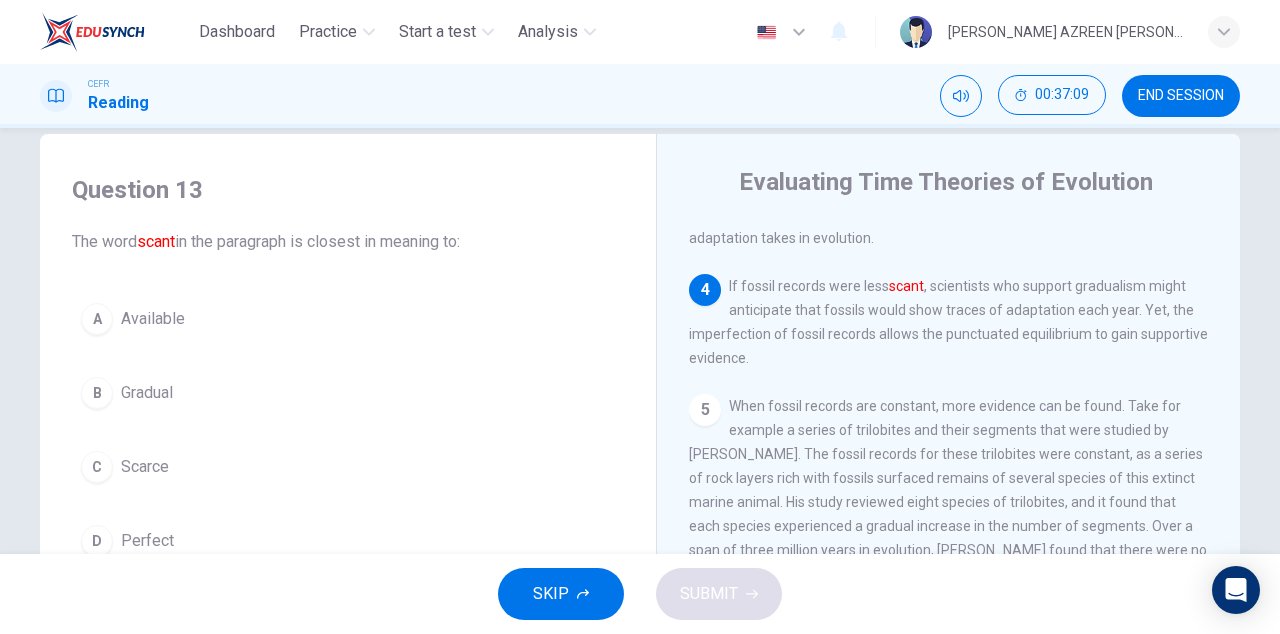 click on "B Gradual" at bounding box center [348, 393] 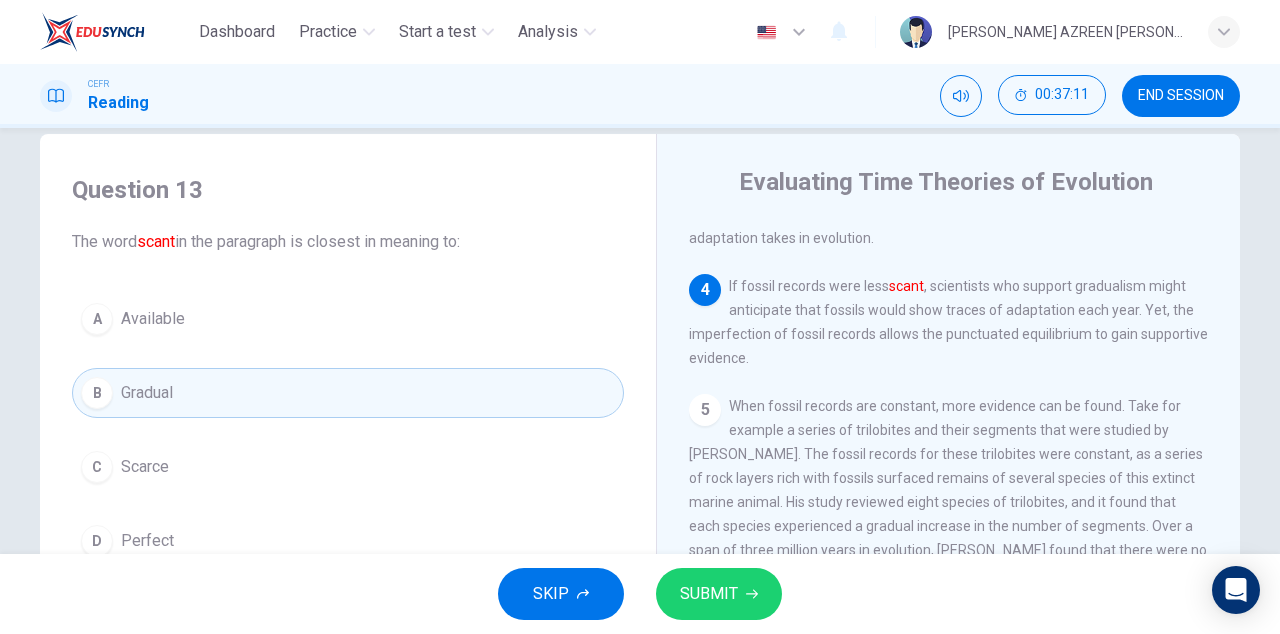 click 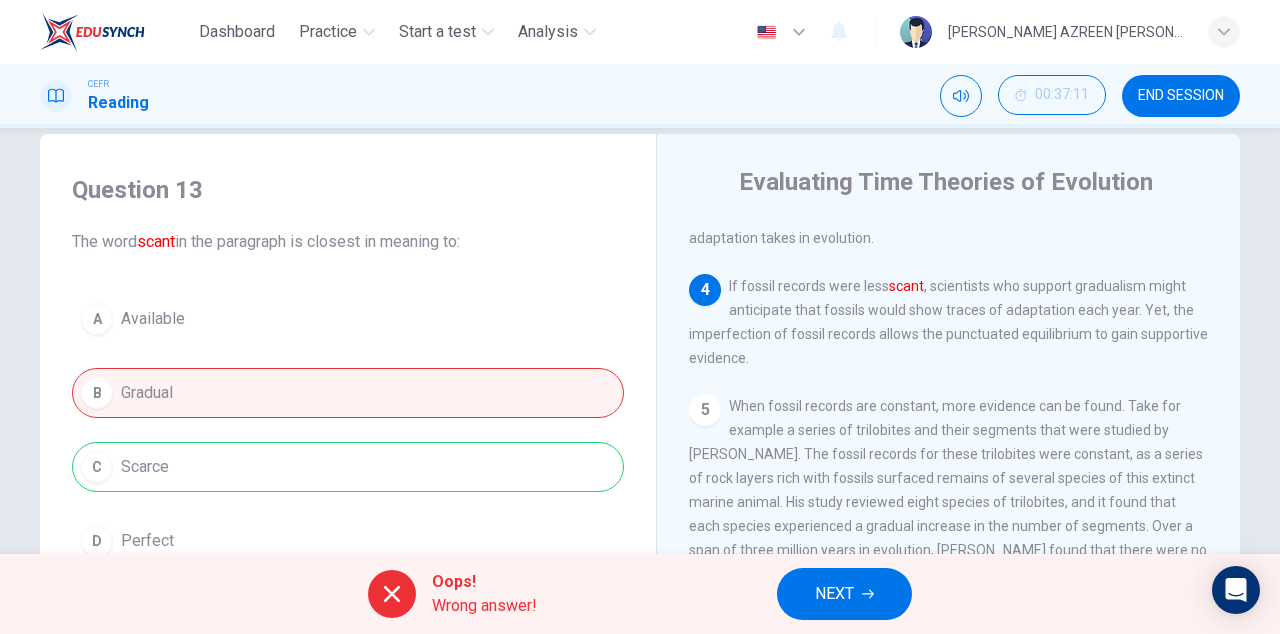click on "A Available B Gradual C Scarce D Perfect" at bounding box center [348, 430] 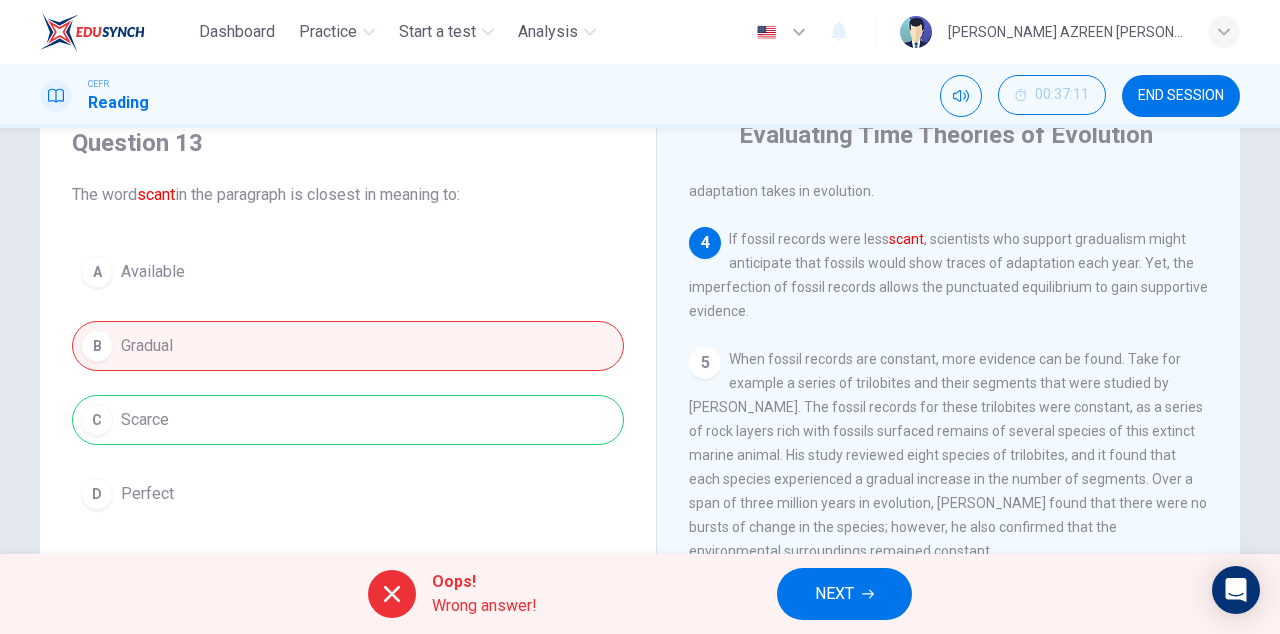 scroll, scrollTop: 83, scrollLeft: 0, axis: vertical 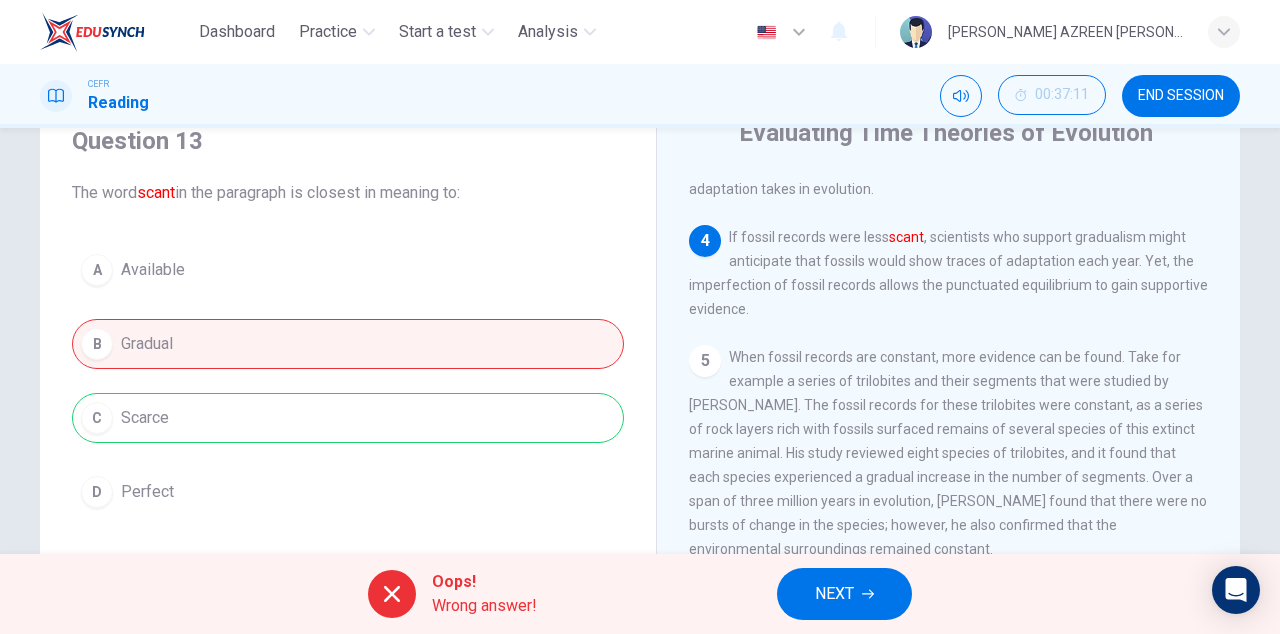 click on "A Available B Gradual C Scarce D Perfect" at bounding box center (348, 381) 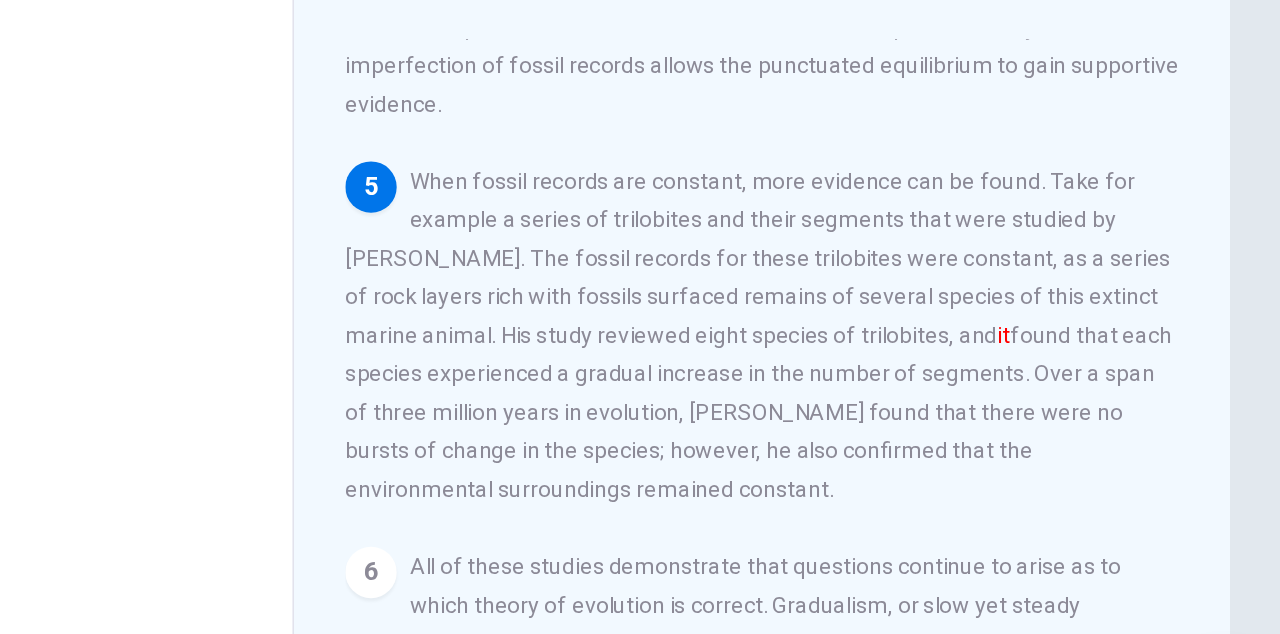 scroll, scrollTop: 596, scrollLeft: 0, axis: vertical 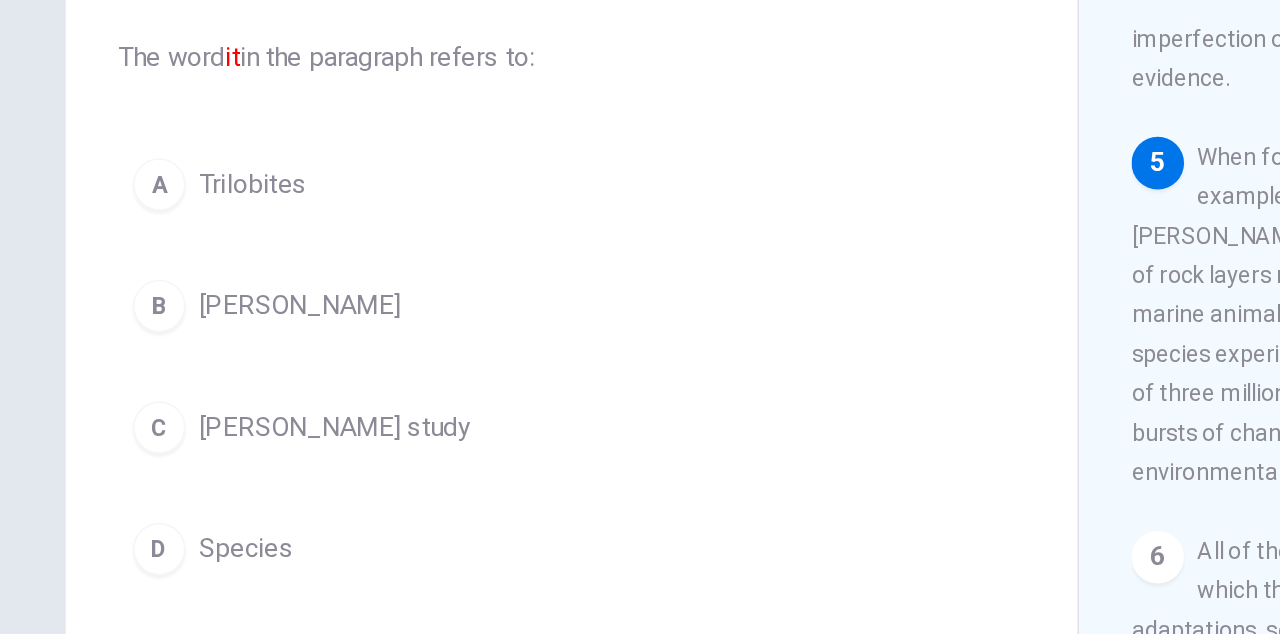 click on "A Trilobites" at bounding box center [348, 269] 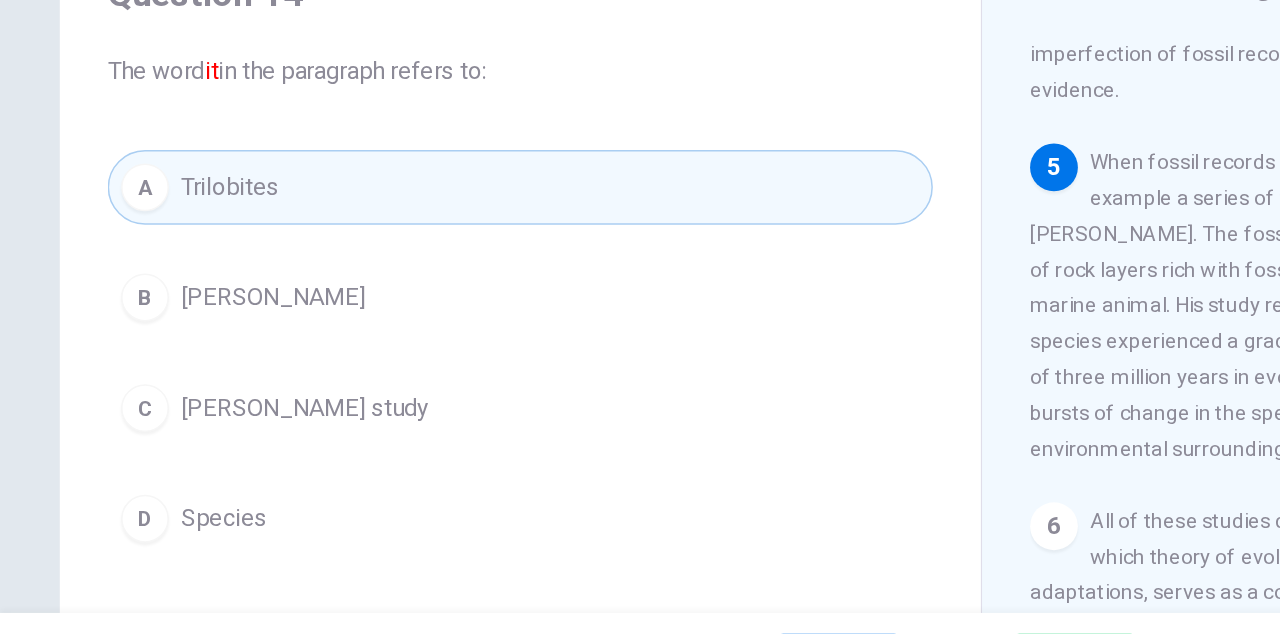 scroll, scrollTop: 86, scrollLeft: 0, axis: vertical 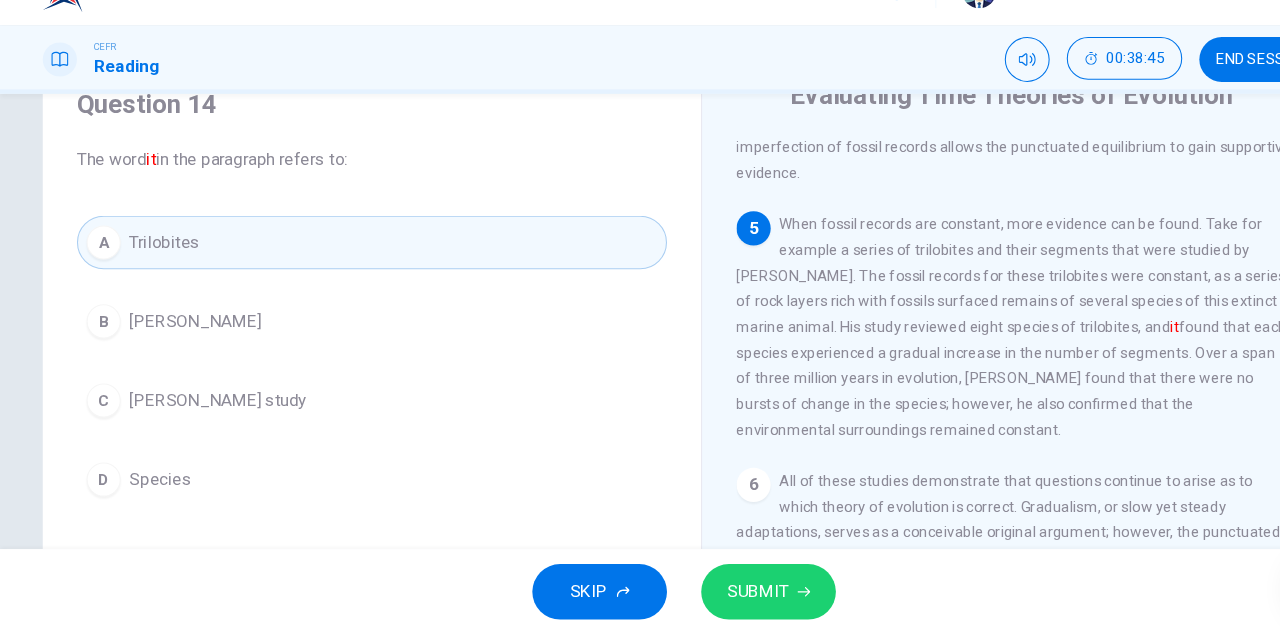 click on "[PERSON_NAME] study" at bounding box center [348, 415] 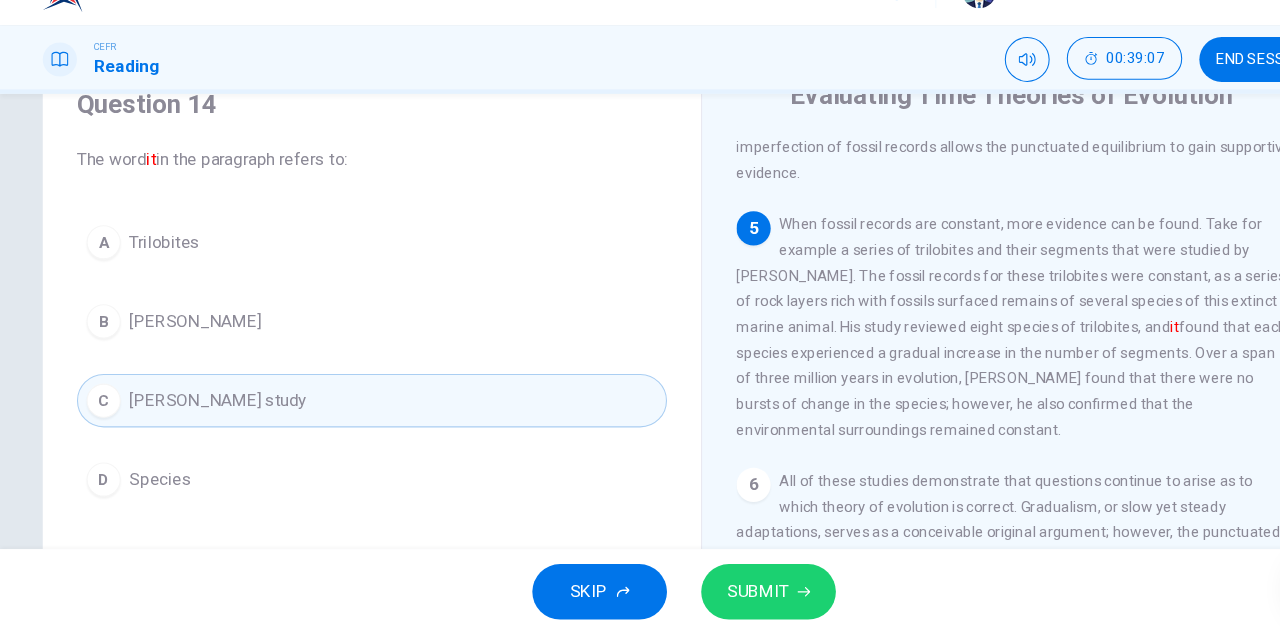 click on "A Trilobites" at bounding box center [348, 267] 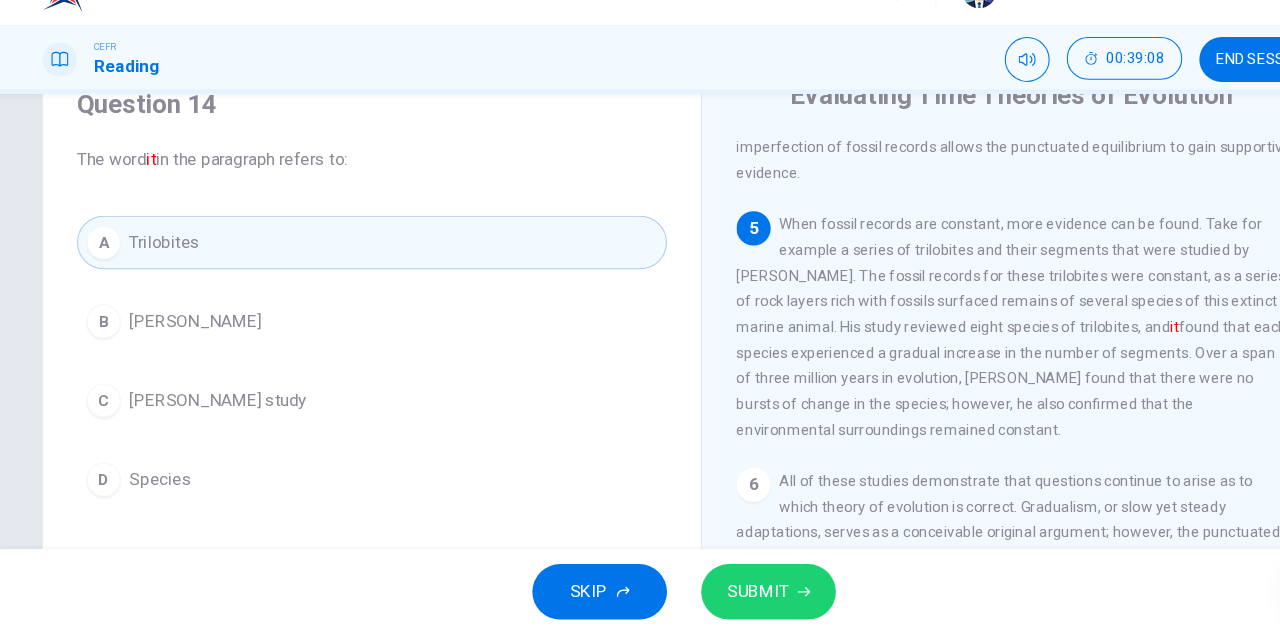 click on "SUBMIT" at bounding box center (719, 594) 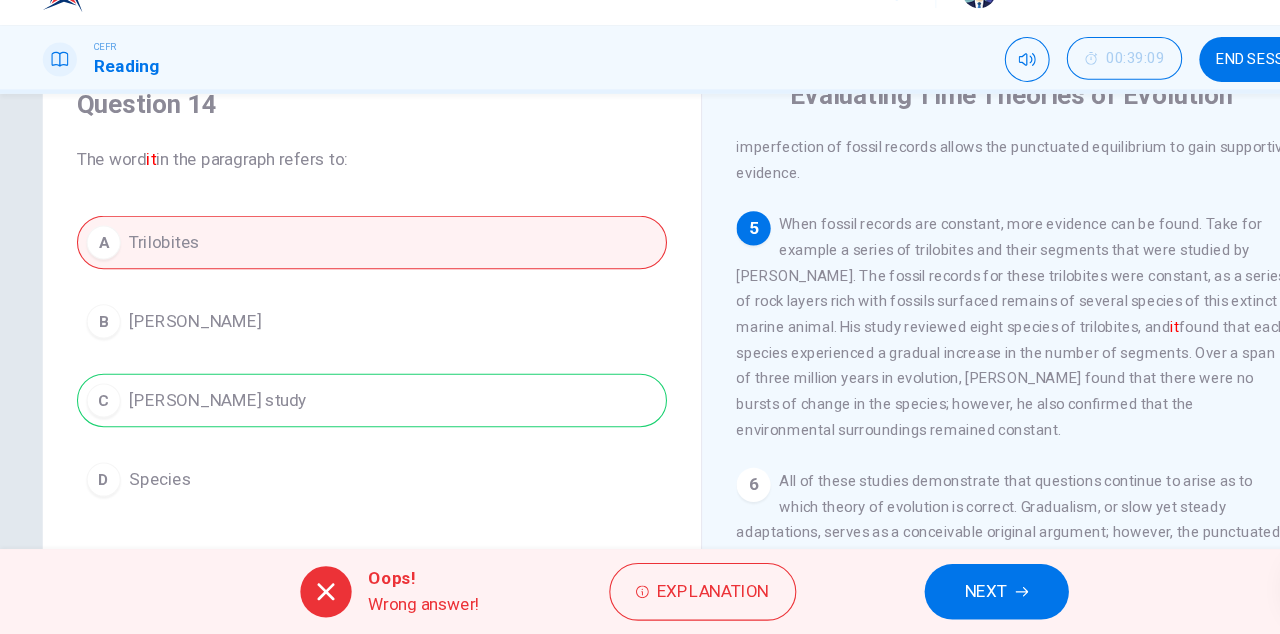 click on "A Trilobites B [PERSON_NAME] C [PERSON_NAME] study D Species" at bounding box center [348, 378] 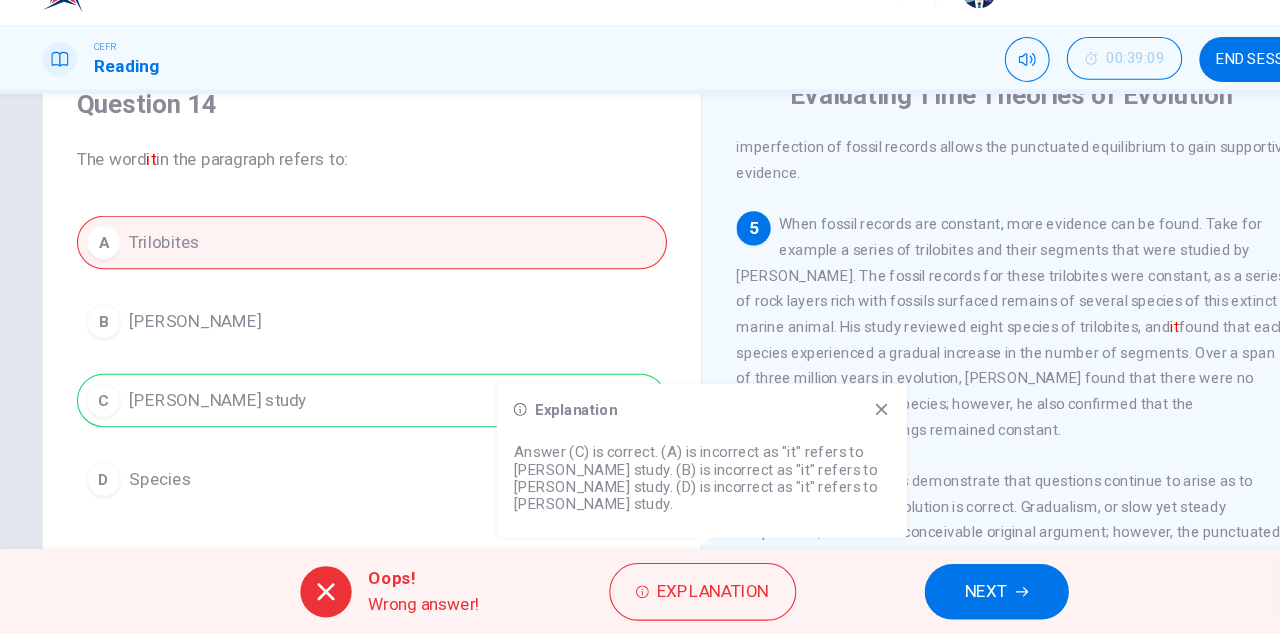 scroll, scrollTop: 610, scrollLeft: 0, axis: vertical 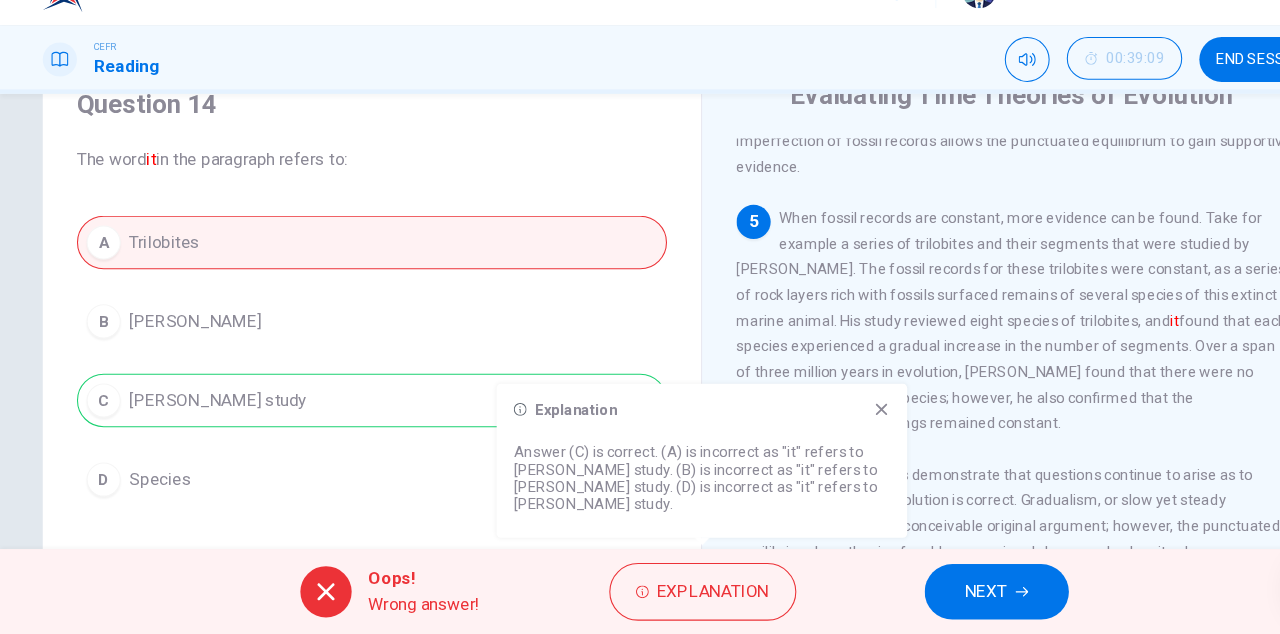 click on "NEXT" at bounding box center (922, 594) 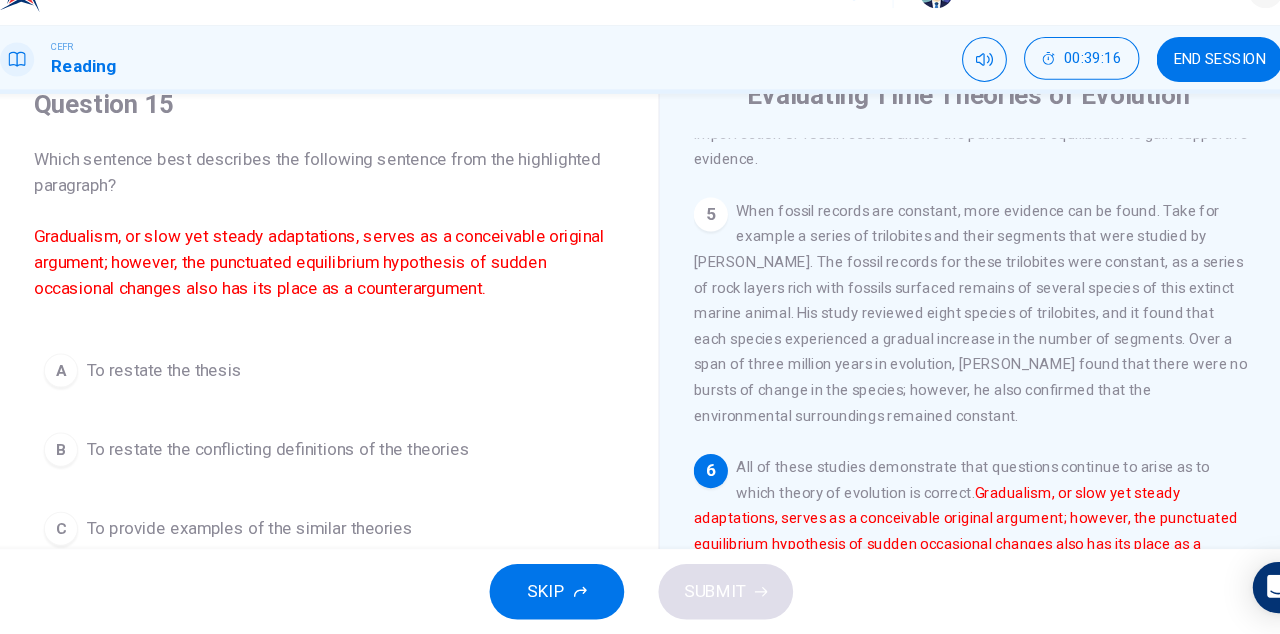 scroll, scrollTop: 650, scrollLeft: 0, axis: vertical 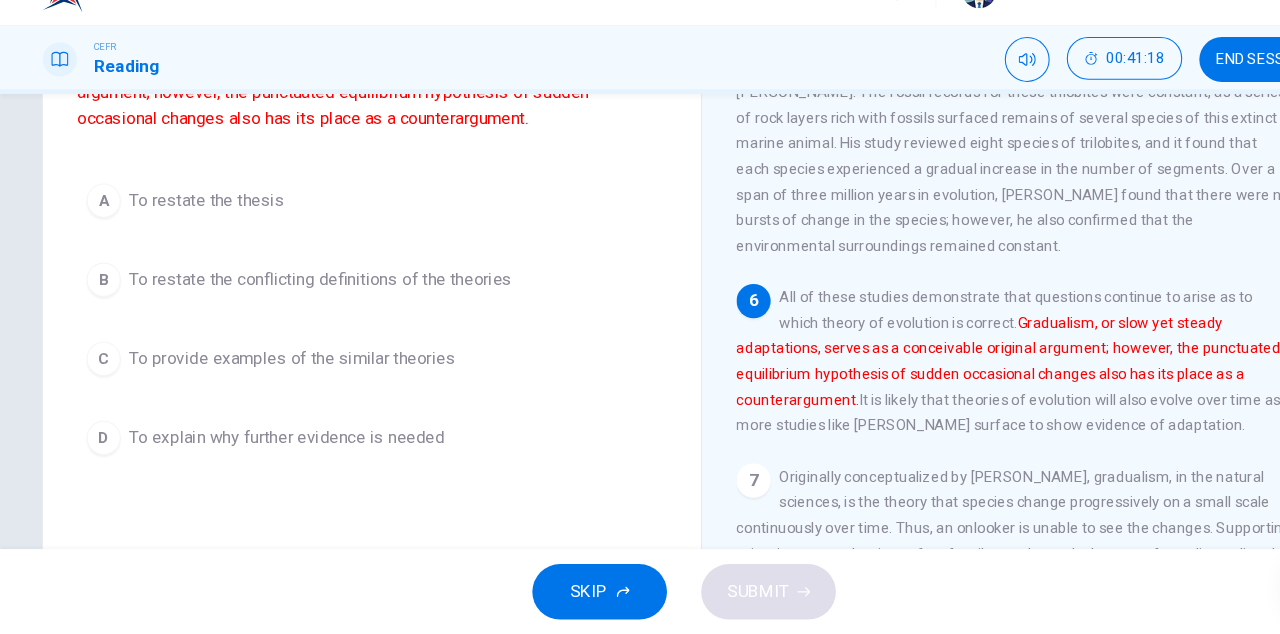 click on "D To explain why further evidence is needed" at bounding box center [348, 450] 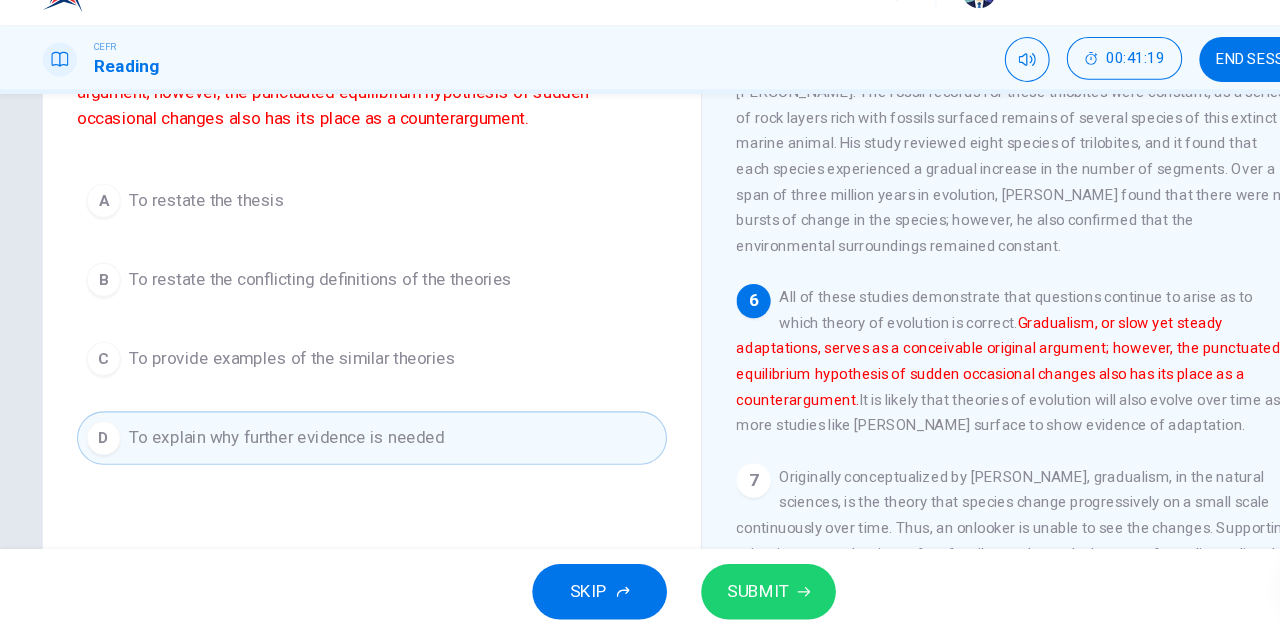 click 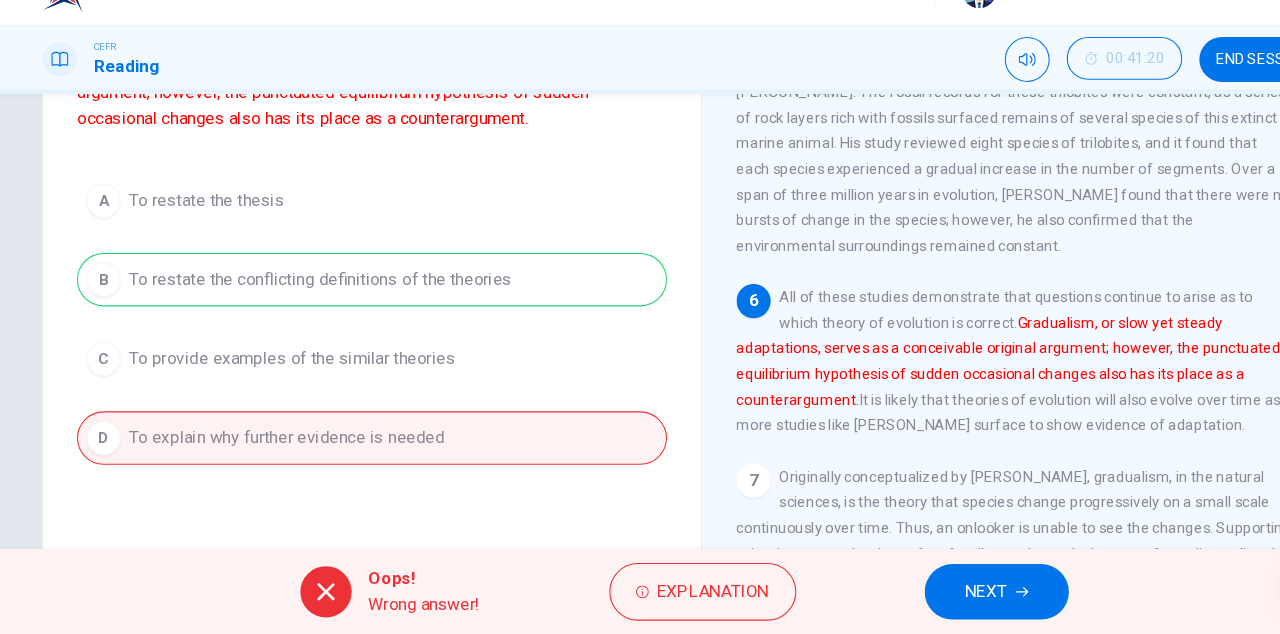 scroll, scrollTop: 650, scrollLeft: 0, axis: vertical 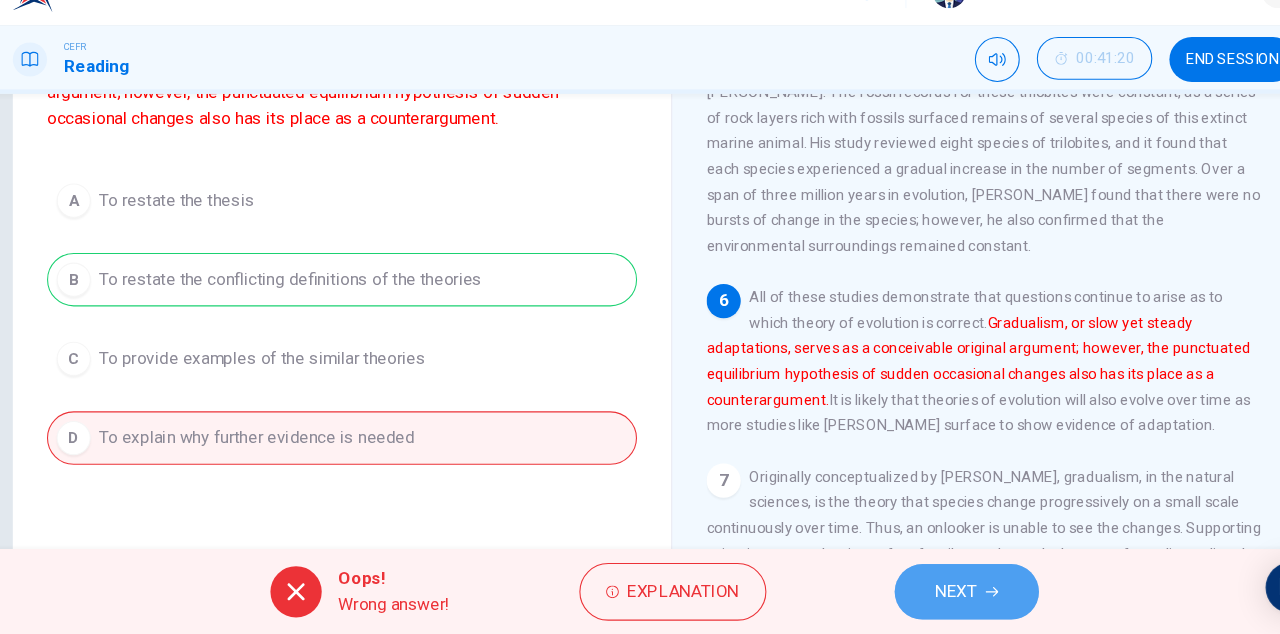 click on "NEXT" at bounding box center [922, 594] 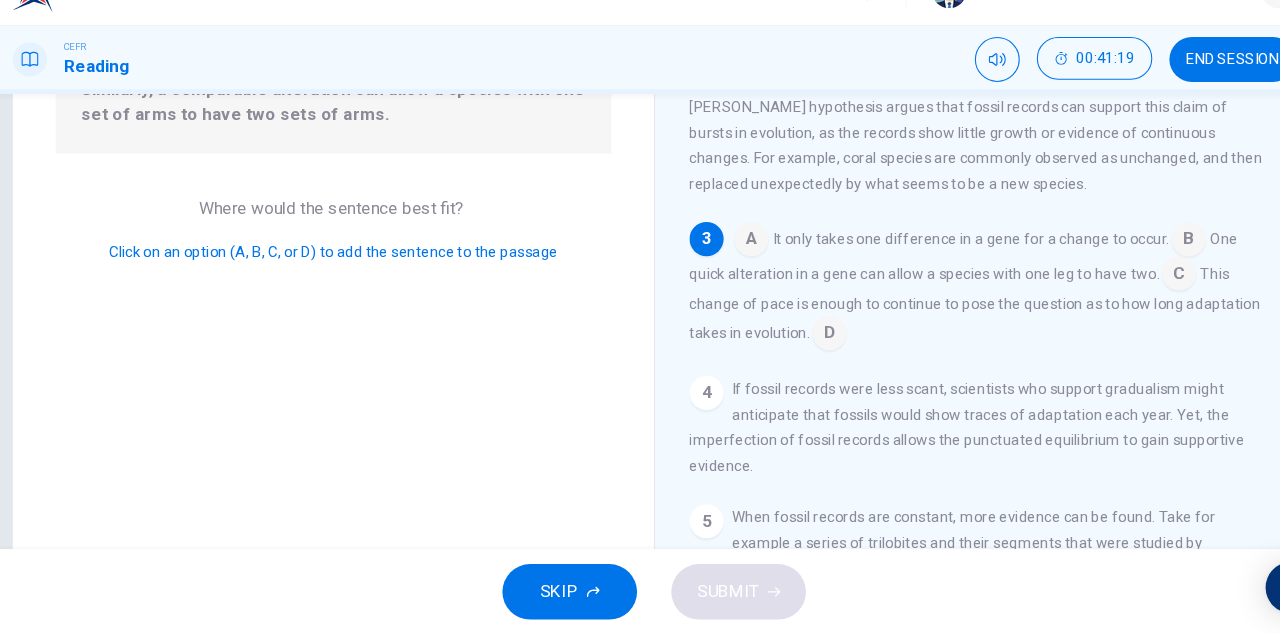scroll, scrollTop: 173, scrollLeft: 0, axis: vertical 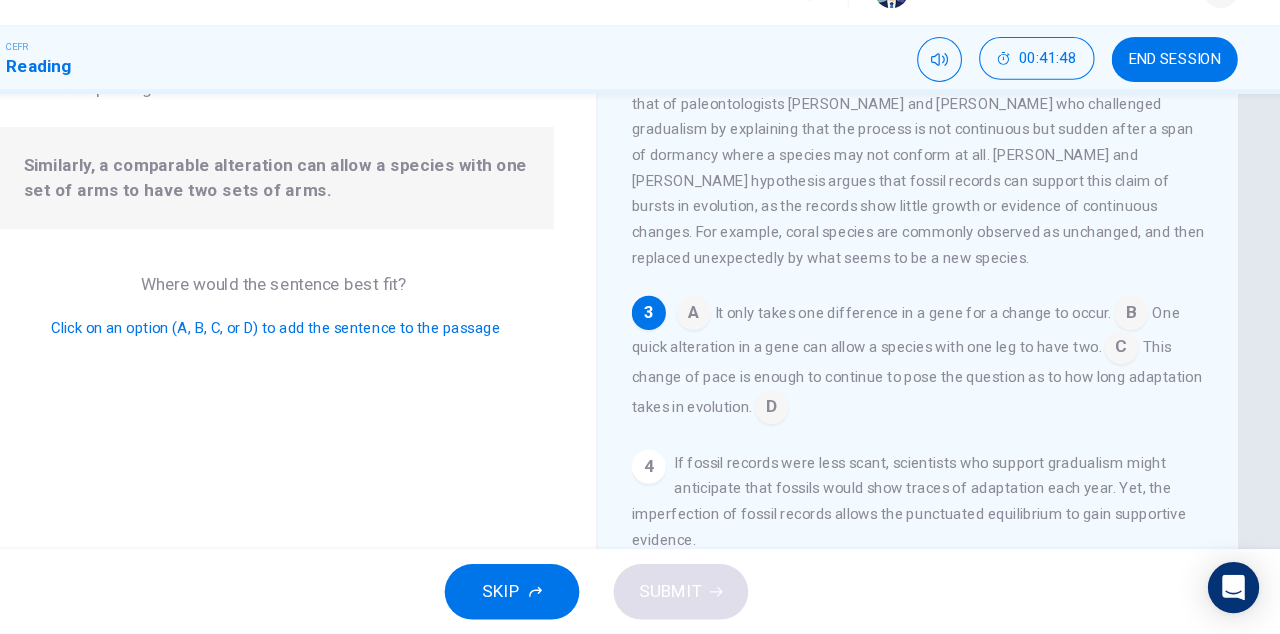 click on "This change of pace is enough to continue to pose the question as to how long adaptation takes in evolution." at bounding box center [940, 393] 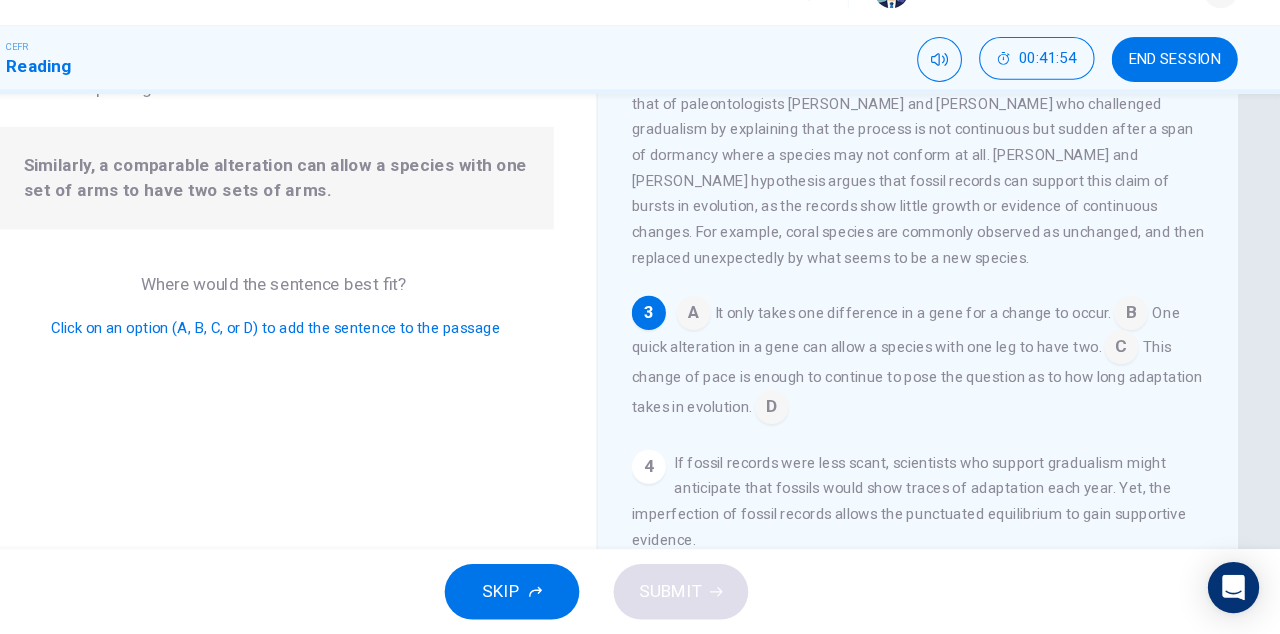 click at bounding box center [1131, 367] 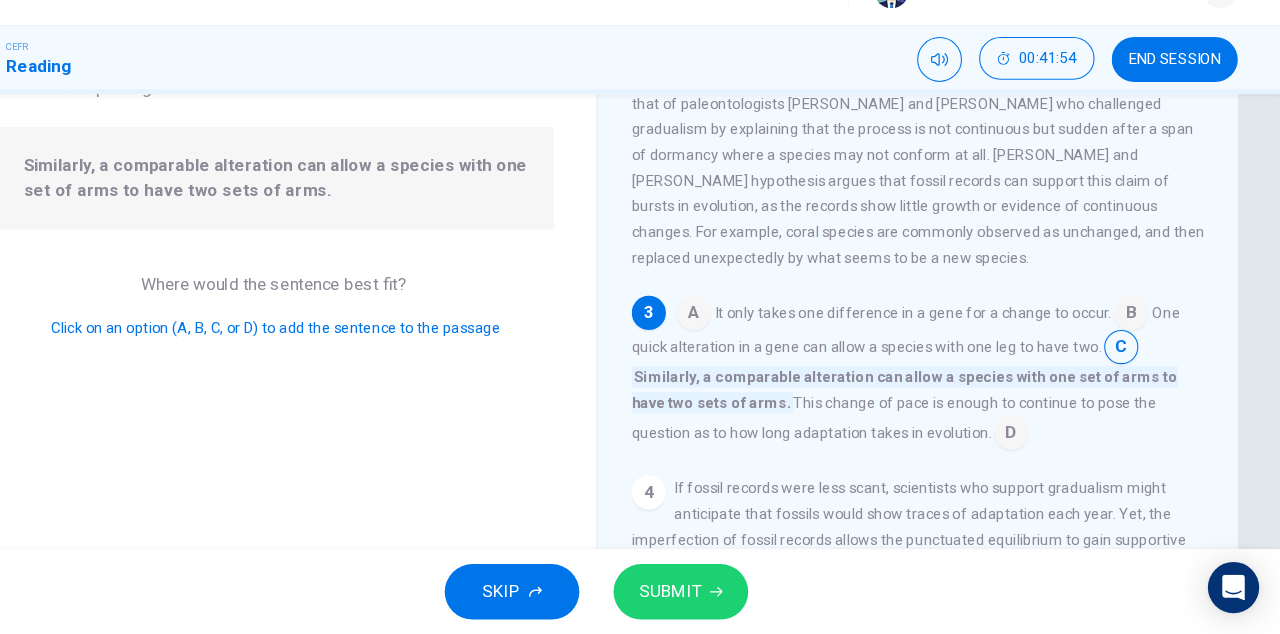 click on "SUBMIT" at bounding box center [719, 594] 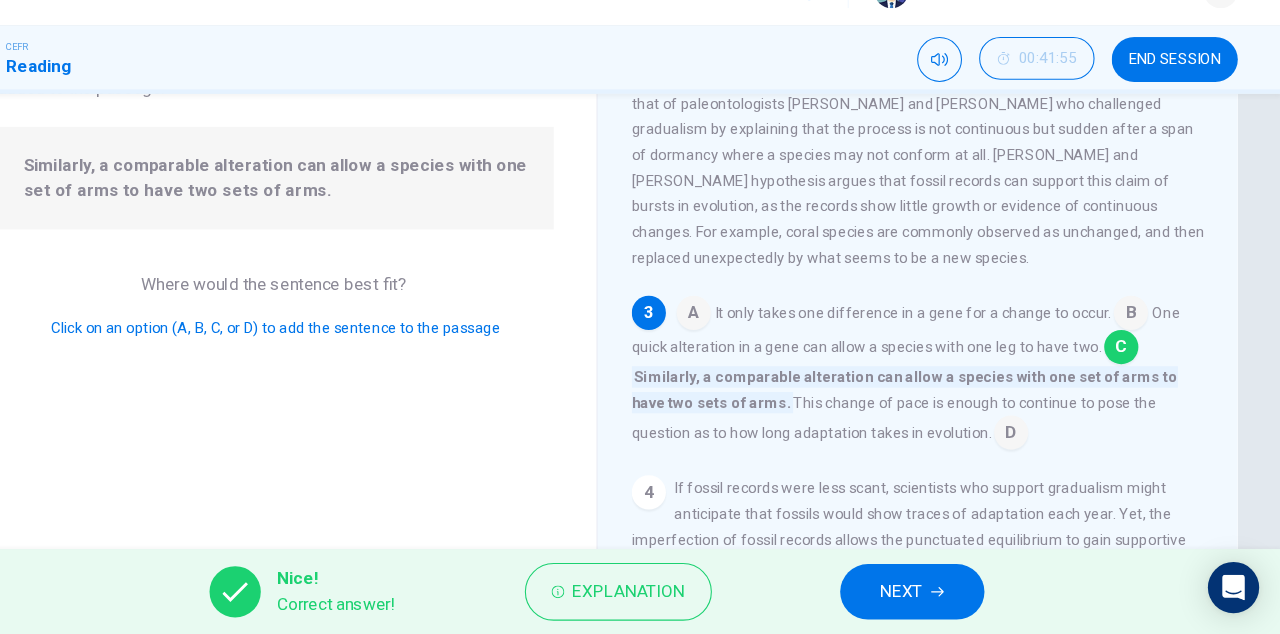click on "NEXT" at bounding box center [925, 594] 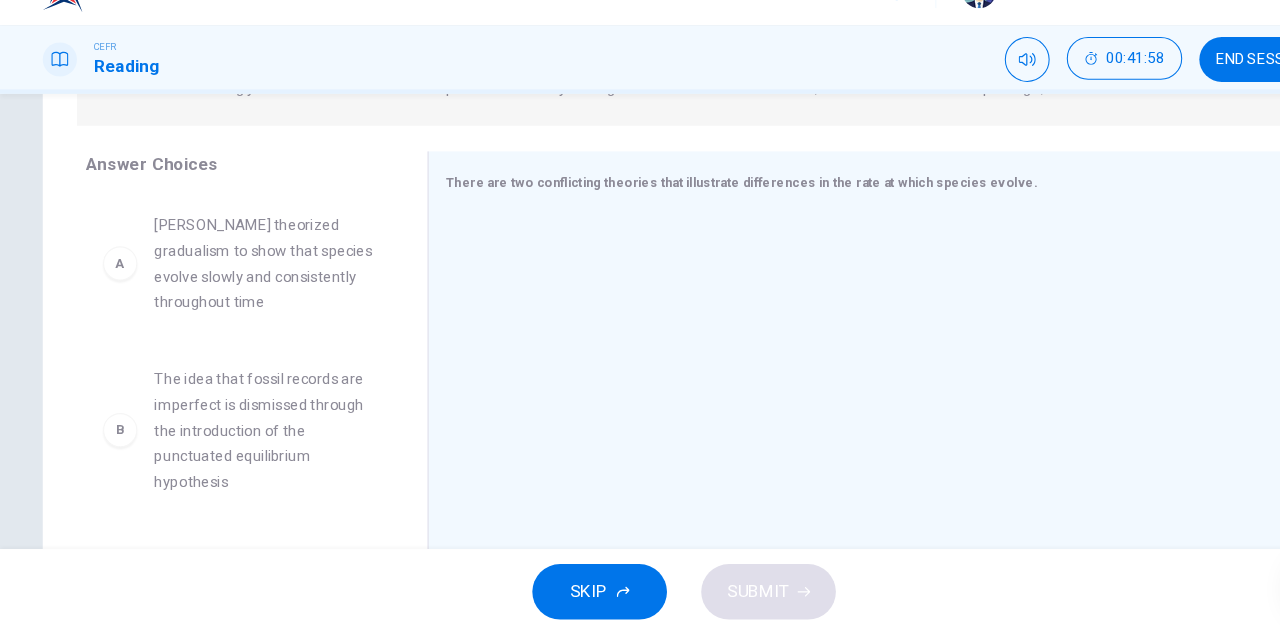scroll, scrollTop: 289, scrollLeft: 0, axis: vertical 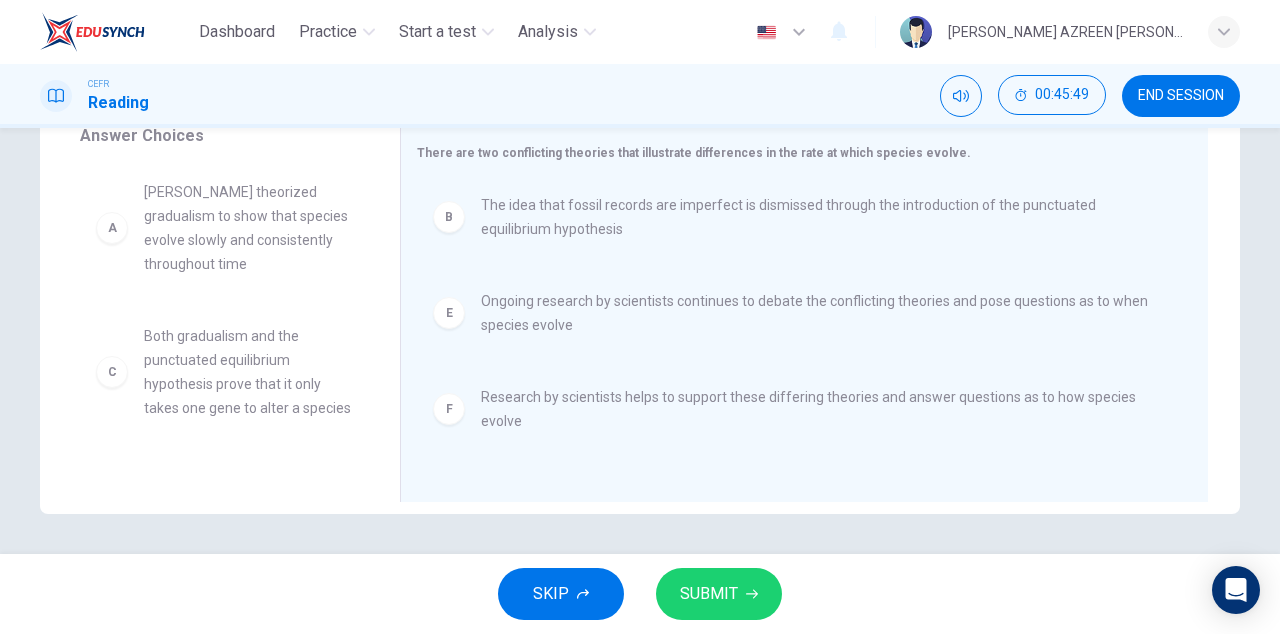 click on "SUBMIT" at bounding box center (709, 594) 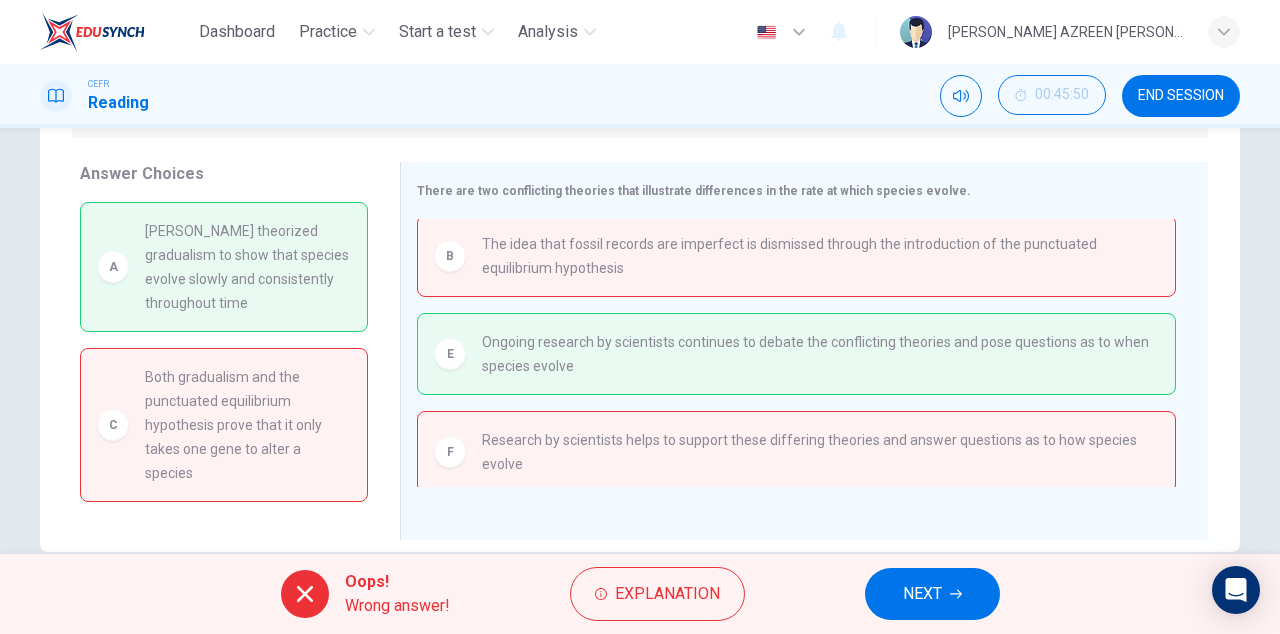 scroll, scrollTop: 349, scrollLeft: 0, axis: vertical 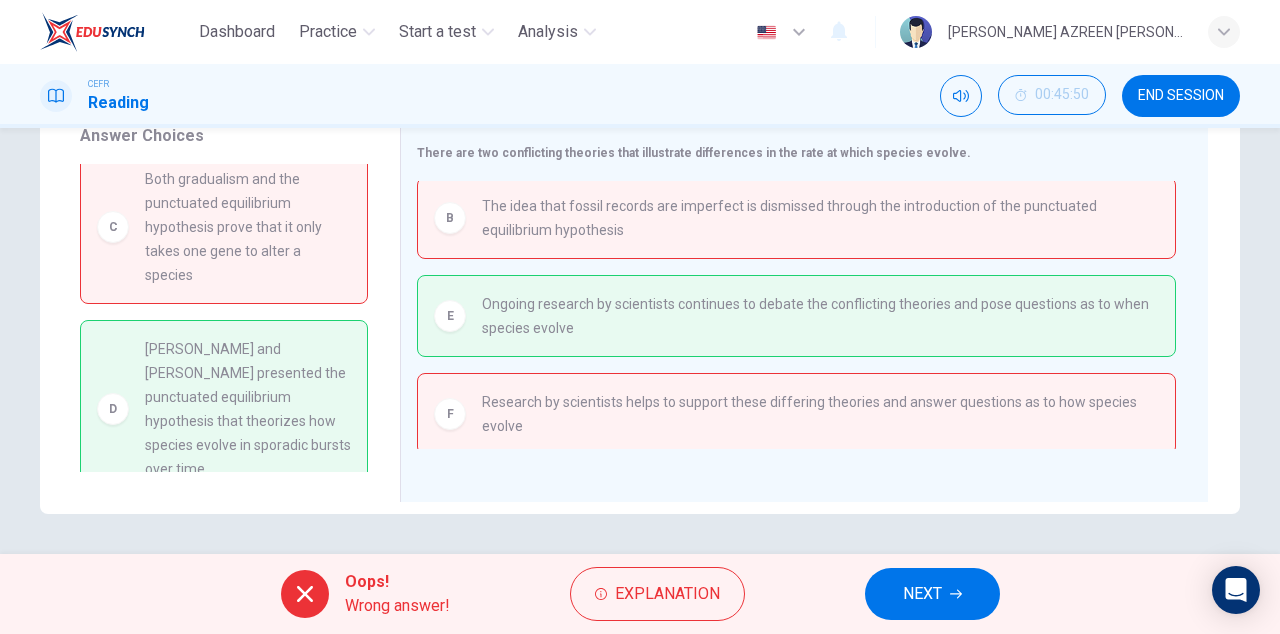 click on "[PERSON_NAME] and [PERSON_NAME] presented the punctuated equilibrium hypothesis that theorizes how species evolve in sporadic bursts over time" at bounding box center (248, 409) 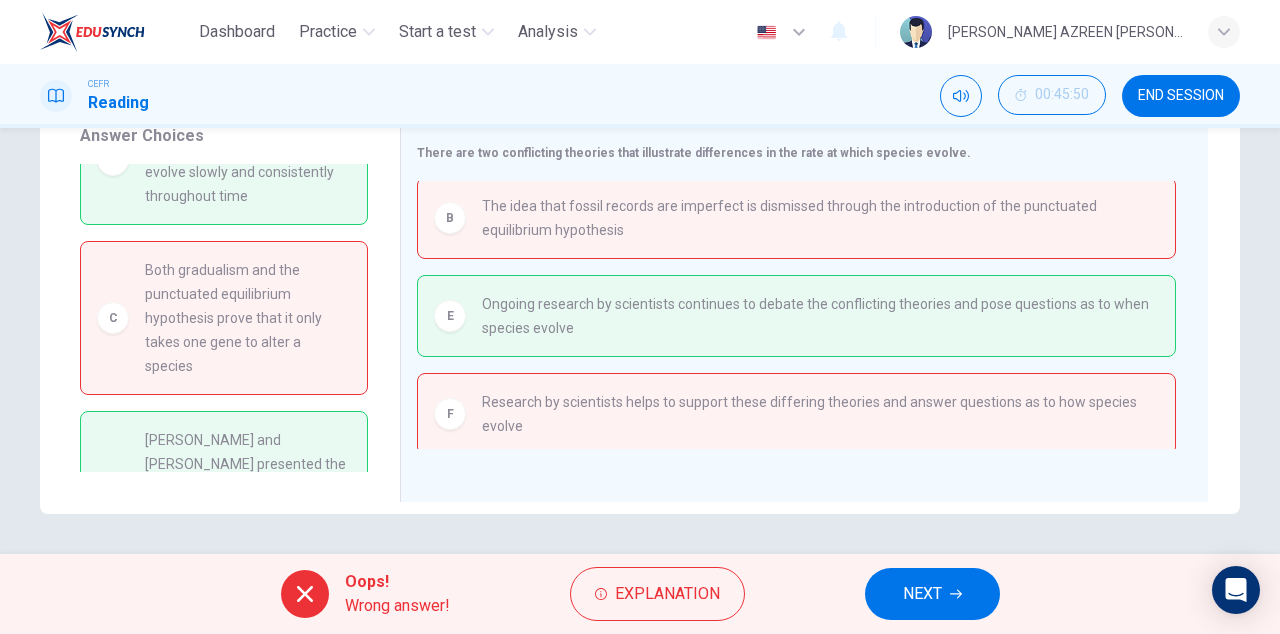scroll, scrollTop: 0, scrollLeft: 0, axis: both 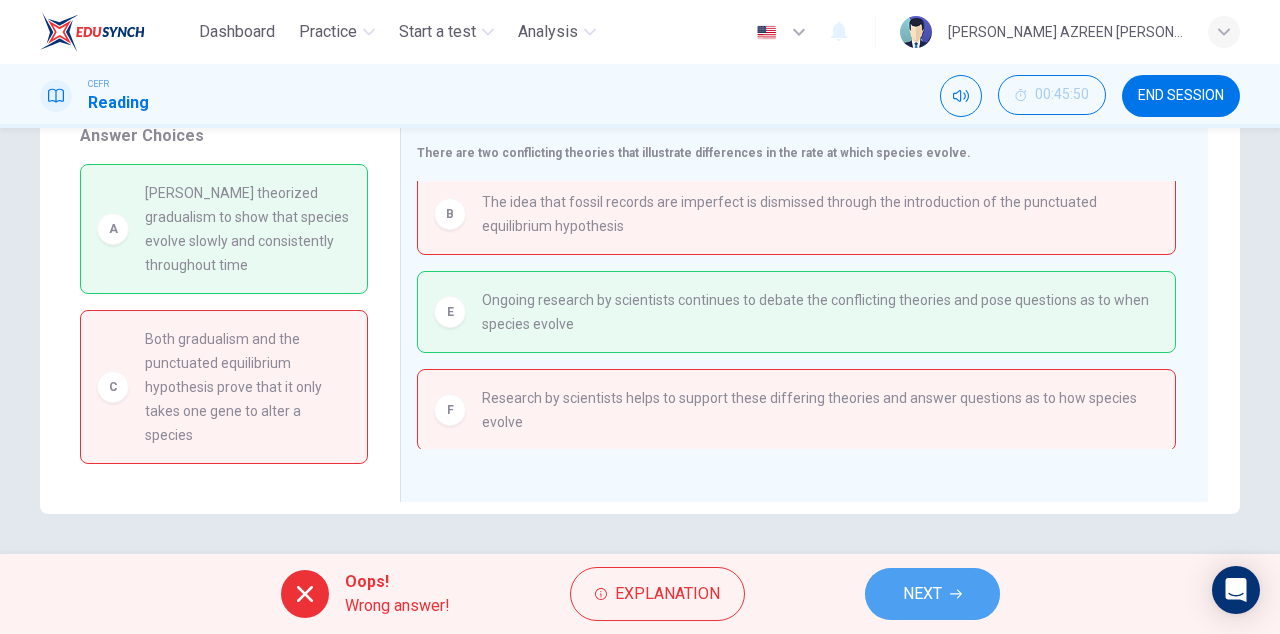 click on "NEXT" at bounding box center (932, 594) 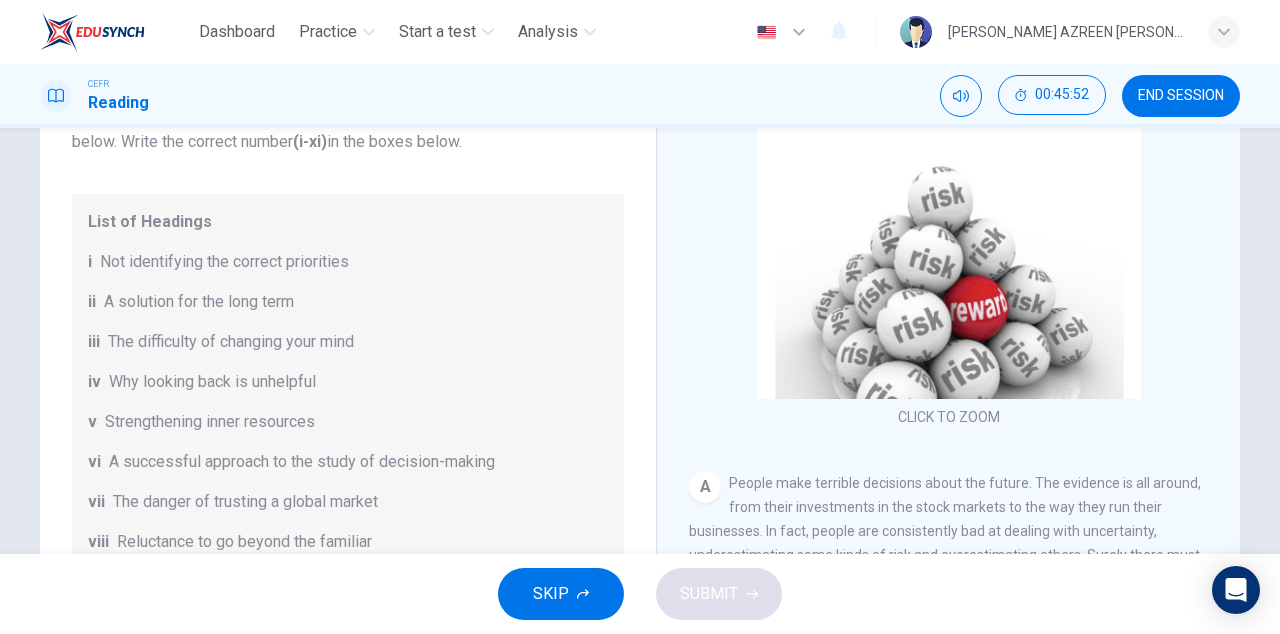 scroll, scrollTop: 226, scrollLeft: 0, axis: vertical 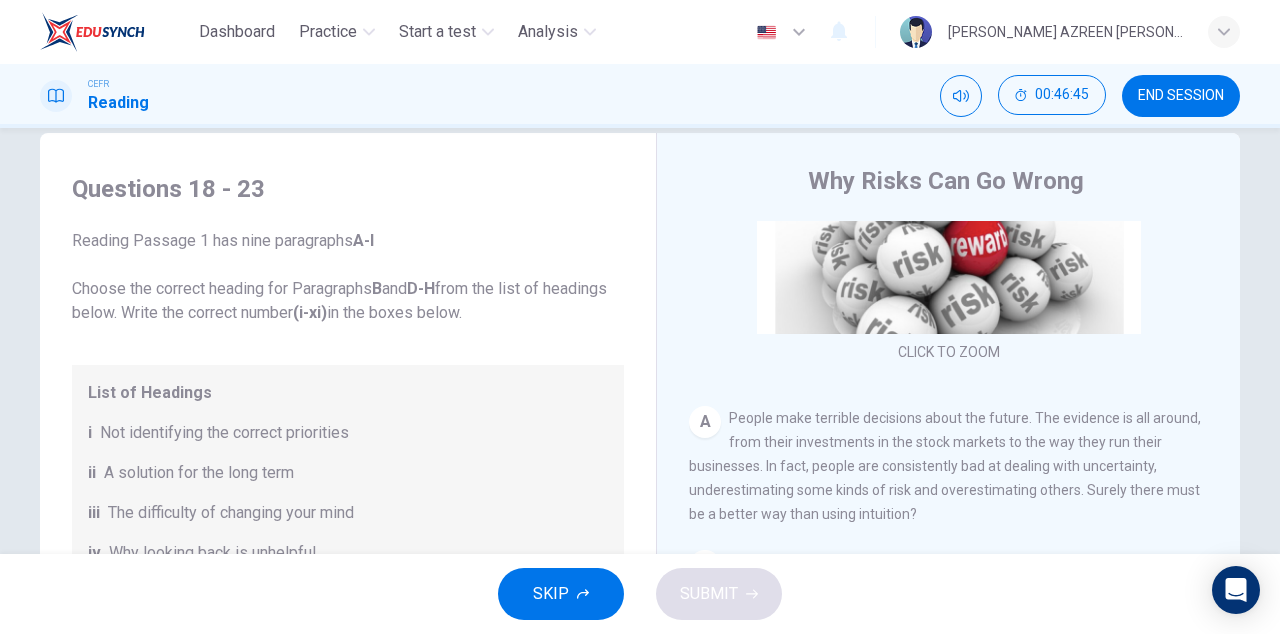 click on "i" at bounding box center [90, 433] 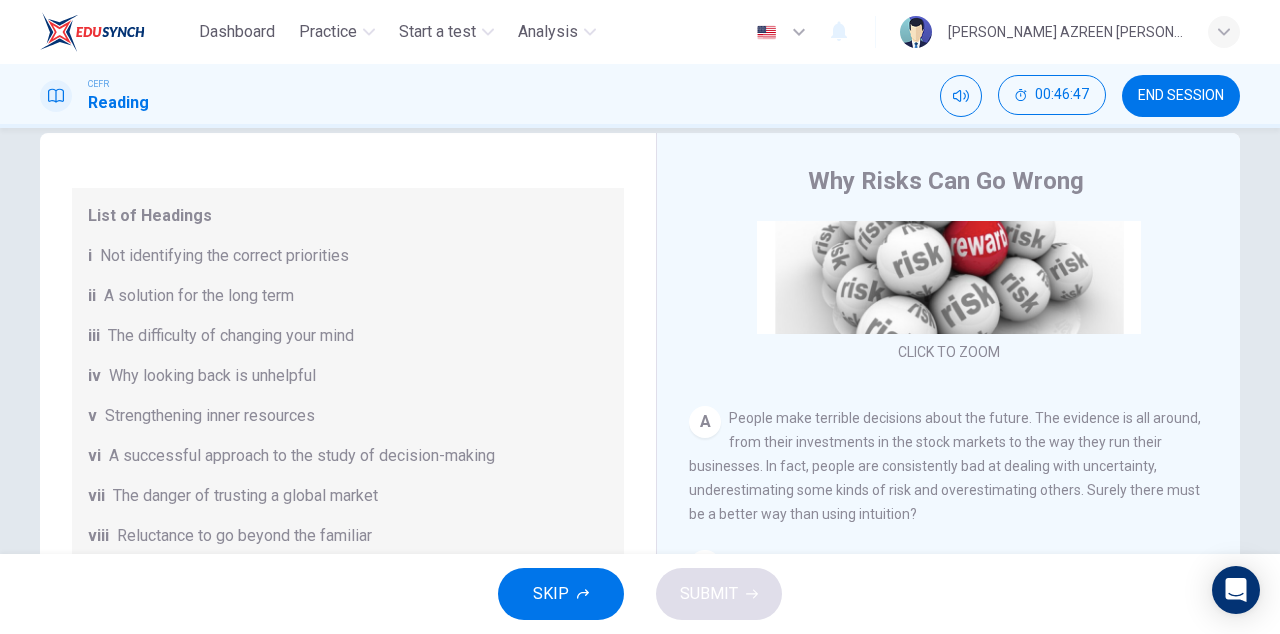 scroll, scrollTop: 384, scrollLeft: 0, axis: vertical 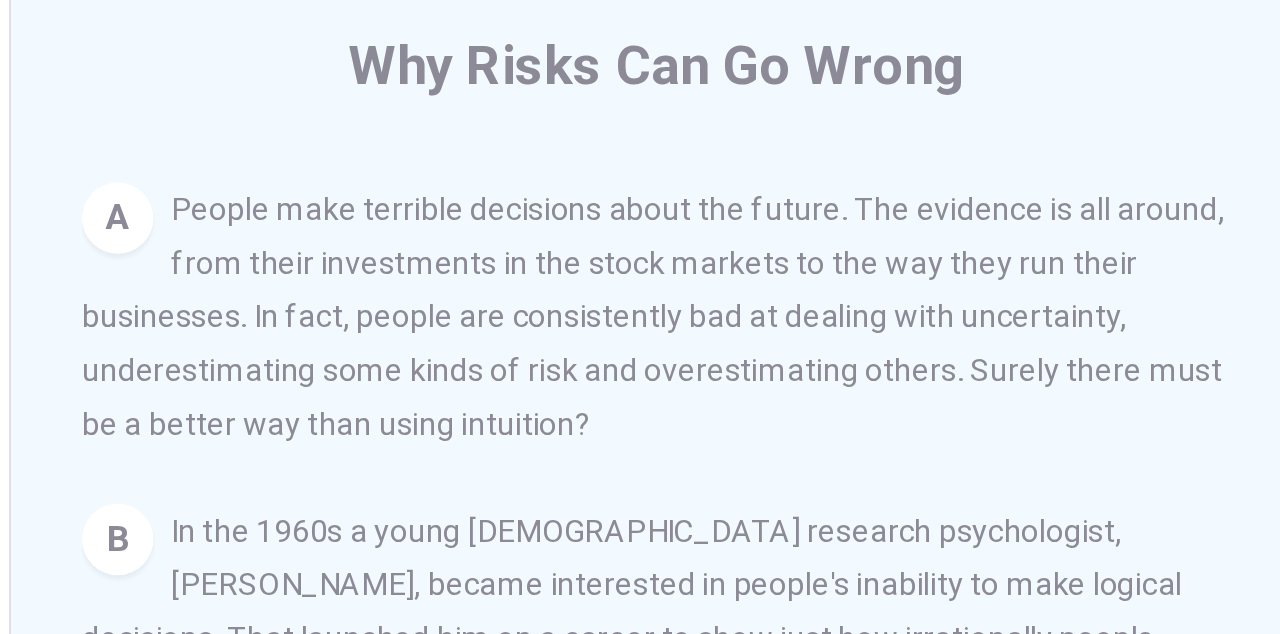 click on "A People make terrible decisions about the future. The evidence is all around, from their investments in the stock markets to the way they run their businesses. In fact, people are consistently bad at dealing with uncertainty, underestimating some kinds of risk and overestimating others. Surely there must be a better way than using intuition?" at bounding box center (949, 327) 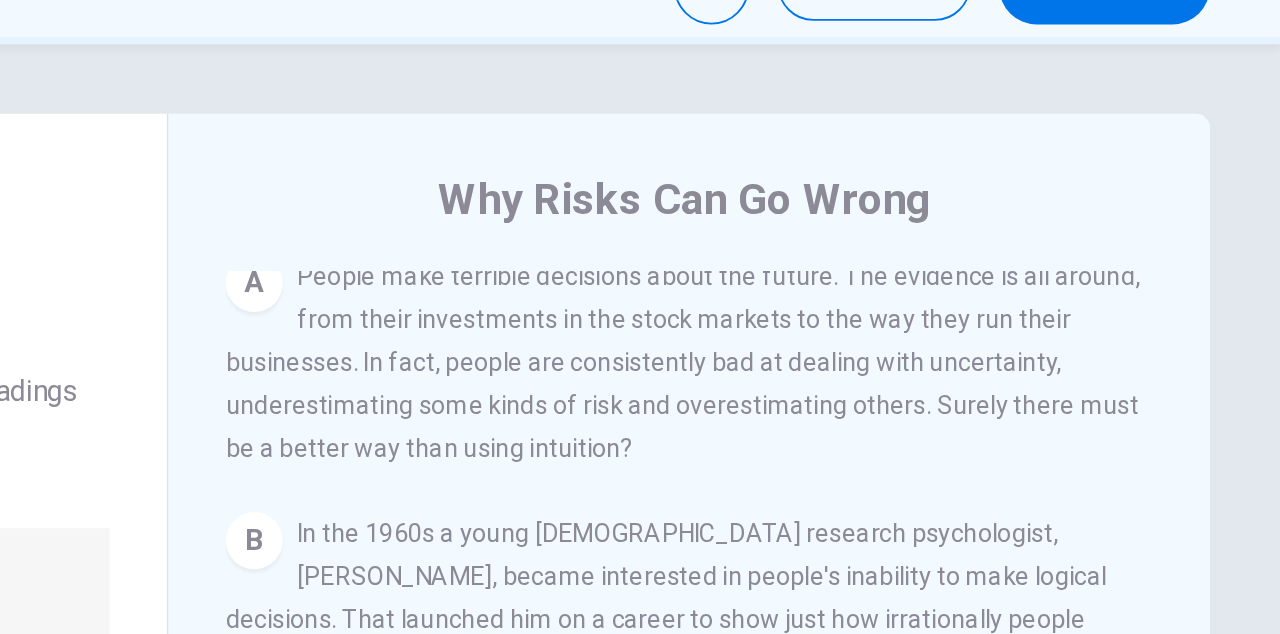 scroll, scrollTop: 429, scrollLeft: 0, axis: vertical 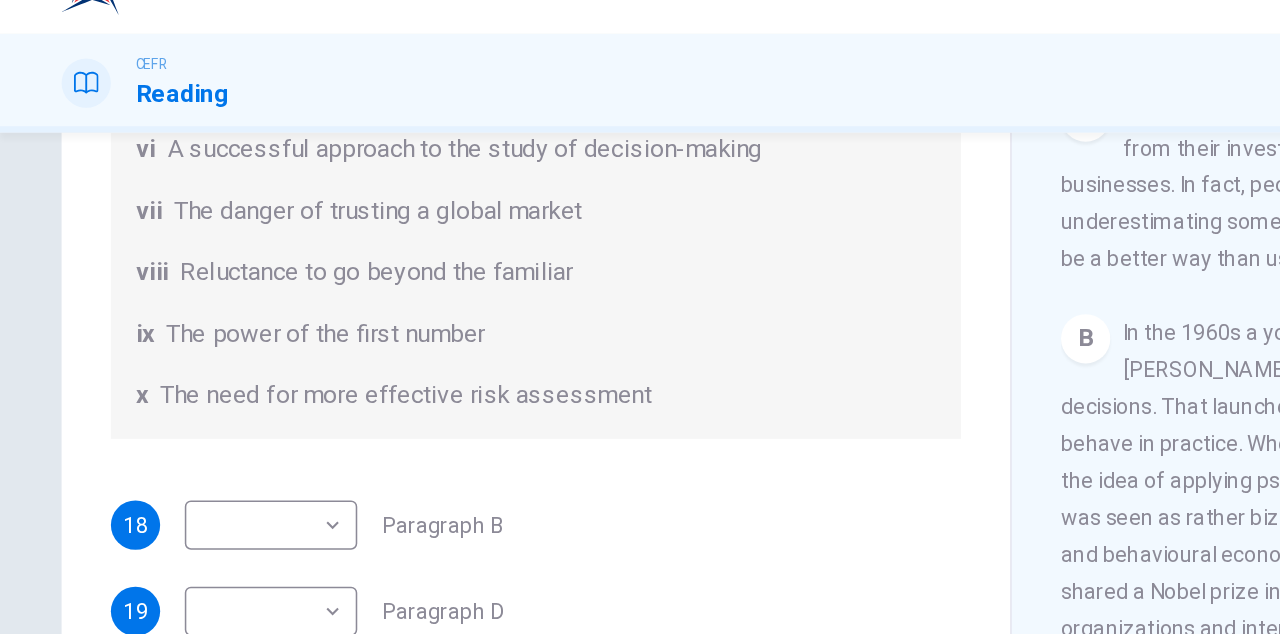 click on "Dashboard Practice Start a test Analysis English en ​ [PERSON_NAME] AZREEN [PERSON_NAME] CEFR Reading 00:51:45 END SESSION Questions 18 - 23 Reading Passage 1 has nine paragraphs  A-I
Choose the correct heading for Paragraphs  B  and  D-H  from the list of headings below.
Write the correct number  (i-xi)  in the boxes below. List of Headings i Not identifying the correct priorities ii A solution for the long term iii The difficulty of changing your mind iv Why looking back is unhelpful v Strengthening inner resources vi A successful approach to the study of decision-making vii The danger of trusting a global market viii Reluctance to go beyond the familiar ix The power of the first number x The need for more effective risk assessment 18 ​ ​ Paragraph B 19 ​ ​ Paragraph D 20 ​ ​ Paragraph E 21 ​ ​ Paragraph F 22 ​ ​ Paragraph G 23 ​ ​ Paragraph H Why Risks Can Go Wrong CLICK TO ZOOM Click to Zoom A B C D E F G H I SKIP SUBMIT Dashboard Practice Start a test Analysis Notifications 2025" at bounding box center [640, 317] 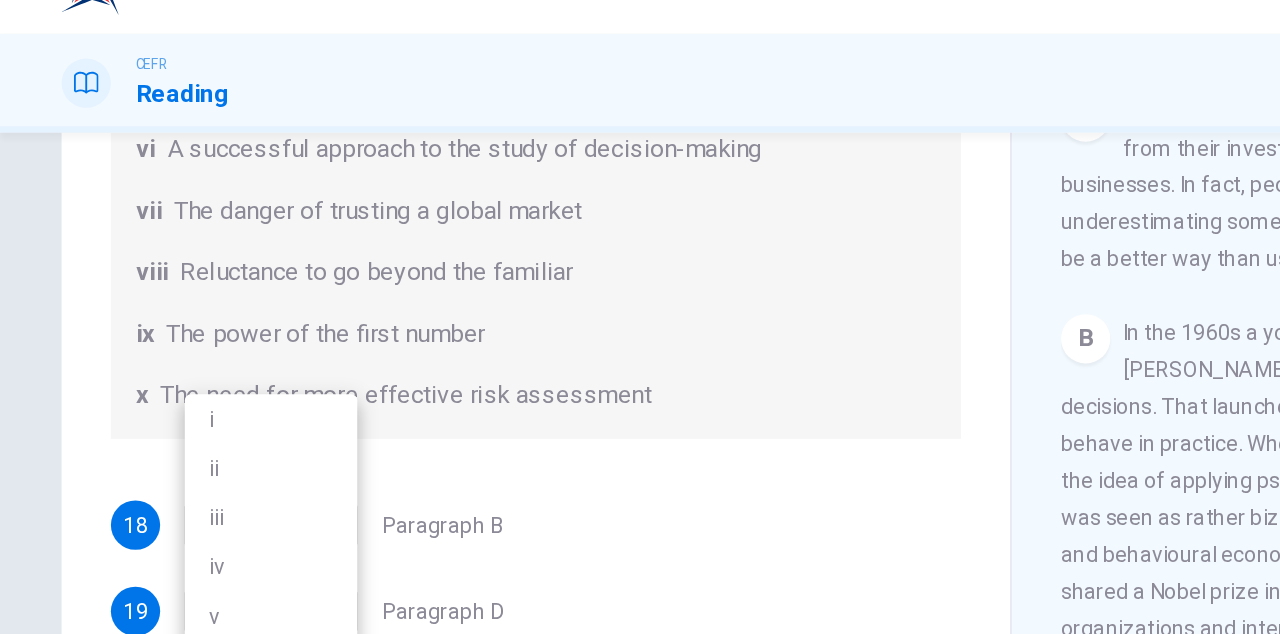 click at bounding box center [640, 317] 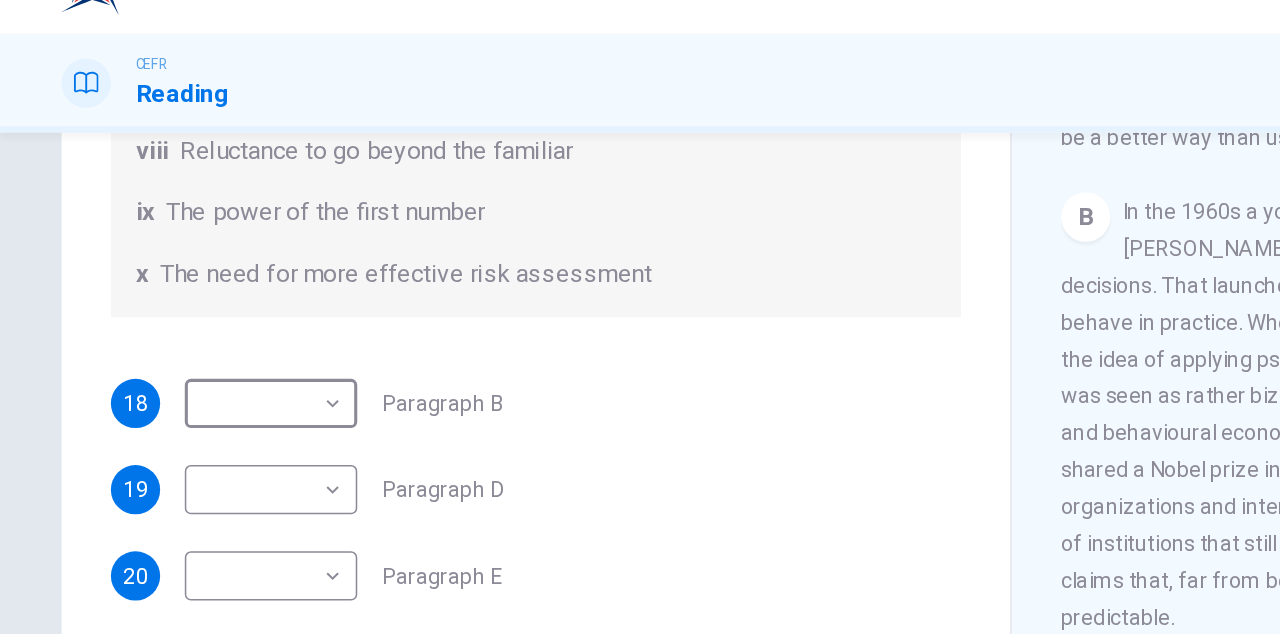 scroll, scrollTop: 349, scrollLeft: 0, axis: vertical 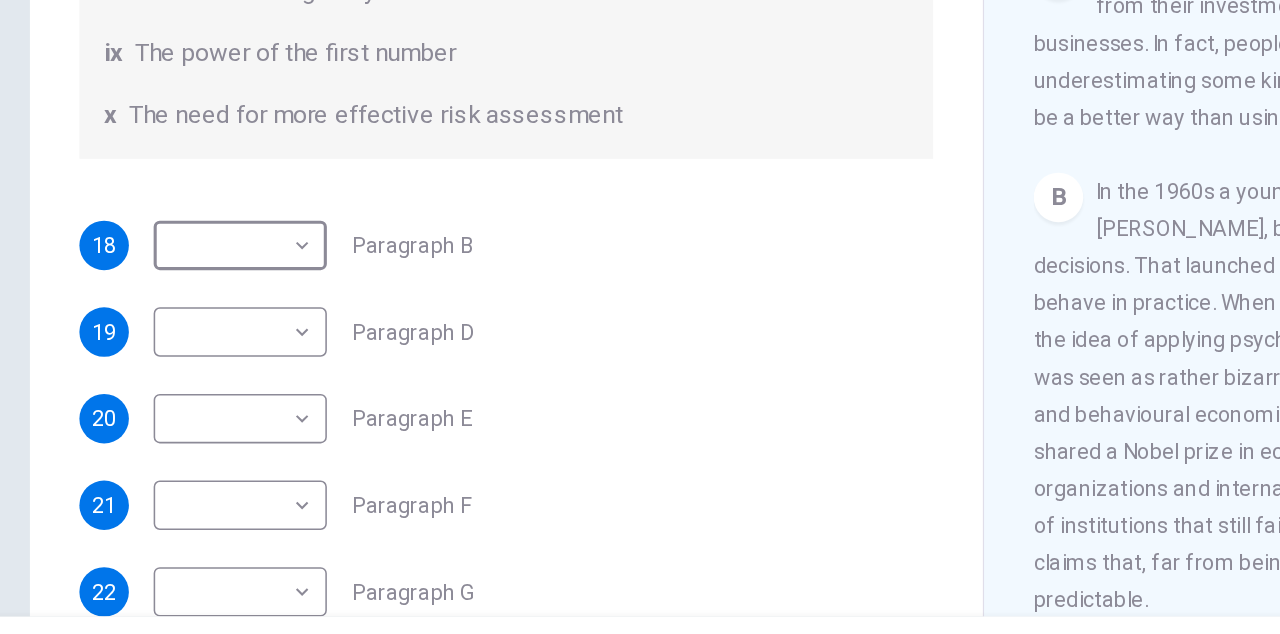 click on "​ ​" at bounding box center (176, 314) 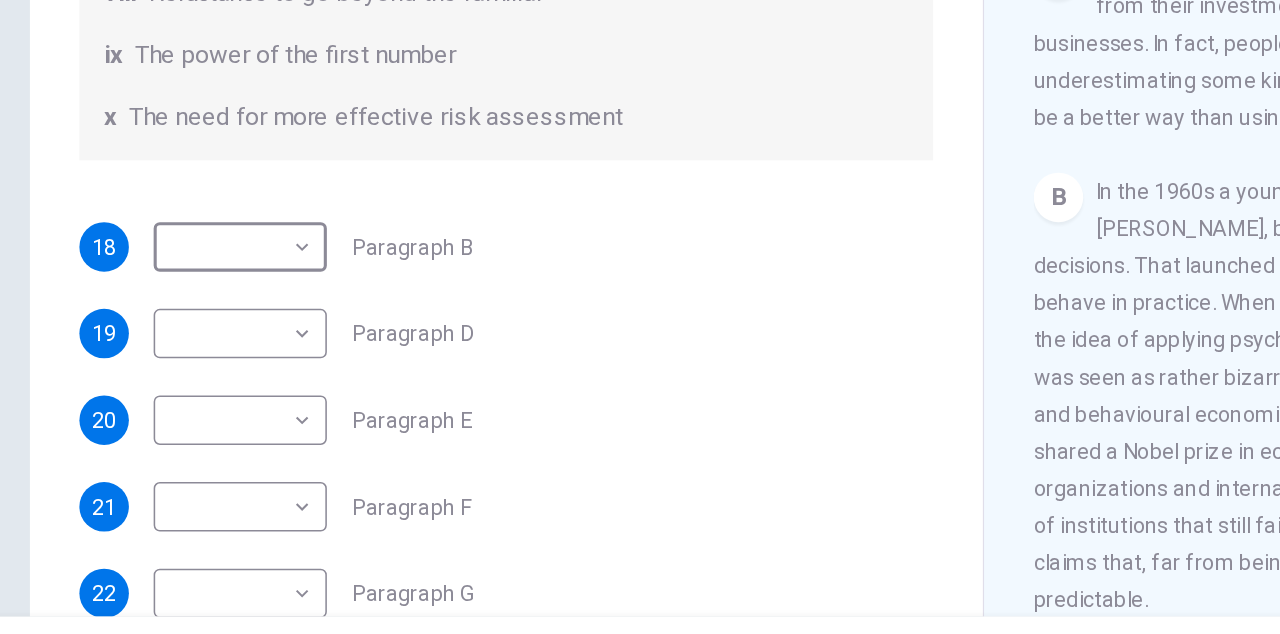 click on "Dashboard Practice Start a test Analysis English en ​ [PERSON_NAME] AZREEN [PERSON_NAME] CEFR Reading 00:54:51 END SESSION Questions 18 - 23 Reading Passage 1 has nine paragraphs  A-I
Choose the correct heading for Paragraphs  B  and  D-H  from the list of headings below.
Write the correct number  (i-xi)  in the boxes below. List of Headings i Not identifying the correct priorities ii A solution for the long term iii The difficulty of changing your mind iv Why looking back is unhelpful v Strengthening inner resources vi A successful approach to the study of decision-making vii The danger of trusting a global market viii Reluctance to go beyond the familiar ix The power of the first number x The need for more effective risk assessment 18 ​ ​ Paragraph B 19 ​ ​ Paragraph D 20 ​ ​ Paragraph E 21 ​ ​ Paragraph F 22 ​ ​ Paragraph G 23 ​ ​ Paragraph H Why Risks Can Go Wrong CLICK TO ZOOM Click to Zoom A B C D E F G H I SKIP SUBMIT Dashboard Practice Start a test Analysis Notifications 2025" at bounding box center (640, 317) 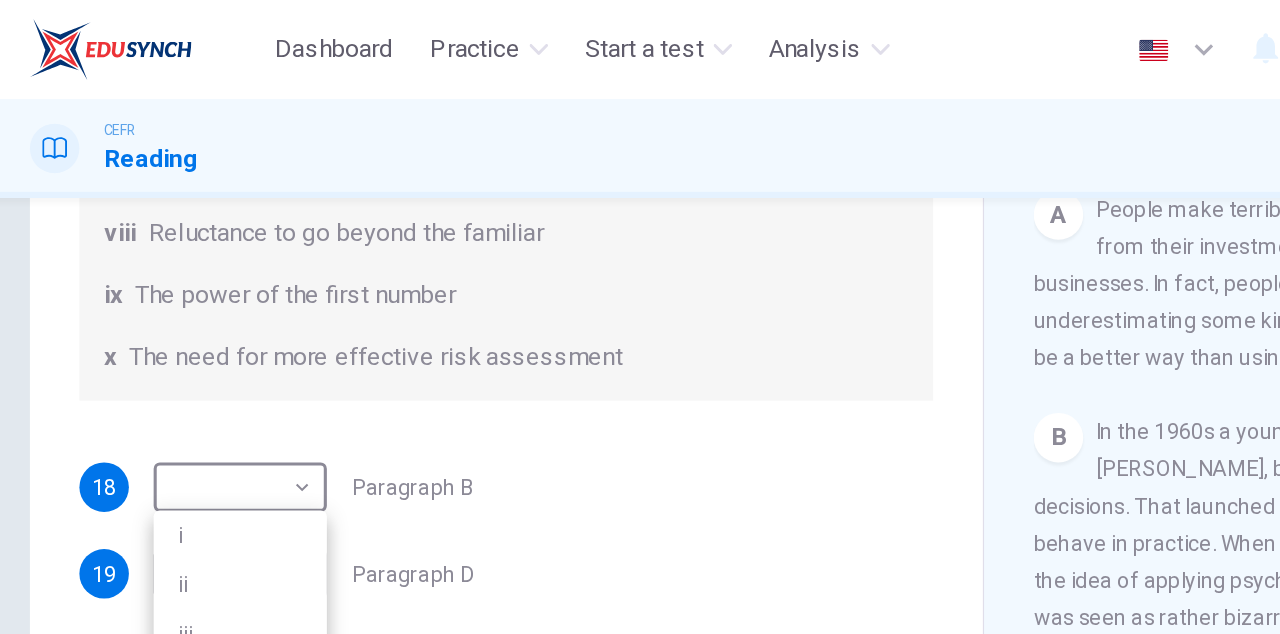 click on "iii" at bounding box center [176, 410] 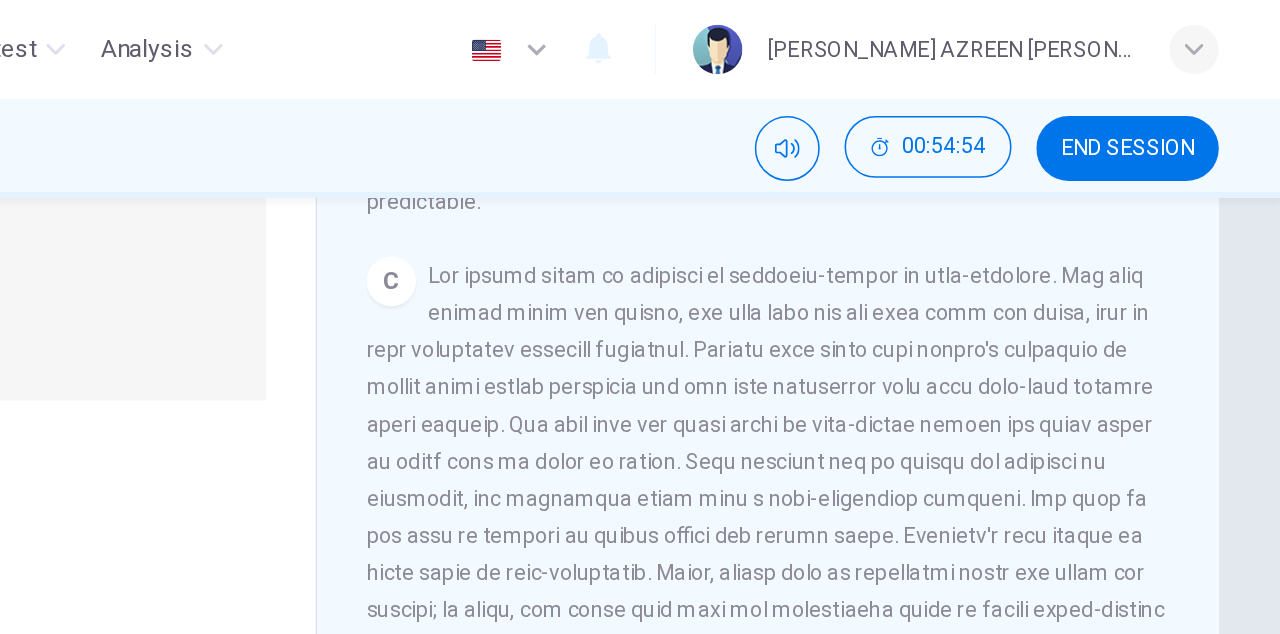 scroll, scrollTop: 702, scrollLeft: 0, axis: vertical 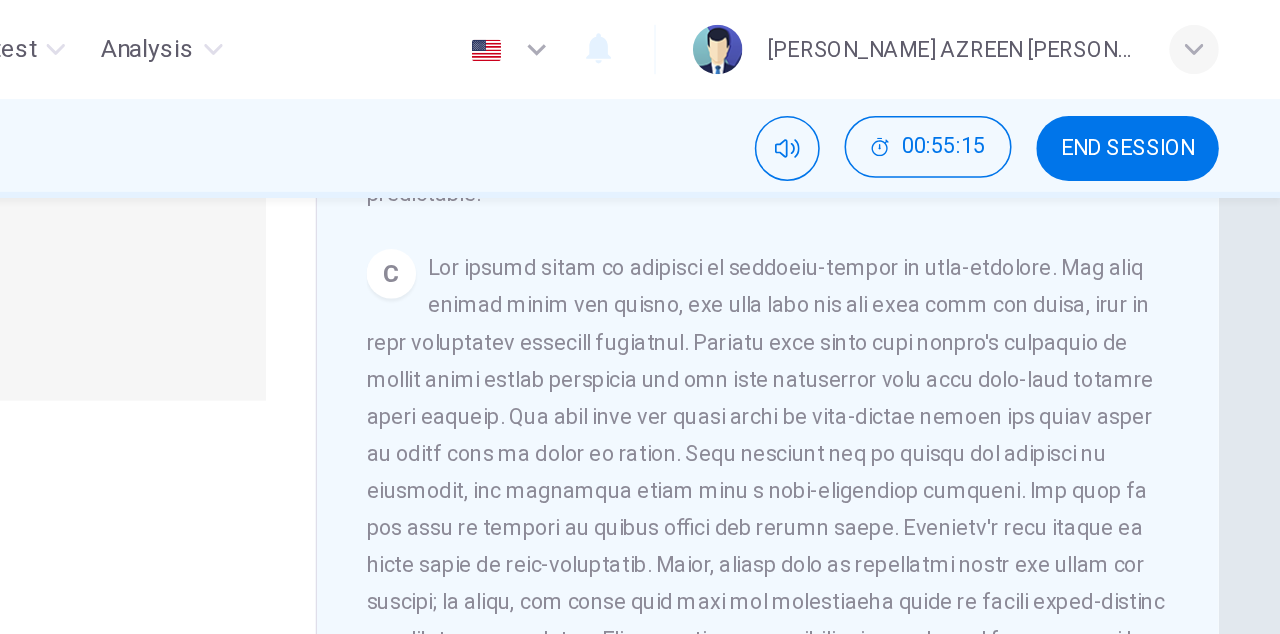 click on "ix The power of the first number" at bounding box center (348, 191) 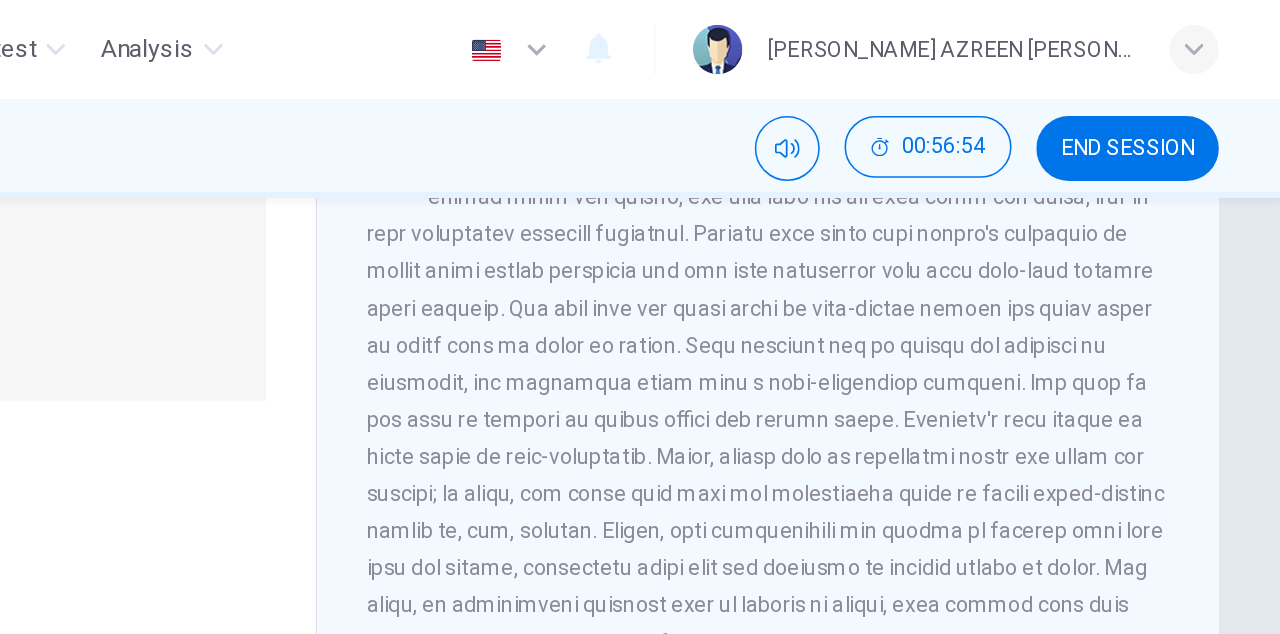 scroll, scrollTop: 746, scrollLeft: 0, axis: vertical 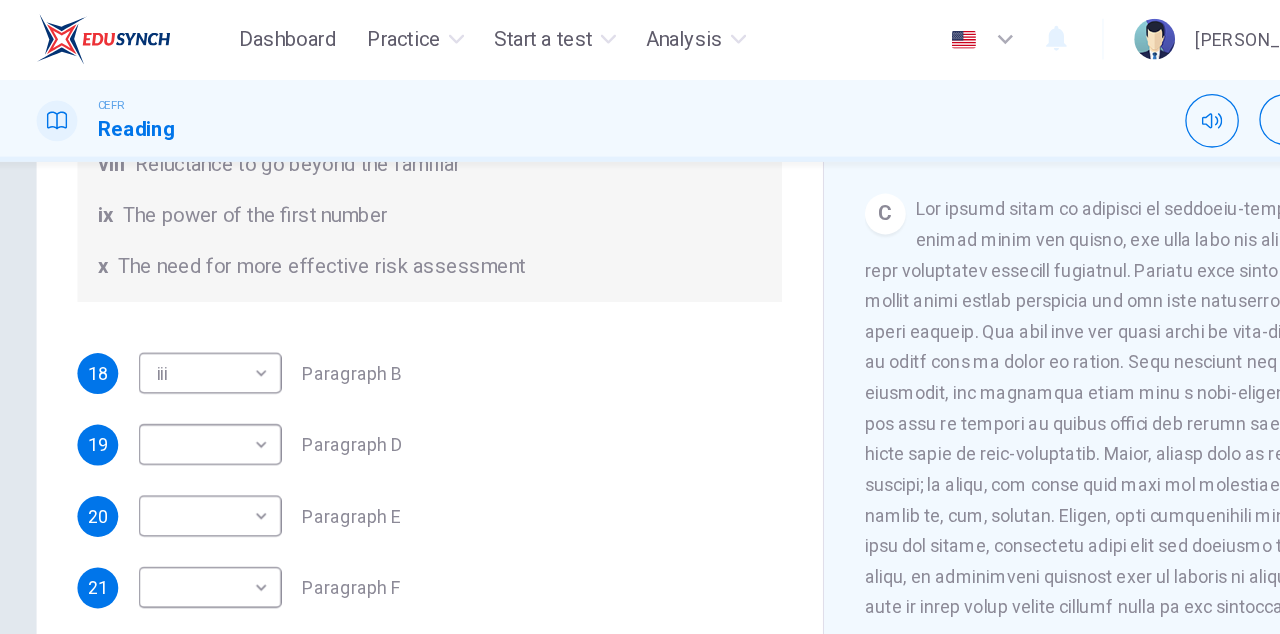 click on "Dashboard Practice Start a test Analysis English en ​ [PERSON_NAME] AZREEN [PERSON_NAME] CEFR Reading 00:57:49 END SESSION Questions 18 - 23 Reading Passage 1 has nine paragraphs  A-I
Choose the correct heading for Paragraphs  B  and  D-H  from the list of headings below.
Write the correct number  (i-xi)  in the boxes below. List of Headings i Not identifying the correct priorities ii A solution for the long term iii The difficulty of changing your mind iv Why looking back is unhelpful v Strengthening inner resources vi A successful approach to the study of decision-making vii The danger of trusting a global market viii Reluctance to go beyond the familiar ix The power of the first number x The need for more effective risk assessment 18 iii iii ​ Paragraph B 19 ​ ​ Paragraph D 20 ​ ​ Paragraph E 21 ​ ​ Paragraph F 22 ​ ​ Paragraph G 23 ​ ​ Paragraph H Why Risks Can Go Wrong CLICK TO ZOOM Click to Zoom A B C D E F G H I SKIP SUBMIT Dashboard Practice Start a test Analysis Notifications 2025" at bounding box center (640, 317) 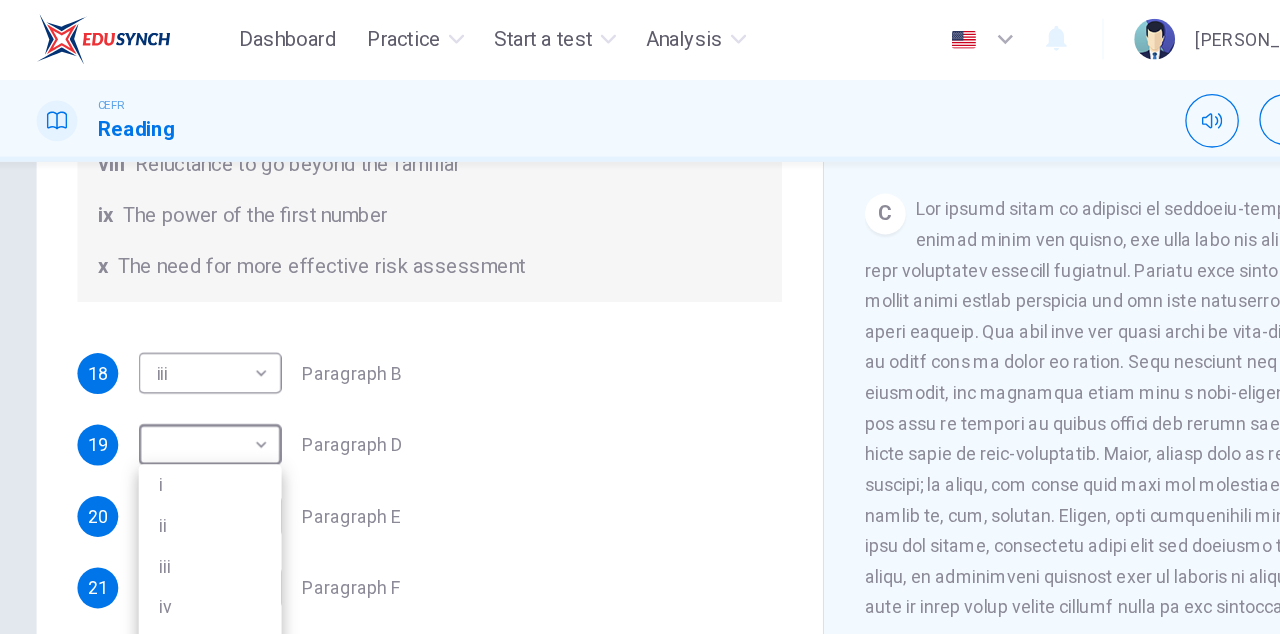 click at bounding box center (640, 317) 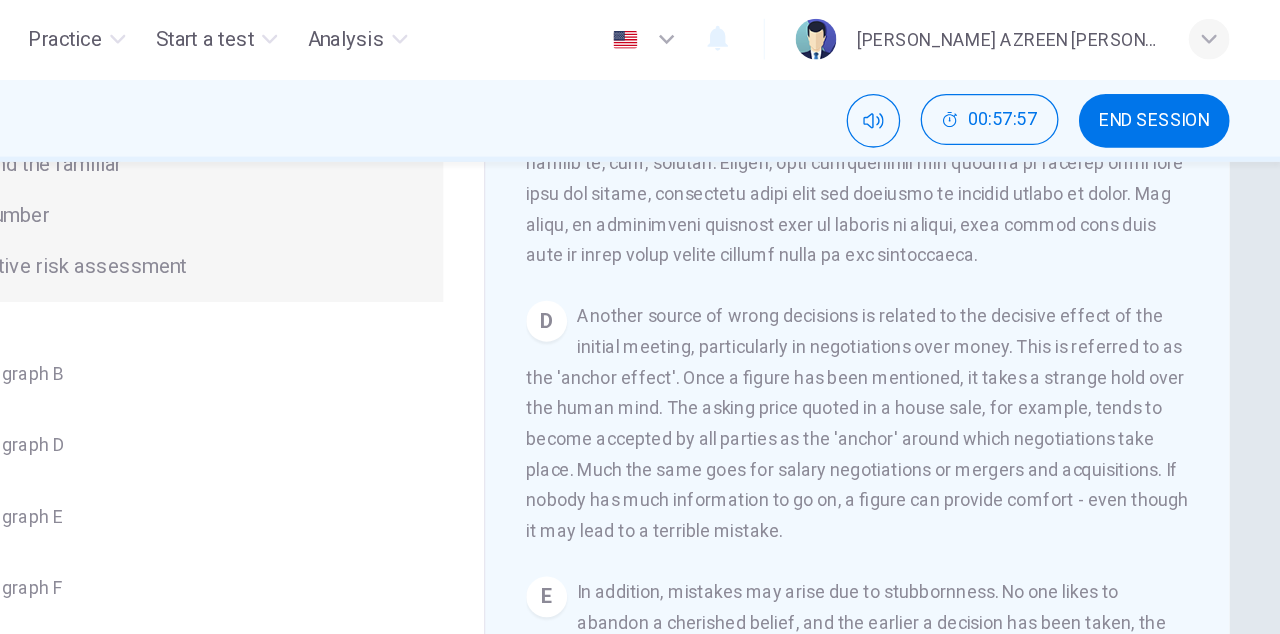 scroll, scrollTop: 990, scrollLeft: 0, axis: vertical 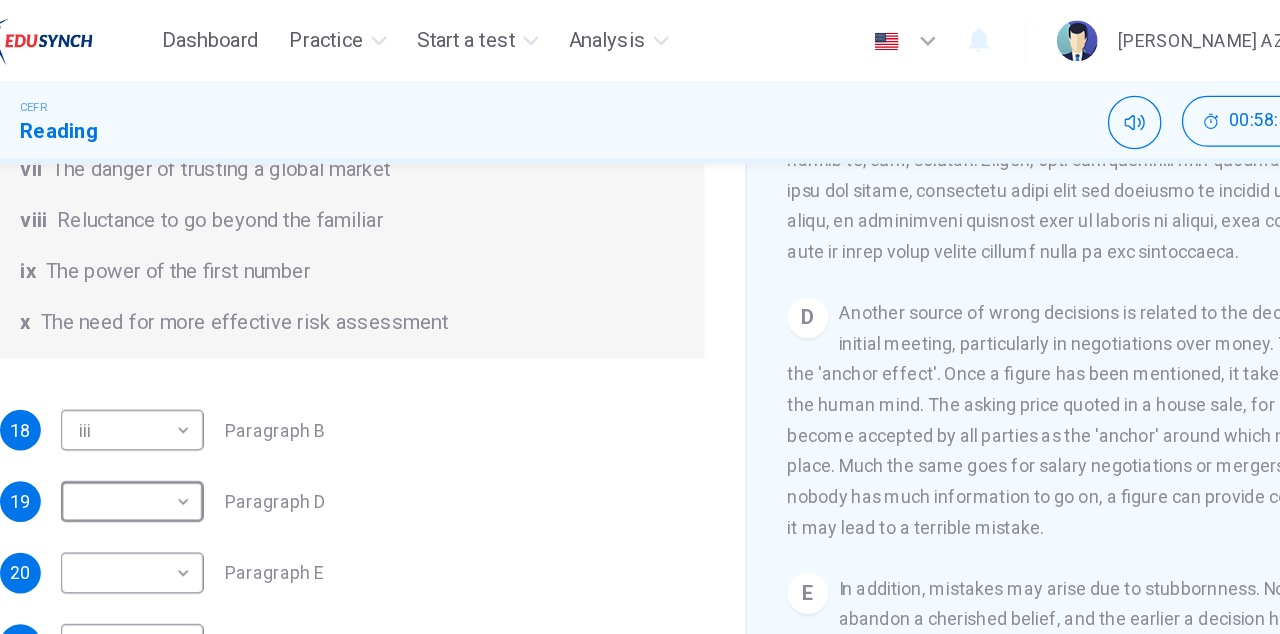 click on "Dashboard Practice Start a test Analysis English en ​ [PERSON_NAME] AZREEN [PERSON_NAME] CEFR Reading 00:58:56 END SESSION Questions 18 - 23 Reading Passage 1 has nine paragraphs  A-I
Choose the correct heading for Paragraphs  B  and  D-H  from the list of headings below.
Write the correct number  (i-xi)  in the boxes below. List of Headings i Not identifying the correct priorities ii A solution for the long term iii The difficulty of changing your mind iv Why looking back is unhelpful v Strengthening inner resources vi A successful approach to the study of decision-making vii The danger of trusting a global market viii Reluctance to go beyond the familiar ix The power of the first number x The need for more effective risk assessment 18 iii iii ​ Paragraph B 19 ​ ​ Paragraph D 20 ​ ​ Paragraph E 21 ​ ​ Paragraph F 22 ​ ​ Paragraph G 23 ​ ​ Paragraph H Why Risks Can Go Wrong CLICK TO ZOOM Click to Zoom A B C D E F G H I SKIP SUBMIT Dashboard Practice Start a test Analysis Notifications 2025" at bounding box center [640, 317] 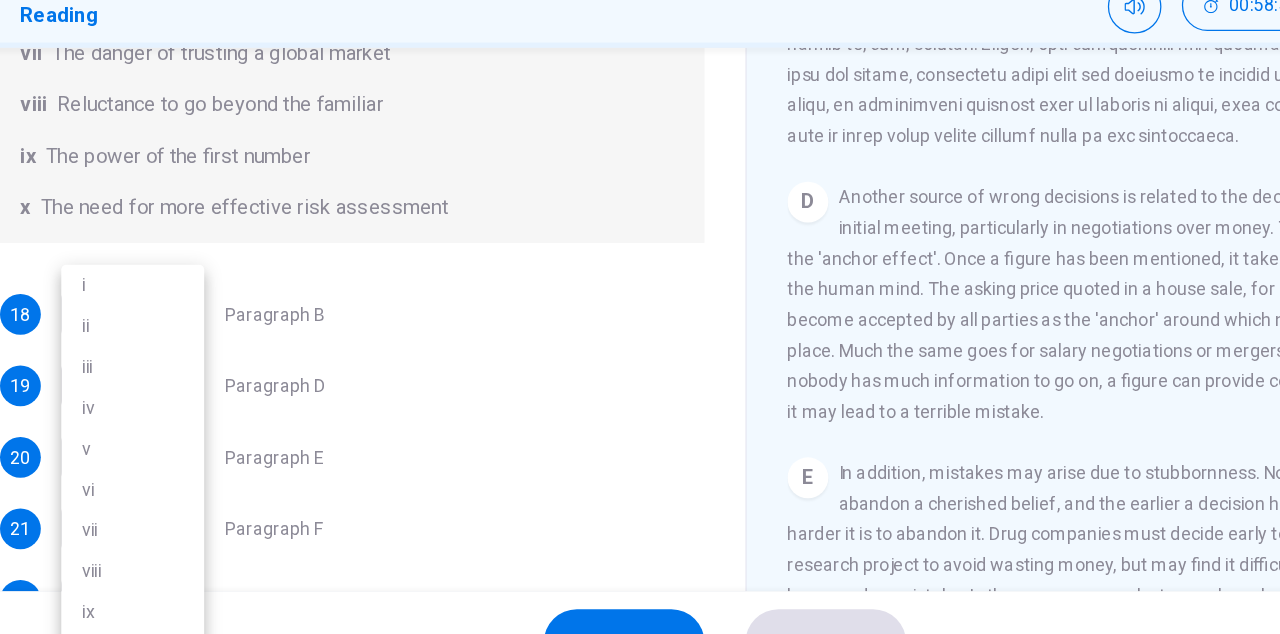 click on "x" at bounding box center [176, 602] 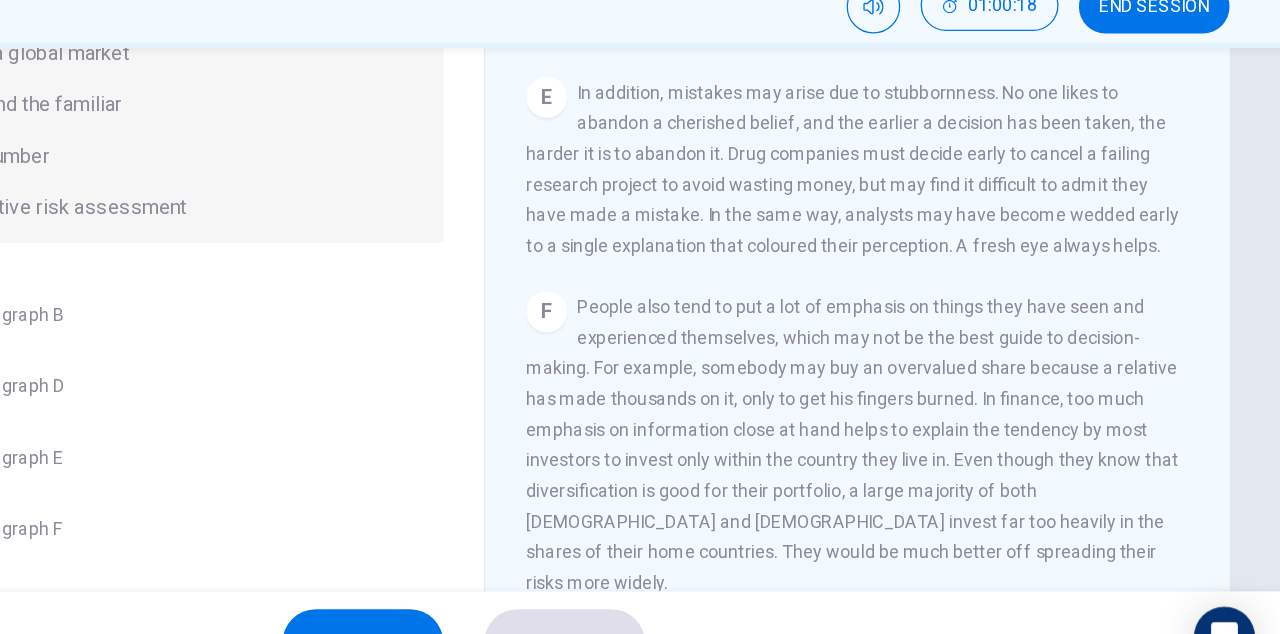 scroll, scrollTop: 1292, scrollLeft: 0, axis: vertical 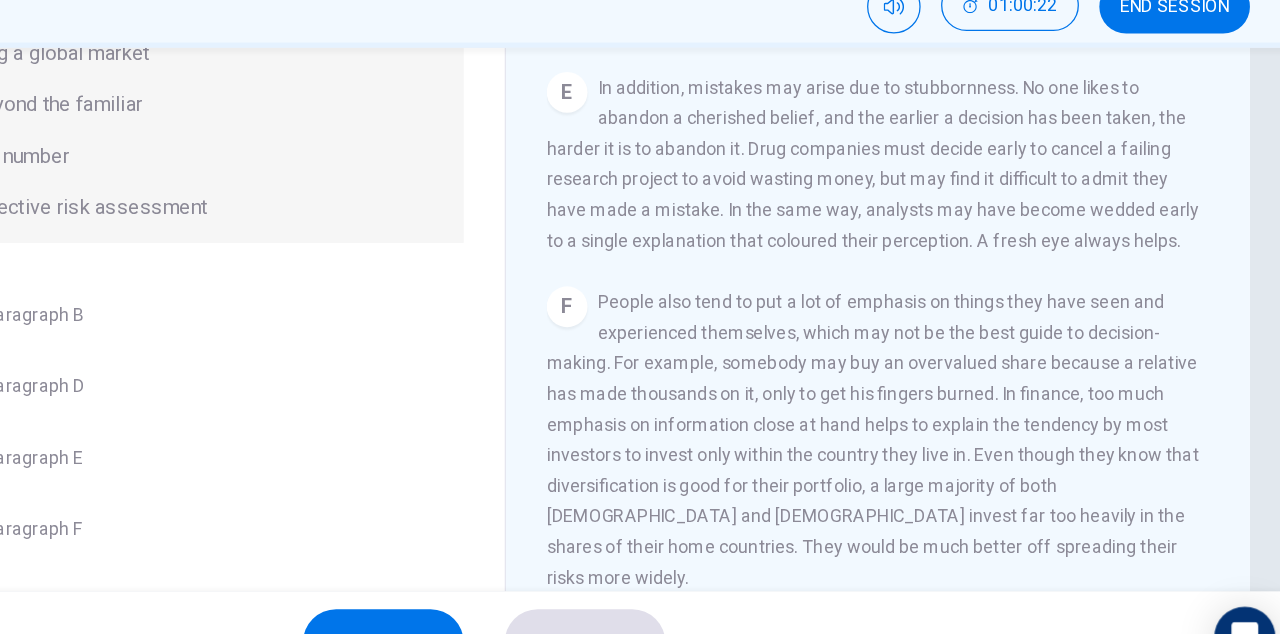 click on "In addition, mistakes may arise due to stubbornness. No one likes to abandon a cherished belief, and the earlier a decision has been taken, the harder it is to abandon it. Drug companies must decide early to cancel a failing research project to avoid wasting money, but may find it difficult to admit they have made a mistake. In the same way, analysts may have become wedded early to a single explanation that coloured their perception. A fresh eye always helps." at bounding box center [944, 219] 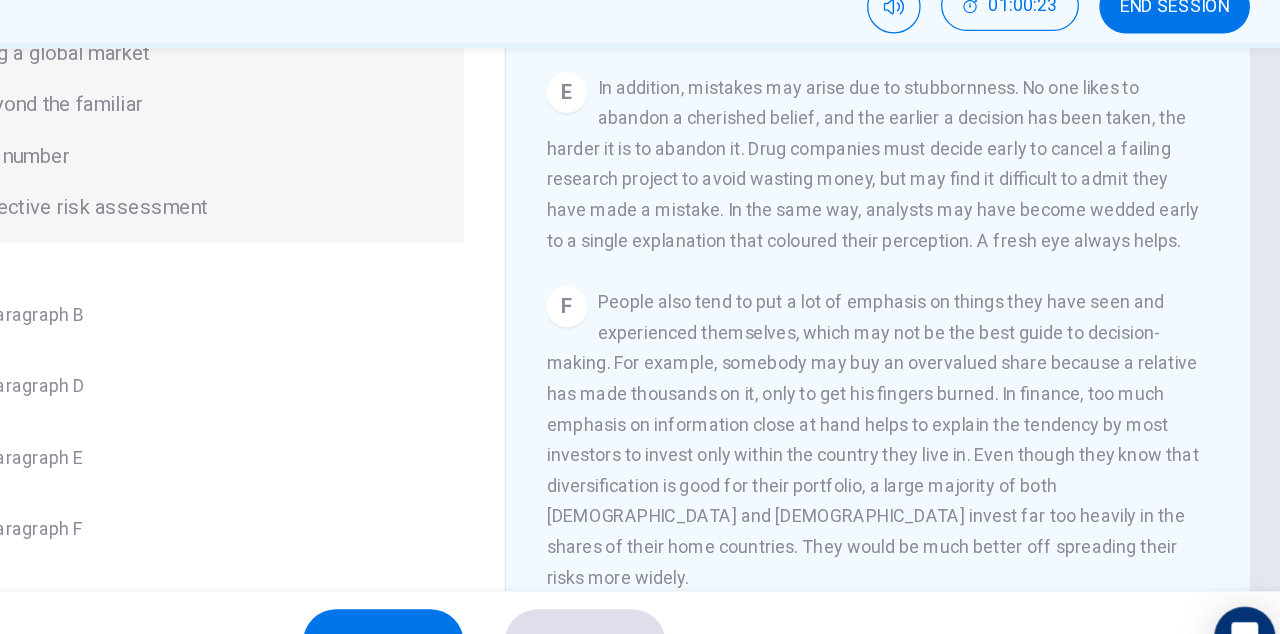click on "In addition, mistakes may arise due to stubbornness. No one likes to abandon a cherished belief, and the earlier a decision has been taken, the harder it is to abandon it. Drug companies must decide early to cancel a failing research project to avoid wasting money, but may find it difficult to admit they have made a mistake. In the same way, analysts may have become wedded early to a single explanation that coloured their perception. A fresh eye always helps." at bounding box center [944, 219] 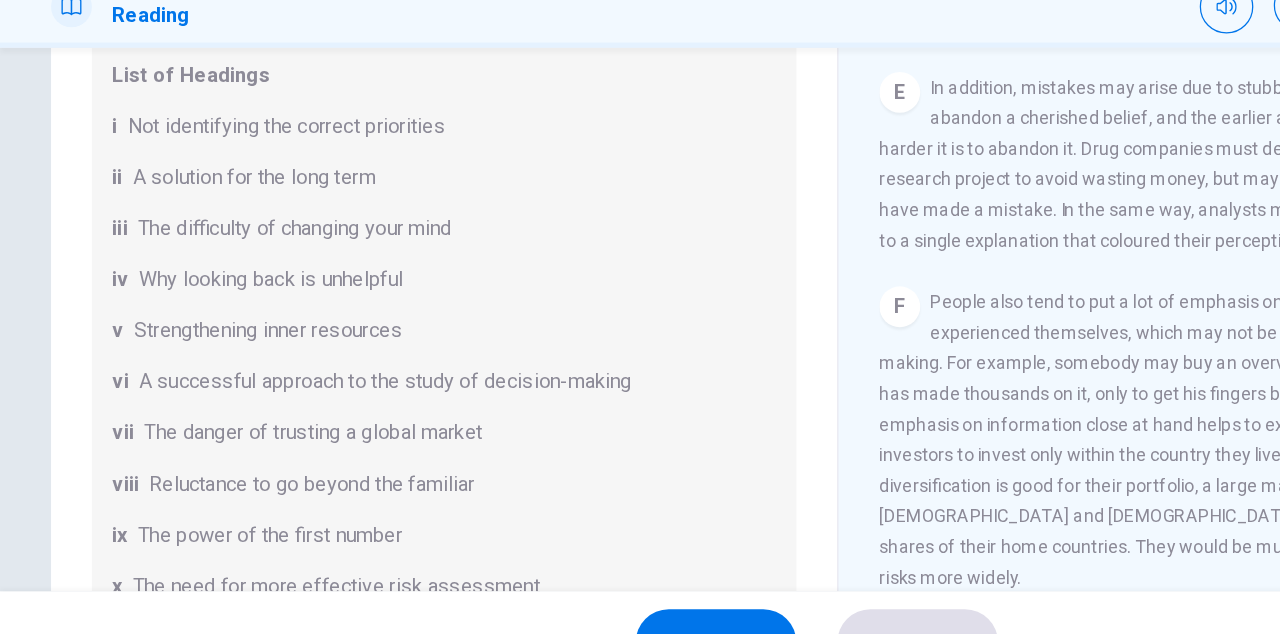 scroll, scrollTop: 0, scrollLeft: 0, axis: both 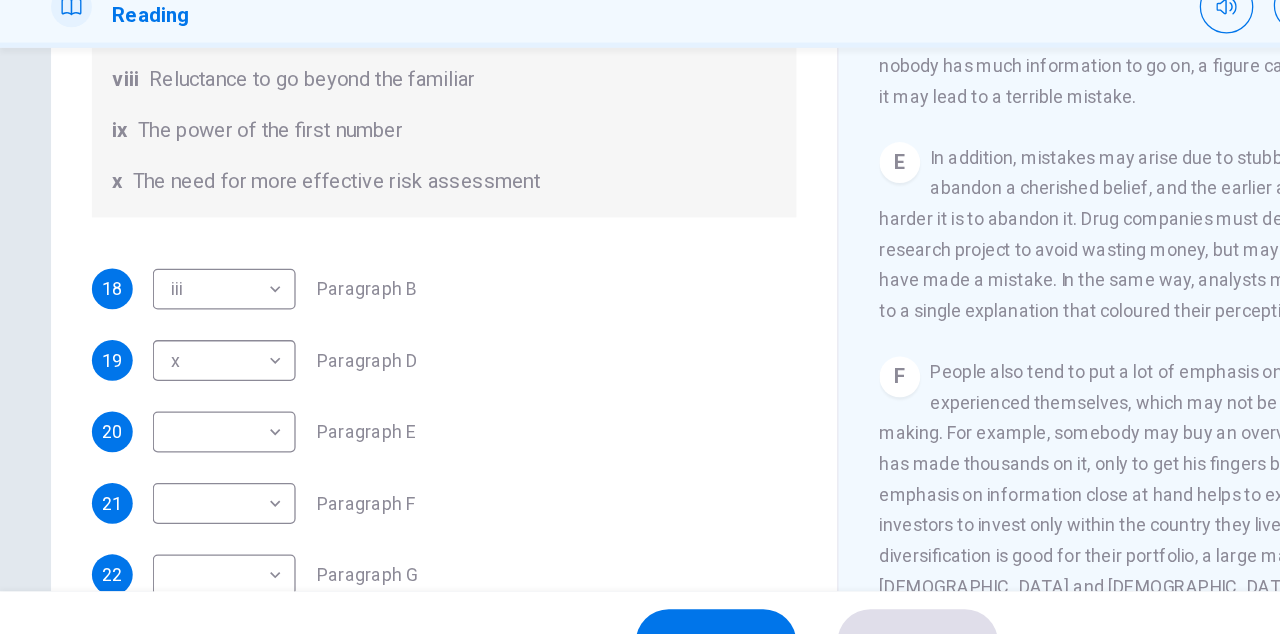 click on "Dashboard Practice Start a test Analysis English en ​ [PERSON_NAME] AZREEN [PERSON_NAME] CEFR Reading 01:00:52 END SESSION Questions 18 - 23 Reading Passage 1 has nine paragraphs  A-I
Choose the correct heading for Paragraphs  B  and  D-H  from the list of headings below.
Write the correct number  (i-xi)  in the boxes below. List of Headings i Not identifying the correct priorities ii A solution for the long term iii The difficulty of changing your mind iv Why looking back is unhelpful v Strengthening inner resources vi A successful approach to the study of decision-making vii The danger of trusting a global market viii Reluctance to go beyond the familiar ix The power of the first number x The need for more effective risk assessment 18 iii iii ​ Paragraph B 19 x x ​ Paragraph D 20 ​ ​ Paragraph E 21 ​ ​ Paragraph F 22 ​ ​ Paragraph G 23 ​ ​ Paragraph H Why Risks Can Go Wrong CLICK TO ZOOM Click to Zoom A B C D E F G H I SKIP SUBMIT Dashboard Practice Start a test Analysis Notifications 2025" at bounding box center [640, 317] 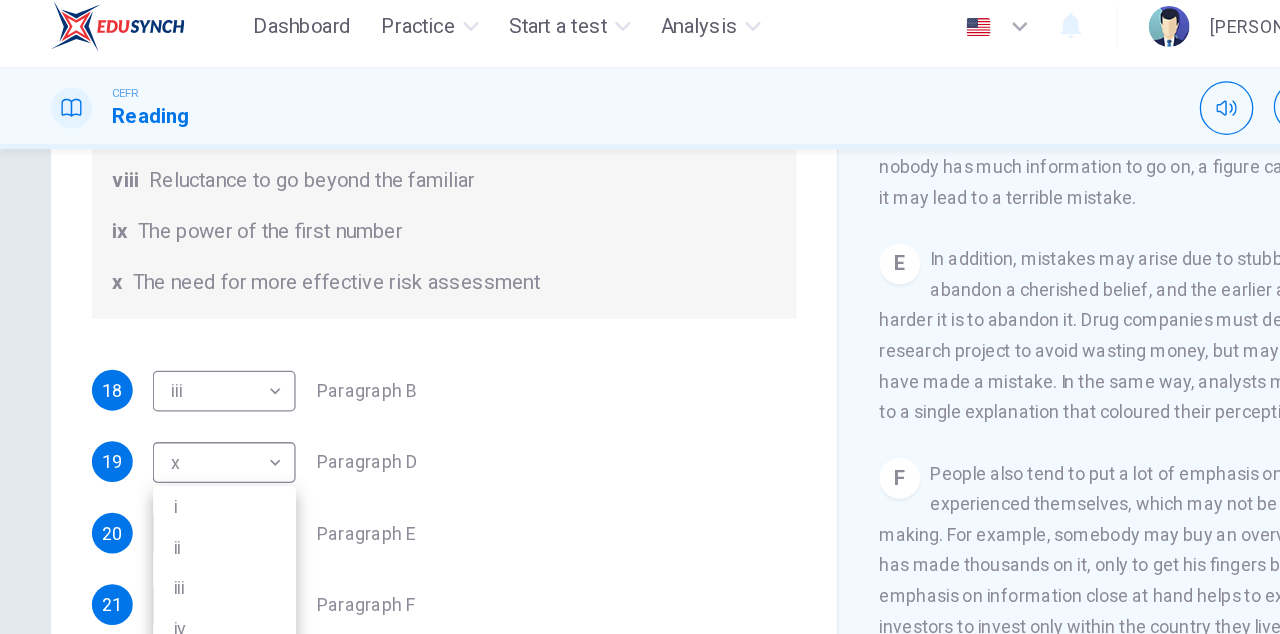 scroll, scrollTop: 0, scrollLeft: 0, axis: both 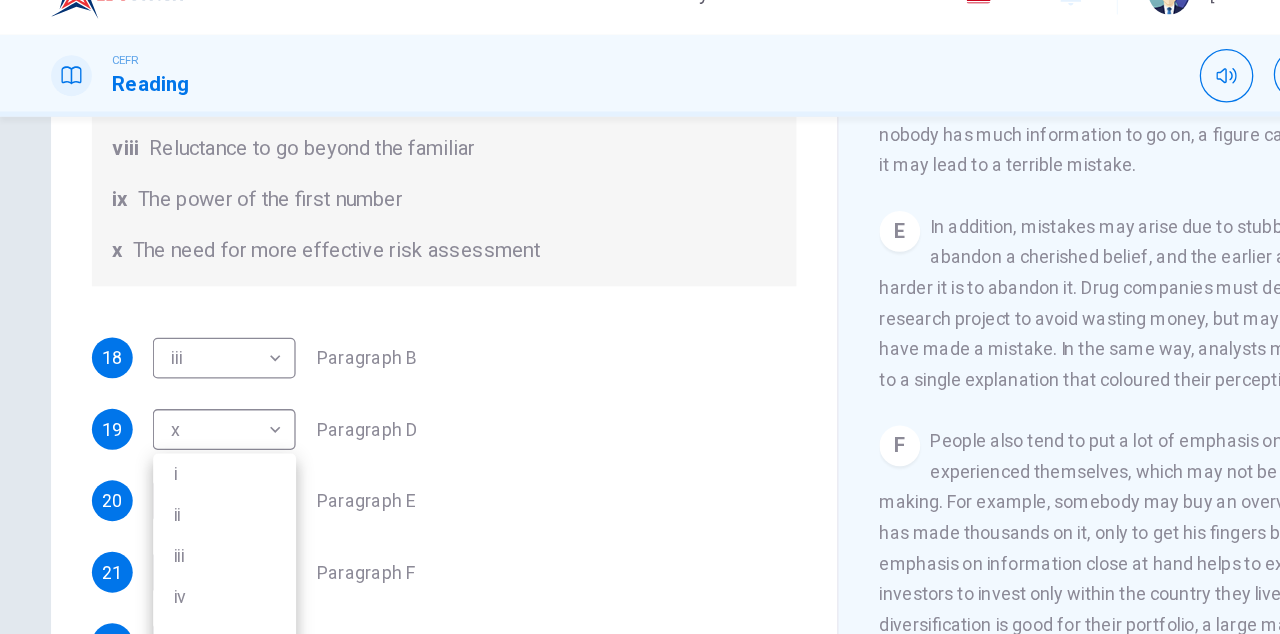 click at bounding box center [640, 317] 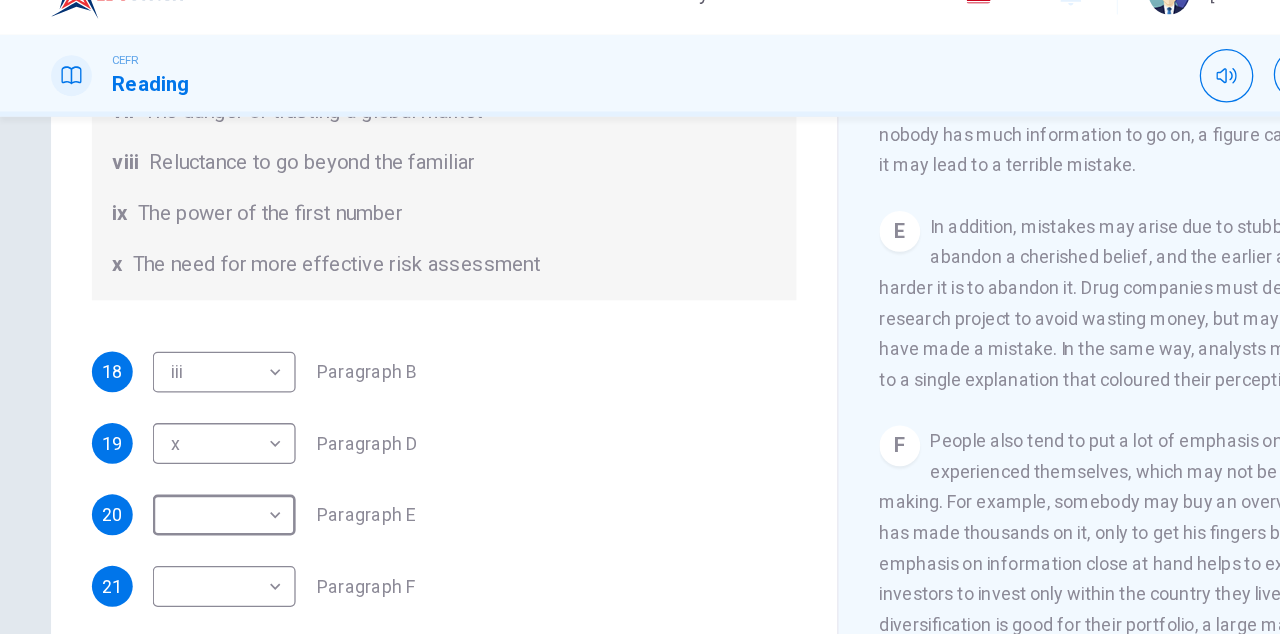 scroll, scrollTop: 384, scrollLeft: 0, axis: vertical 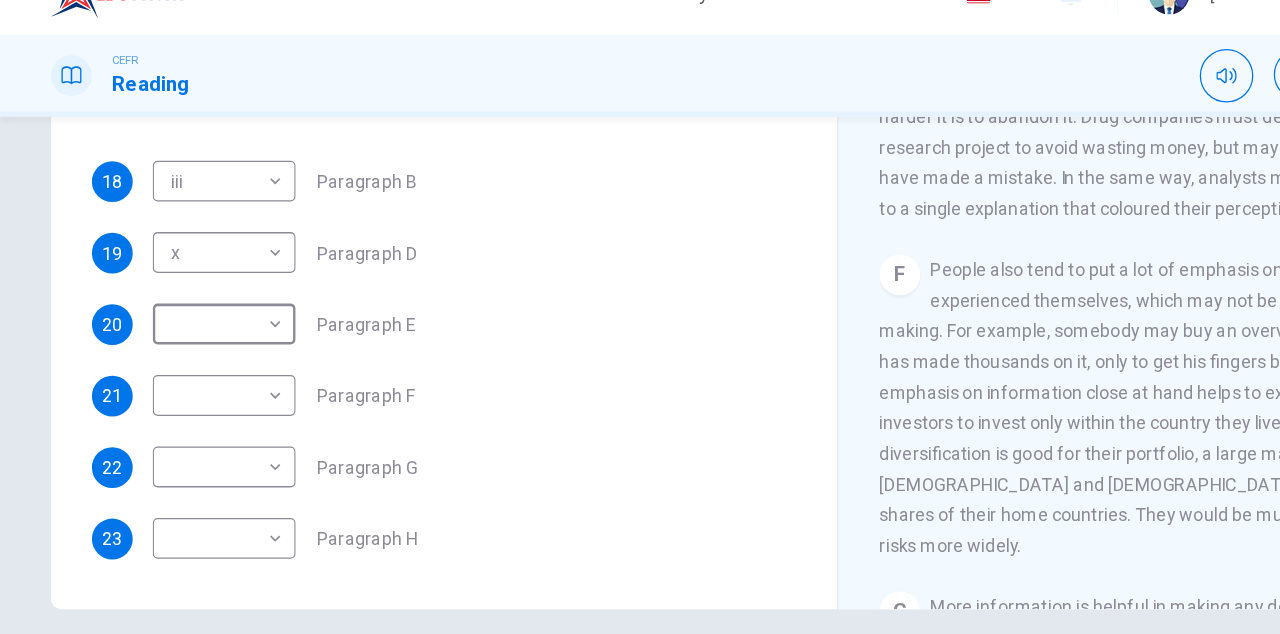 click on "Dashboard Practice Start a test Analysis English en ​ [PERSON_NAME] AZREEN [PERSON_NAME] CEFR Reading 01:01:02 END SESSION Questions 18 - 23 Reading Passage 1 has nine paragraphs  A-I
Choose the correct heading for Paragraphs  B  and  D-H  from the list of headings below.
Write the correct number  (i-xi)  in the boxes below. List of Headings i Not identifying the correct priorities ii A solution for the long term iii The difficulty of changing your mind iv Why looking back is unhelpful v Strengthening inner resources vi A successful approach to the study of decision-making vii The danger of trusting a global market viii Reluctance to go beyond the familiar ix The power of the first number x The need for more effective risk assessment 18 iii iii ​ Paragraph B 19 x x ​ Paragraph D 20 ​ ​ Paragraph E 21 ​ ​ Paragraph F 22 ​ ​ Paragraph G 23 ​ ​ Paragraph H Why Risks Can Go Wrong CLICK TO ZOOM Click to Zoom A B C D E F G H I SKIP SUBMIT Dashboard Practice Start a test Analysis Notifications 2025" at bounding box center [640, 317] 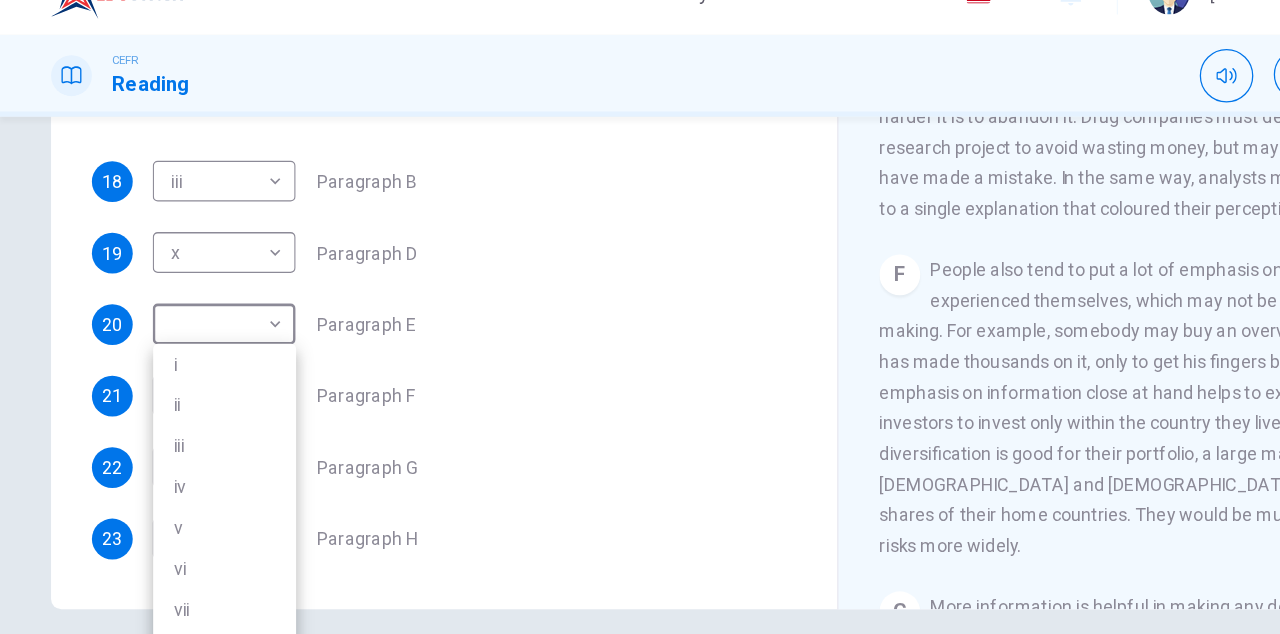 click on "i" at bounding box center (176, 322) 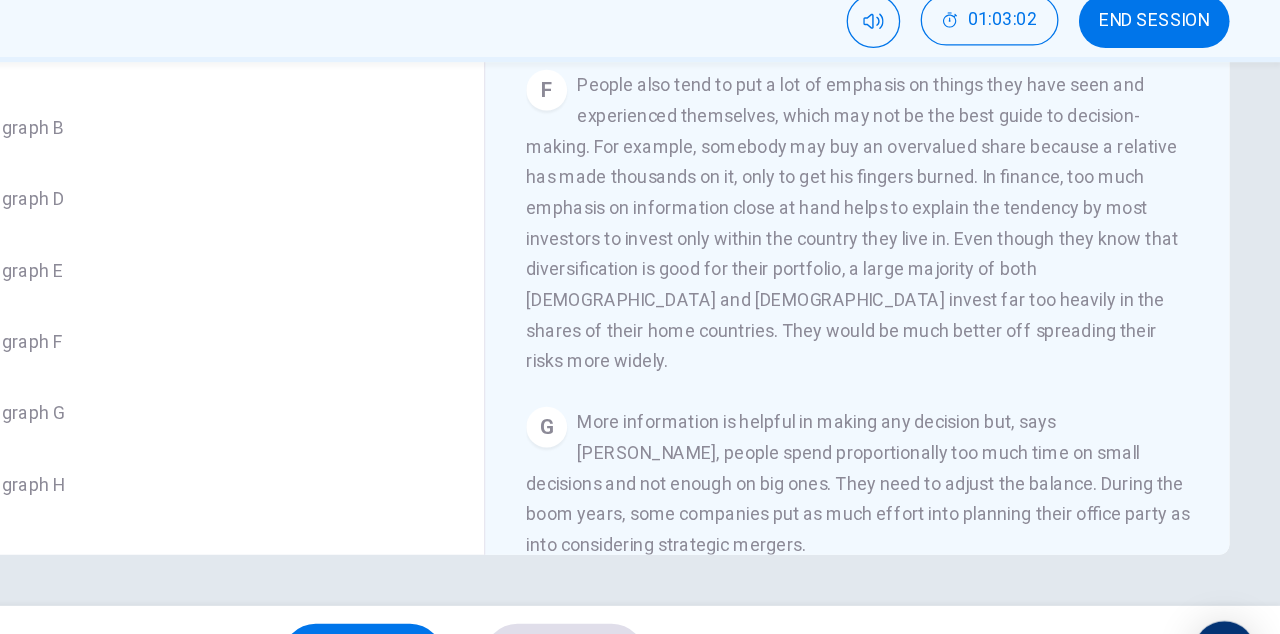 scroll, scrollTop: 1398, scrollLeft: 0, axis: vertical 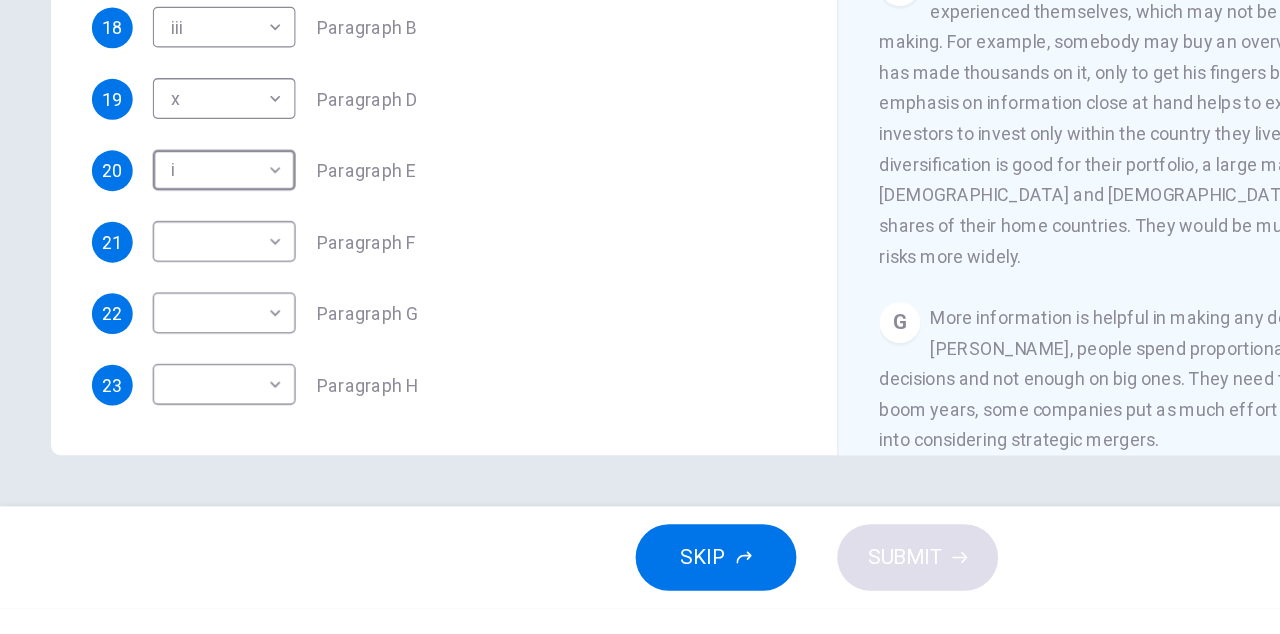 click on "Dashboard Practice Start a test Analysis English en ​ [PERSON_NAME] AZREEN [PERSON_NAME] CEFR Reading 01:03:47 END SESSION Questions 18 - 23 Reading Passage 1 has nine paragraphs  A-I
Choose the correct heading for Paragraphs  B  and  D-H  from the list of headings below.
Write the correct number  (i-xi)  in the boxes below. List of Headings i Not identifying the correct priorities ii A solution for the long term iii The difficulty of changing your mind iv Why looking back is unhelpful v Strengthening inner resources vi A successful approach to the study of decision-making vii The danger of trusting a global market viii Reluctance to go beyond the familiar ix The power of the first number x The need for more effective risk assessment 18 iii iii ​ Paragraph B 19 x x ​ Paragraph D 20 i i ​ Paragraph E 21 ​ ​ Paragraph F 22 ​ ​ Paragraph G 23 ​ ​ Paragraph H Why Risks Can Go Wrong CLICK TO ZOOM Click to Zoom A B C D E F G H I SKIP SUBMIT Dashboard Practice Start a test Analysis Notifications 2025" at bounding box center [640, 317] 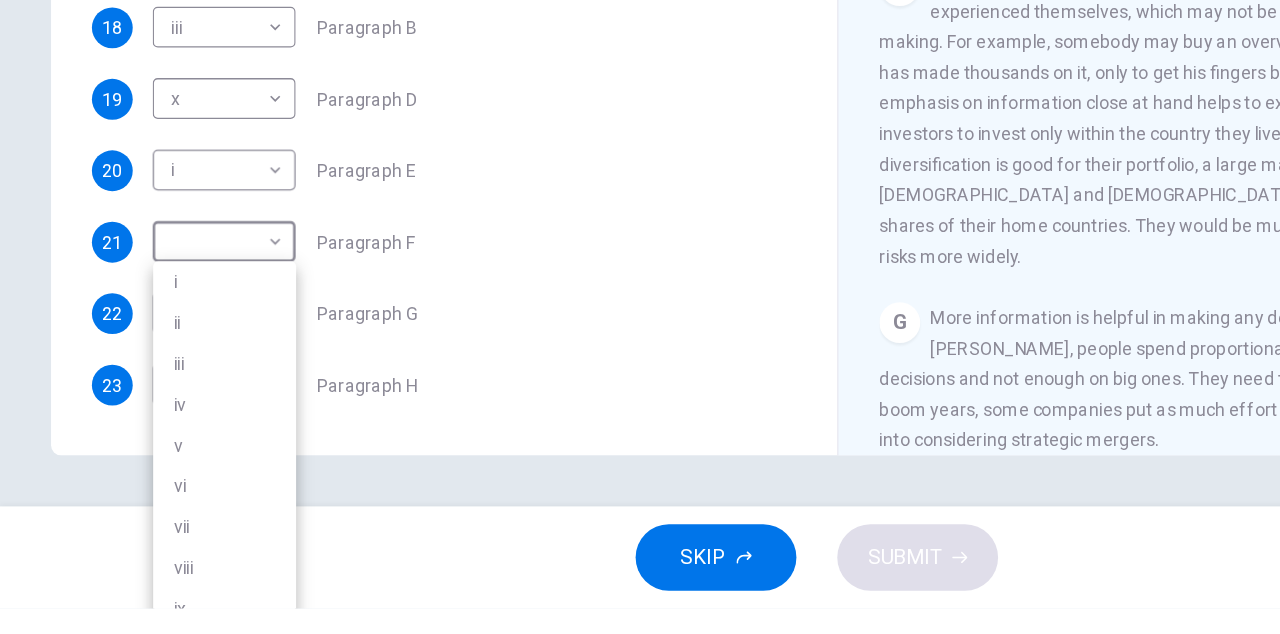 scroll, scrollTop: 0, scrollLeft: 0, axis: both 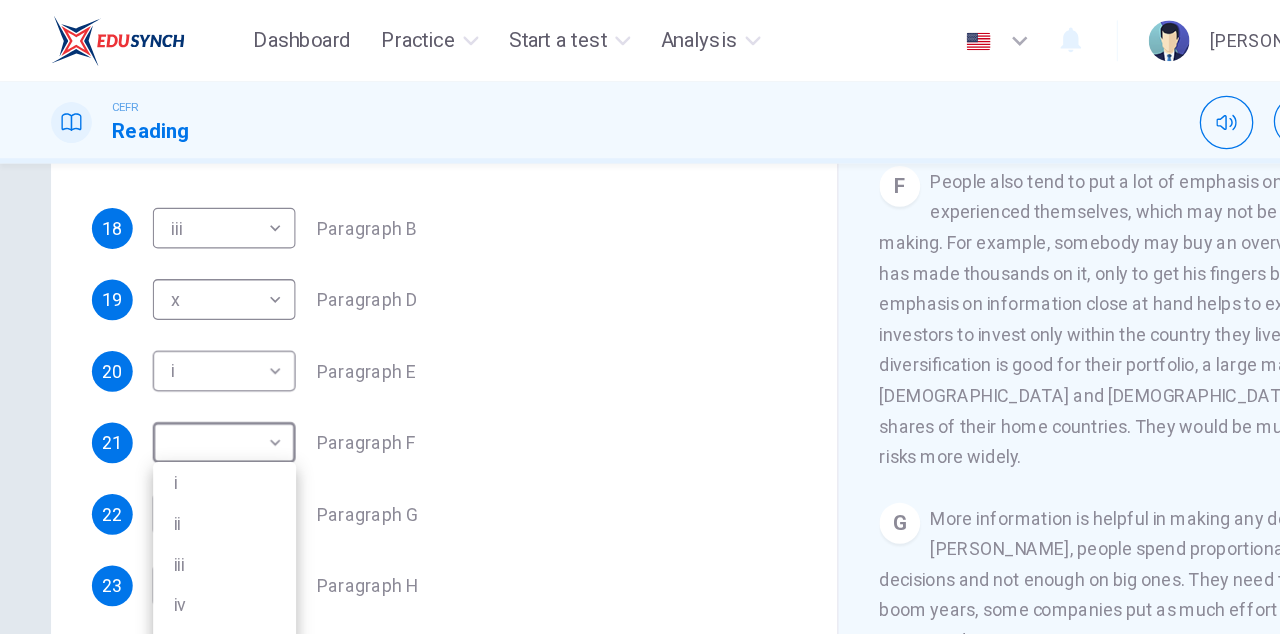 click on "iv" at bounding box center [176, 474] 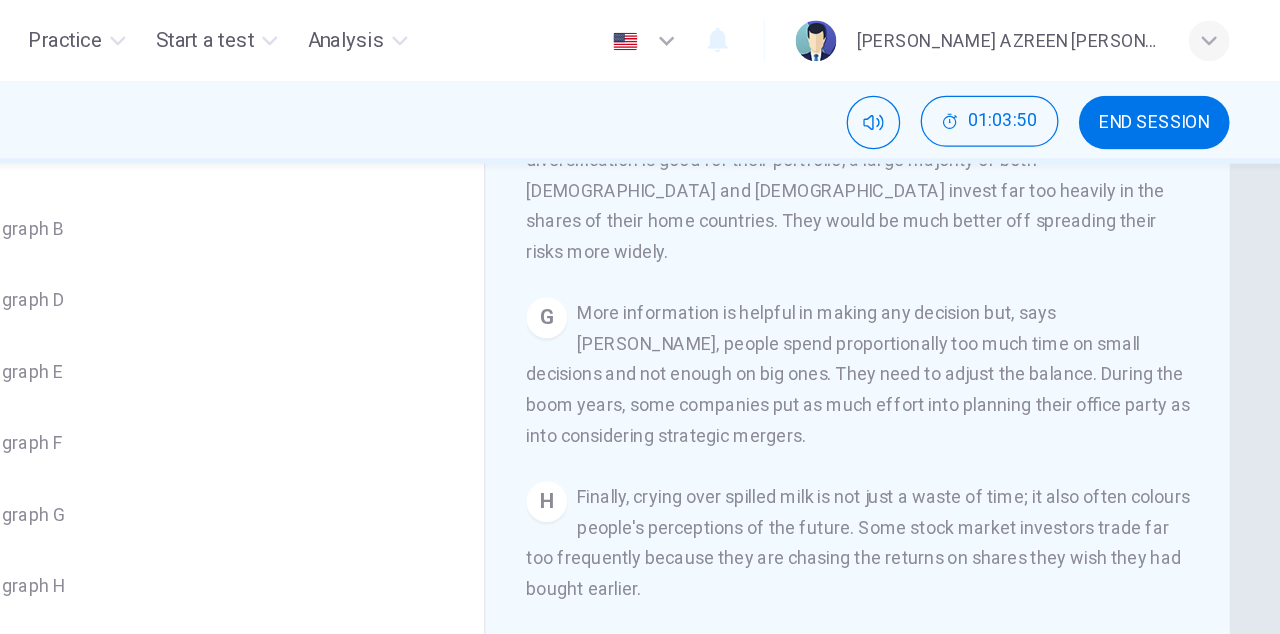 scroll, scrollTop: 1558, scrollLeft: 0, axis: vertical 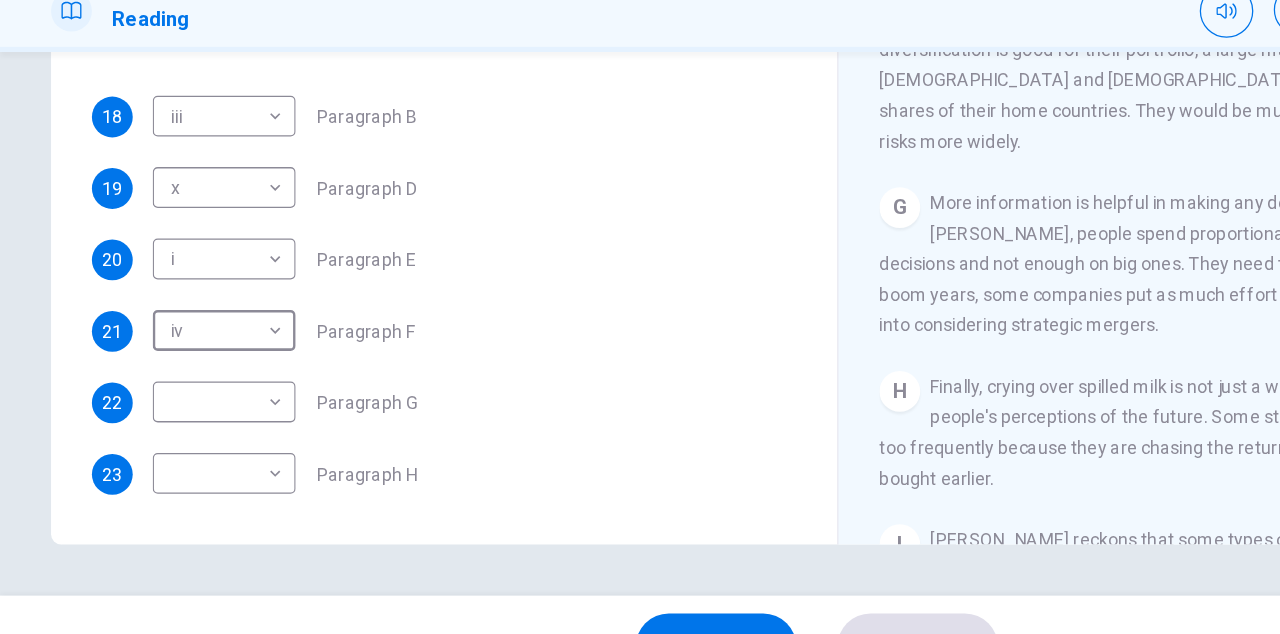 click on "Dashboard Practice Start a test Analysis English en ​ [PERSON_NAME] AZREEN [PERSON_NAME] CEFR Reading 01:04:38 END SESSION Questions 18 - 23 Reading Passage 1 has nine paragraphs  A-I
Choose the correct heading for Paragraphs  B  and  D-H  from the list of headings below.
Write the correct number  (i-xi)  in the boxes below. List of Headings i Not identifying the correct priorities ii A solution for the long term iii The difficulty of changing your mind iv Why looking back is unhelpful v Strengthening inner resources vi A successful approach to the study of decision-making vii The danger of trusting a global market viii Reluctance to go beyond the familiar ix The power of the first number x The need for more effective risk assessment 18 iii iii ​ Paragraph B 19 x x ​ Paragraph D 20 i i ​ Paragraph E 21 iv iv ​ Paragraph F 22 ​ ​ Paragraph G 23 ​ ​ Paragraph H Why Risks Can Go Wrong CLICK TO ZOOM Click to Zoom A B C D E F G H I SKIP SUBMIT Dashboard Practice Start a test Analysis Notifications 2025" at bounding box center (640, 317) 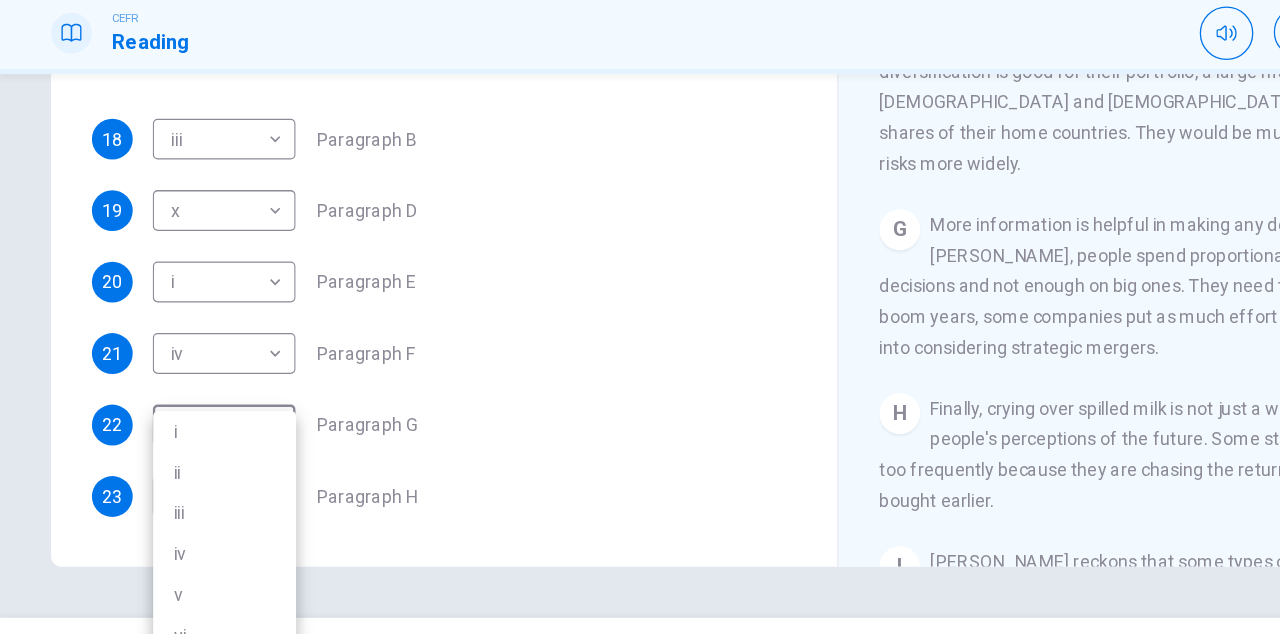 click on "iv" at bounding box center (176, 504) 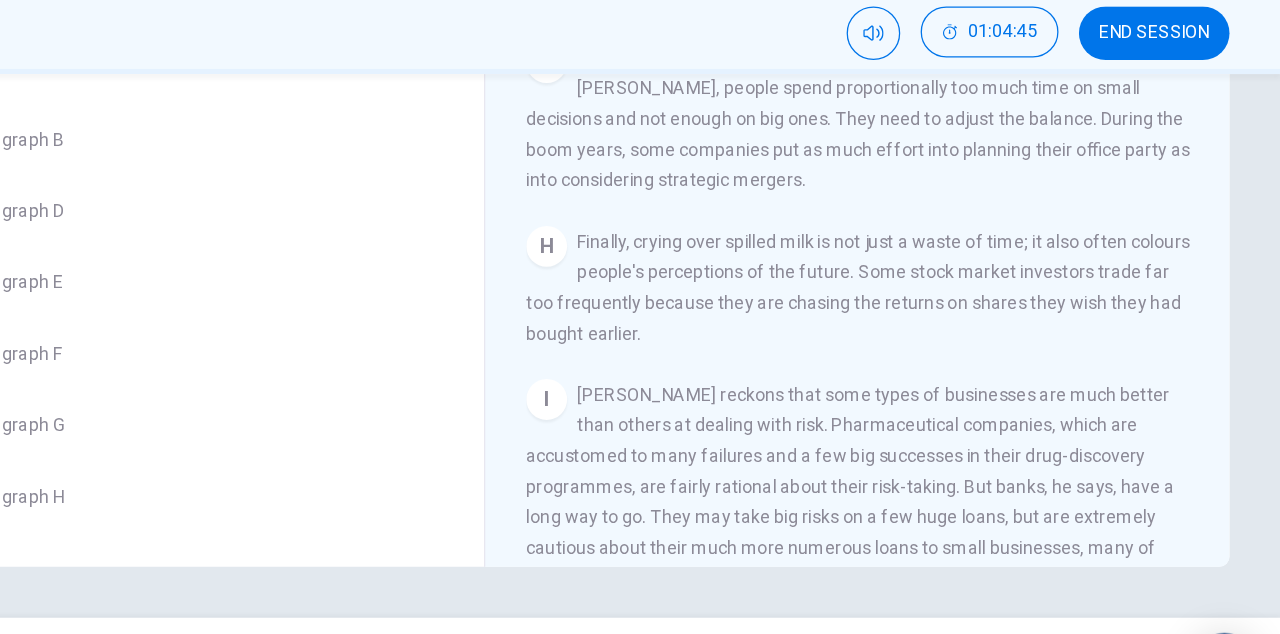 scroll, scrollTop: 1688, scrollLeft: 0, axis: vertical 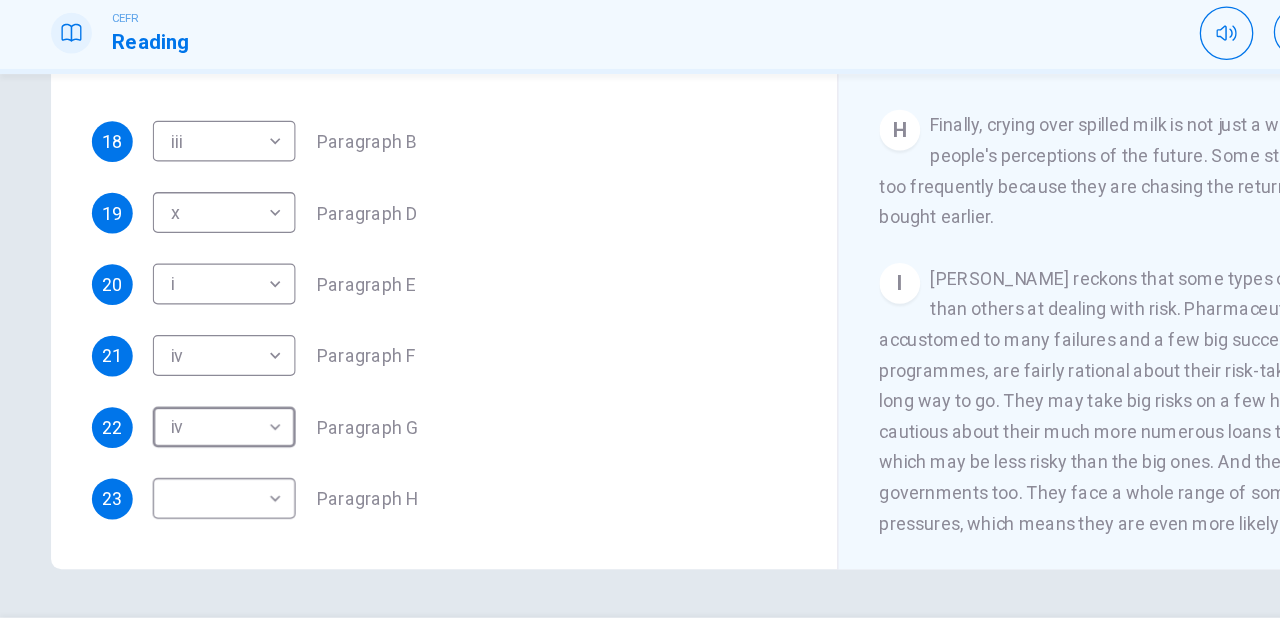 click on "Dashboard Practice Start a test Analysis English en ​ [PERSON_NAME] AZREEN [PERSON_NAME] CEFR Reading 01:05:28 END SESSION Questions 18 - 23 Reading Passage 1 has nine paragraphs  A-I
Choose the correct heading for Paragraphs  B  and  D-H  from the list of headings below.
Write the correct number  (i-xi)  in the boxes below. List of Headings i Not identifying the correct priorities ii A solution for the long term iii The difficulty of changing your mind iv Why looking back is unhelpful v Strengthening inner resources vi A successful approach to the study of decision-making vii The danger of trusting a global market viii Reluctance to go beyond the familiar ix The power of the first number x The need for more effective risk assessment 18 iii iii ​ Paragraph B 19 x x ​ Paragraph D 20 i i ​ Paragraph E 21 iv iv ​ Paragraph F 22 iv iv ​ Paragraph G 23 ​ ​ Paragraph H Why Risks Can Go Wrong CLICK TO ZOOM Click to Zoom A B C D E F G H I SKIP SUBMIT Dashboard Practice Start a test Analysis Notifications" at bounding box center (640, 317) 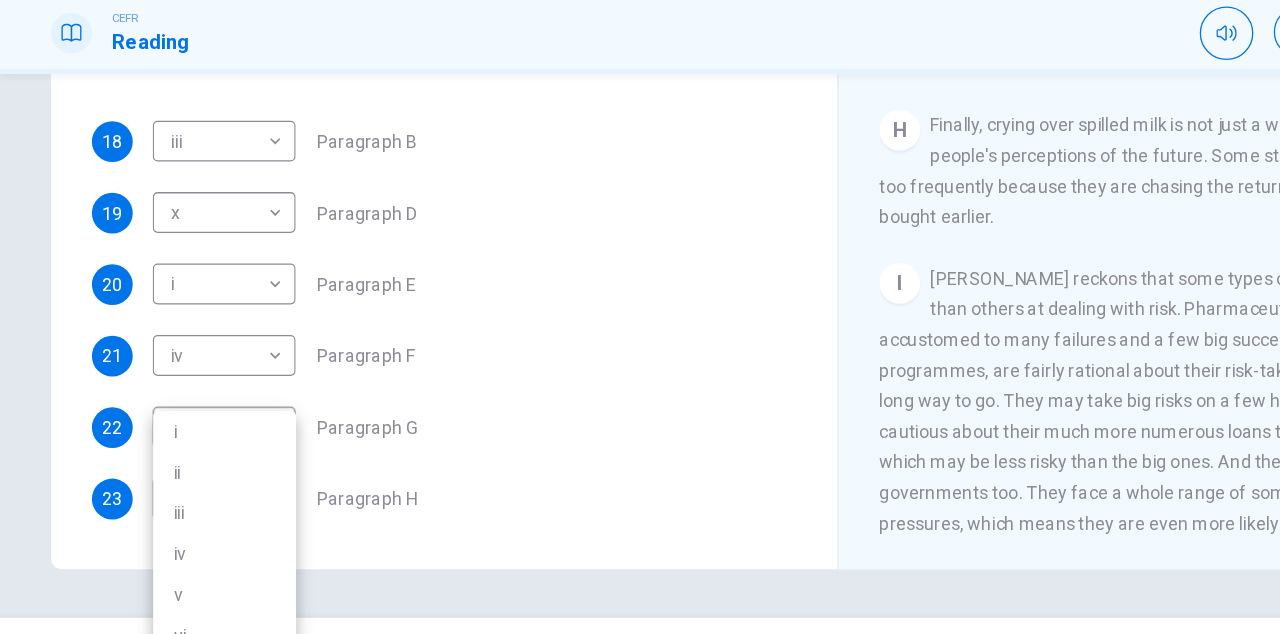 click on "iv" at bounding box center (176, 504) 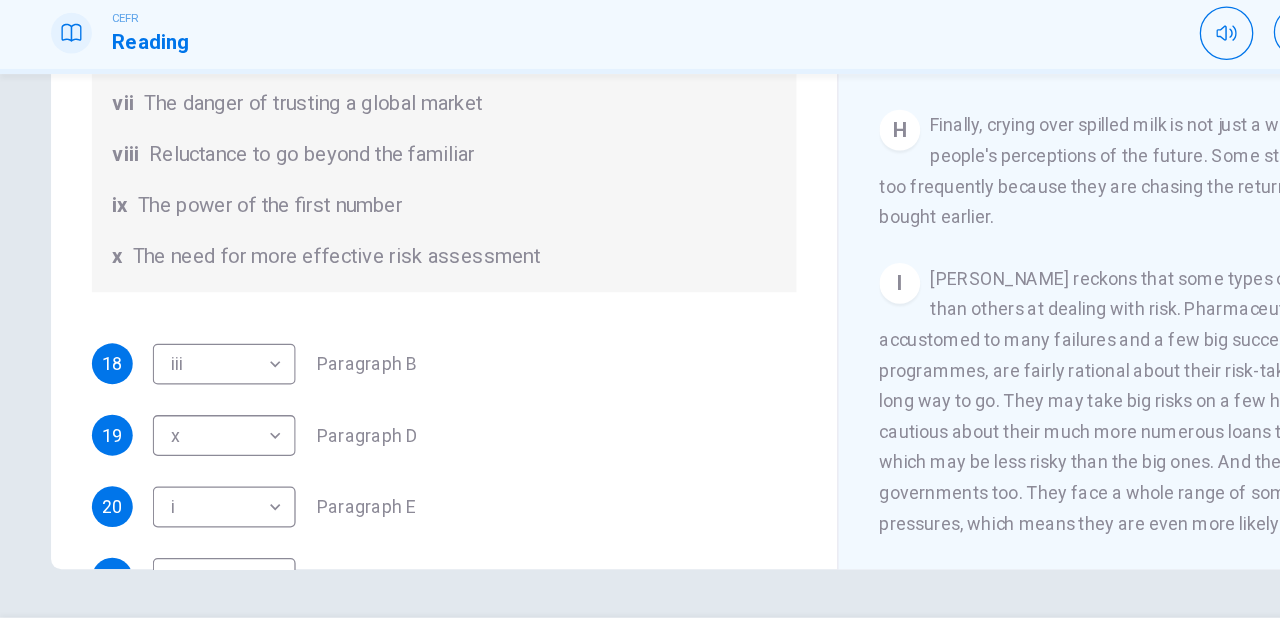 scroll, scrollTop: 0, scrollLeft: 0, axis: both 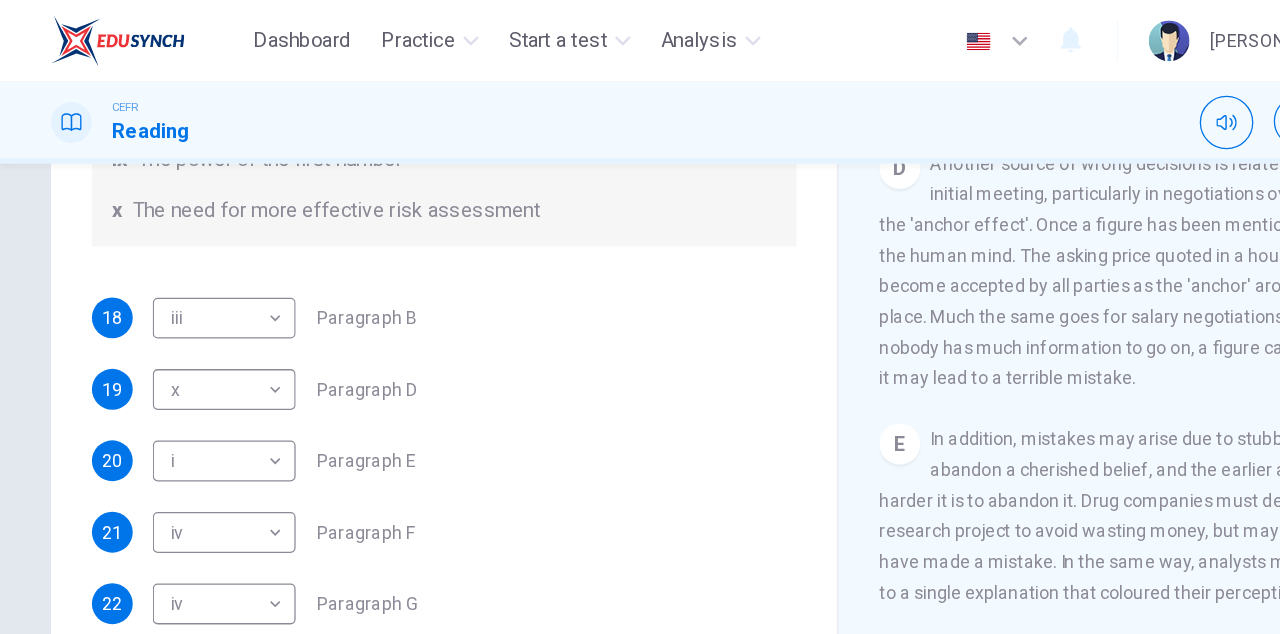 click on "Dashboard Practice Start a test Analysis English en ​ [PERSON_NAME] AZREEN [PERSON_NAME] CEFR Reading 01:08:46 END SESSION Questions 18 - 23 Reading Passage 1 has nine paragraphs  A-I
Choose the correct heading for Paragraphs  B  and  D-H  from the list of headings below.
Write the correct number  (i-xi)  in the boxes below. List of Headings i Not identifying the correct priorities ii A solution for the long term iii The difficulty of changing your mind iv Why looking back is unhelpful v Strengthening inner resources vi A successful approach to the study of decision-making vii The danger of trusting a global market viii Reluctance to go beyond the familiar ix The power of the first number x The need for more effective risk assessment 18 iii iii ​ Paragraph B 19 x x ​ Paragraph D 20 i i ​ Paragraph E 21 iv iv ​ Paragraph F 22 iv iv ​ Paragraph G 23 iv iv ​ Paragraph H Why Risks Can Go Wrong CLICK TO ZOOM Click to Zoom A B C D E F G H I SKIP SUBMIT Dashboard Practice Start a test Analysis Notifications" at bounding box center (640, 317) 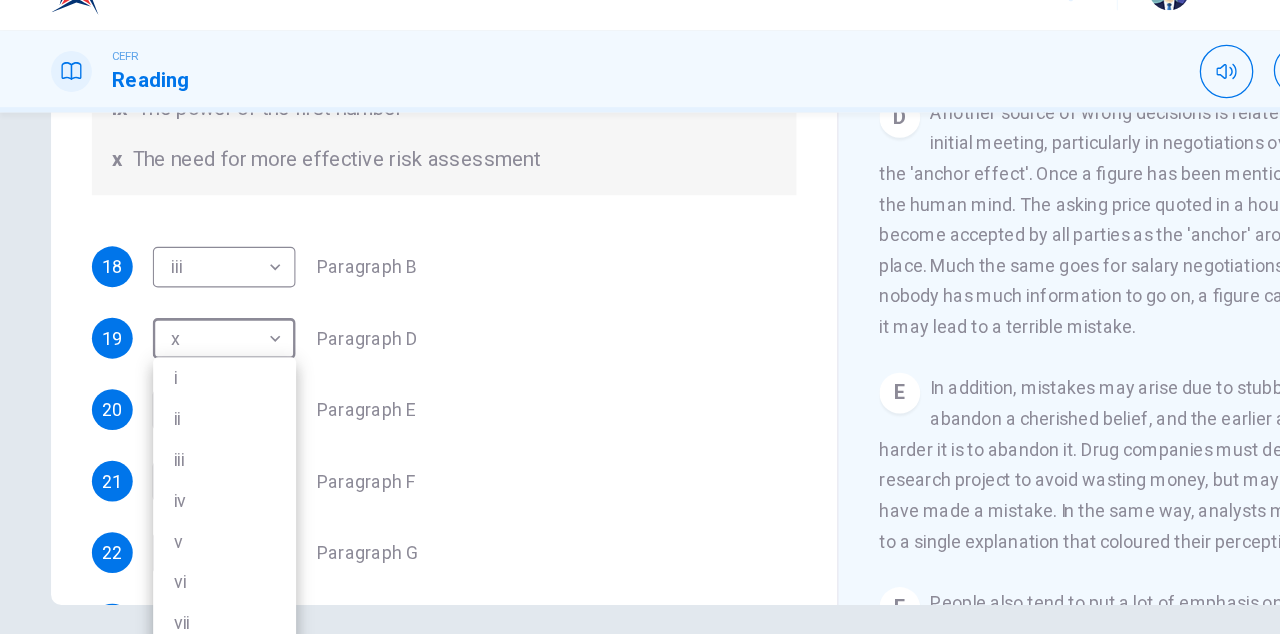 click on "vii" at bounding box center (176, 528) 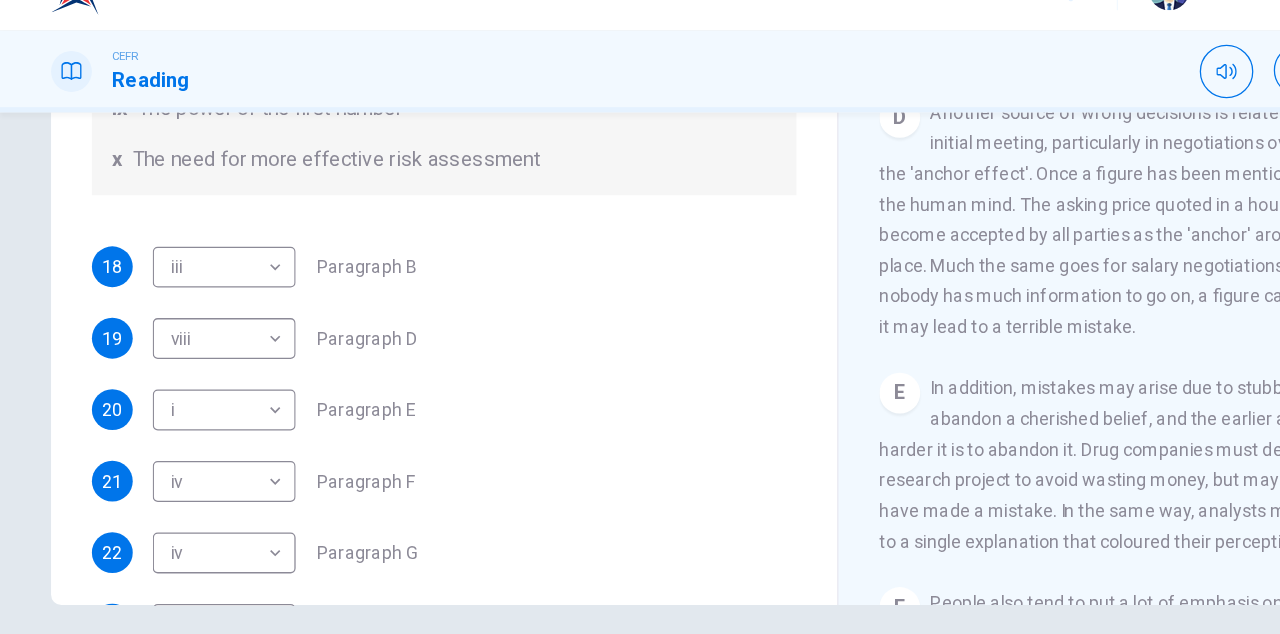 click on "Dashboard Practice Start a test Analysis English en ​ [PERSON_NAME] AZREEN [PERSON_NAME] CEFR Reading 01:08:51 END SESSION Questions 18 - 23 Reading Passage 1 has nine paragraphs  A-I
Choose the correct heading for Paragraphs  B  and  D-H  from the list of headings below.
Write the correct number  (i-xi)  in the boxes below. List of Headings i Not identifying the correct priorities ii A solution for the long term iii The difficulty of changing your mind iv Why looking back is unhelpful v Strengthening inner resources vi A successful approach to the study of decision-making vii The danger of trusting a global market viii Reluctance to go beyond the familiar ix The power of the first number x The need for more effective risk assessment 18 iii iii ​ Paragraph B 19 viii viii ​ Paragraph D 20 i i ​ Paragraph E 21 iv iv ​ Paragraph F 22 iv iv ​ Paragraph G 23 iv iv ​ Paragraph H Why Risks Can Go Wrong CLICK TO ZOOM Click to Zoom A B C D E F G H I SKIP SUBMIT Dashboard Practice Start a test Analysis 2025" at bounding box center (640, 317) 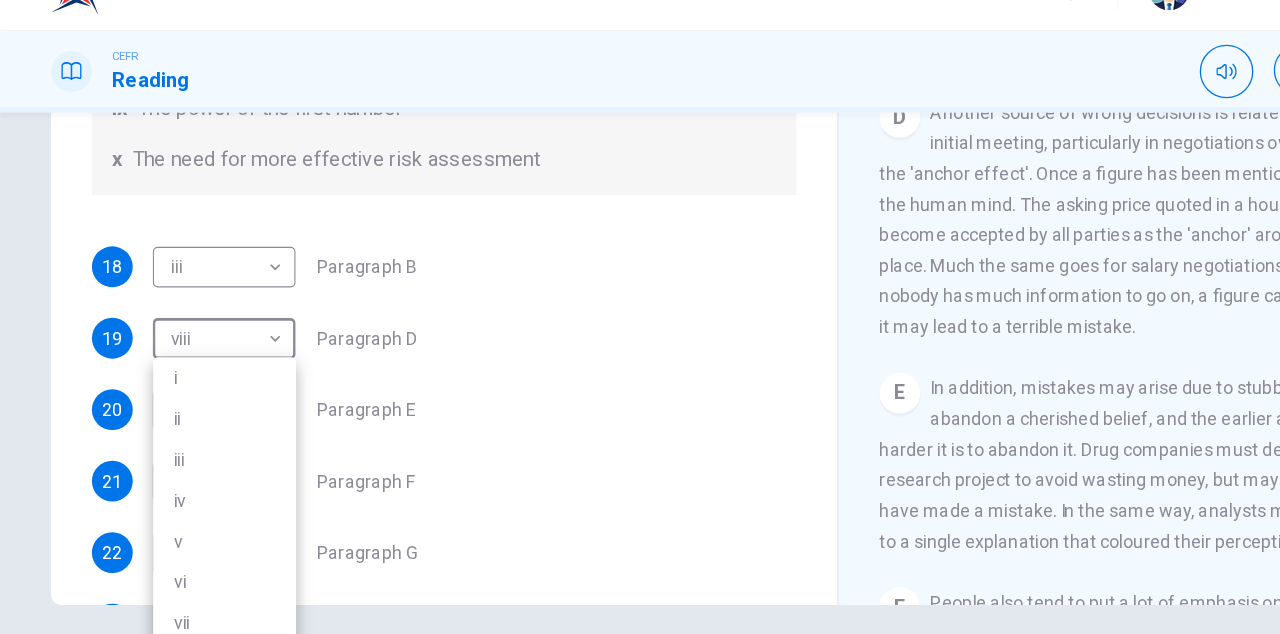 click at bounding box center (640, 317) 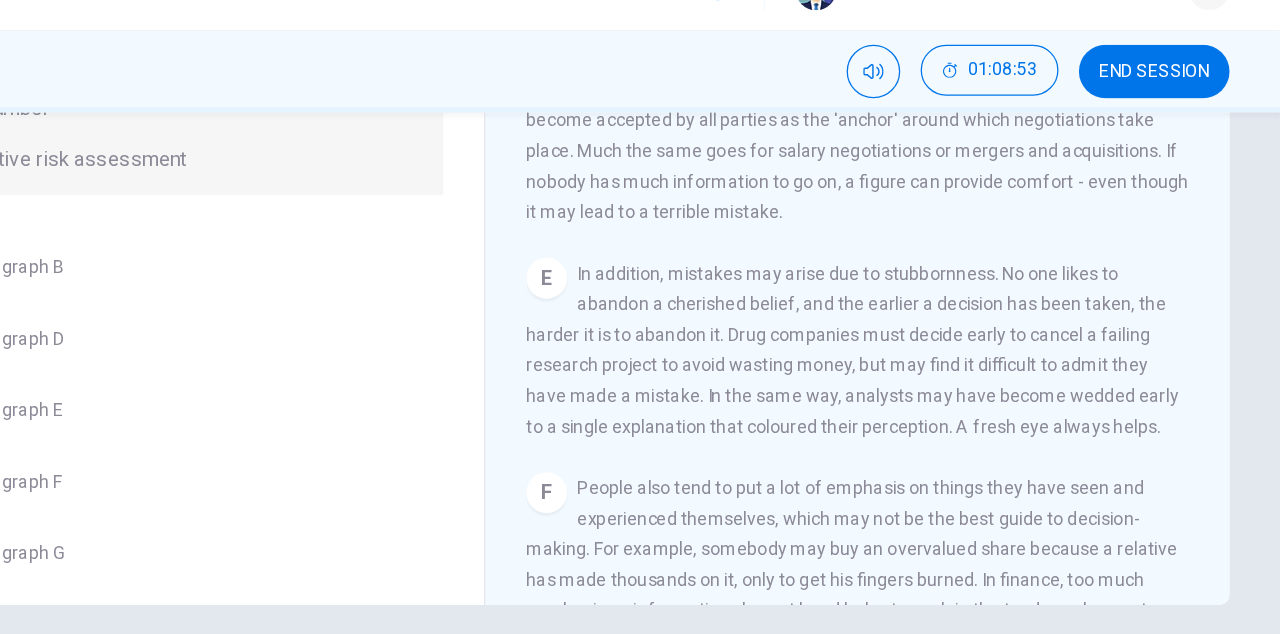 scroll, scrollTop: 1122, scrollLeft: 0, axis: vertical 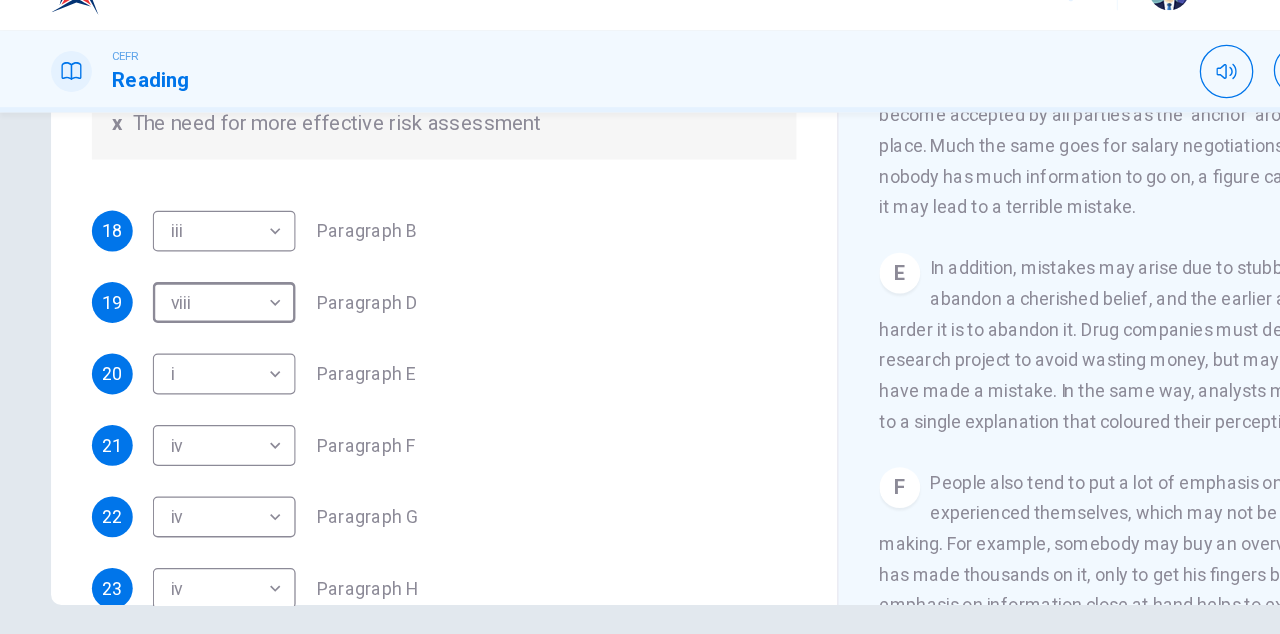 click on "Dashboard Practice Start a test Analysis English en ​ [PERSON_NAME] AZREEN [PERSON_NAME] CEFR Reading 01:09:21 END SESSION Questions 18 - 23 Reading Passage 1 has nine paragraphs  A-I
Choose the correct heading for Paragraphs  B  and  D-H  from the list of headings below.
Write the correct number  (i-xi)  in the boxes below. List of Headings i Not identifying the correct priorities ii A solution for the long term iii The difficulty of changing your mind iv Why looking back is unhelpful v Strengthening inner resources vi A successful approach to the study of decision-making vii The danger of trusting a global market viii Reluctance to go beyond the familiar ix The power of the first number x The need for more effective risk assessment 18 iii iii ​ Paragraph B 19 viii viii ​ Paragraph D 20 i i ​ Paragraph E 21 iv iv ​ Paragraph F 22 iv iv ​ Paragraph G 23 iv iv ​ Paragraph H Why Risks Can Go Wrong CLICK TO ZOOM Click to Zoom A B C D E F G H I SKIP SUBMIT Dashboard Practice Start a test Analysis 2025" at bounding box center (640, 317) 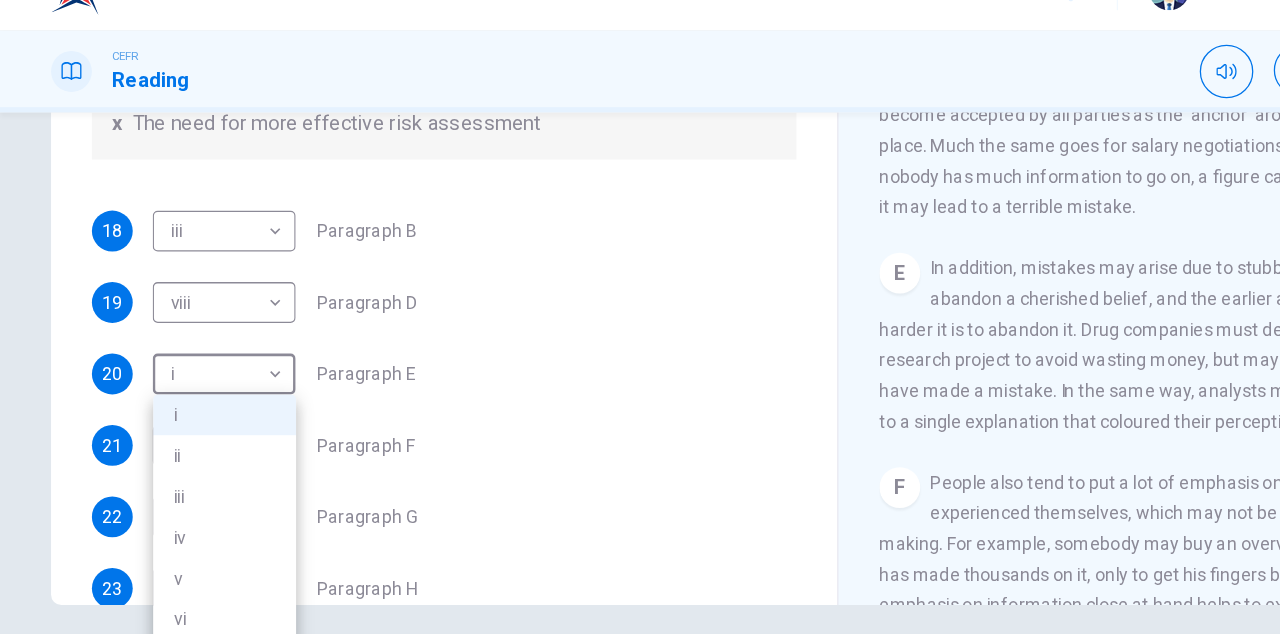 click on "iii" at bounding box center [176, 429] 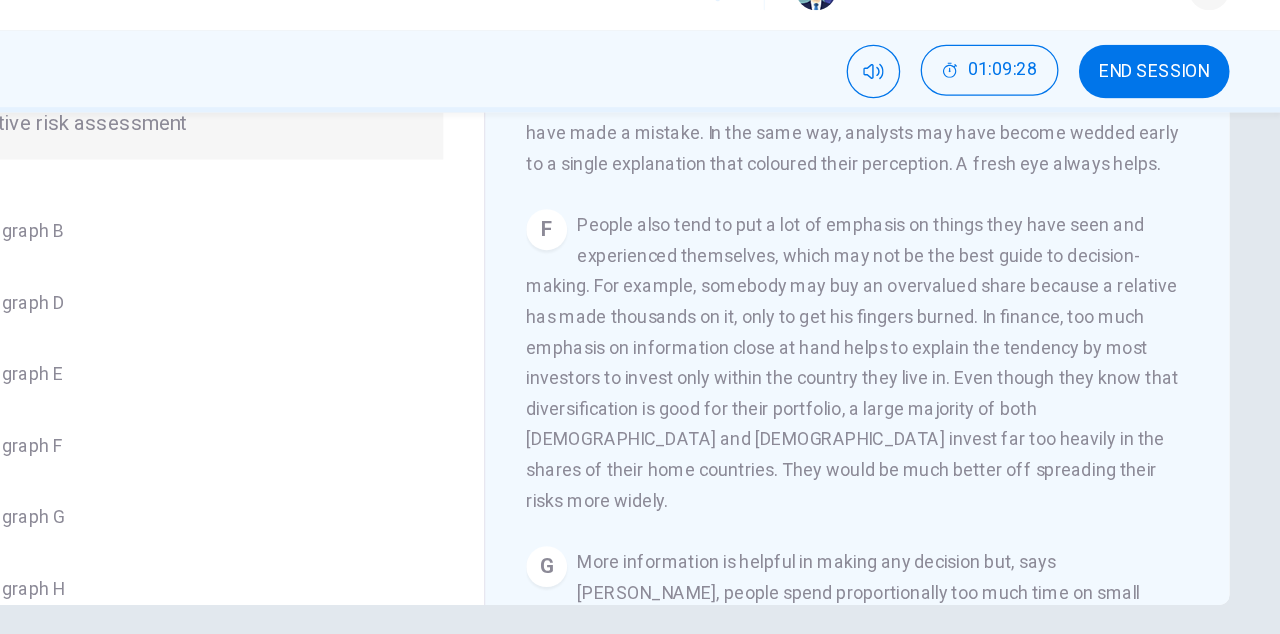 scroll, scrollTop: 1326, scrollLeft: 0, axis: vertical 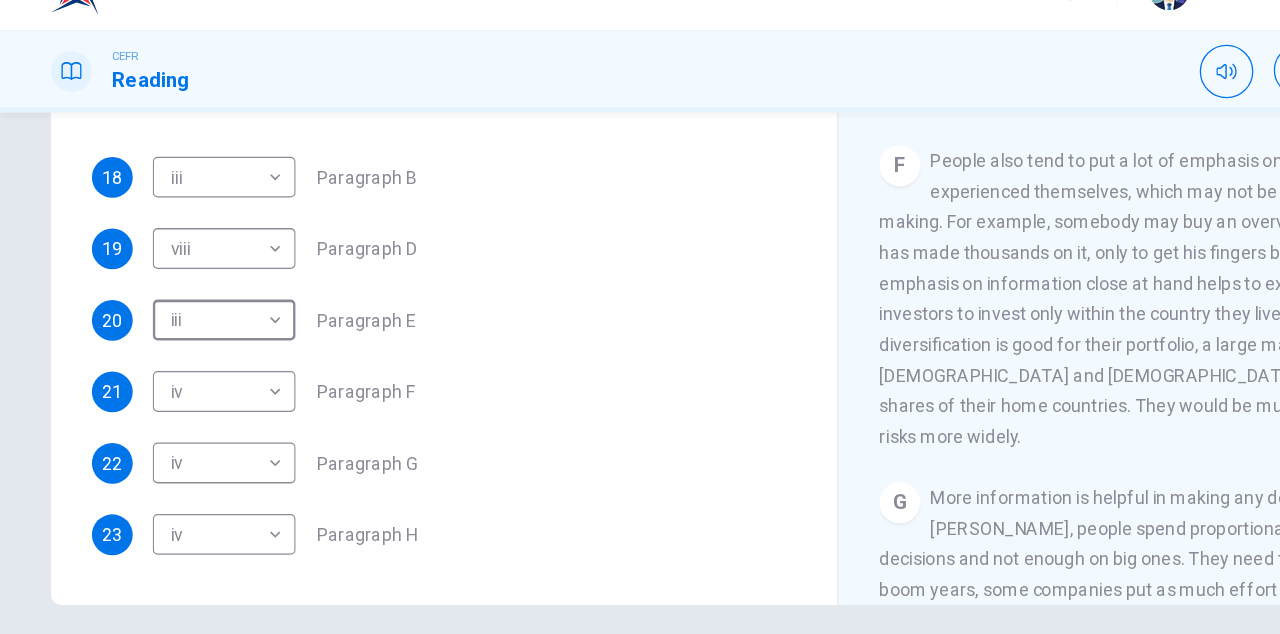 click on "Dashboard Practice Start a test Analysis English en ​ [PERSON_NAME] AZREEN [PERSON_NAME] CEFR Reading 01:10:16 END SESSION Questions 18 - 23 Reading Passage 1 has nine paragraphs  A-I
Choose the correct heading for Paragraphs  B  and  D-H  from the list of headings below.
Write the correct number  (i-xi)  in the boxes below. List of Headings i Not identifying the correct priorities ii A solution for the long term iii The difficulty of changing your mind iv Why looking back is unhelpful v Strengthening inner resources vi A successful approach to the study of decision-making vii The danger of trusting a global market viii Reluctance to go beyond the familiar ix The power of the first number x The need for more effective risk assessment 18 iii iii ​ Paragraph B 19 viii viii ​ Paragraph D 20 iii iii ​ Paragraph E 21 iv iv ​ Paragraph F 22 iv iv ​ Paragraph G 23 iv iv ​ Paragraph H Why Risks Can Go Wrong CLICK TO ZOOM Click to Zoom A B C D E F G H I SKIP SUBMIT Dashboard Practice Start a test Analysis 2025" at bounding box center (640, 317) 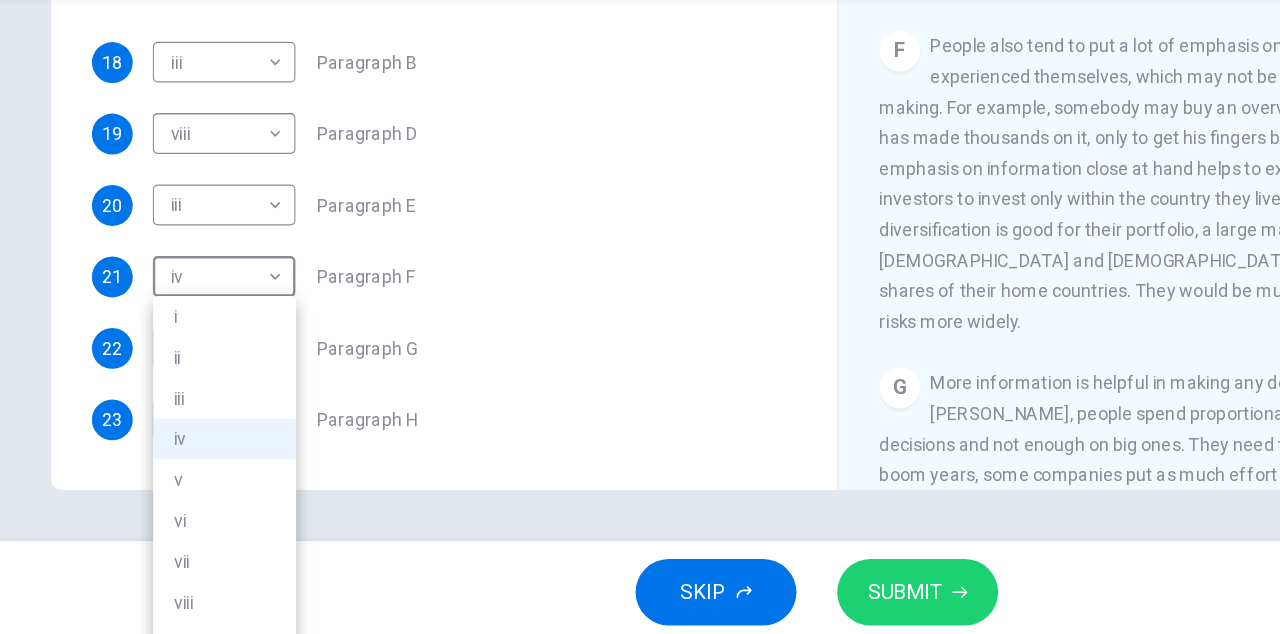 click on "viii" at bounding box center [176, 602] 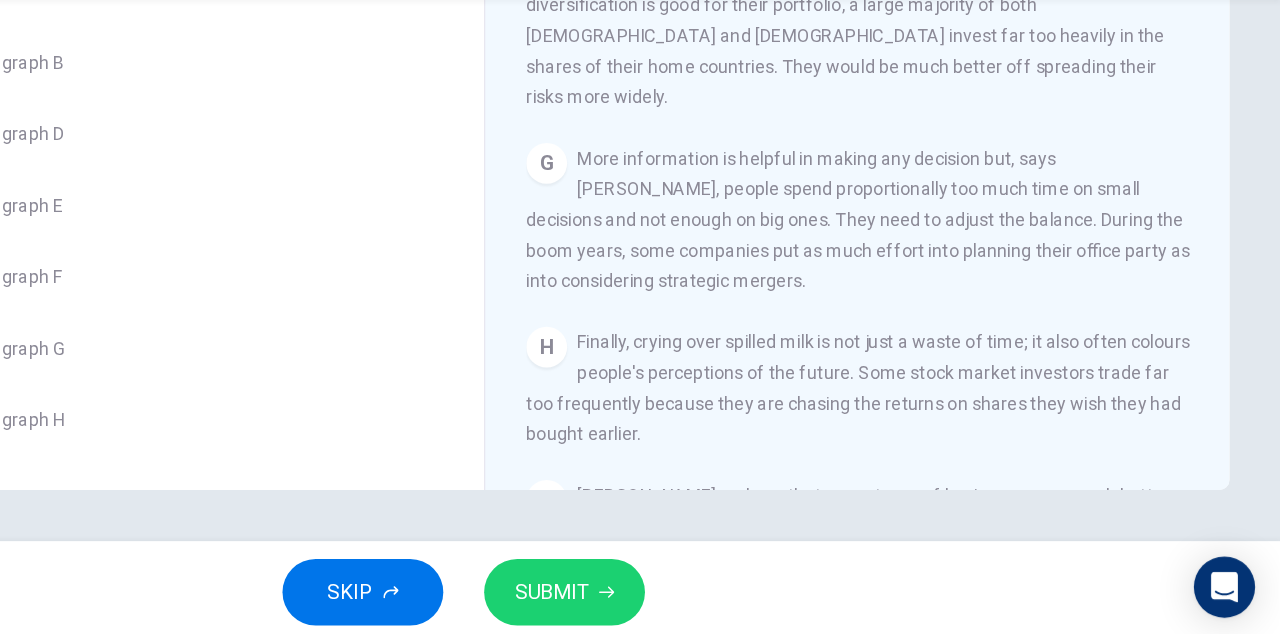 scroll, scrollTop: 1552, scrollLeft: 0, axis: vertical 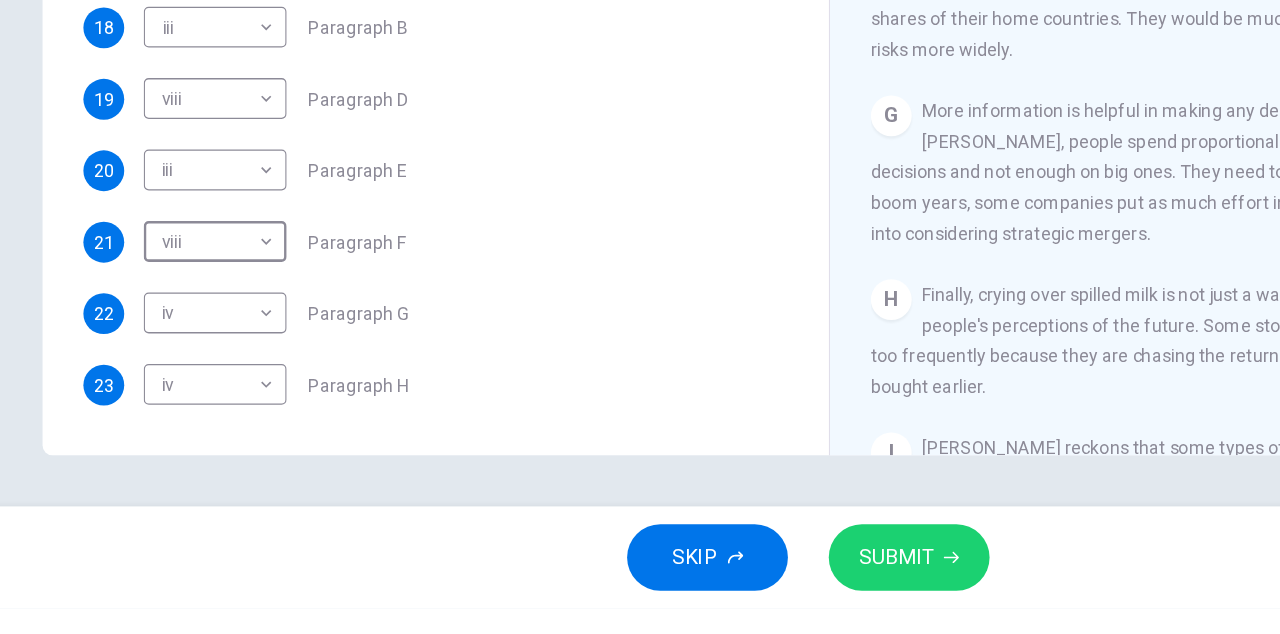 click on "Paragraph H" at bounding box center [287, 459] 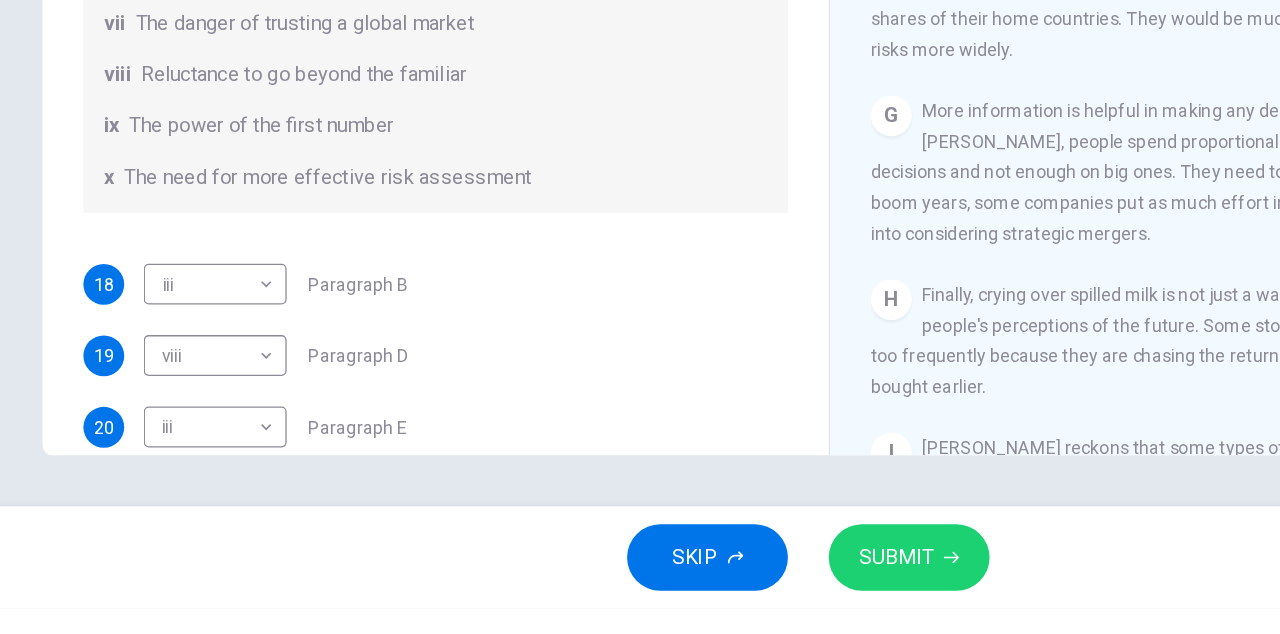 scroll, scrollTop: 384, scrollLeft: 0, axis: vertical 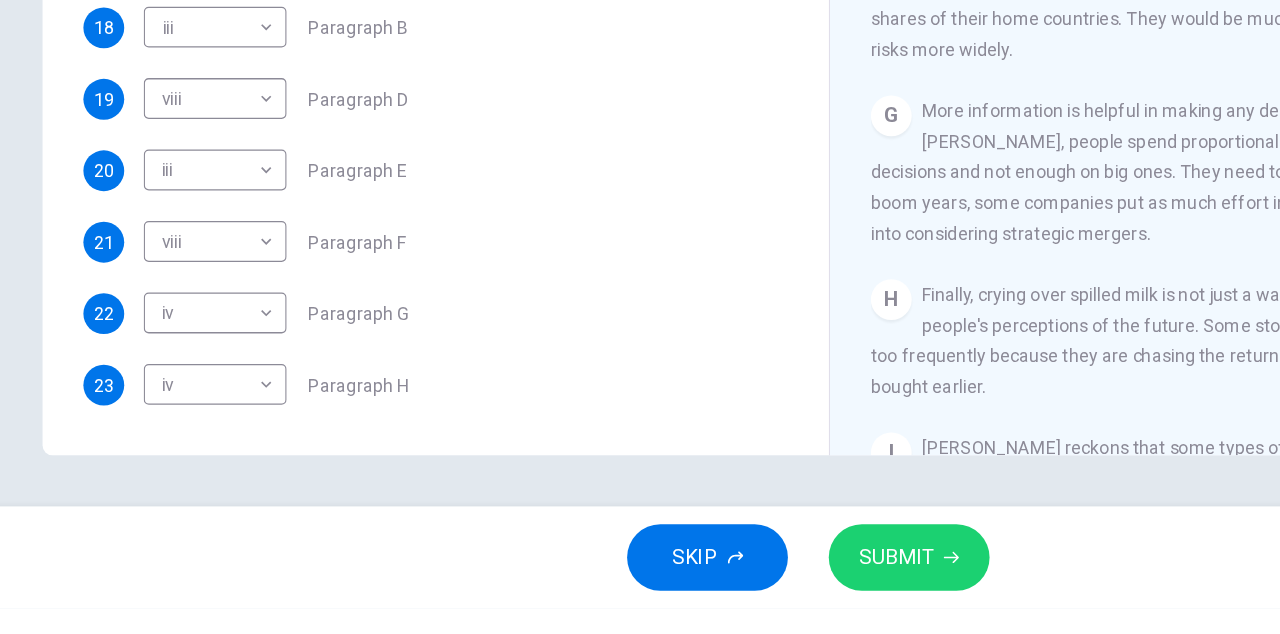click on "Dashboard Practice Start a test Analysis English en ​ [PERSON_NAME] AZREEN [PERSON_NAME] CEFR Reading 01:11:16 END SESSION Questions 18 - 23 Reading Passage 1 has nine paragraphs  A-I
Choose the correct heading for Paragraphs  B  and  D-H  from the list of headings below.
Write the correct number  (i-xi)  in the boxes below. List of Headings i Not identifying the correct priorities ii A solution for the long term iii The difficulty of changing your mind iv Why looking back is unhelpful v Strengthening inner resources vi A successful approach to the study of decision-making vii The danger of trusting a global market viii Reluctance to go beyond the familiar ix The power of the first number x The need for more effective risk assessment 18 iii iii ​ Paragraph B 19 viii viii ​ Paragraph D 20 iii iii ​ Paragraph E 21 viii viii ​ Paragraph F 22 iv iv ​ Paragraph G 23 iv iv ​ Paragraph H Why Risks Can Go Wrong CLICK TO ZOOM Click to Zoom A B C D E F G H I SKIP SUBMIT Dashboard Practice Start a test Analysis" at bounding box center (640, 317) 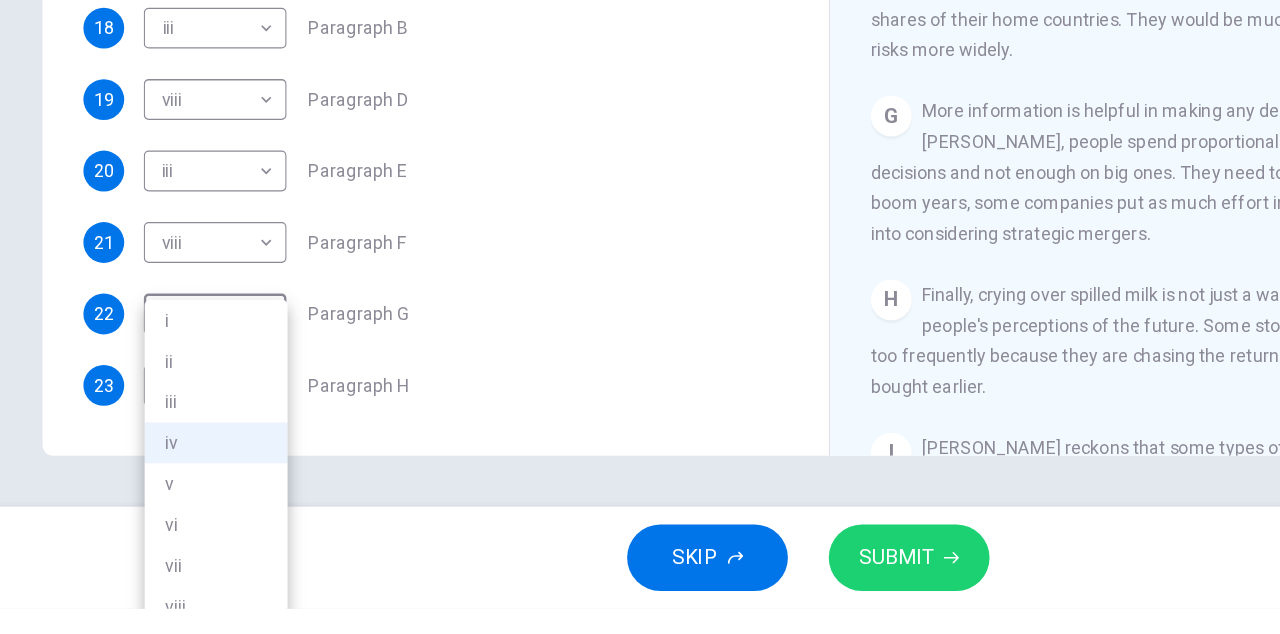 scroll, scrollTop: 0, scrollLeft: 0, axis: both 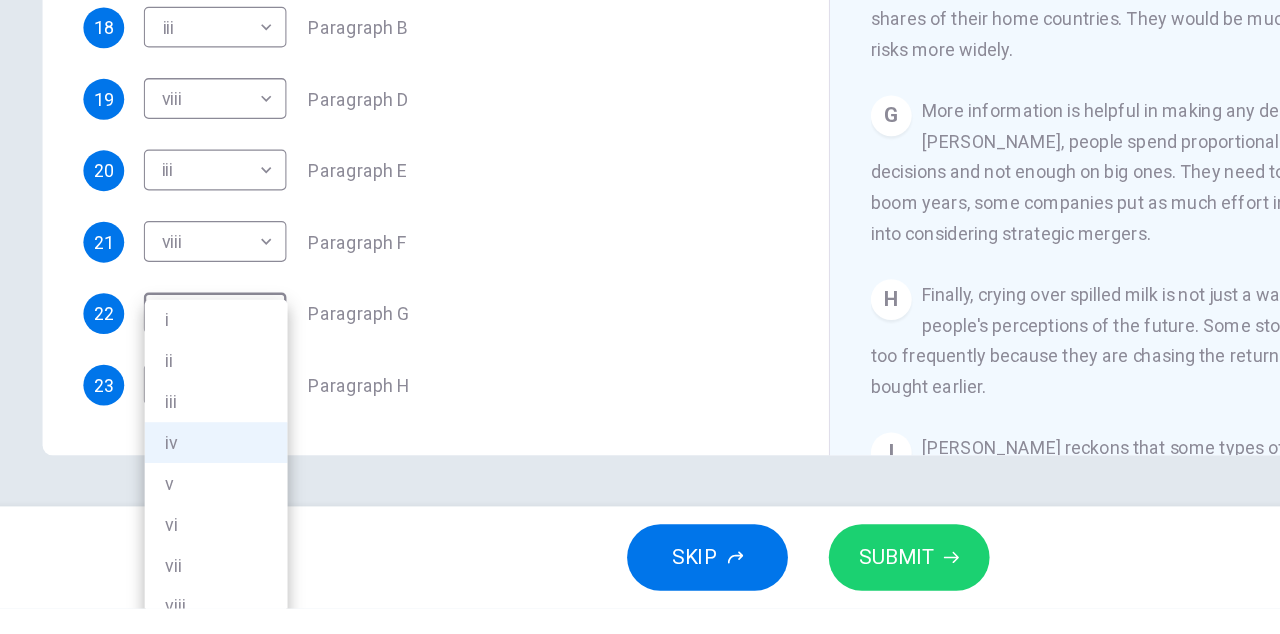click on "ix" at bounding box center (176, 664) 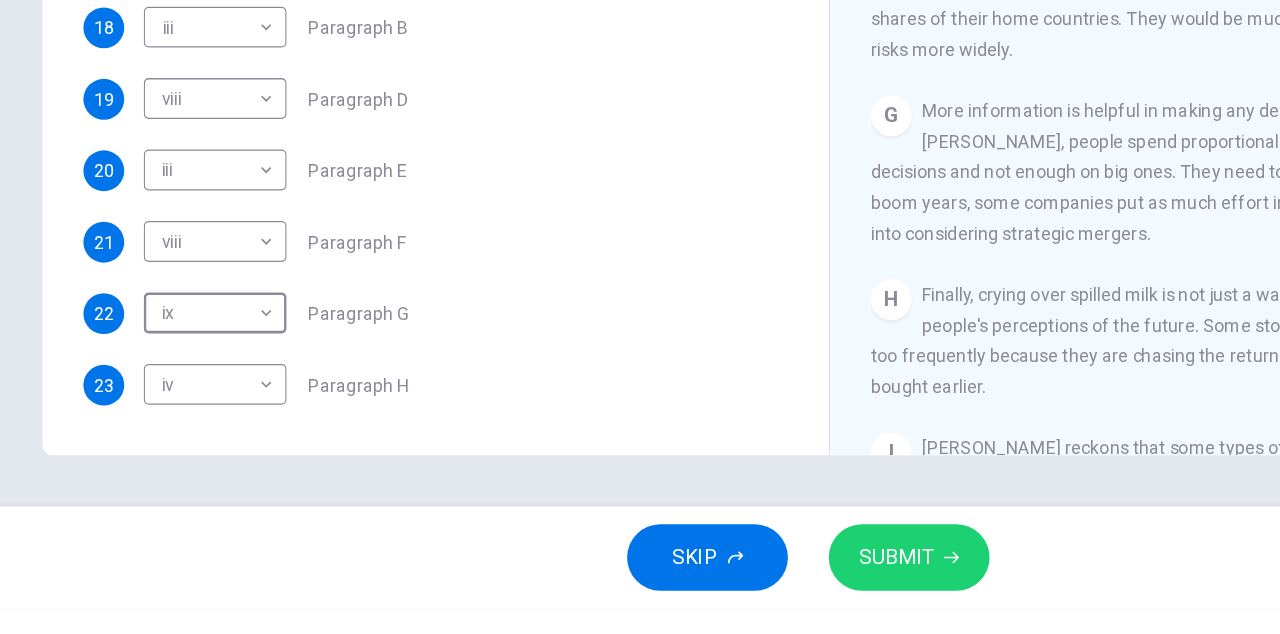 click on "Dashboard Practice Start a test Analysis English en ​ [PERSON_NAME] AZREEN [PERSON_NAME] CEFR Reading 01:11:19 END SESSION Questions 18 - 23 Reading Passage 1 has nine paragraphs  A-I
Choose the correct heading for Paragraphs  B  and  D-H  from the list of headings below.
Write the correct number  (i-xi)  in the boxes below. List of Headings i Not identifying the correct priorities ii A solution for the long term iii The difficulty of changing your mind iv Why looking back is unhelpful v Strengthening inner resources vi A successful approach to the study of decision-making vii The danger of trusting a global market viii Reluctance to go beyond the familiar ix The power of the first number x The need for more effective risk assessment 18 iii iii ​ Paragraph B 19 viii viii ​ Paragraph D 20 iii iii ​ Paragraph E 21 viii viii ​ Paragraph F 22 ix ix ​ Paragraph G 23 iv iv ​ Paragraph H Why Risks Can Go Wrong CLICK TO ZOOM Click to Zoom A B C D E F G H I SKIP SUBMIT Dashboard Practice Start a test Analysis" at bounding box center [640, 317] 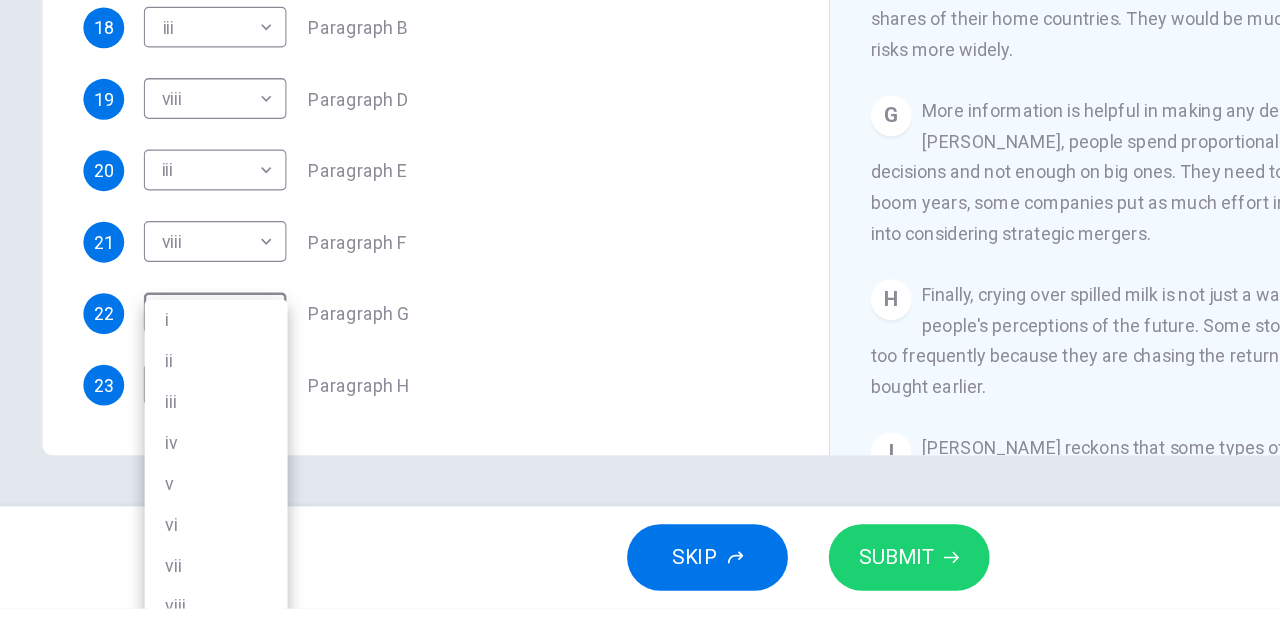 click on "x" at bounding box center [176, 696] 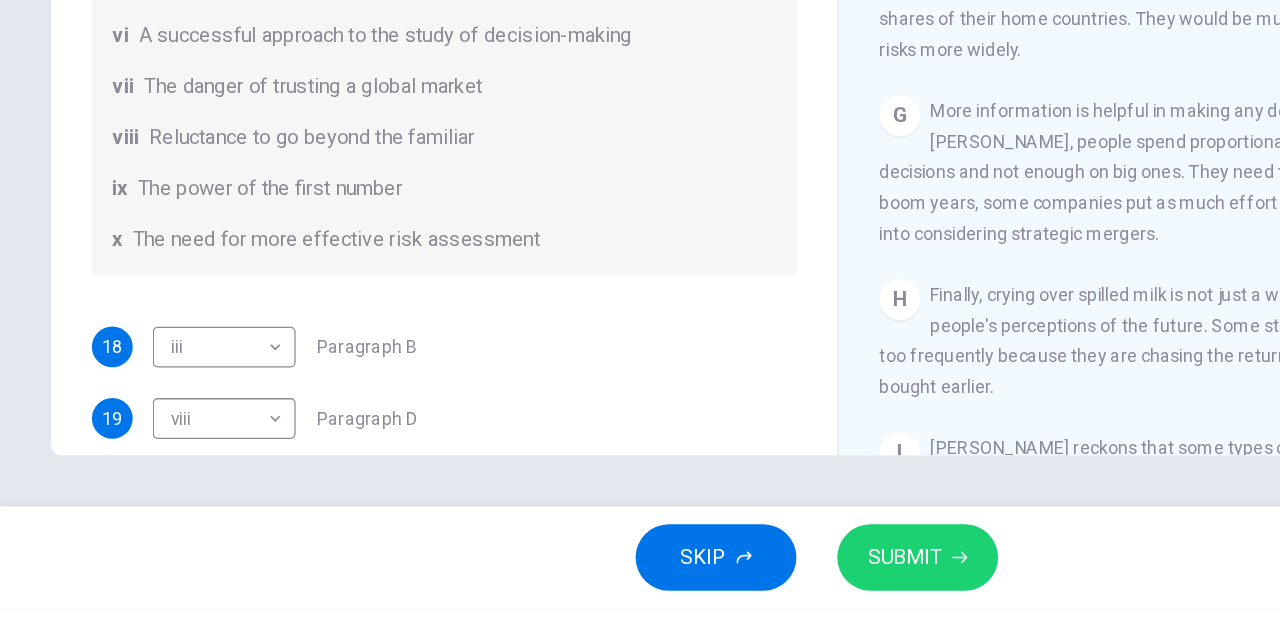 scroll, scrollTop: 0, scrollLeft: 0, axis: both 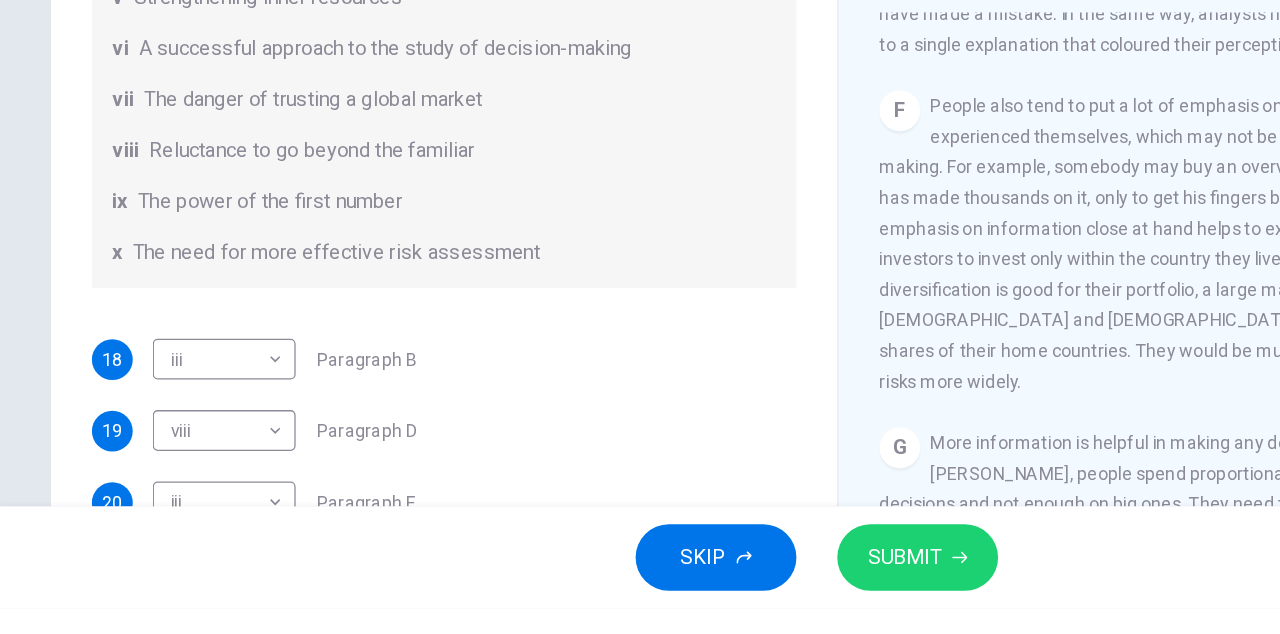 click on "Dashboard Practice Start a test Analysis English en ​ [PERSON_NAME] AZREEN [PERSON_NAME] CEFR Reading 01:11:37 END SESSION Questions 18 - 23 Reading Passage 1 has nine paragraphs  A-I
Choose the correct heading for Paragraphs  B  and  D-H  from the list of headings below.
Write the correct number  (i-xi)  in the boxes below. List of Headings i Not identifying the correct priorities ii A solution for the long term iii The difficulty of changing your mind iv Why looking back is unhelpful v Strengthening inner resources vi A successful approach to the study of decision-making vii The danger of trusting a global market viii Reluctance to go beyond the familiar ix The power of the first number x The need for more effective risk assessment 18 iii iii ​ Paragraph B 19 viii viii ​ Paragraph D 20 iii iii ​ Paragraph E 21 viii viii ​ Paragraph F 22 x x ​ Paragraph G 23 iv iv ​ Paragraph H Why Risks Can Go Wrong CLICK TO ZOOM Click to Zoom A B C D E F G H I SKIP SUBMIT Dashboard Practice Start a test Analysis" at bounding box center [640, 317] 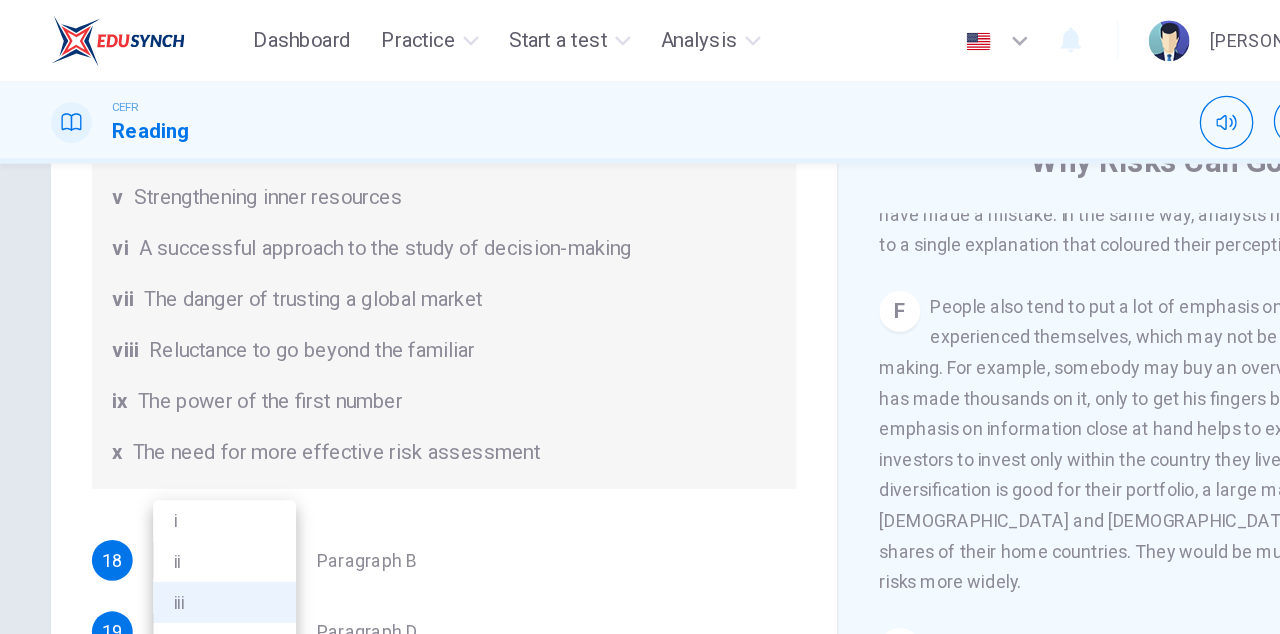 click on "vi" at bounding box center (176, 568) 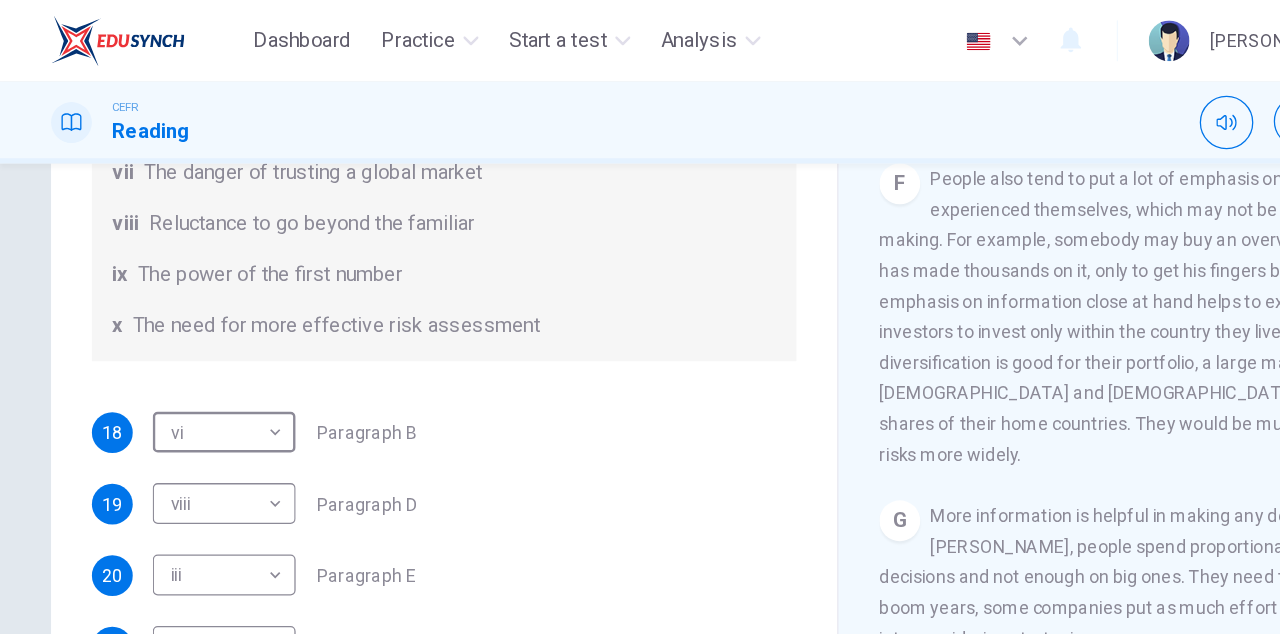 scroll, scrollTop: 349, scrollLeft: 0, axis: vertical 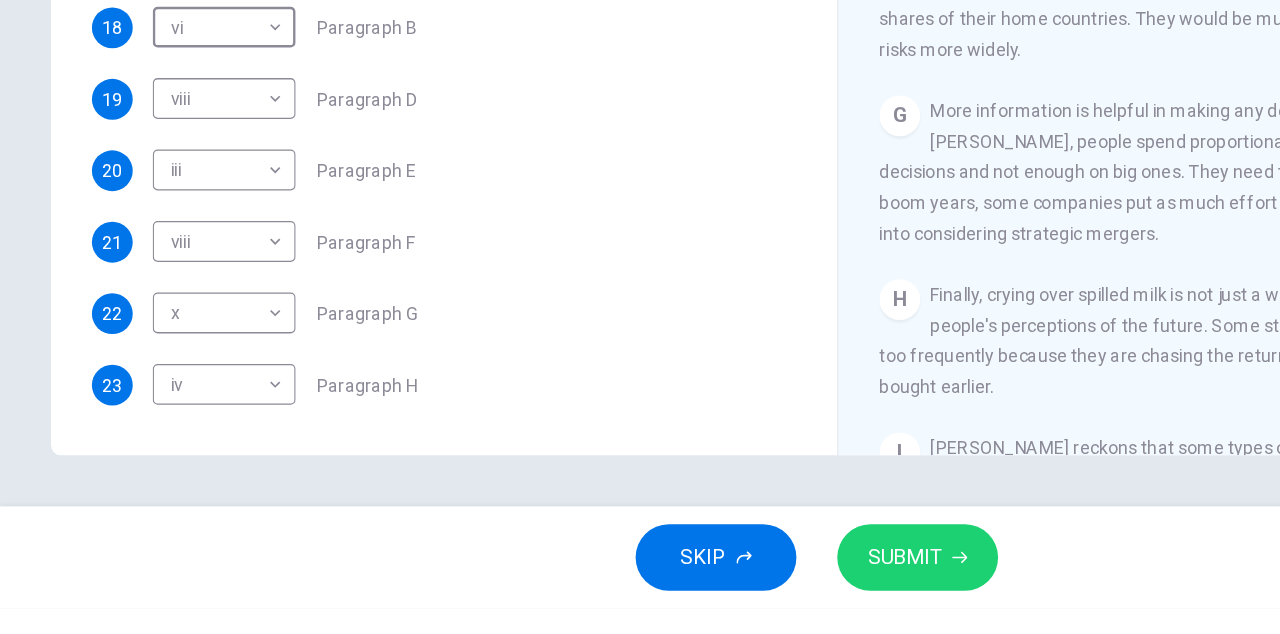 click on "SUBMIT" at bounding box center (709, 594) 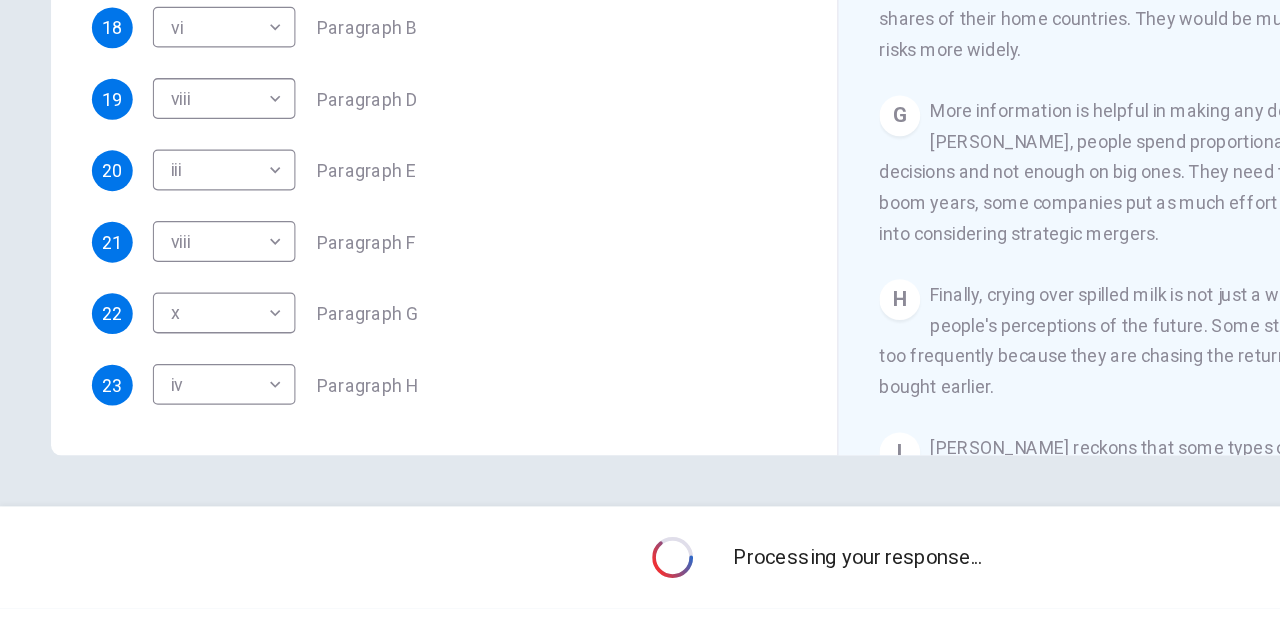 click on "Processing your response..." at bounding box center (672, 594) 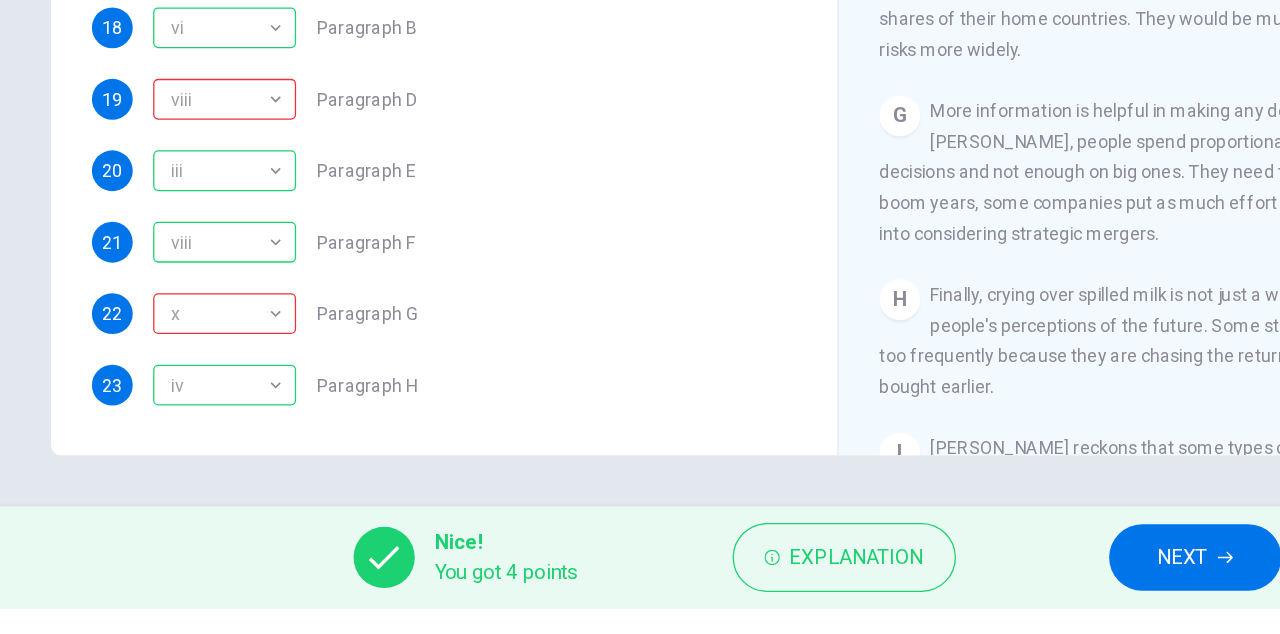 click on "x" at bounding box center [172, 403] 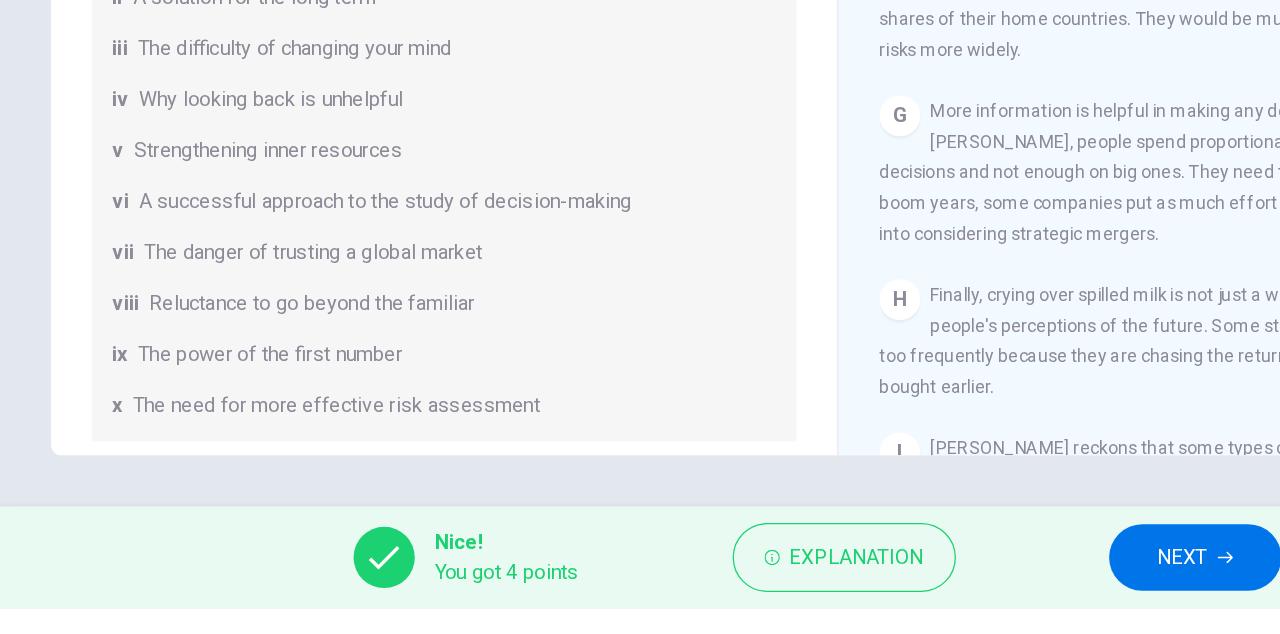 scroll, scrollTop: 0, scrollLeft: 0, axis: both 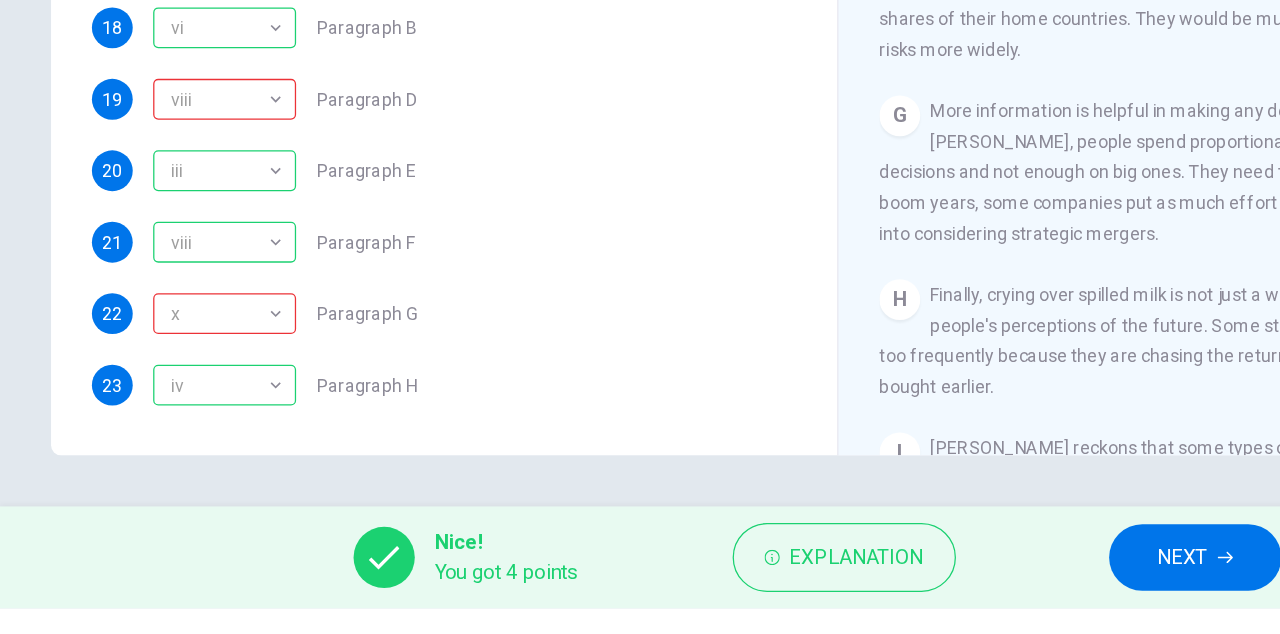 click on "viii" at bounding box center [172, 235] 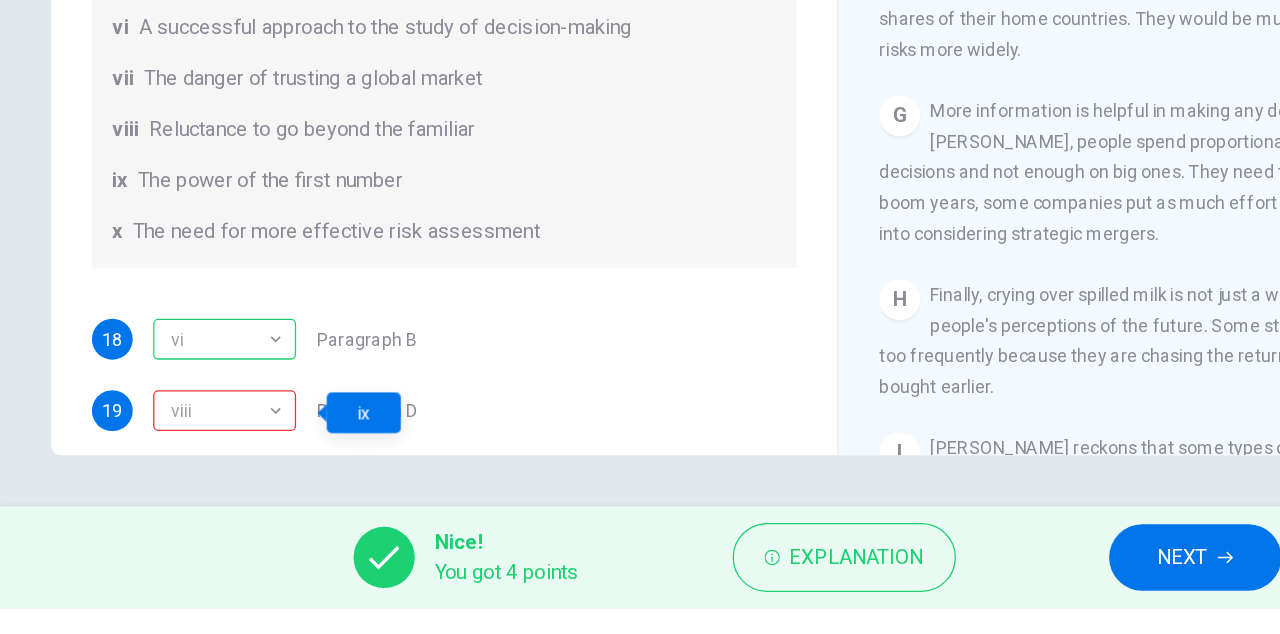 scroll, scrollTop: 72, scrollLeft: 0, axis: vertical 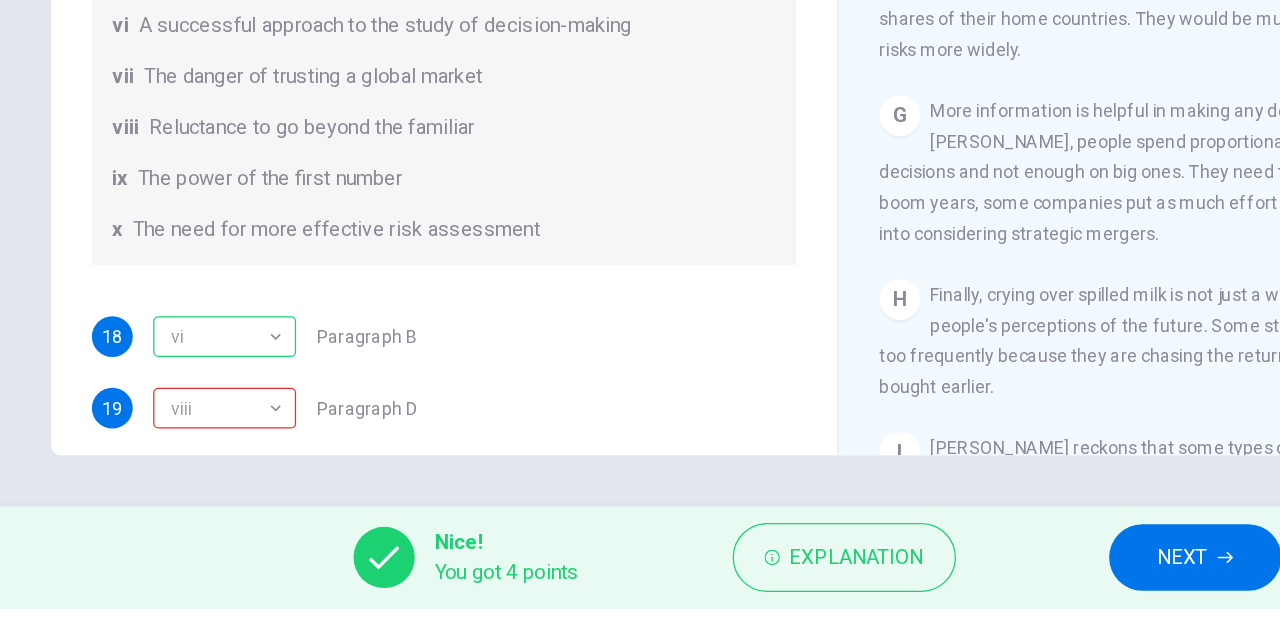 click on "viii" at bounding box center [172, 477] 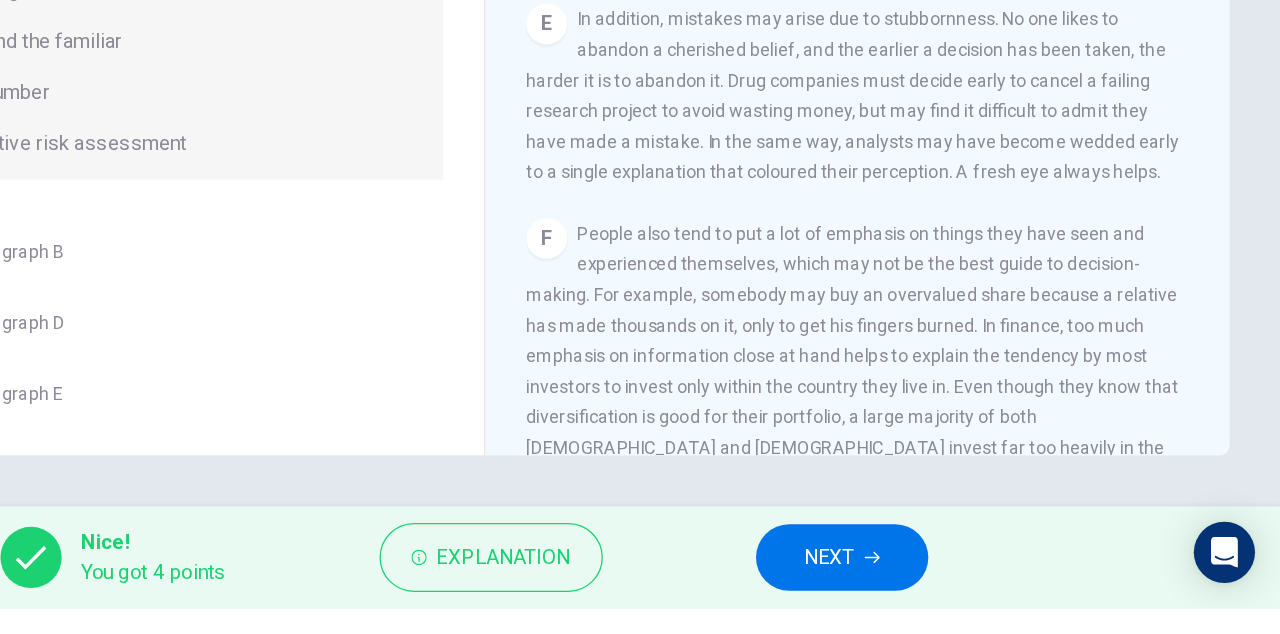 scroll, scrollTop: 1202, scrollLeft: 0, axis: vertical 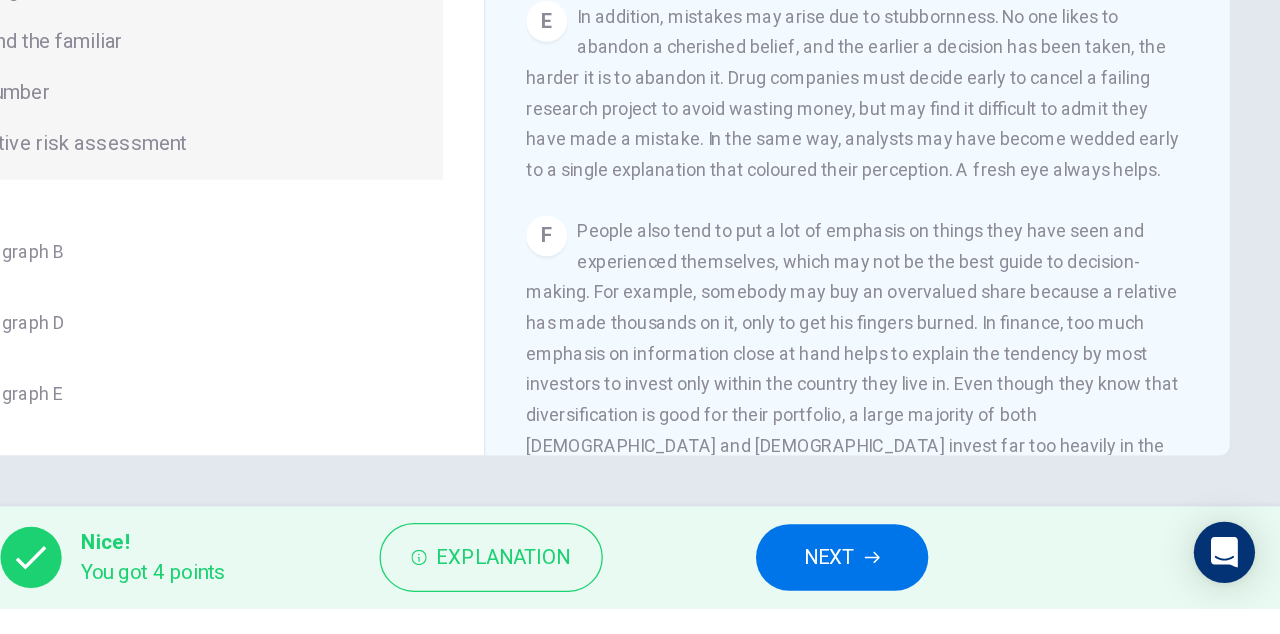 click on "Explanation" at bounding box center [671, 594] 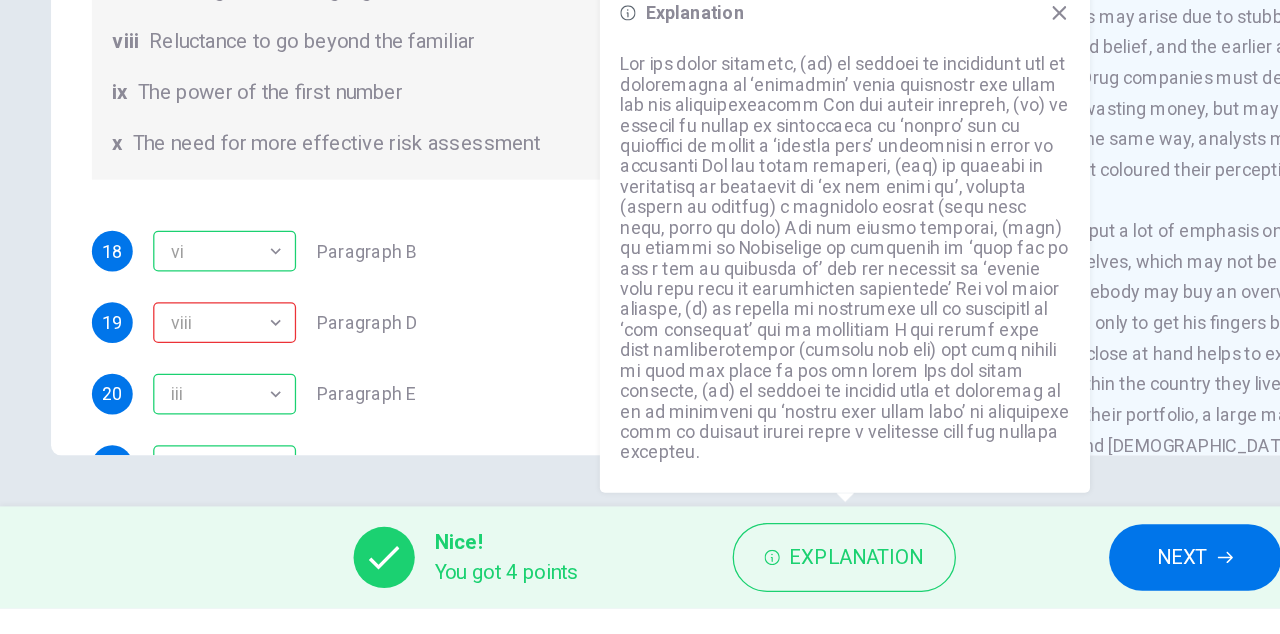 click on "vi" at bounding box center [172, 354] 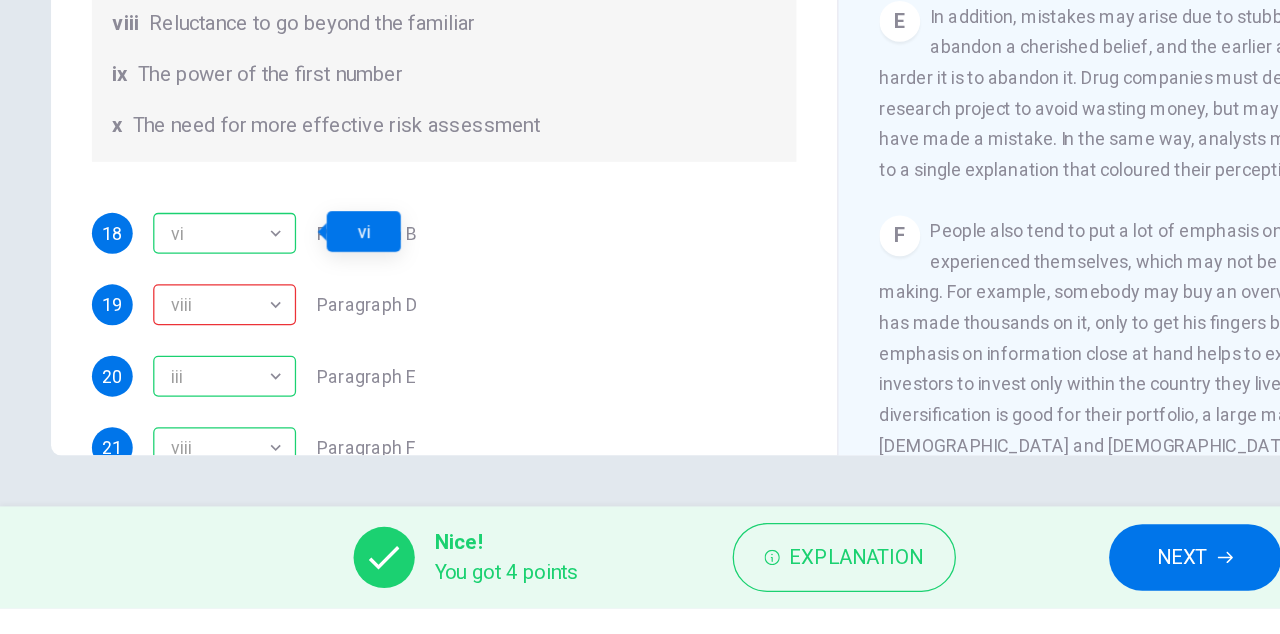 scroll, scrollTop: 225, scrollLeft: 0, axis: vertical 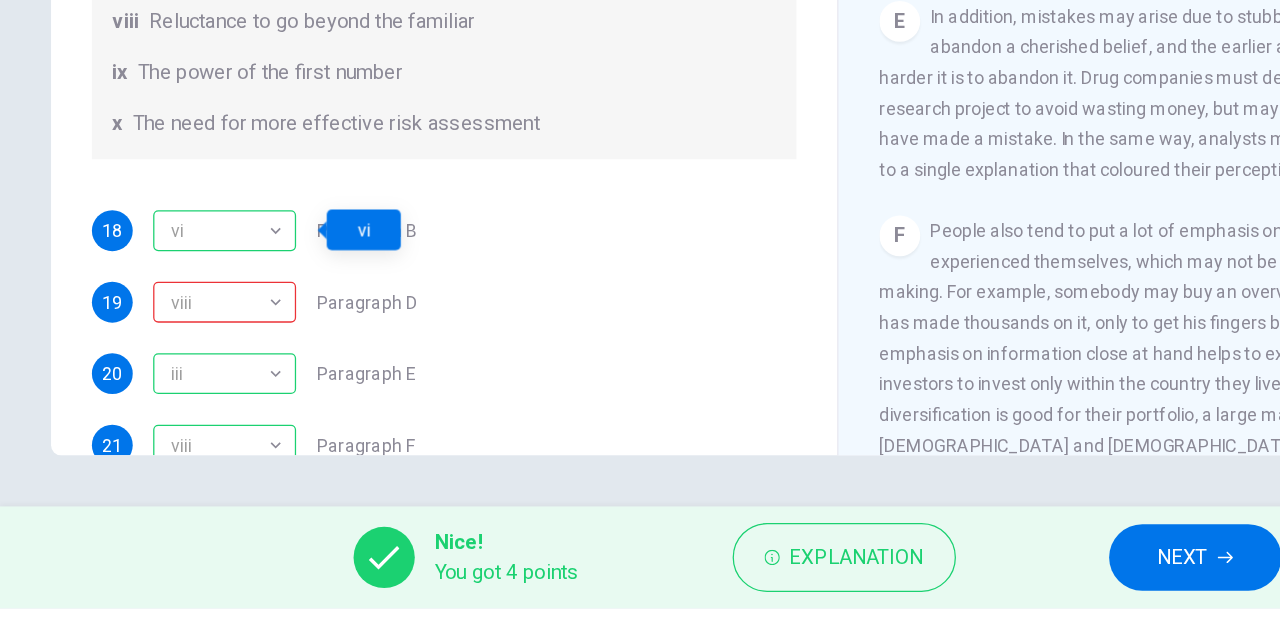 click on "iii" at bounding box center [172, 450] 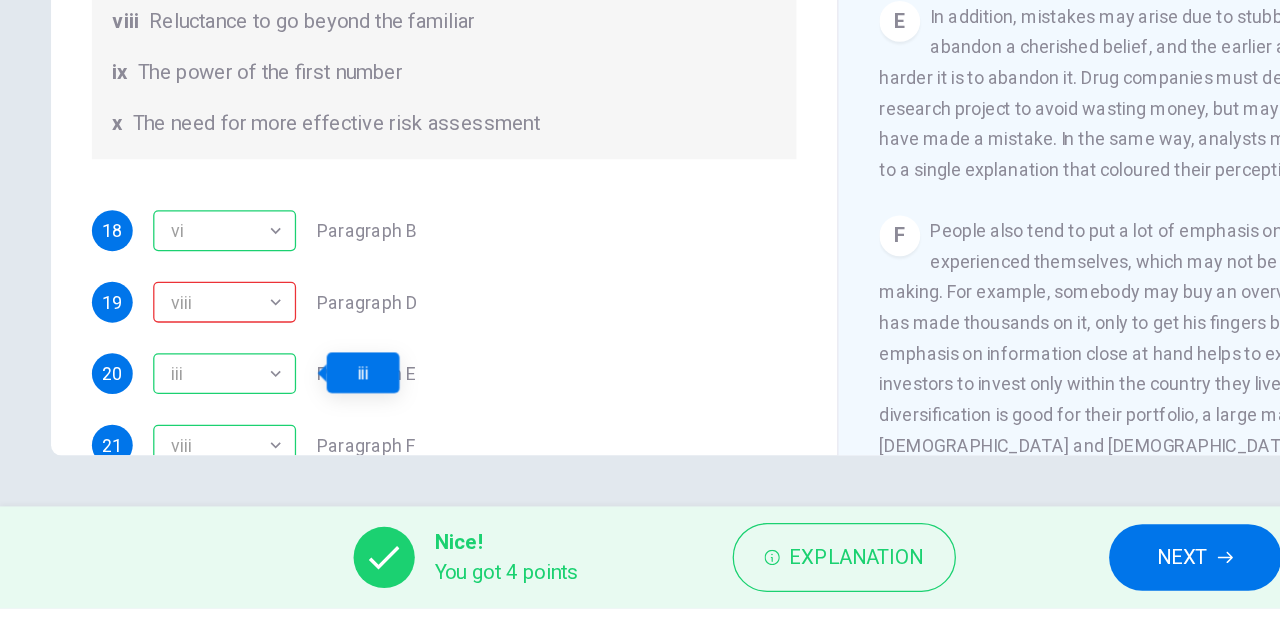 click on "Explanation" at bounding box center [671, 594] 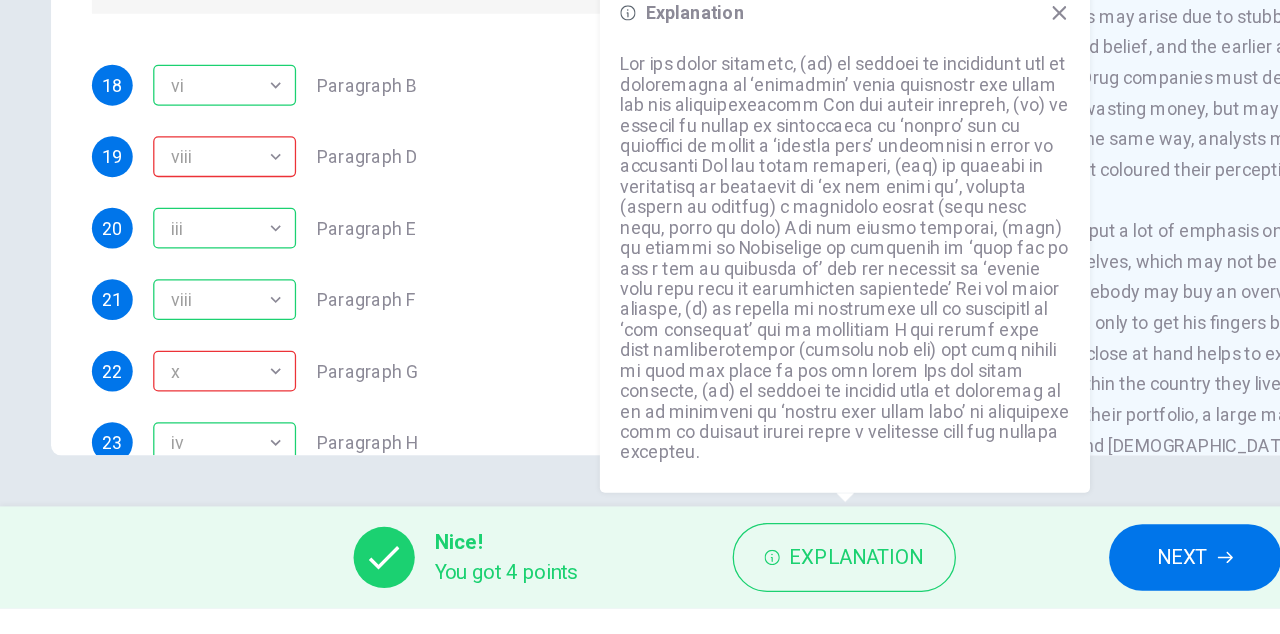 scroll, scrollTop: 384, scrollLeft: 0, axis: vertical 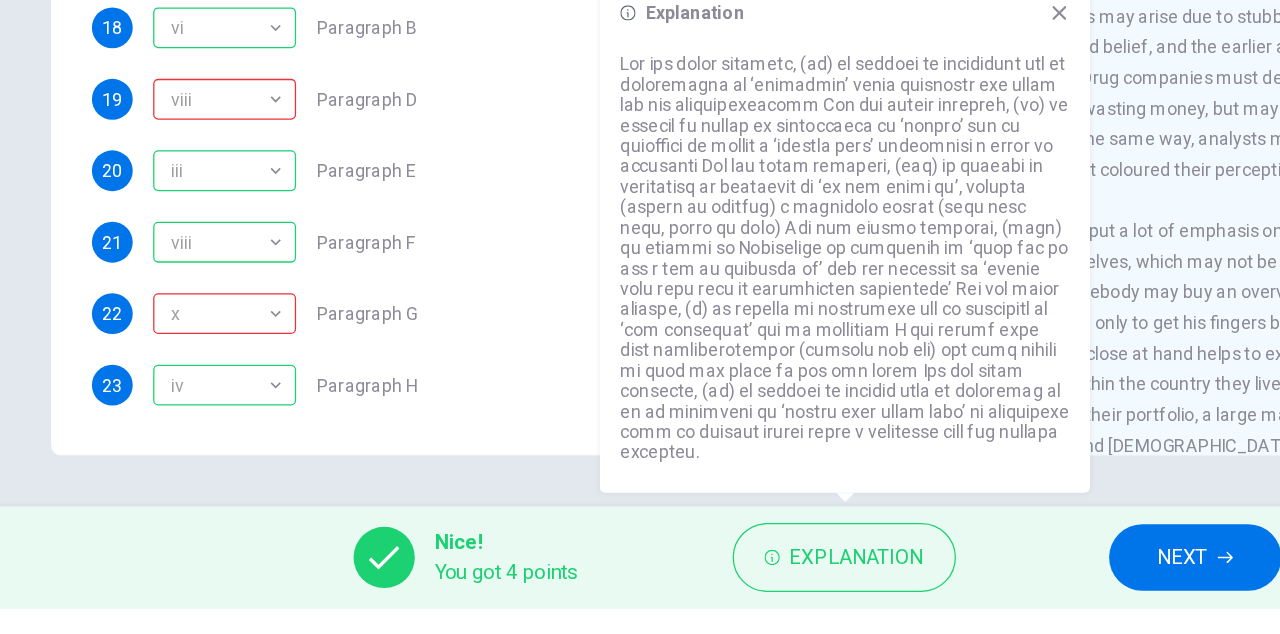 click on "x" at bounding box center (172, 403) 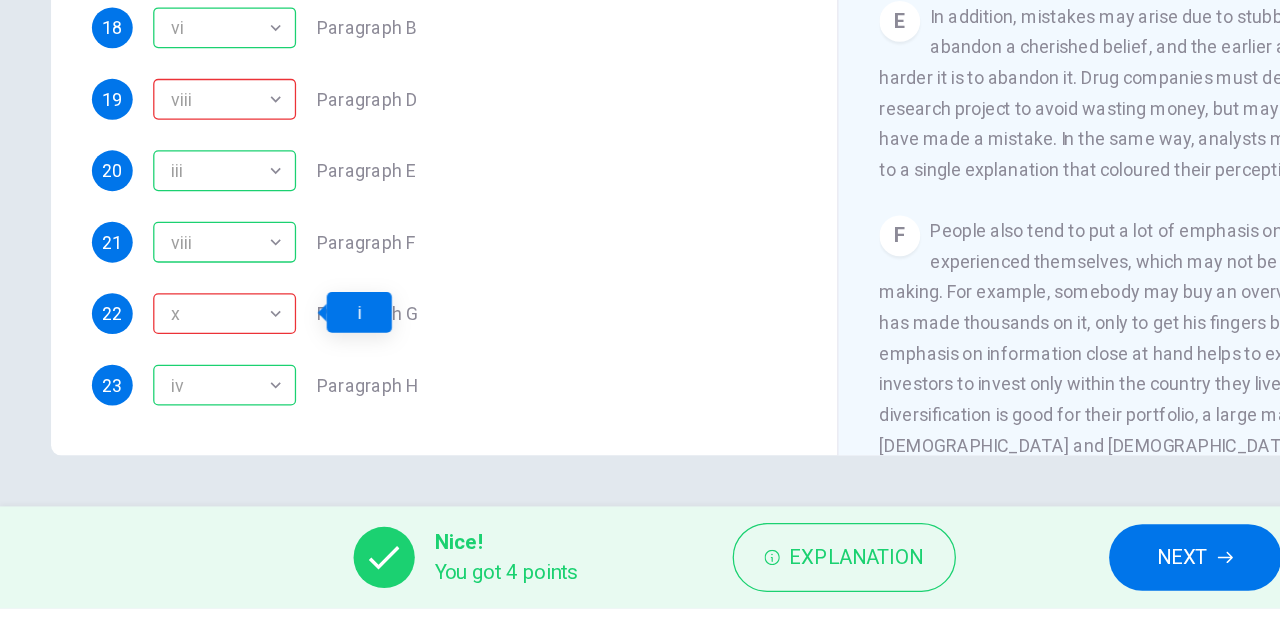 click on "iv" at bounding box center (172, 459) 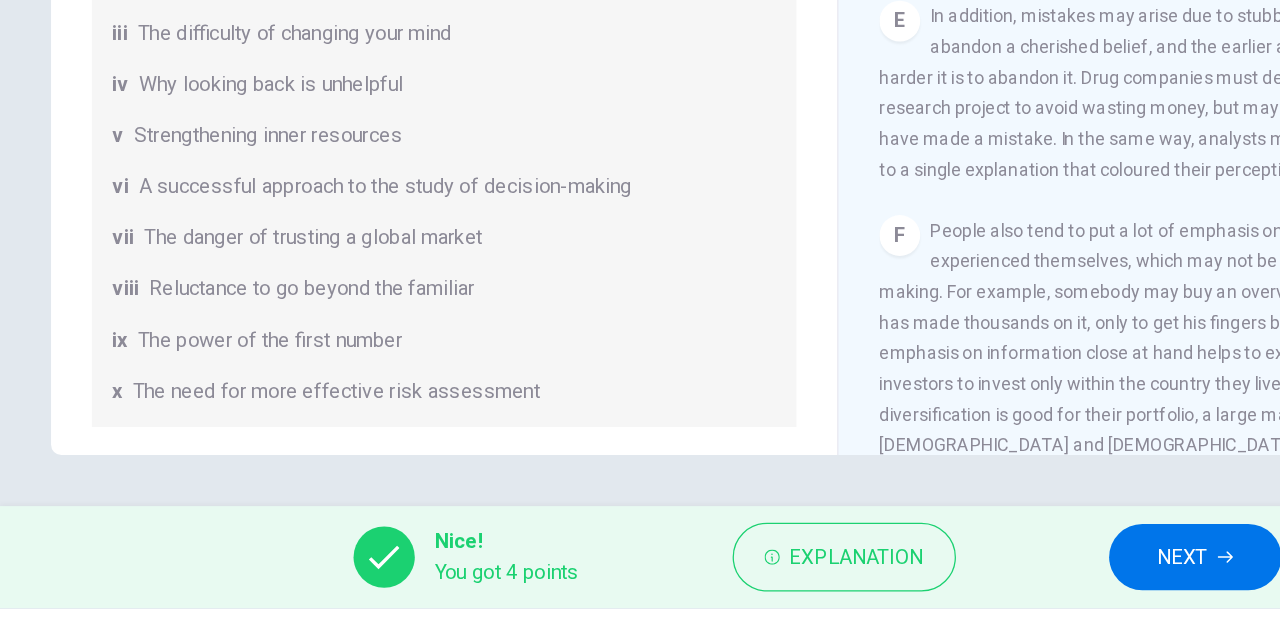 scroll, scrollTop: 0, scrollLeft: 0, axis: both 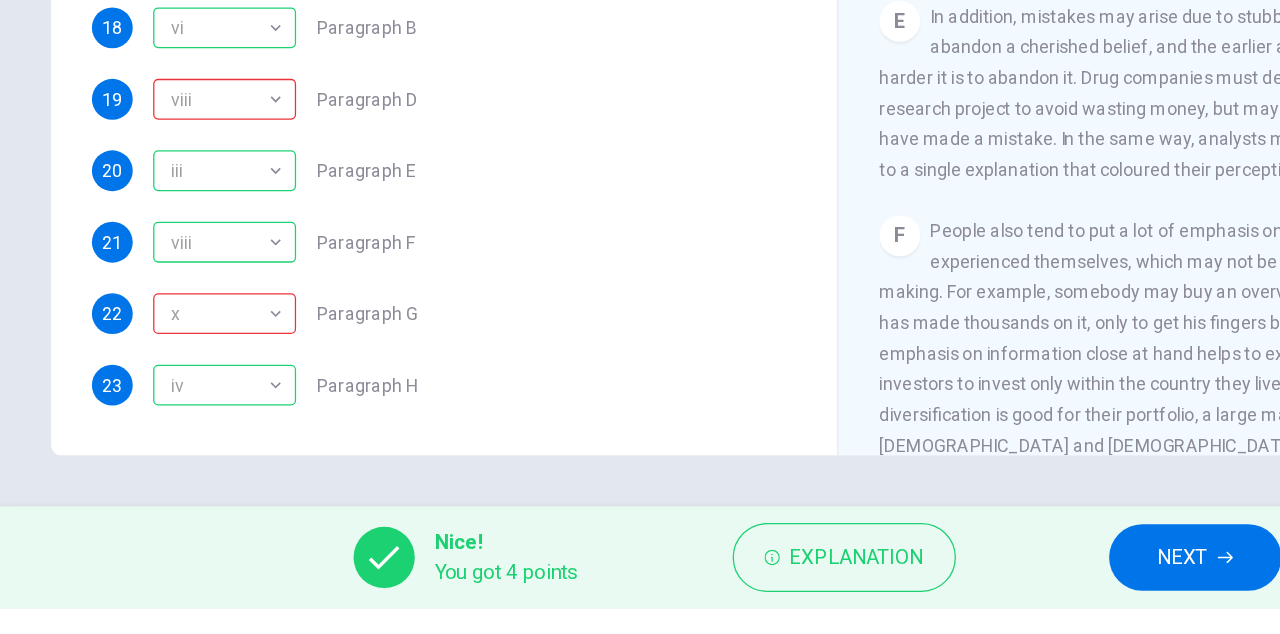 click on "Explanation" at bounding box center (671, 594) 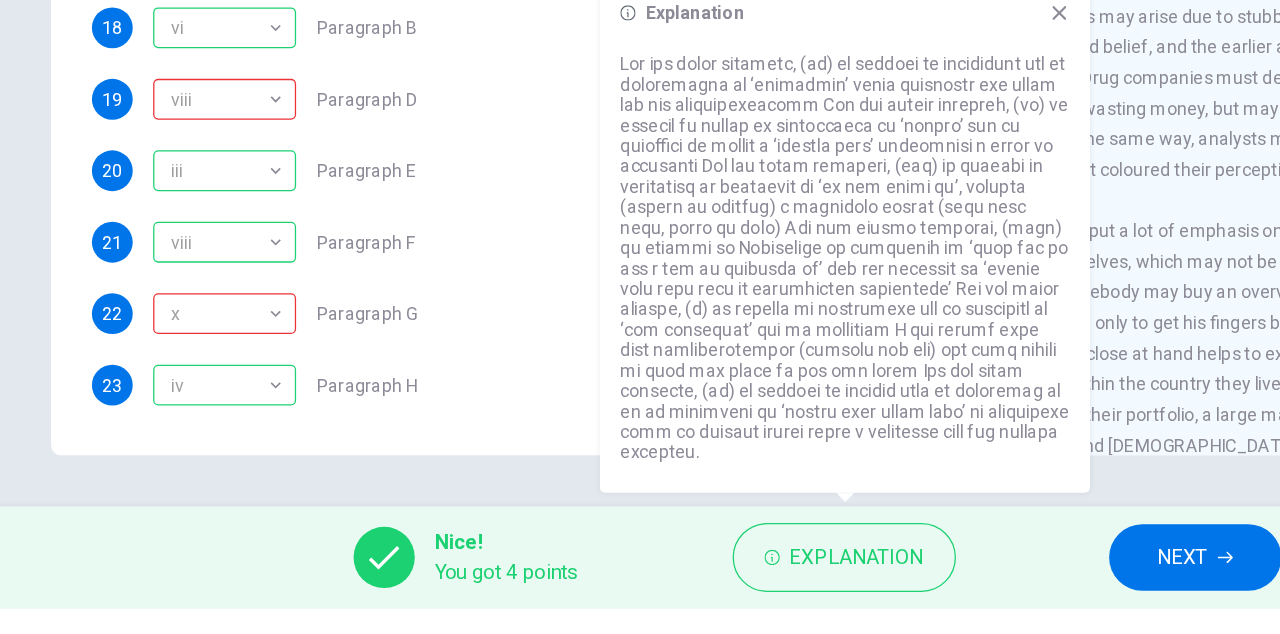 click 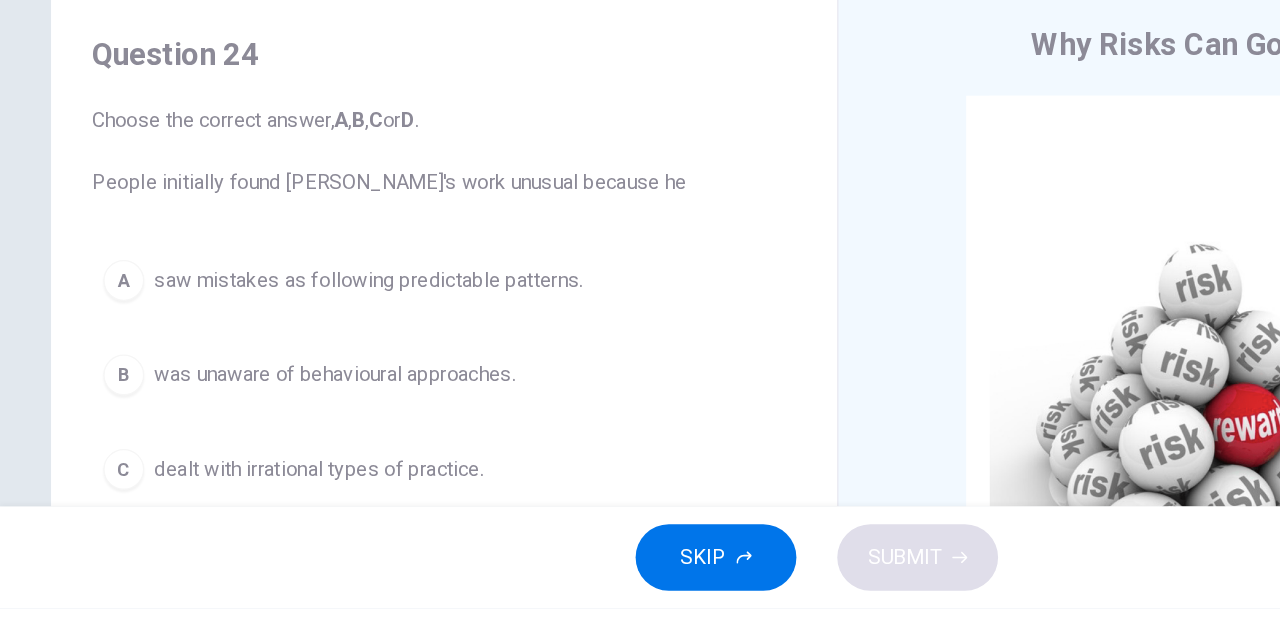 scroll, scrollTop: 0, scrollLeft: 0, axis: both 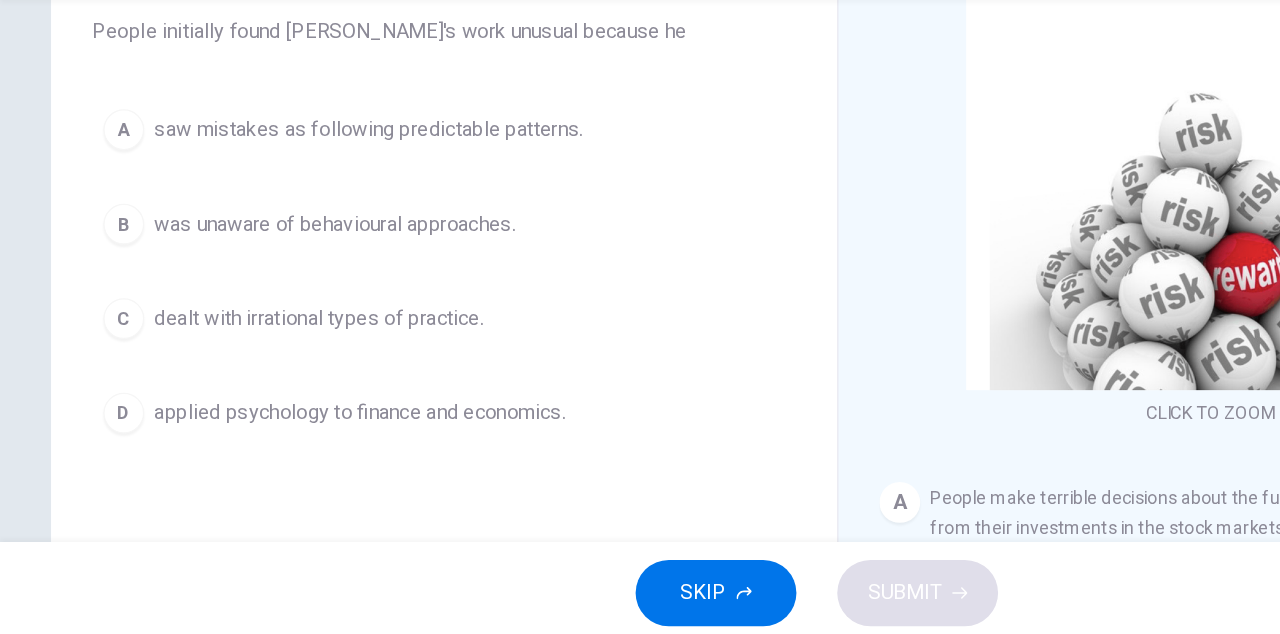 click on "saw mistakes as following predictable patterns." at bounding box center [289, 231] 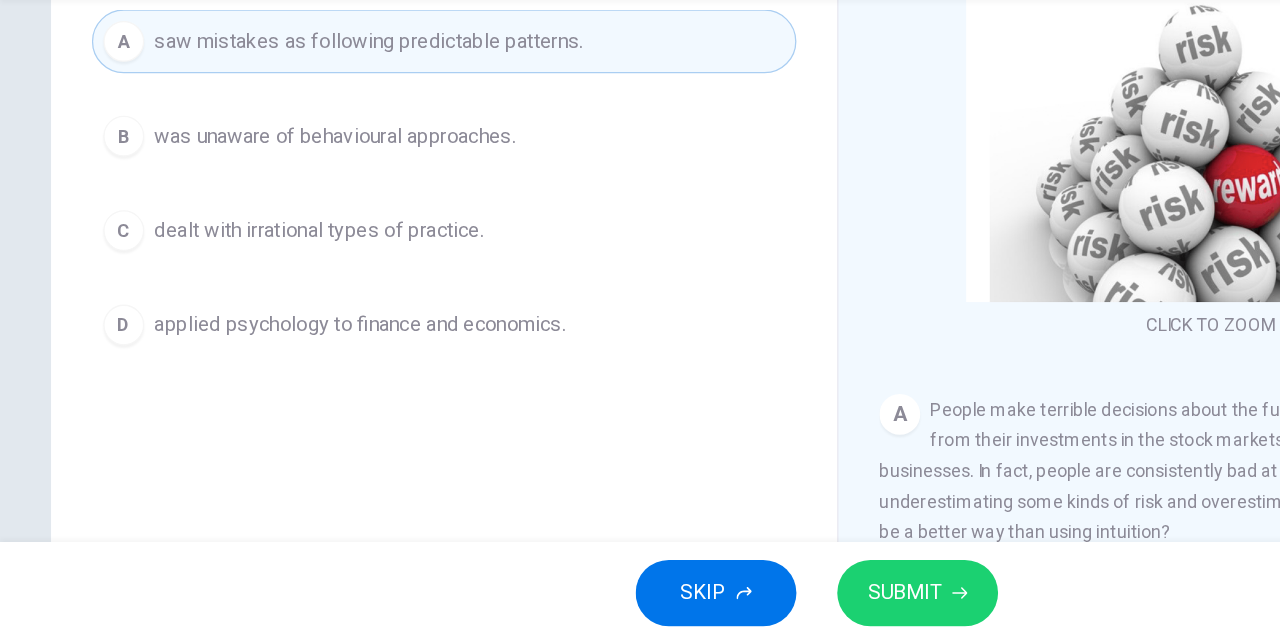 scroll, scrollTop: 240, scrollLeft: 0, axis: vertical 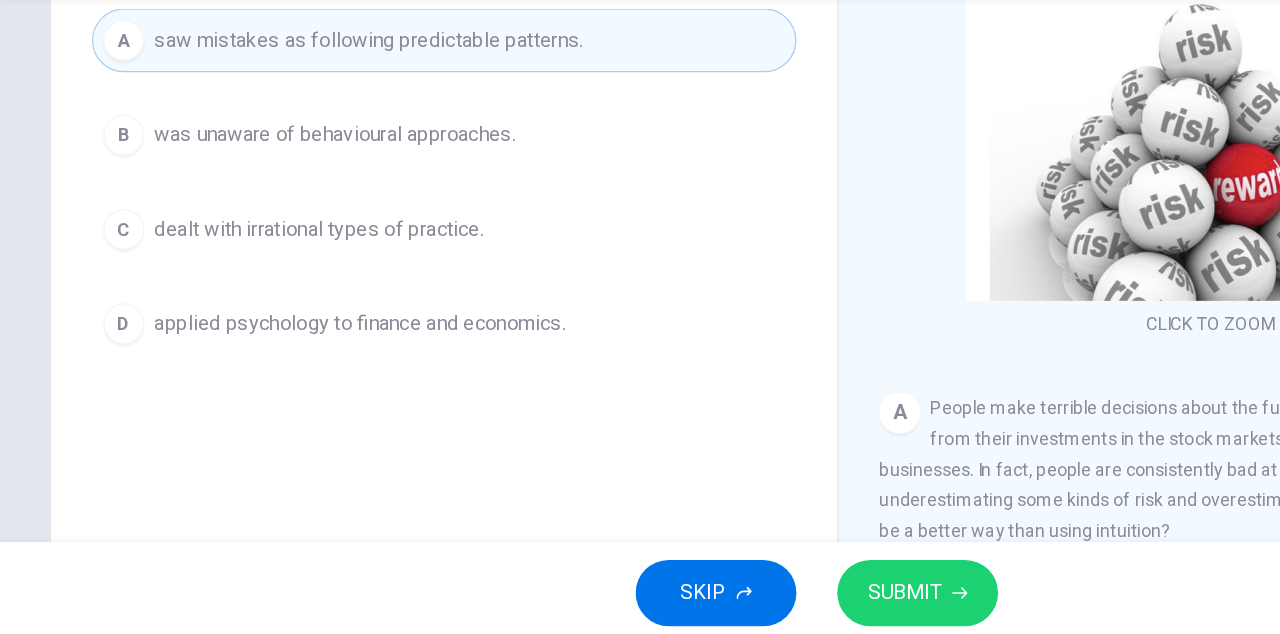 click on "was unaware of behavioural approaches." at bounding box center (262, 235) 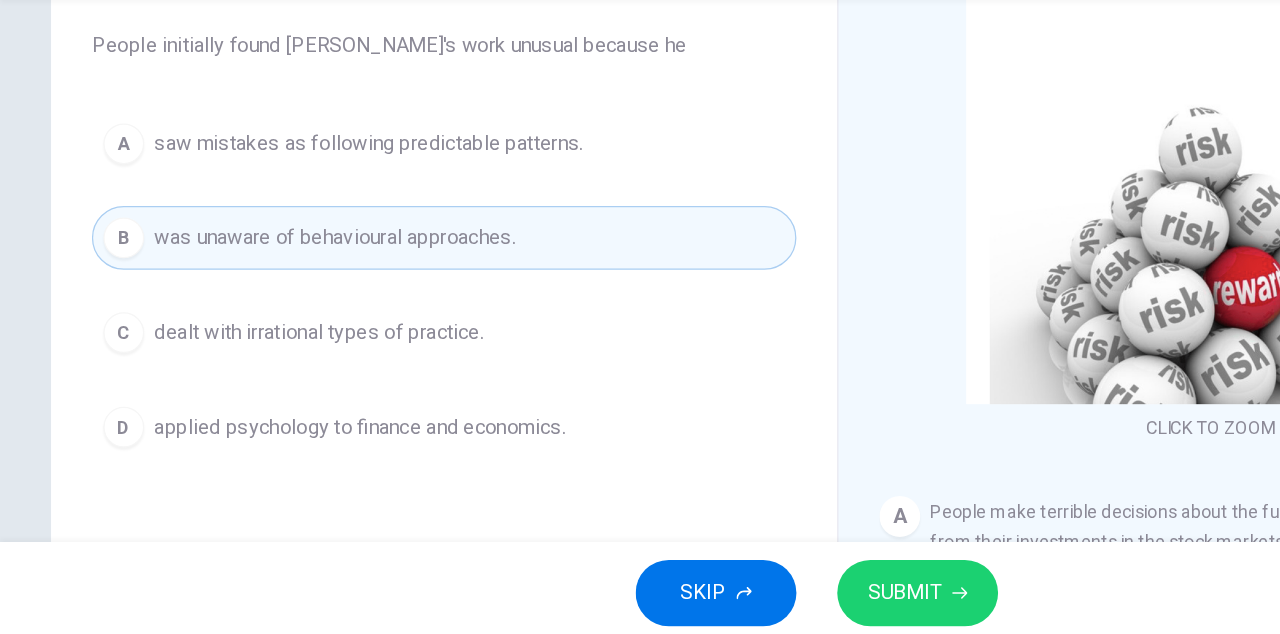 scroll, scrollTop: 160, scrollLeft: 0, axis: vertical 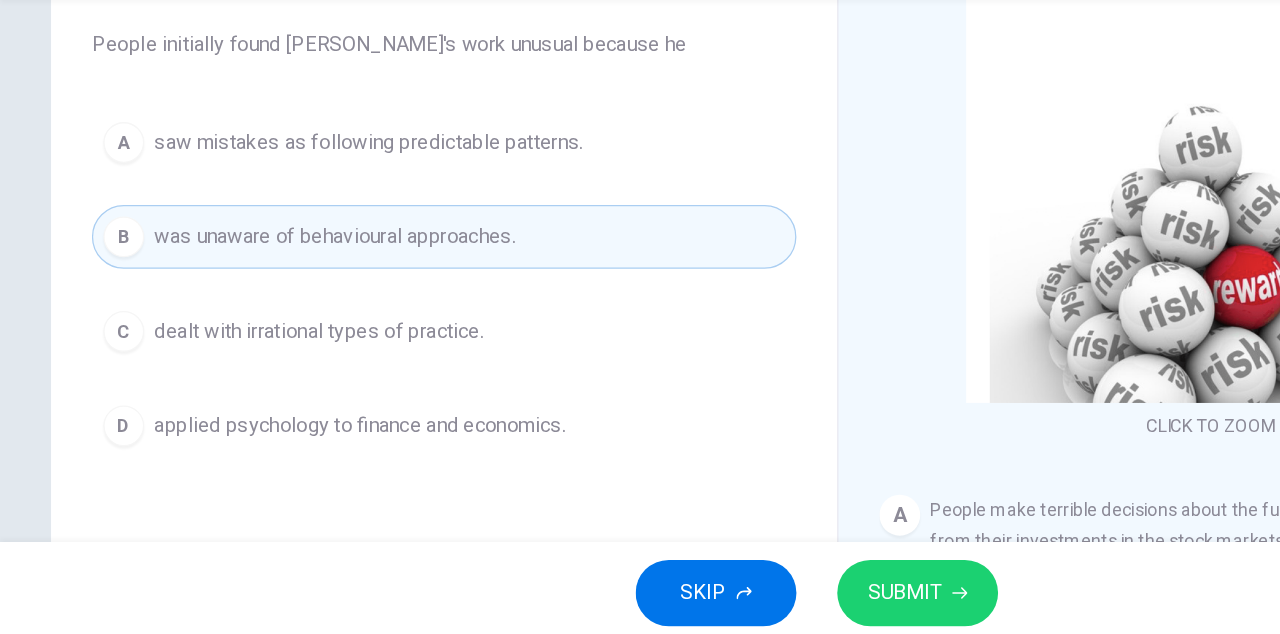click on "applied psychology to finance and economics." at bounding box center (282, 463) 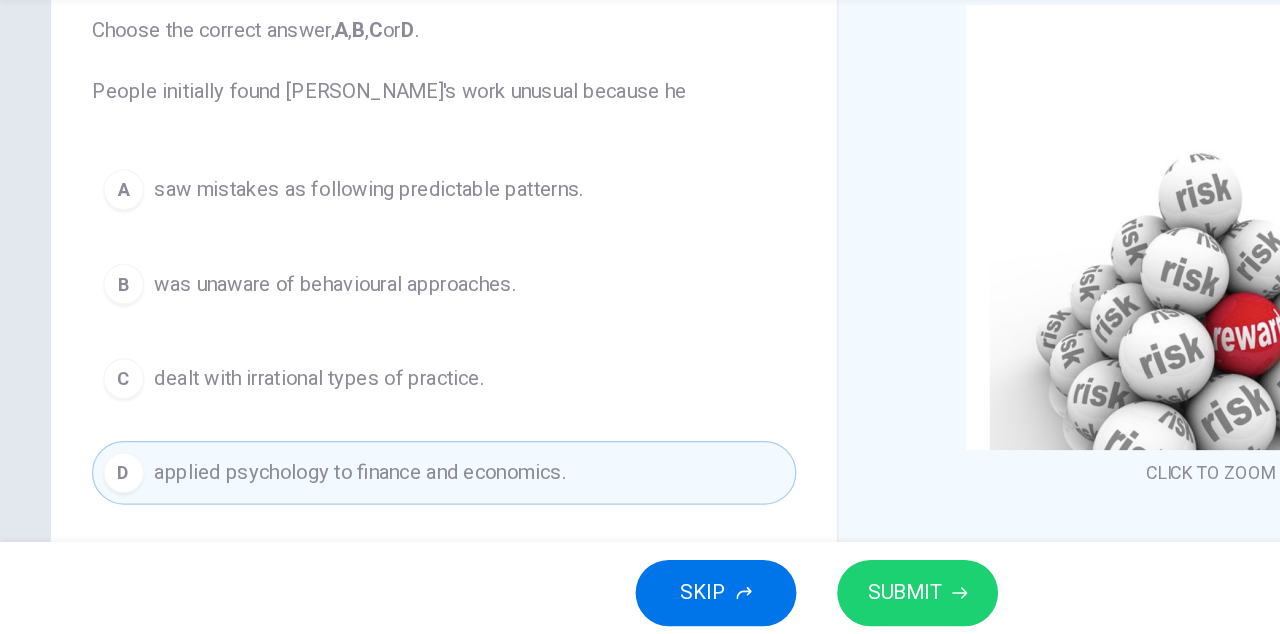 scroll, scrollTop: 124, scrollLeft: 0, axis: vertical 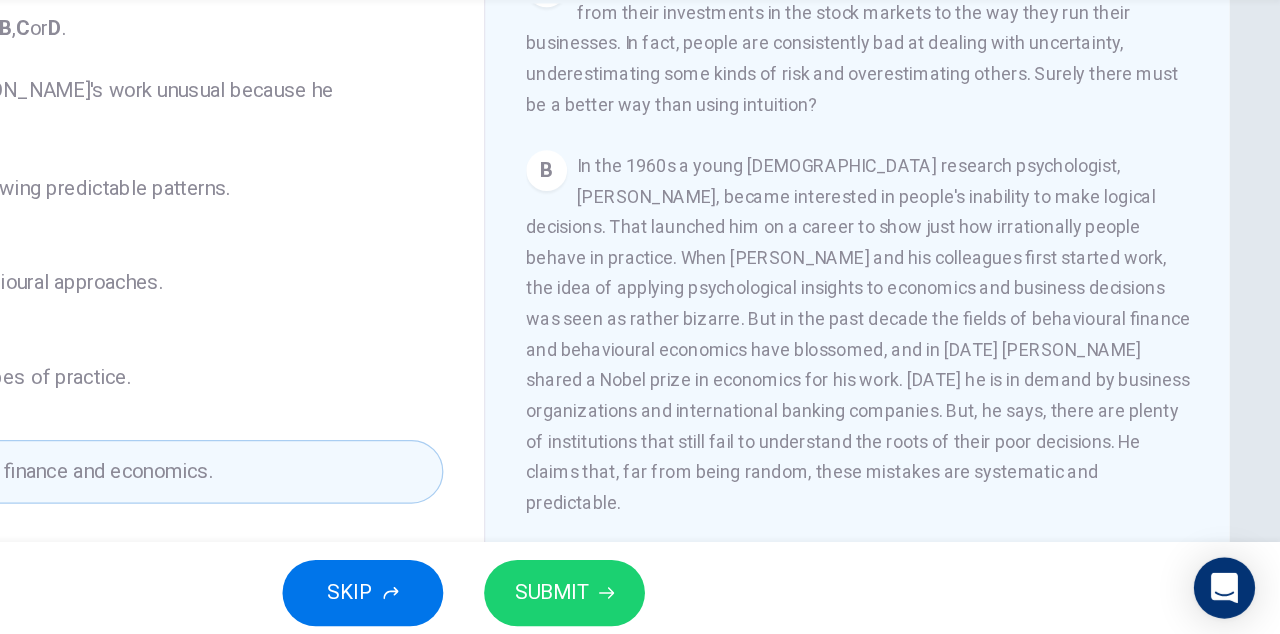 click on "In the 1960s a young [DEMOGRAPHIC_DATA] research psychologist, [PERSON_NAME], became interested in people's inability to make logical decisions. That launched him on a career to show just how irrationally people behave in practice. When [PERSON_NAME] and his colleagues first started work, the idea of applying psychological insights to economics and business decisions was seen as rather bizarre. But in the past decade the fields of behavioural finance and behavioural economics have blossomed, and in [DATE] [PERSON_NAME] shared a Nobel prize in economics for his work. [DATE] he is in demand by business organizations and international banking companies. But, he says, there are plenty of institutions that still fail to understand the roots of their poor decisions. He claims that, far from being random, these mistakes are systematic and predictable." at bounding box center (949, 391) 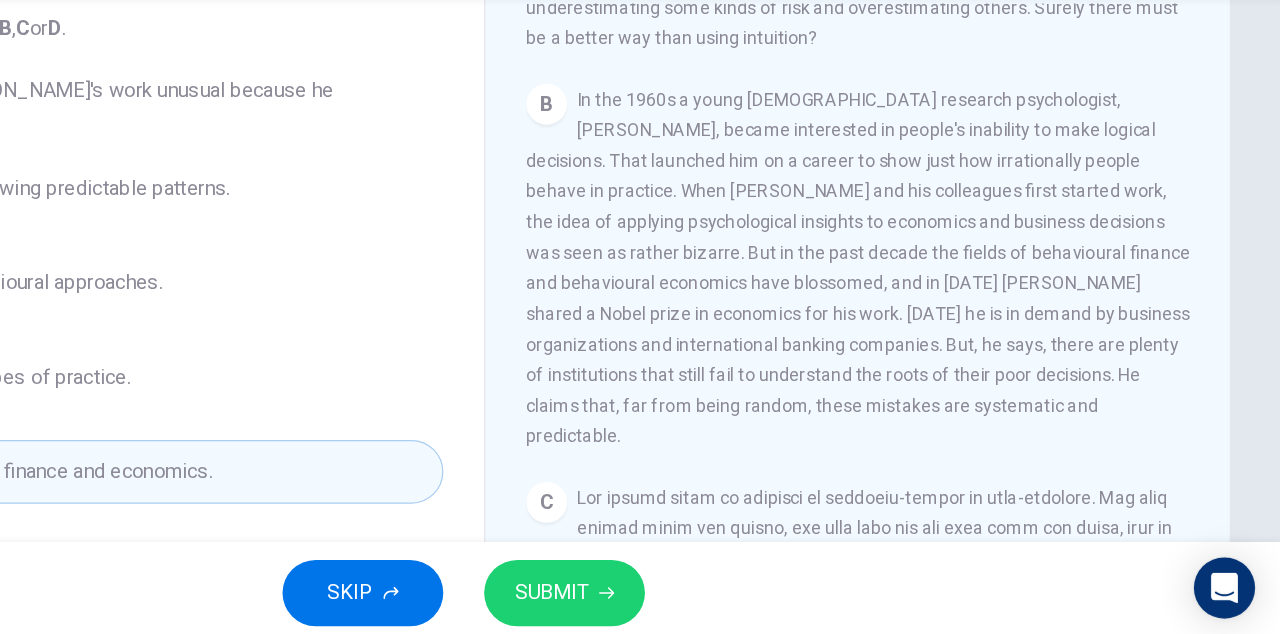 scroll, scrollTop: 503, scrollLeft: 0, axis: vertical 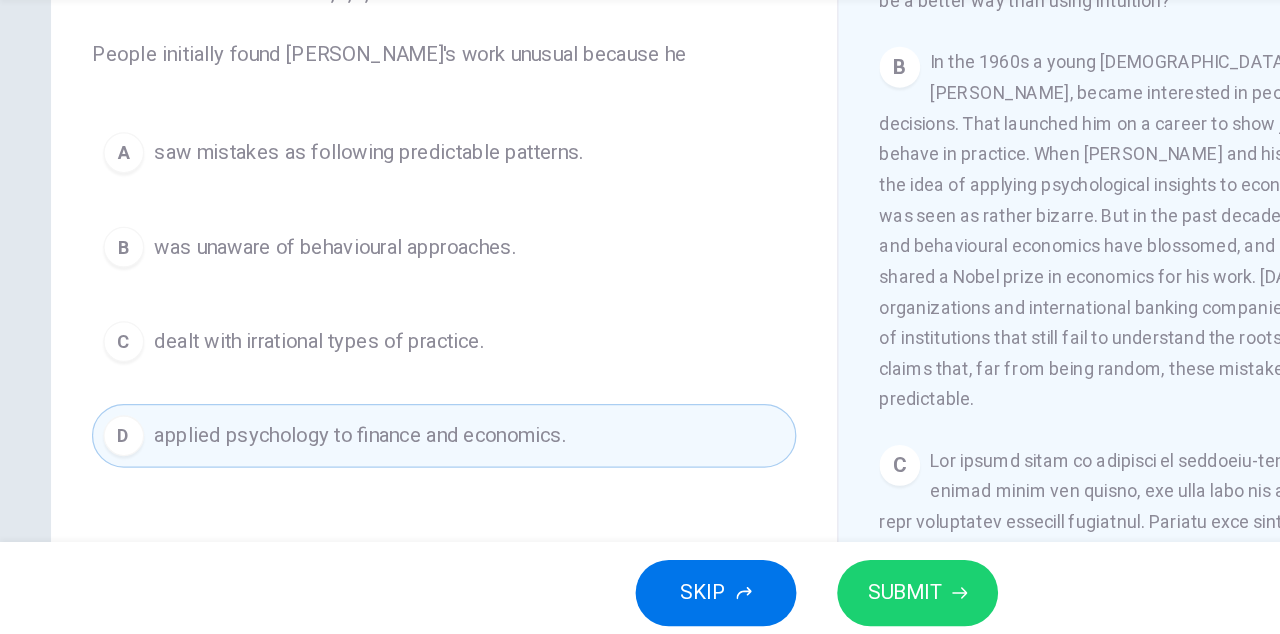 click on "SUBMIT" at bounding box center (709, 594) 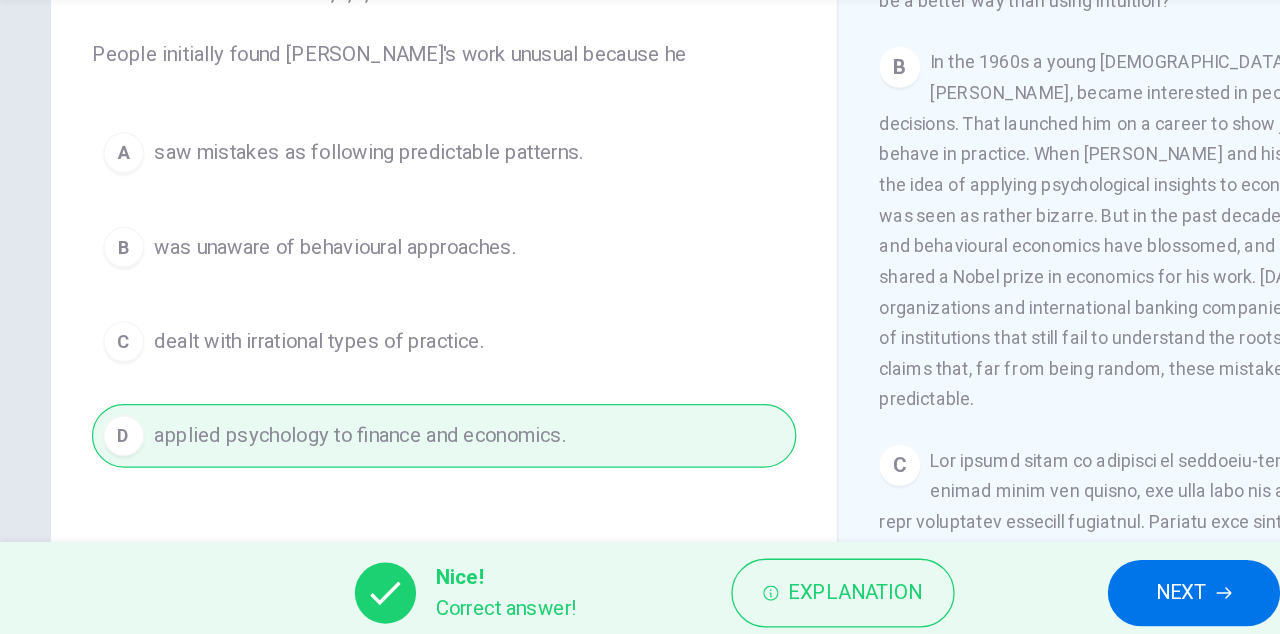 click 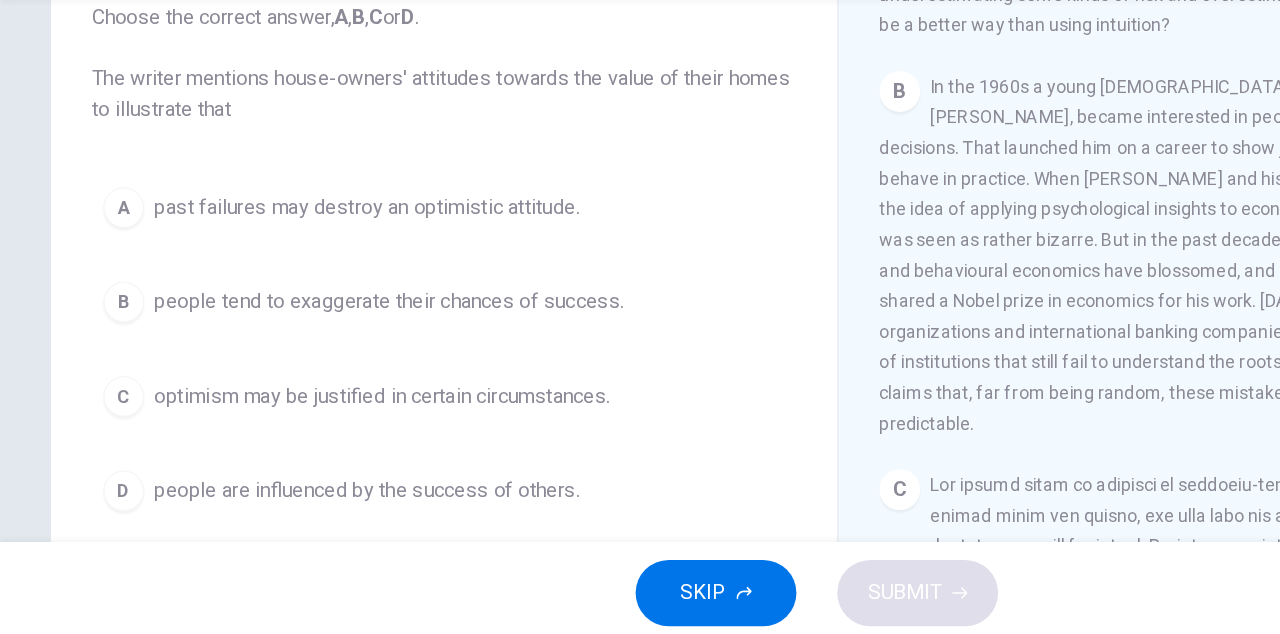 scroll, scrollTop: 145, scrollLeft: 0, axis: vertical 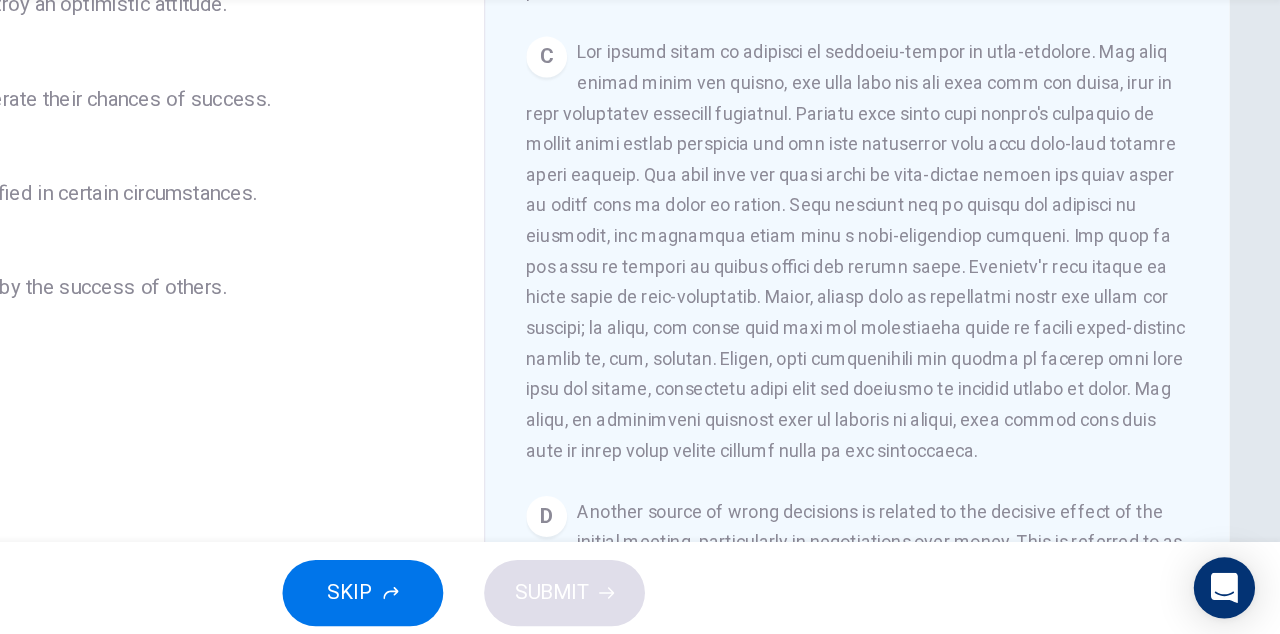 click on "Question 25 Choose the correct answer,  A ,  B ,  C  or  D .
The writer mentions house-owners' attitudes towards the value of their homes to illustrate that A past failures may destroy an optimistic attitude. B people tend to exaggerate their chances of success. C optimism may be justified in certain circumstances. D people are influenced by the success of others. Why Risks Can Go Wrong CLICK TO ZOOM Click to Zoom A People make terrible decisions about the future. The evidence is all around, from their investments in the stock markets to the way they run their businesses. In fact, people are consistently bad at dealing with uncertainty, underestimating some kinds of risk and overestimating others. Surely there must be a better way than using intuition? B C D E F G H I" at bounding box center (640, 223) 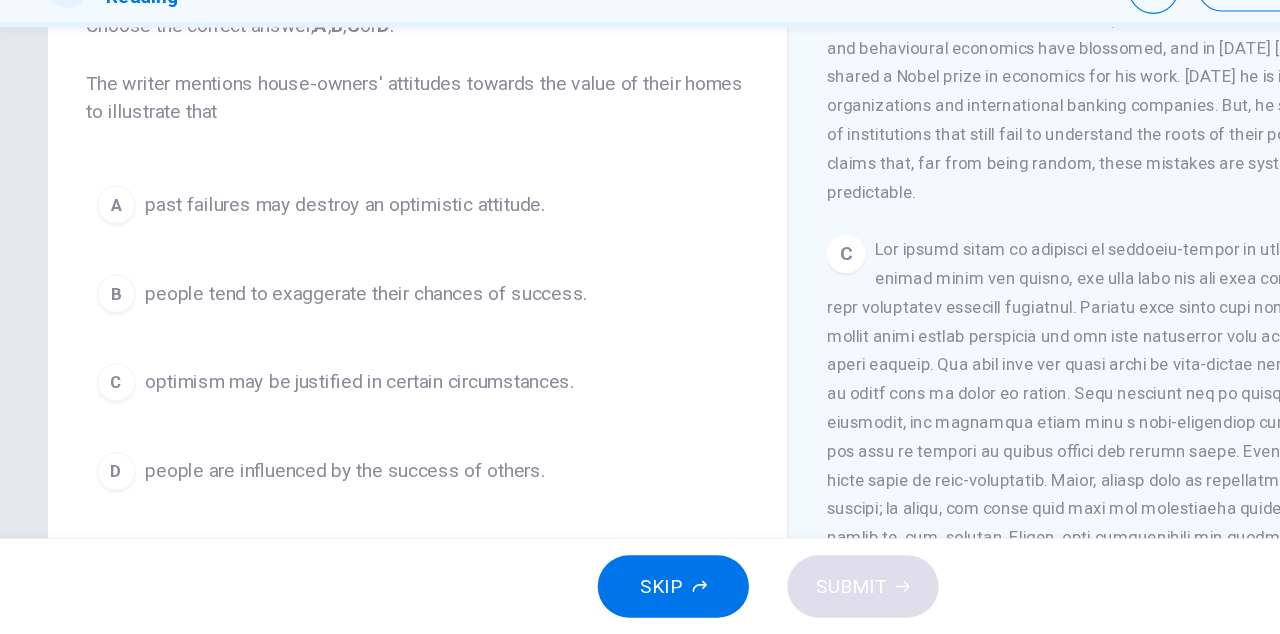 scroll, scrollTop: 148, scrollLeft: 0, axis: vertical 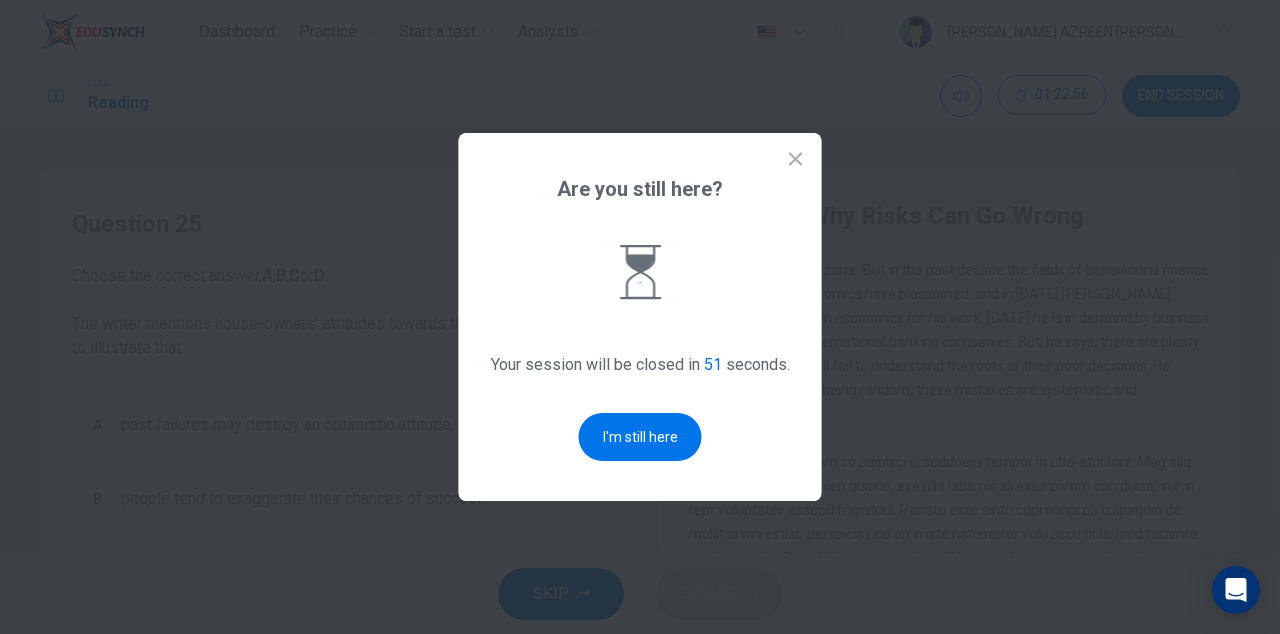 click on "I'm still here" at bounding box center (640, 437) 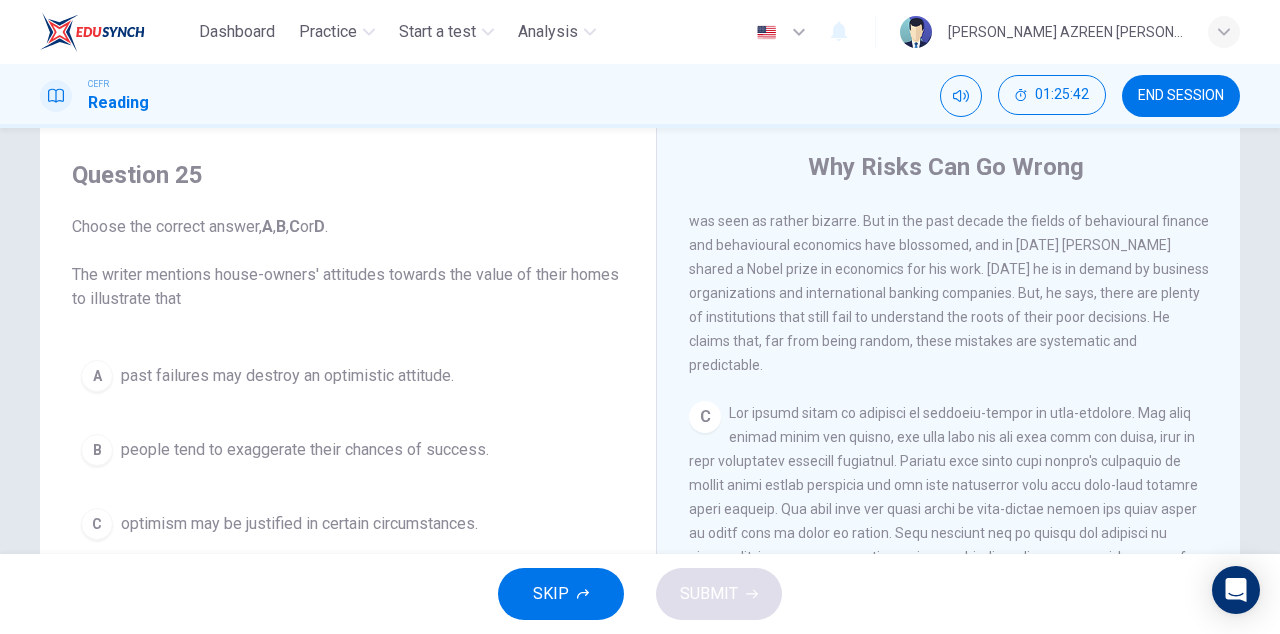 scroll, scrollTop: 50, scrollLeft: 0, axis: vertical 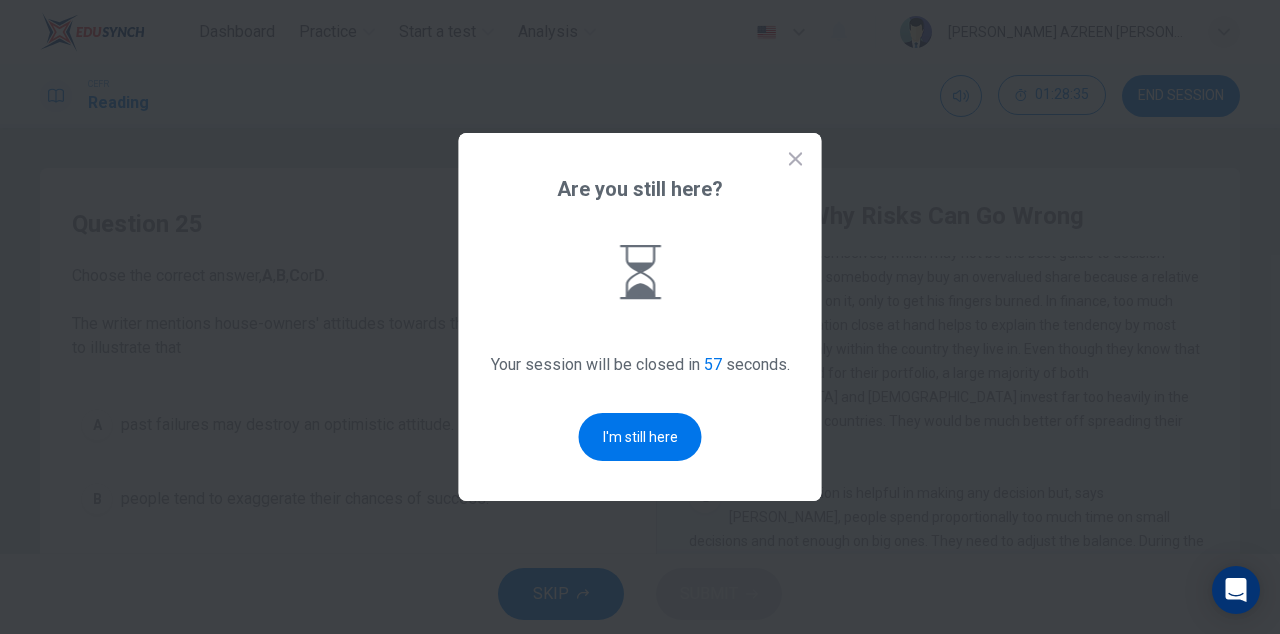 click on "I'm still here" at bounding box center [640, 437] 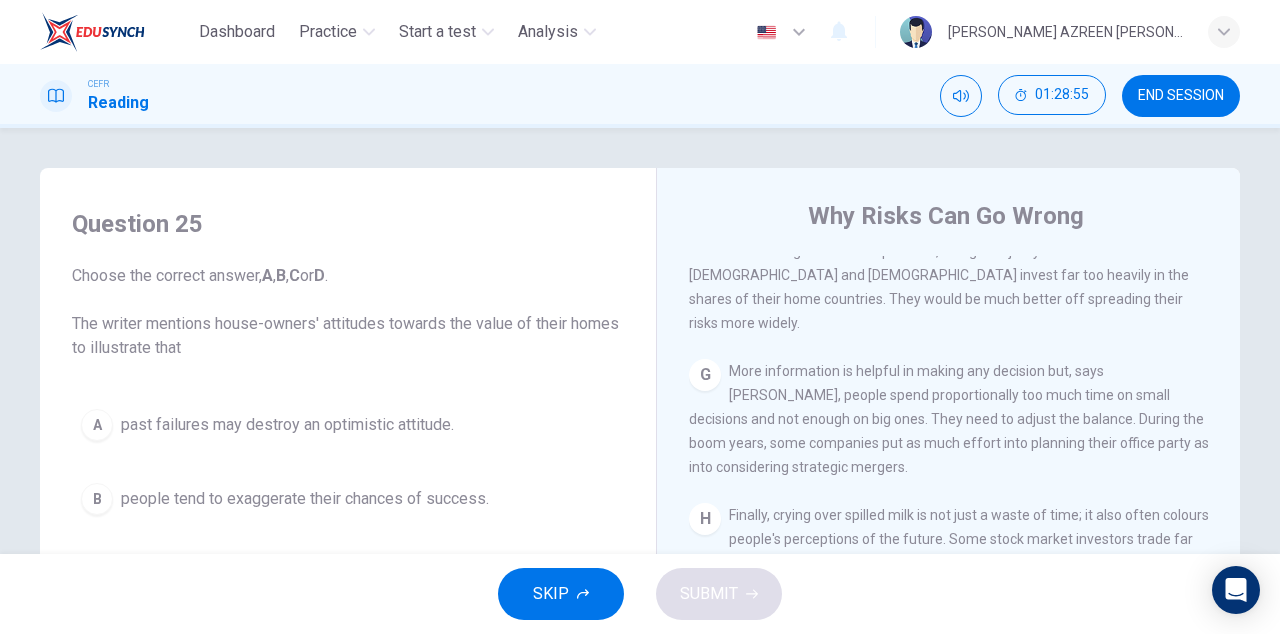 scroll, scrollTop: 1828, scrollLeft: 0, axis: vertical 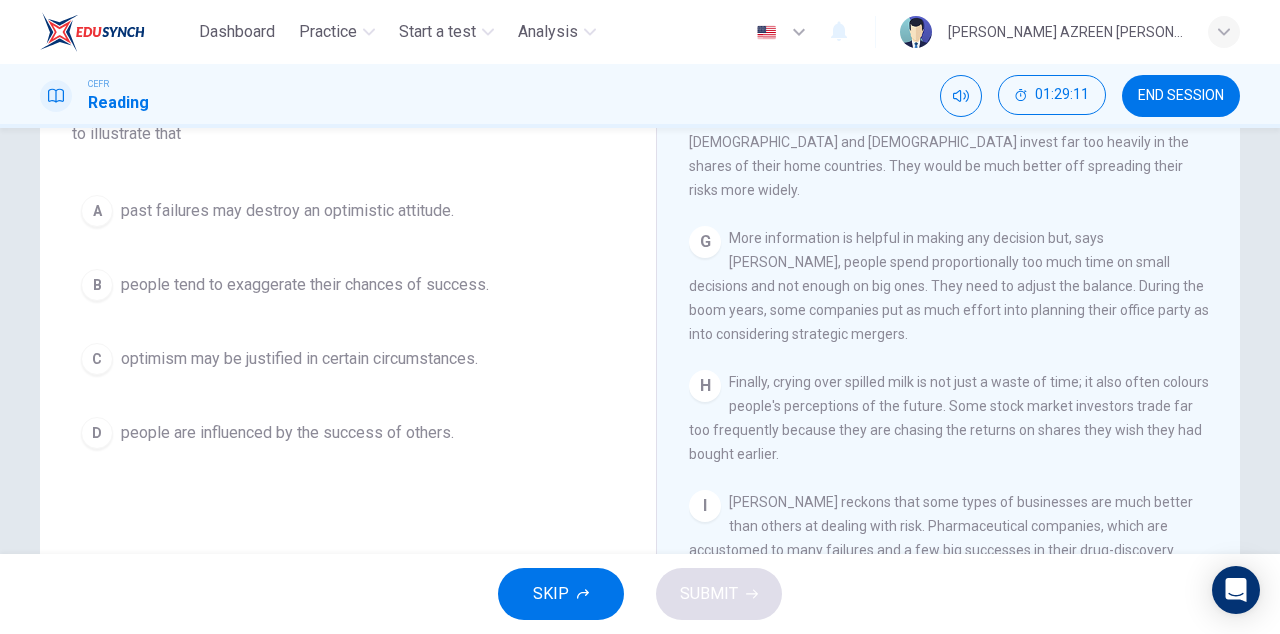 click on "A past failures may destroy an optimistic attitude." at bounding box center (348, 211) 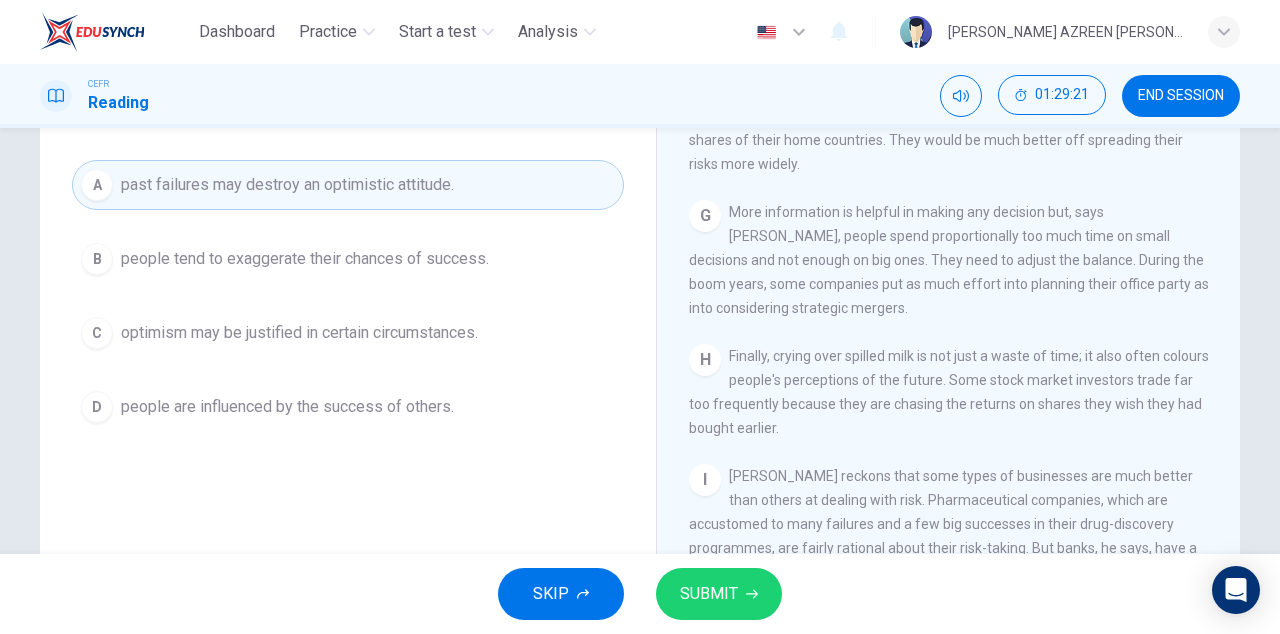 scroll, scrollTop: 242, scrollLeft: 0, axis: vertical 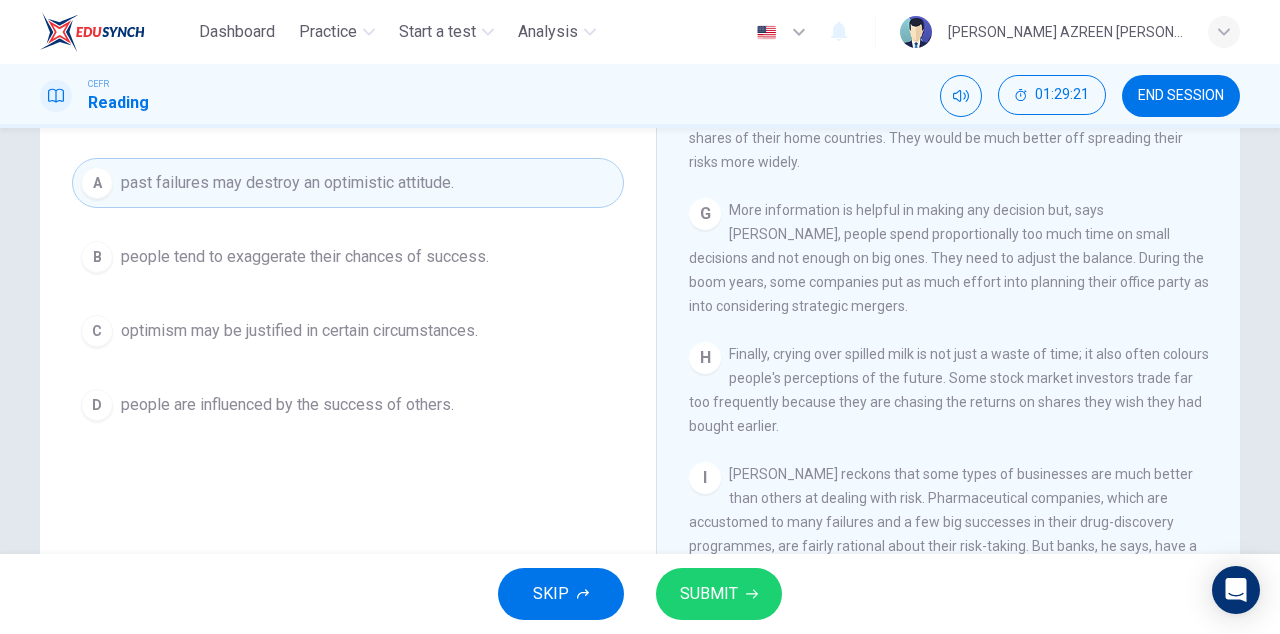 click on "D people are influenced by the success of others." at bounding box center (348, 405) 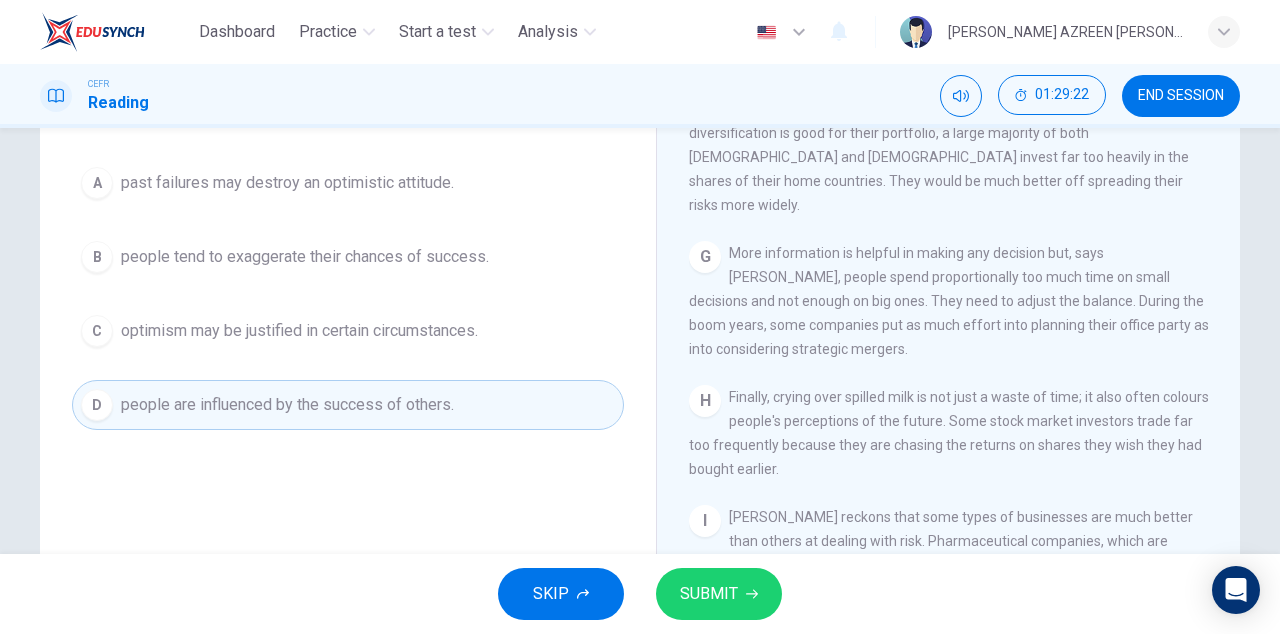 scroll, scrollTop: 1621, scrollLeft: 0, axis: vertical 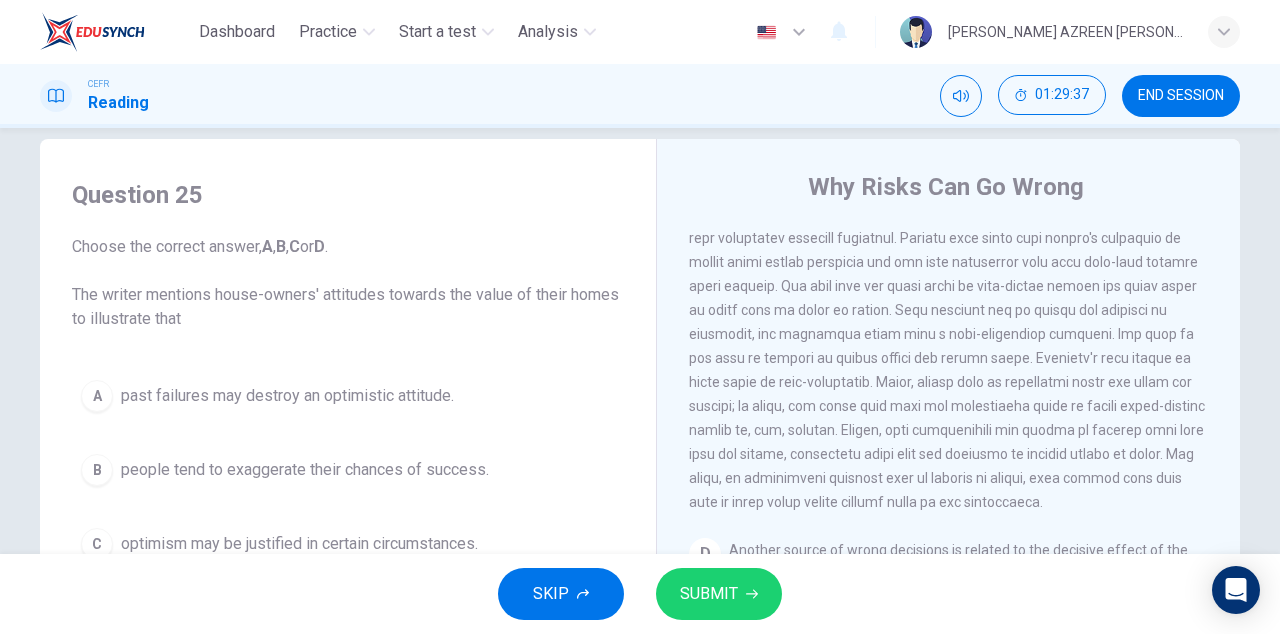 click at bounding box center [947, 346] 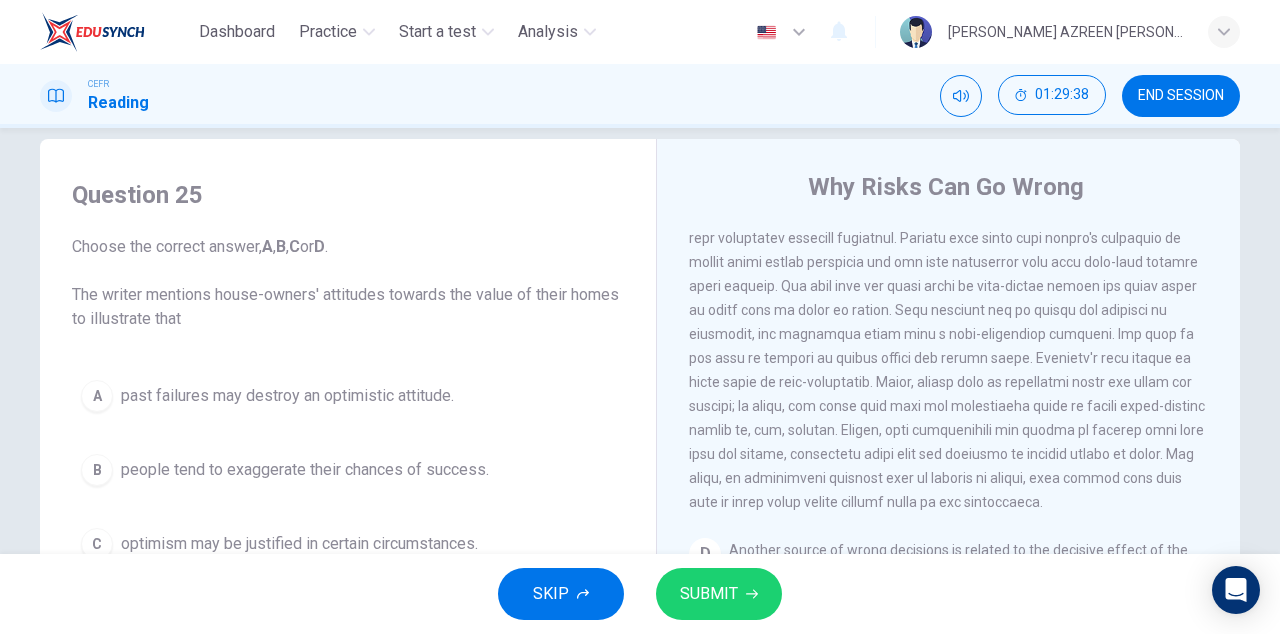 click at bounding box center [947, 346] 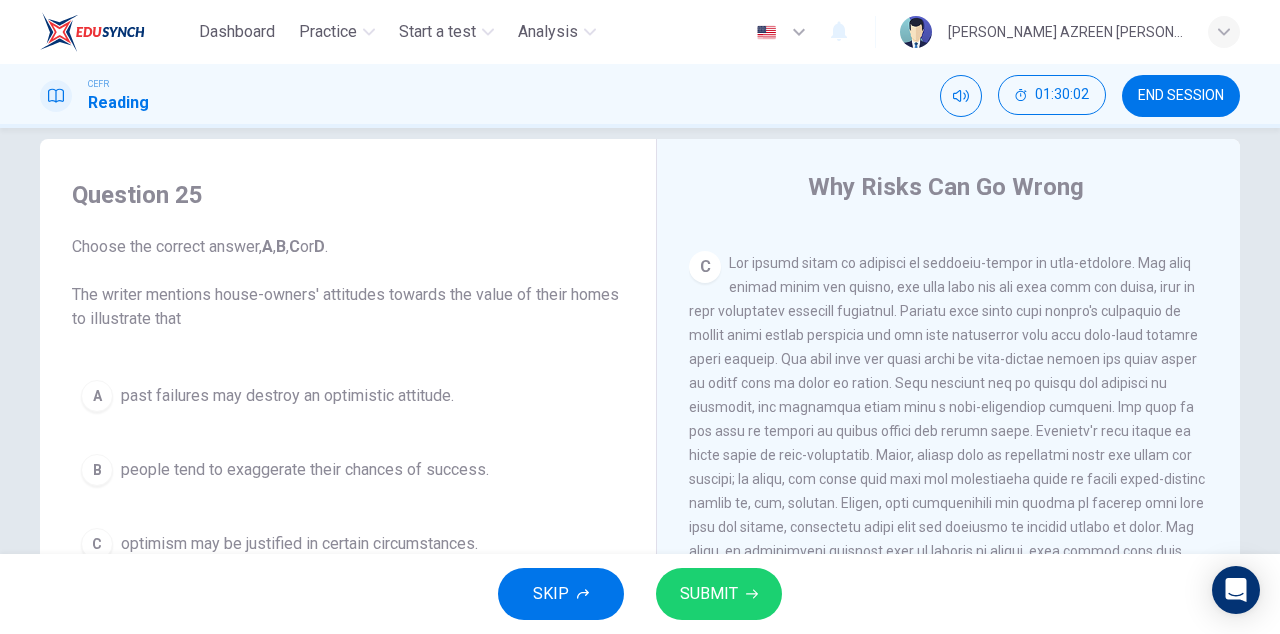 scroll, scrollTop: 852, scrollLeft: 0, axis: vertical 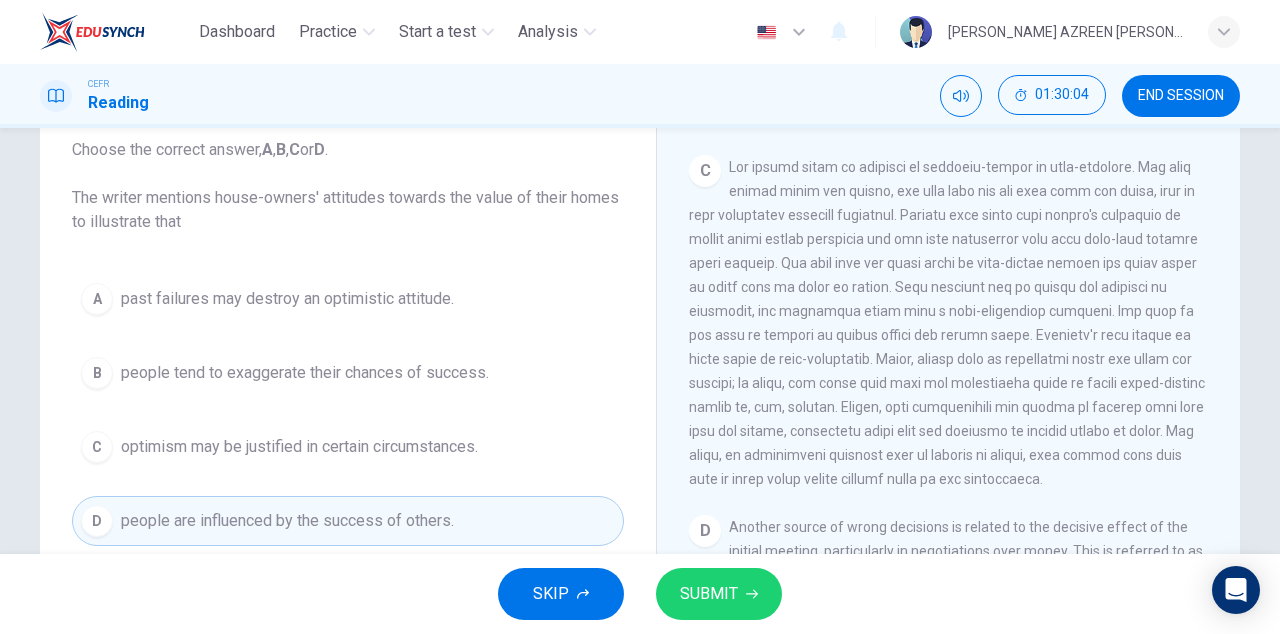 click on "optimism may be justified in certain circumstances." at bounding box center [299, 447] 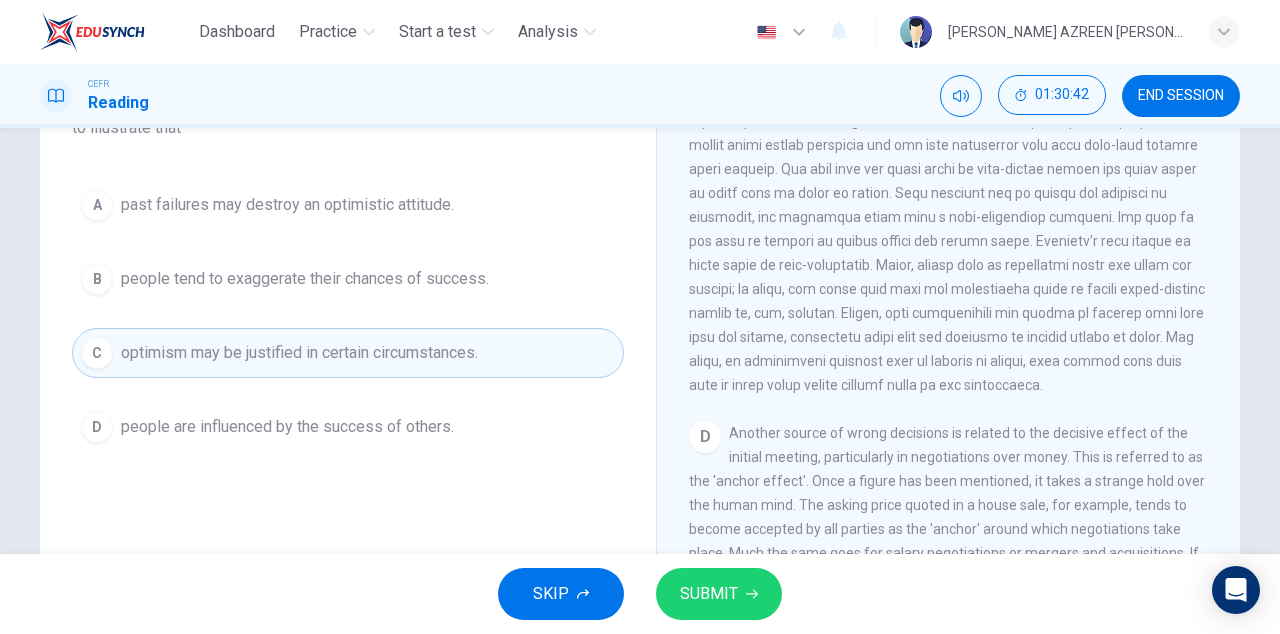 scroll, scrollTop: 219, scrollLeft: 0, axis: vertical 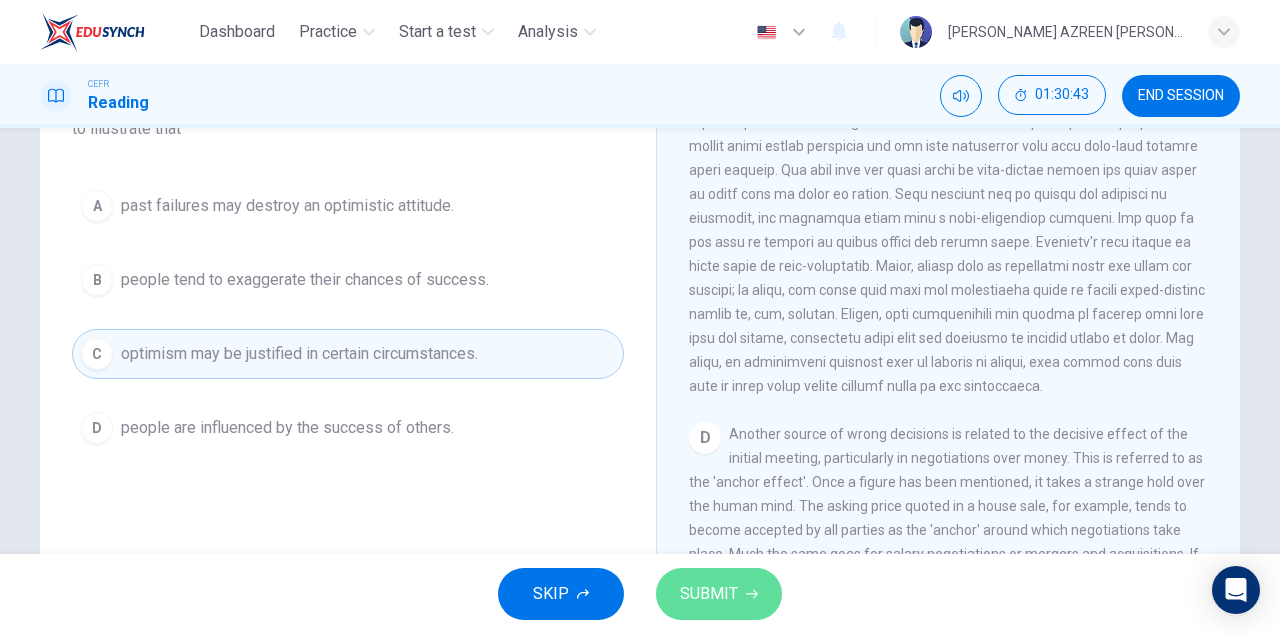 click on "SUBMIT" at bounding box center [709, 594] 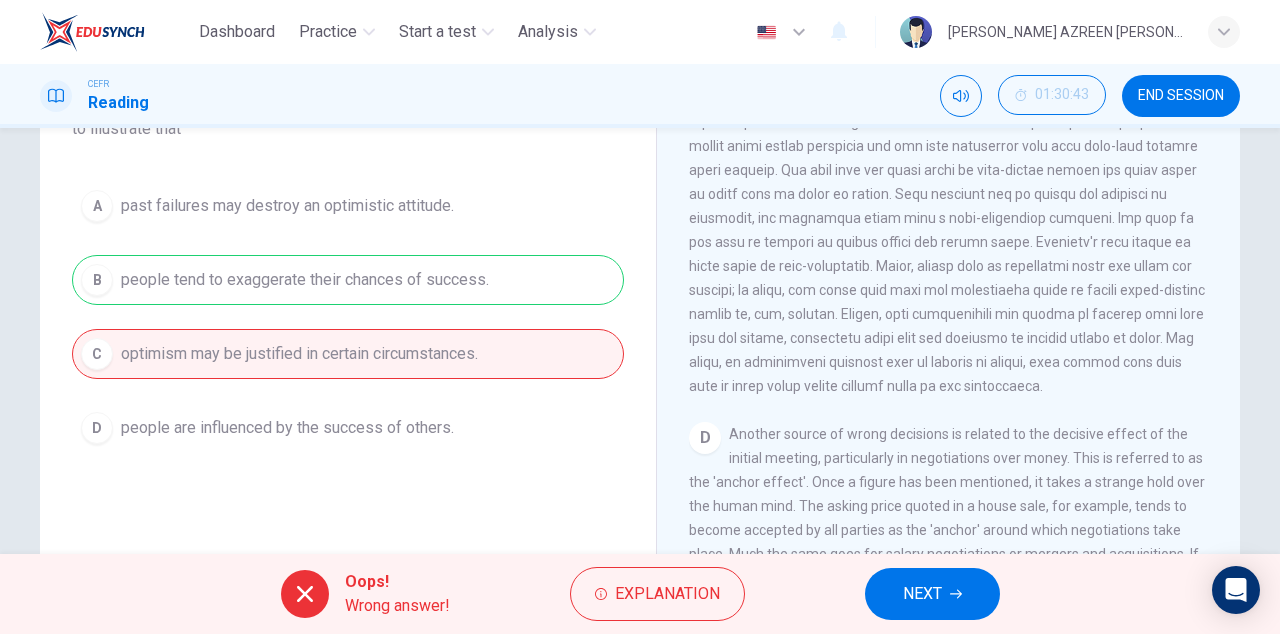 click on "A past failures may destroy an optimistic attitude. B people tend to exaggerate their chances of success. C optimism may be justified in certain circumstances. D people are influenced by the success of others." at bounding box center [348, 317] 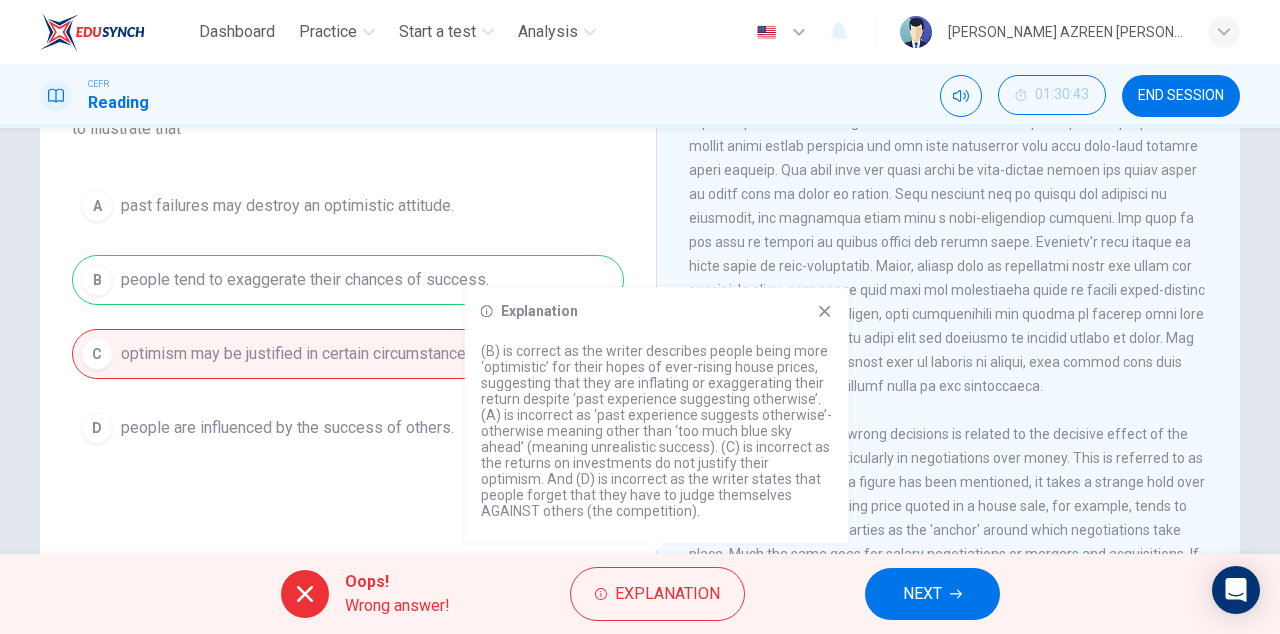 click 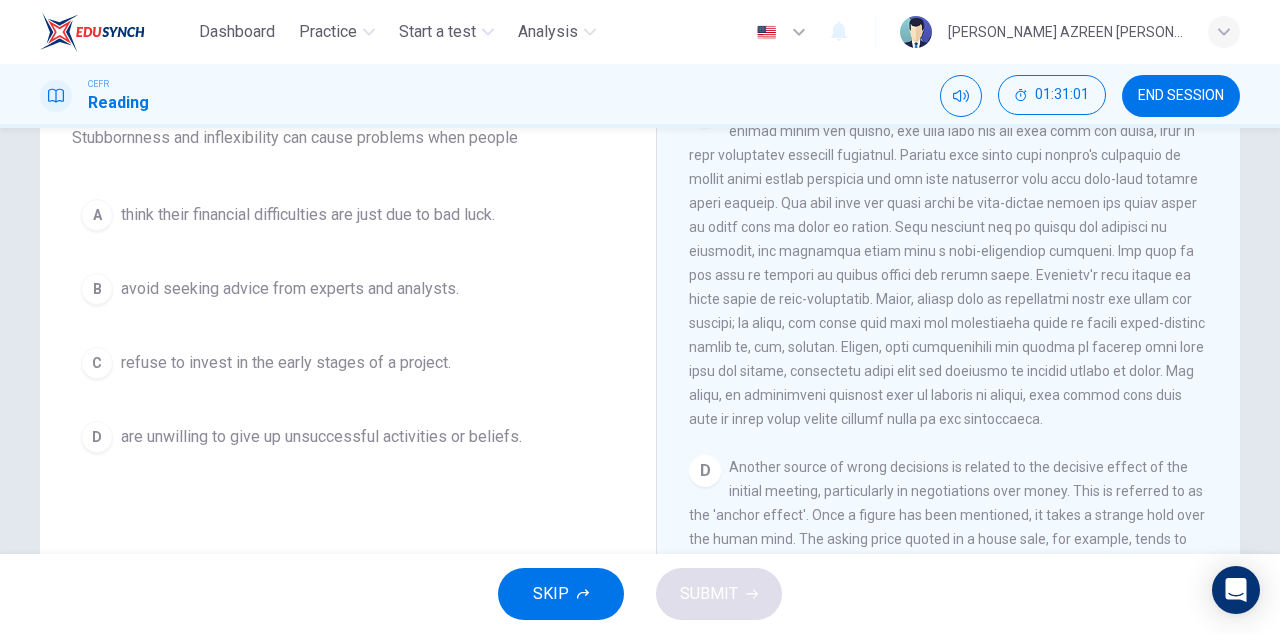 scroll, scrollTop: 186, scrollLeft: 0, axis: vertical 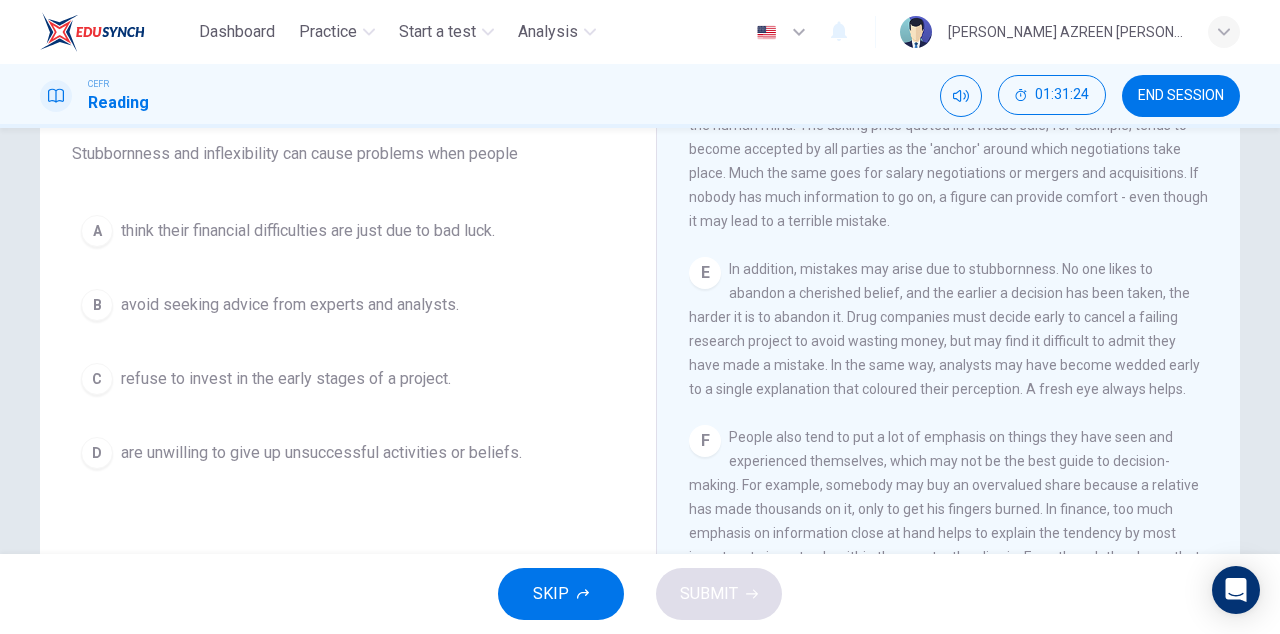 click on "refuse to invest in the early stages of a project." at bounding box center [286, 379] 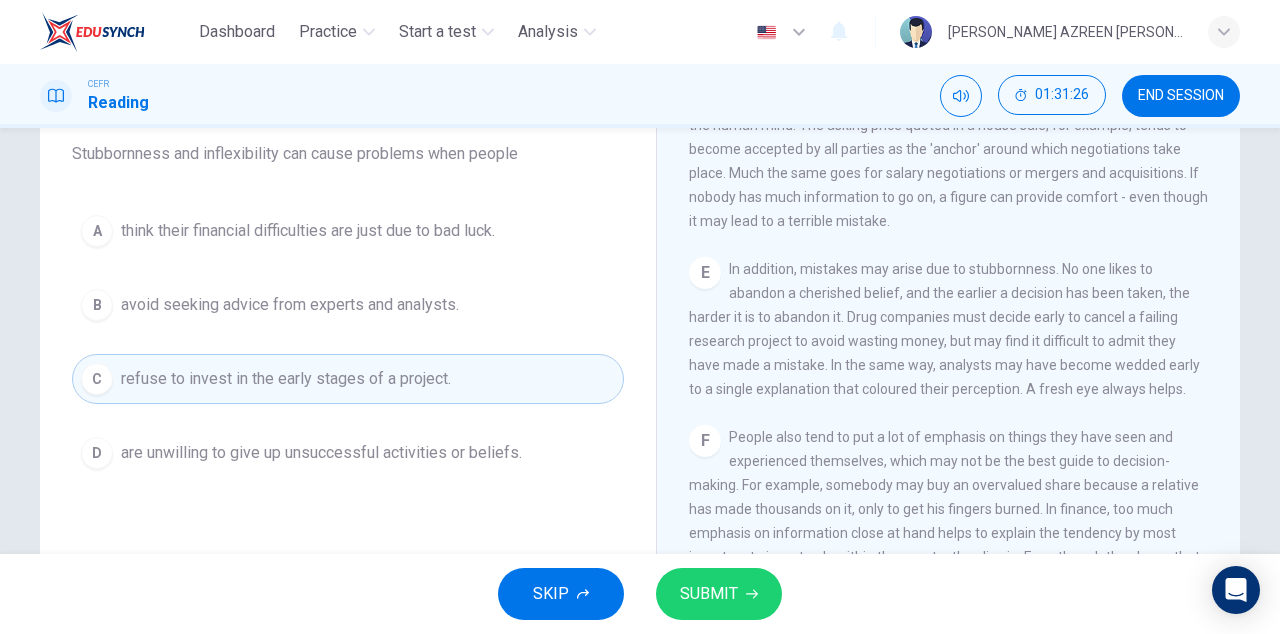 click on "are unwilling to give up unsuccessful activities or beliefs." at bounding box center (321, 453) 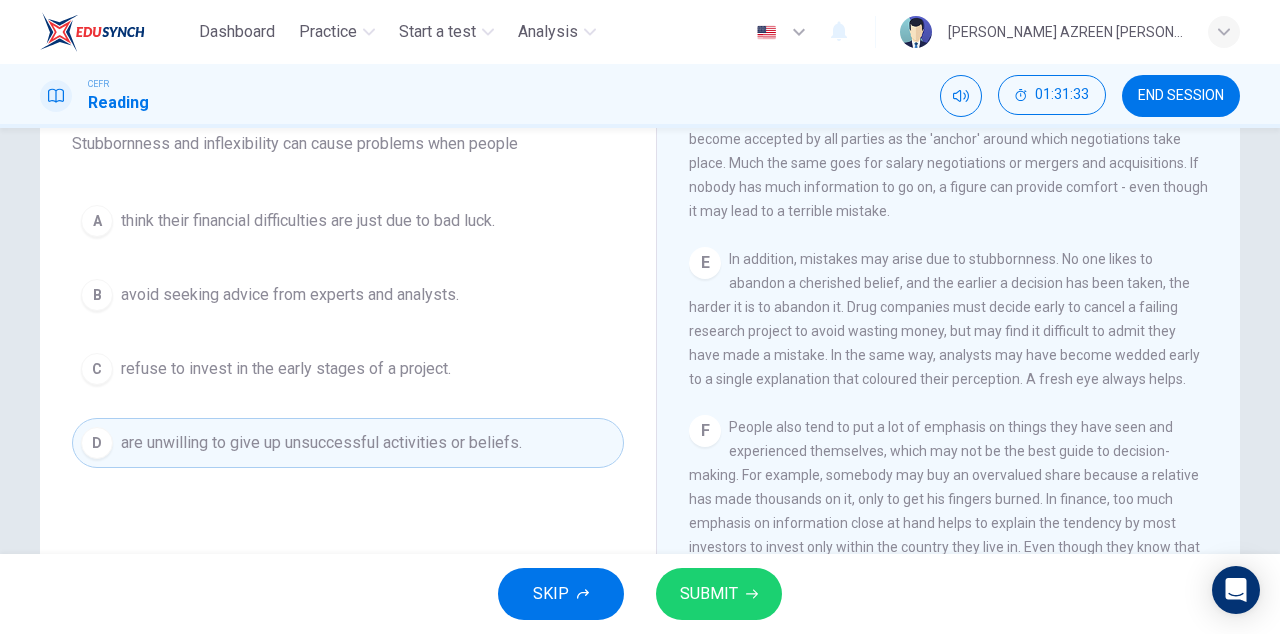 scroll, scrollTop: 179, scrollLeft: 0, axis: vertical 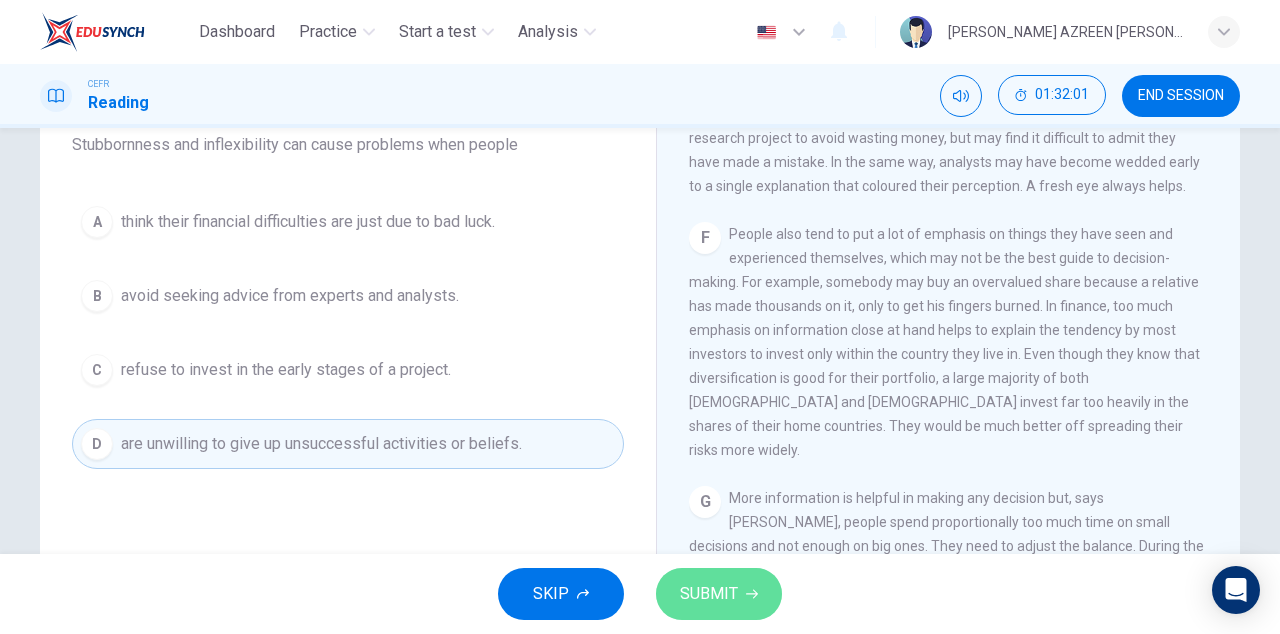 click on "SUBMIT" at bounding box center [709, 594] 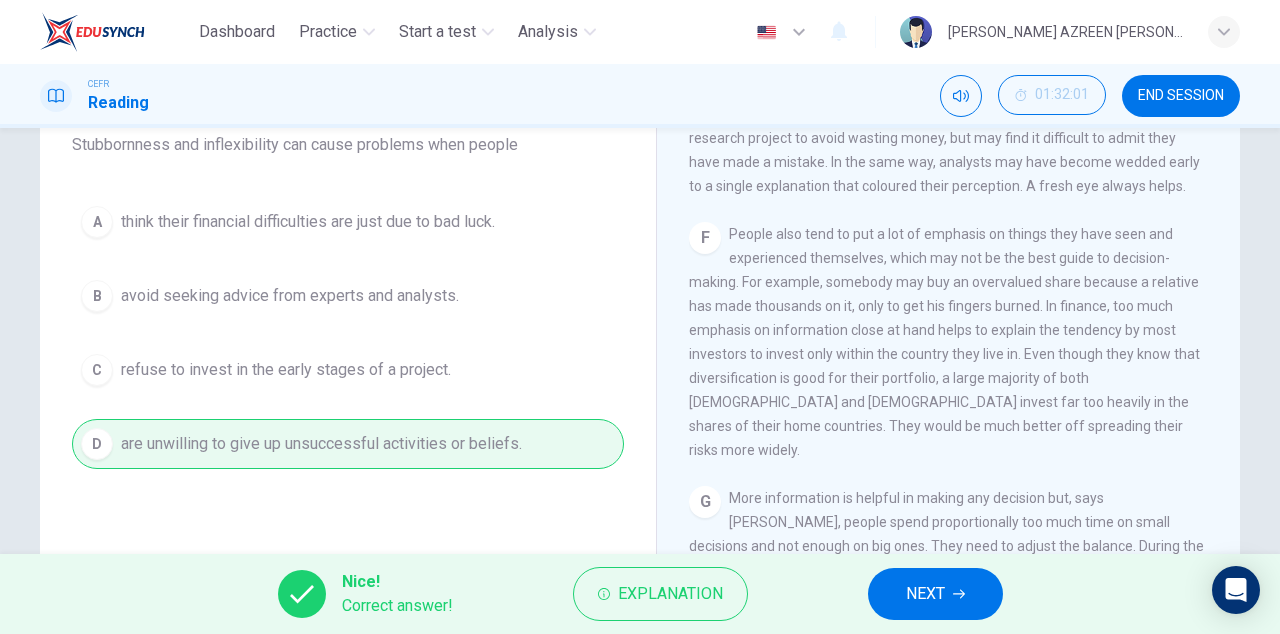 click on "NEXT" at bounding box center [925, 594] 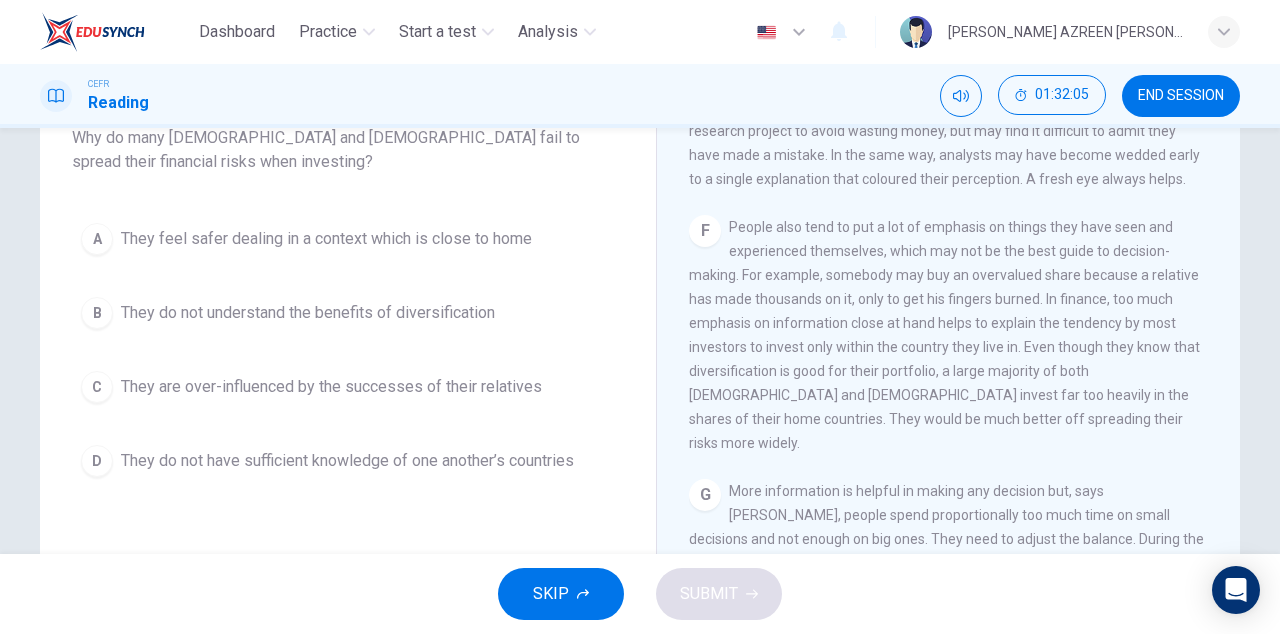 scroll, scrollTop: 188, scrollLeft: 0, axis: vertical 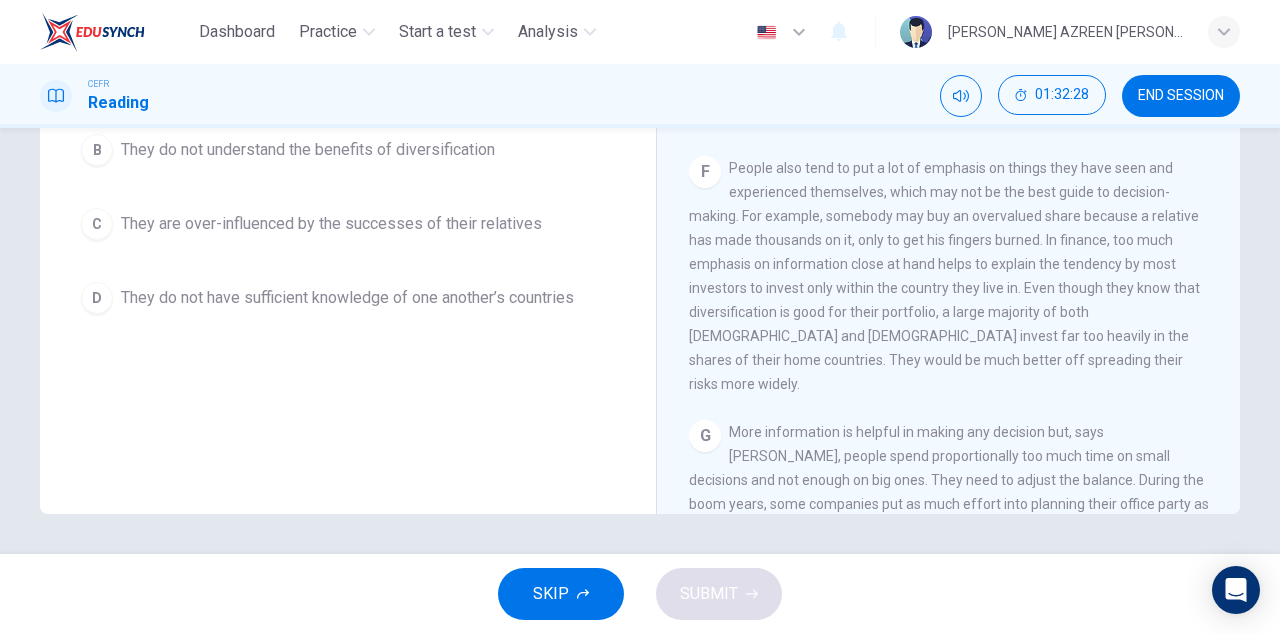 click on "People also tend to put a lot of emphasis on things they have seen and experienced themselves, which may not be the best guide to decision-making. For example, somebody may buy an overvalued share because a relative has made thousands on it, only to get his fingers burned. In finance, too much emphasis on information close at hand helps to explain the tendency by most investors to invest only within the country they live in. Even though they know that diversification is good for their portfolio, a large majority of both [DEMOGRAPHIC_DATA] and [DEMOGRAPHIC_DATA] invest far too heavily in the shares of their home countries. They would be much better off spreading their risks more widely." at bounding box center [944, 276] 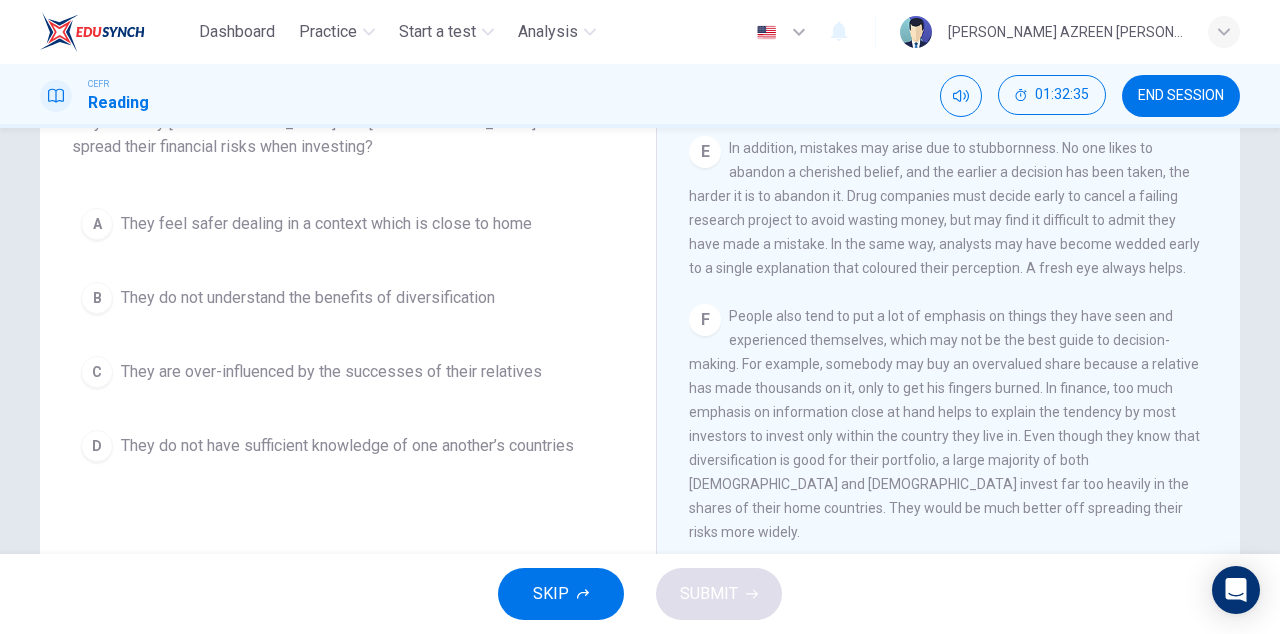 scroll, scrollTop: 202, scrollLeft: 0, axis: vertical 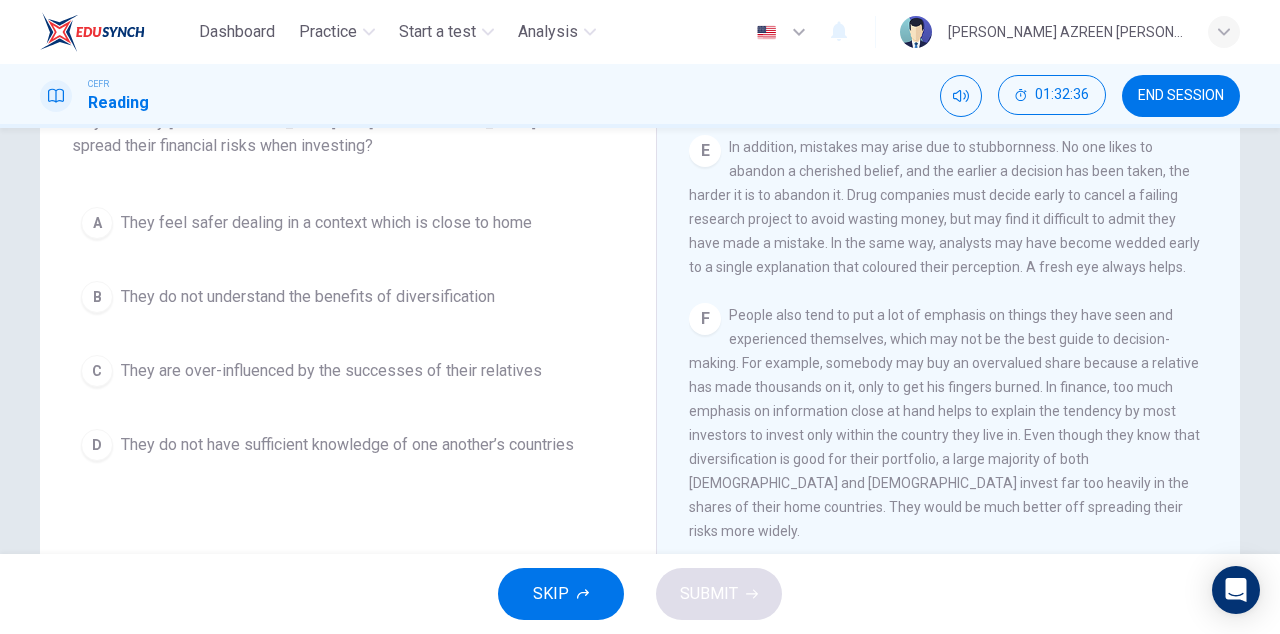 click on "A They feel safer dealing in a context which is close to home" at bounding box center [348, 223] 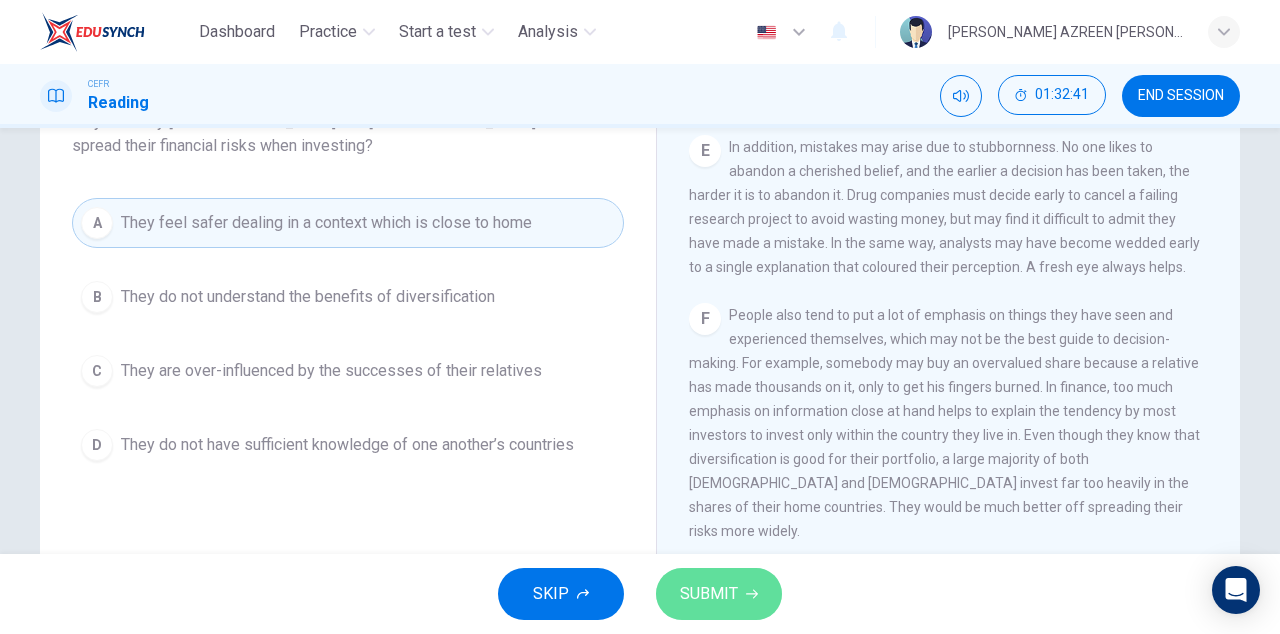 click on "SUBMIT" at bounding box center [709, 594] 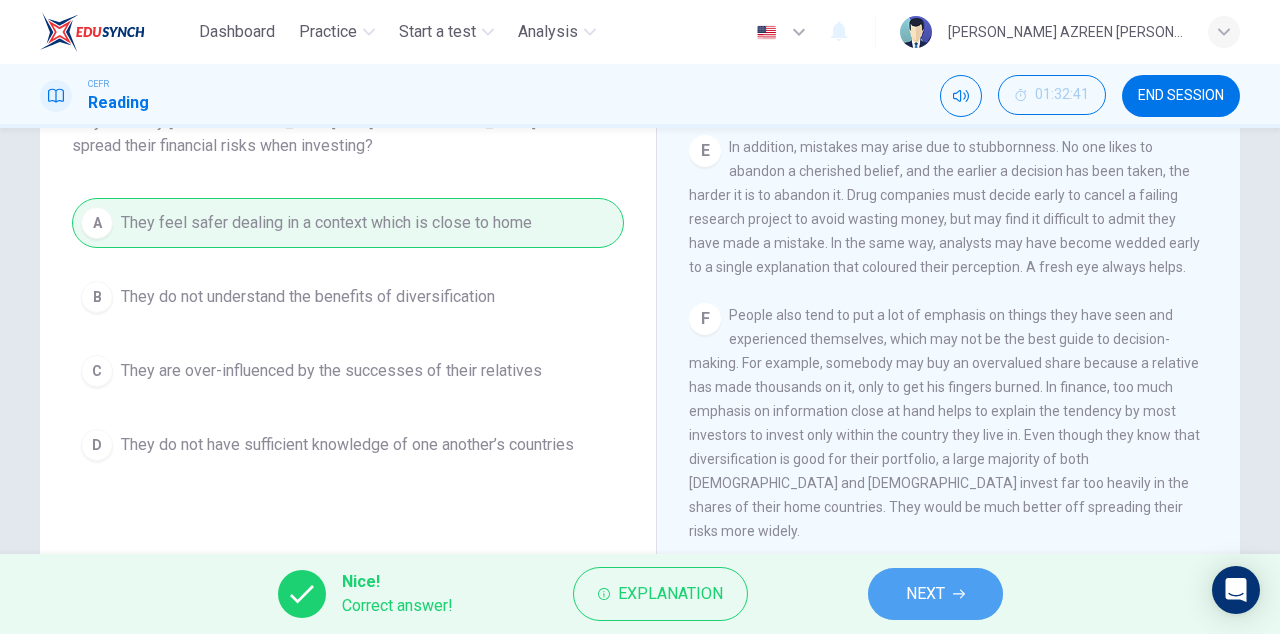 click on "NEXT" at bounding box center [925, 594] 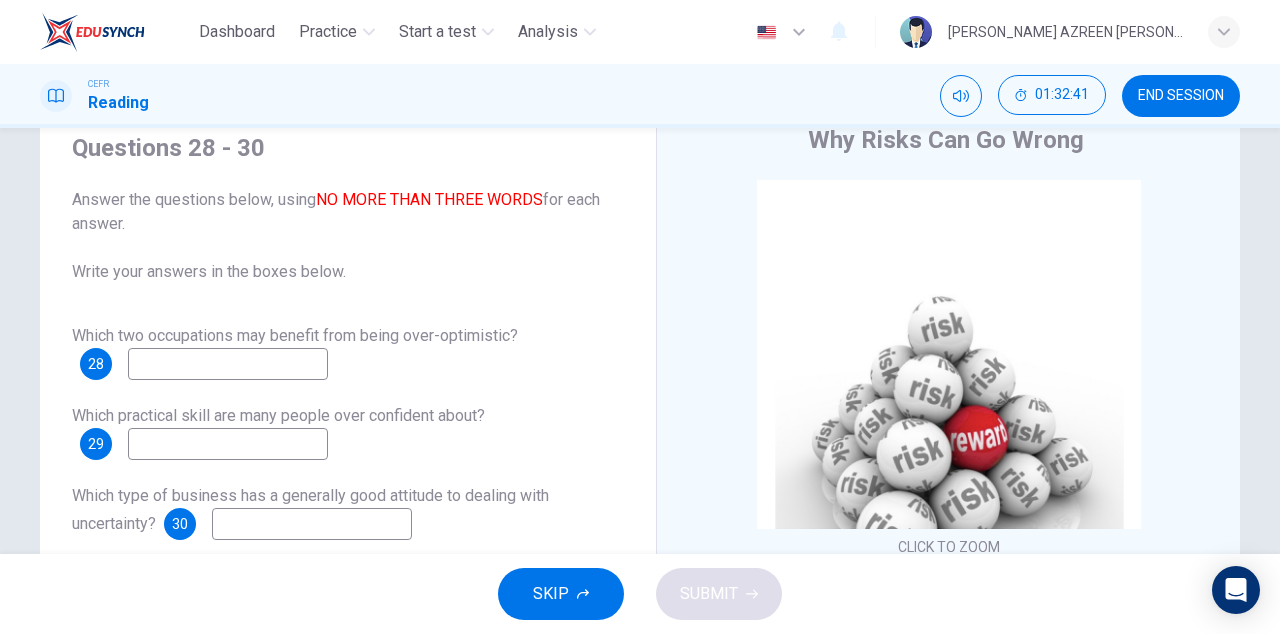 scroll, scrollTop: 72, scrollLeft: 0, axis: vertical 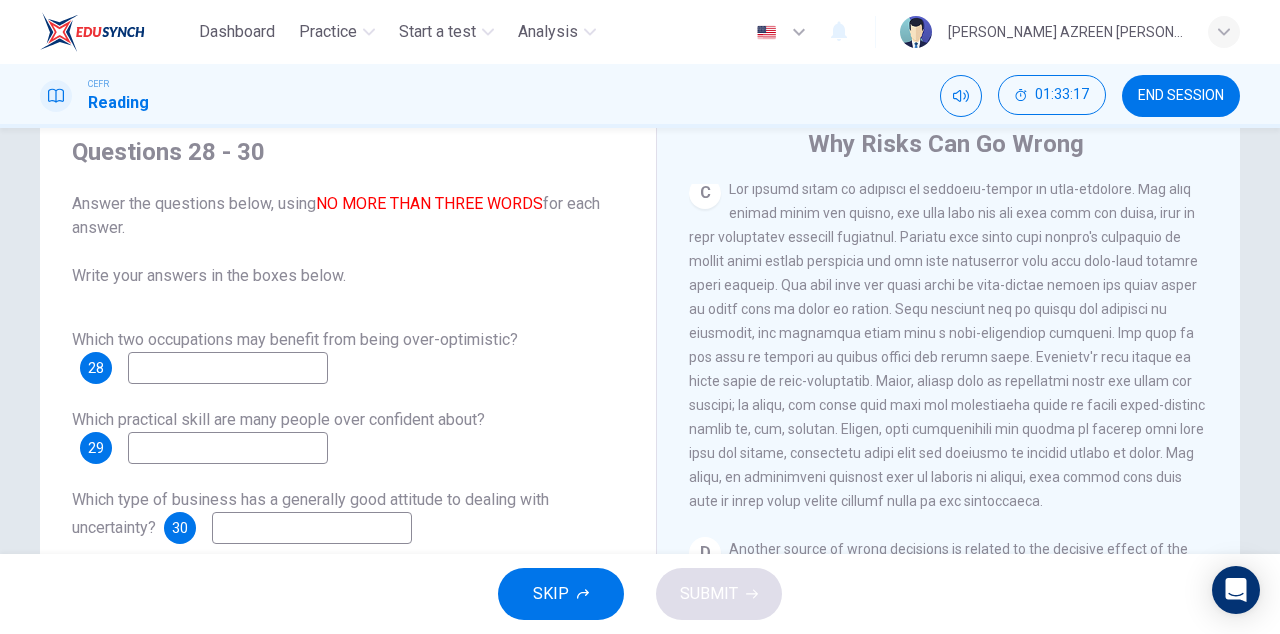 click at bounding box center (228, 368) 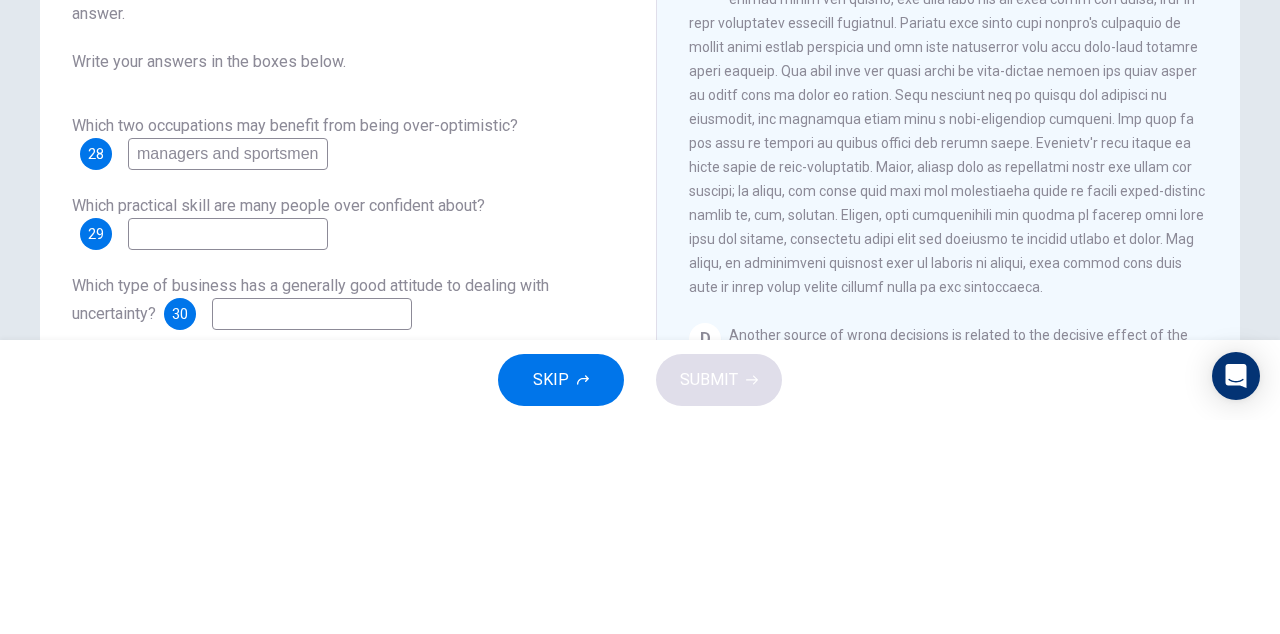 type on "managers and sportsmen" 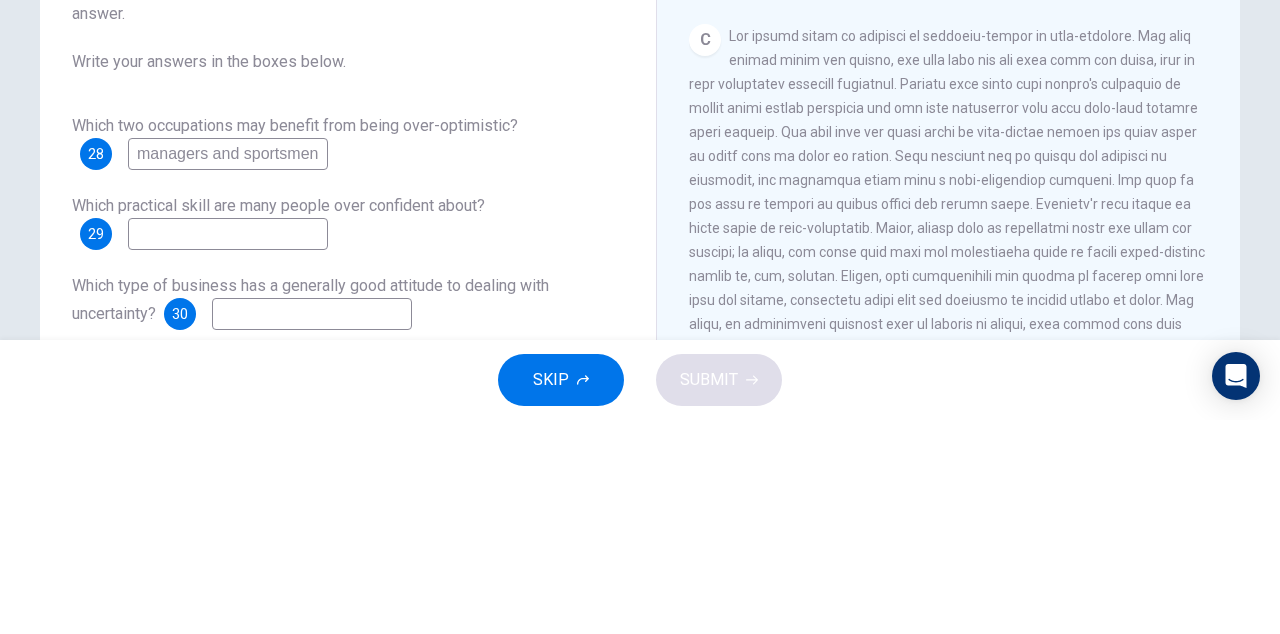 scroll, scrollTop: 822, scrollLeft: 0, axis: vertical 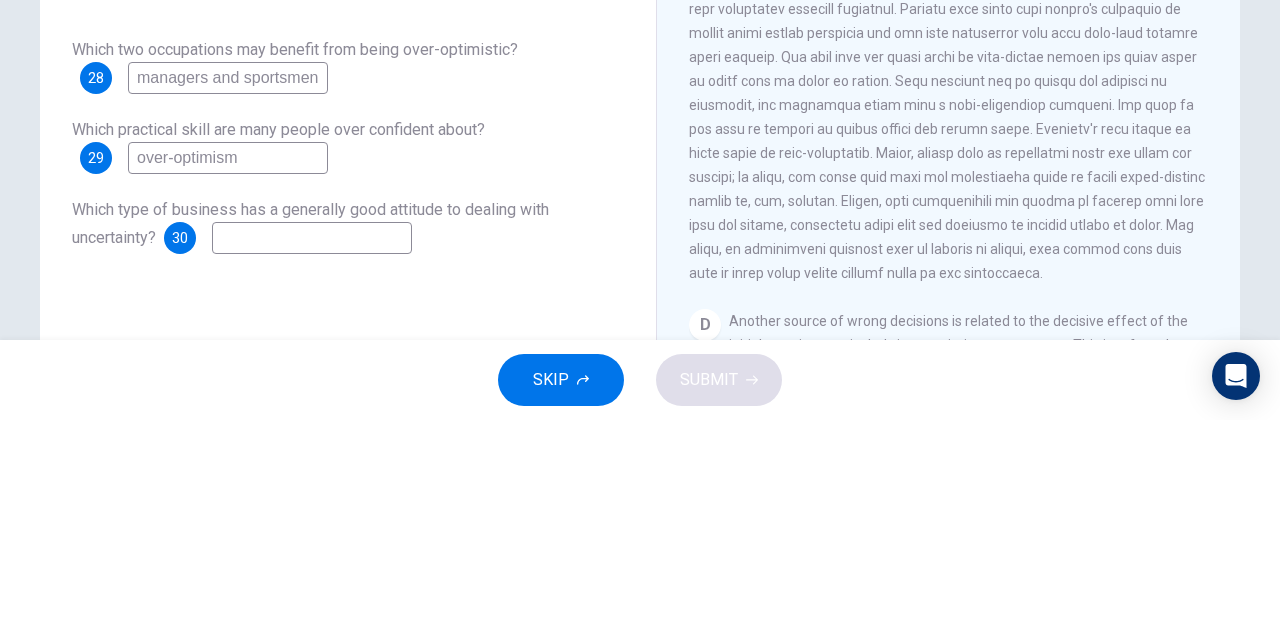 click at bounding box center (312, 452) 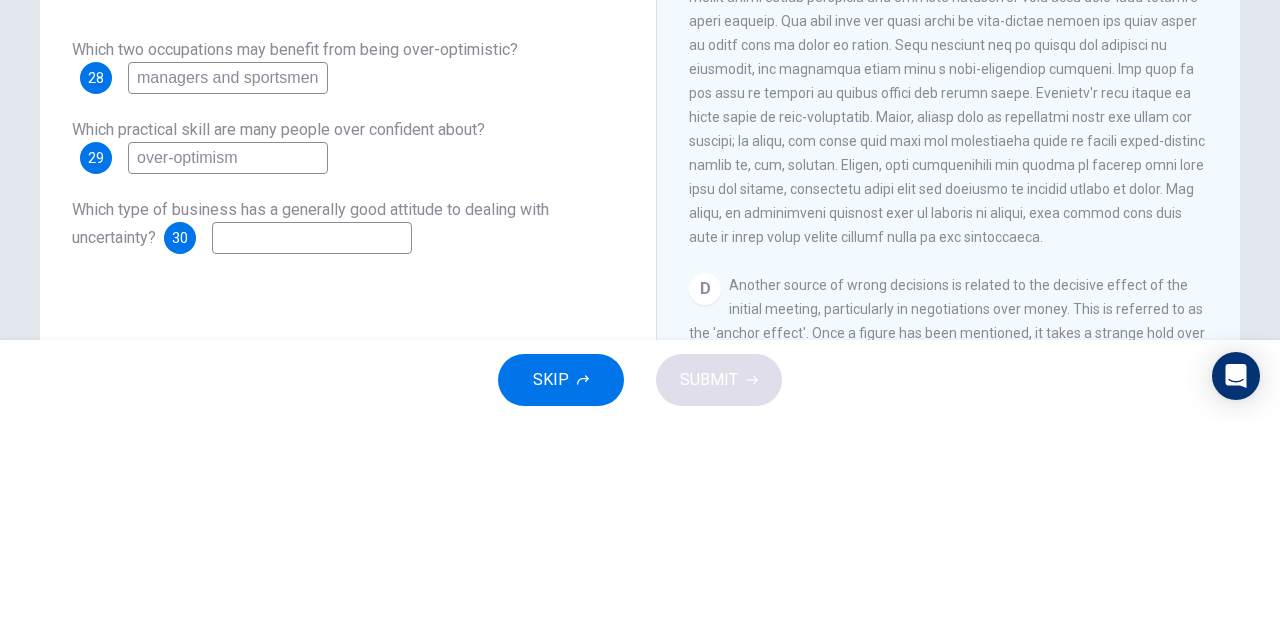 scroll, scrollTop: 857, scrollLeft: 0, axis: vertical 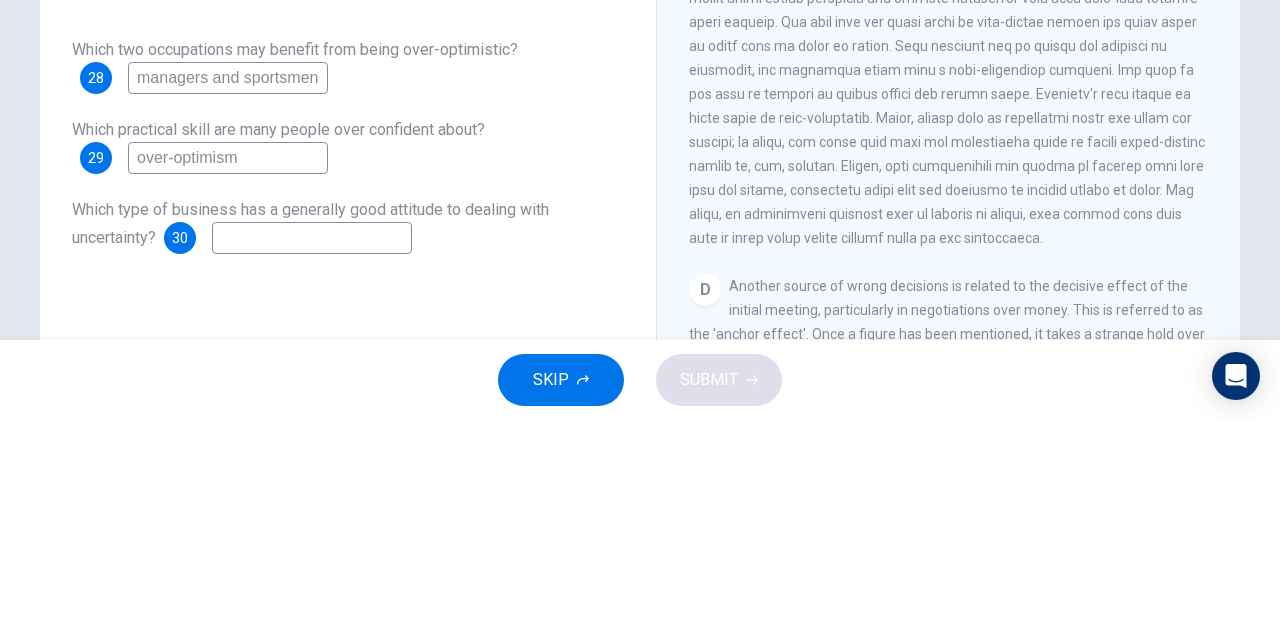 click on "over-optimism" at bounding box center [228, 372] 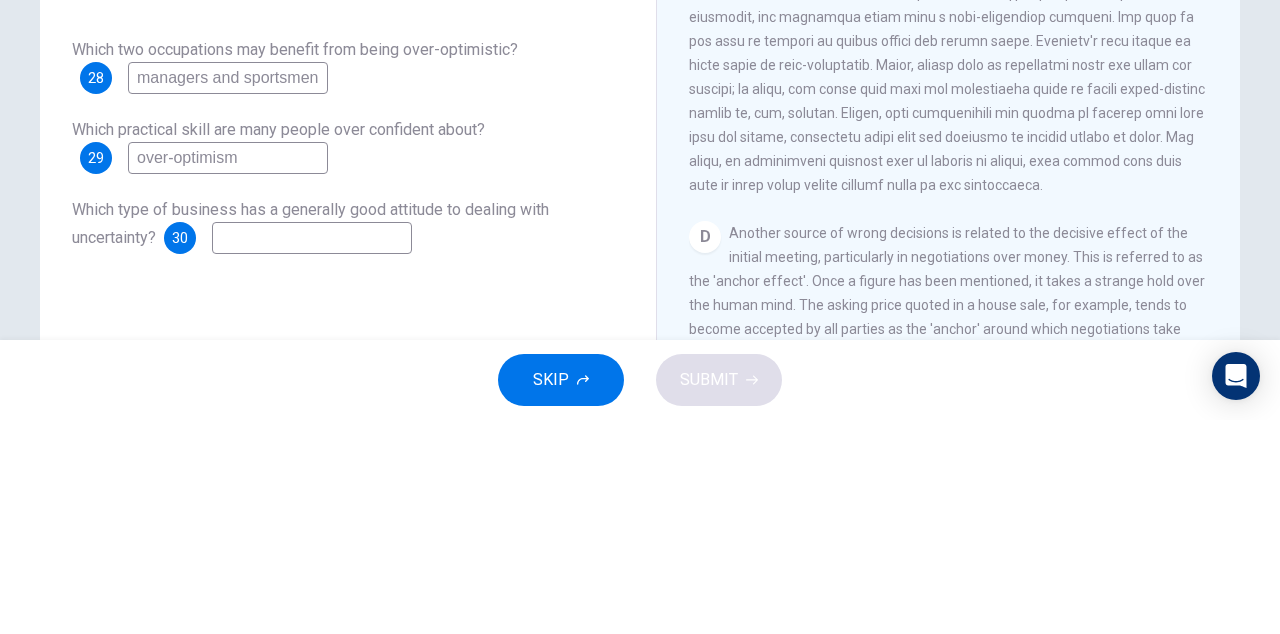 scroll, scrollTop: 910, scrollLeft: 0, axis: vertical 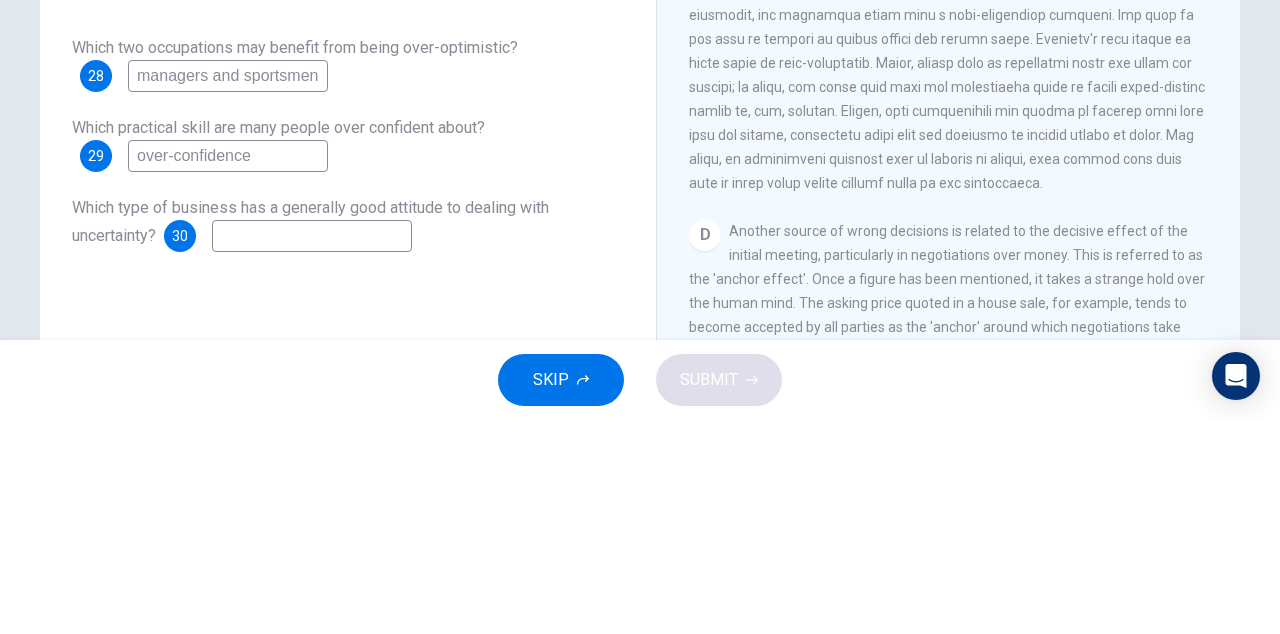 type on "over-confidence" 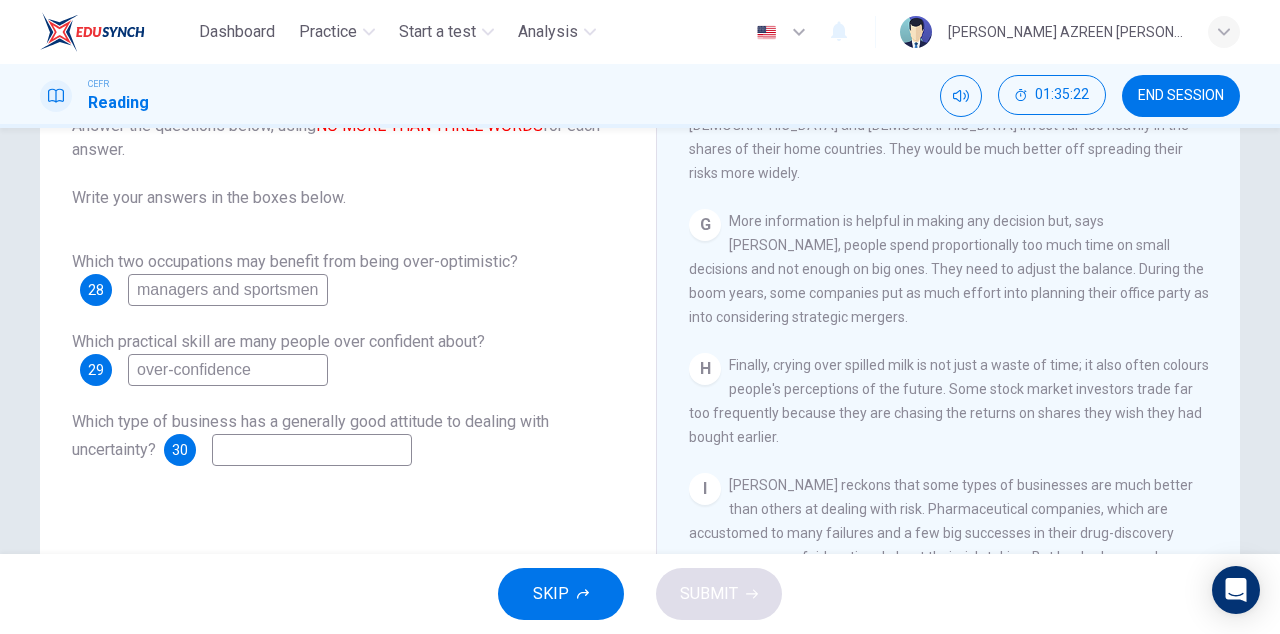 scroll, scrollTop: 1828, scrollLeft: 0, axis: vertical 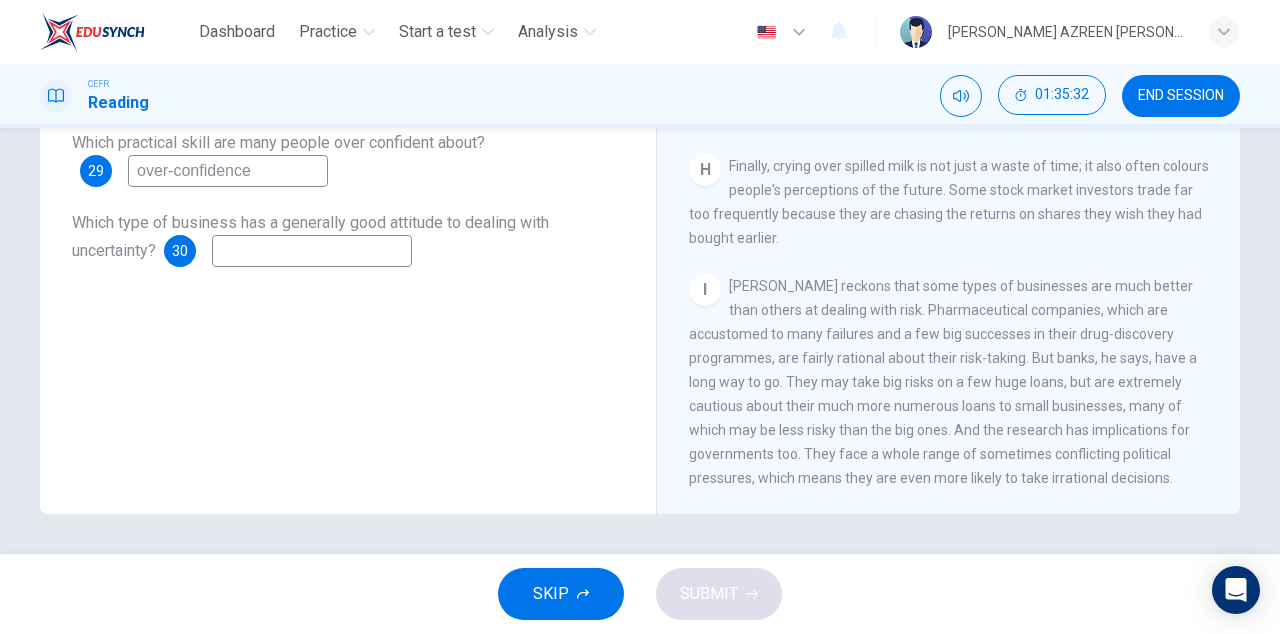 click at bounding box center [312, 251] 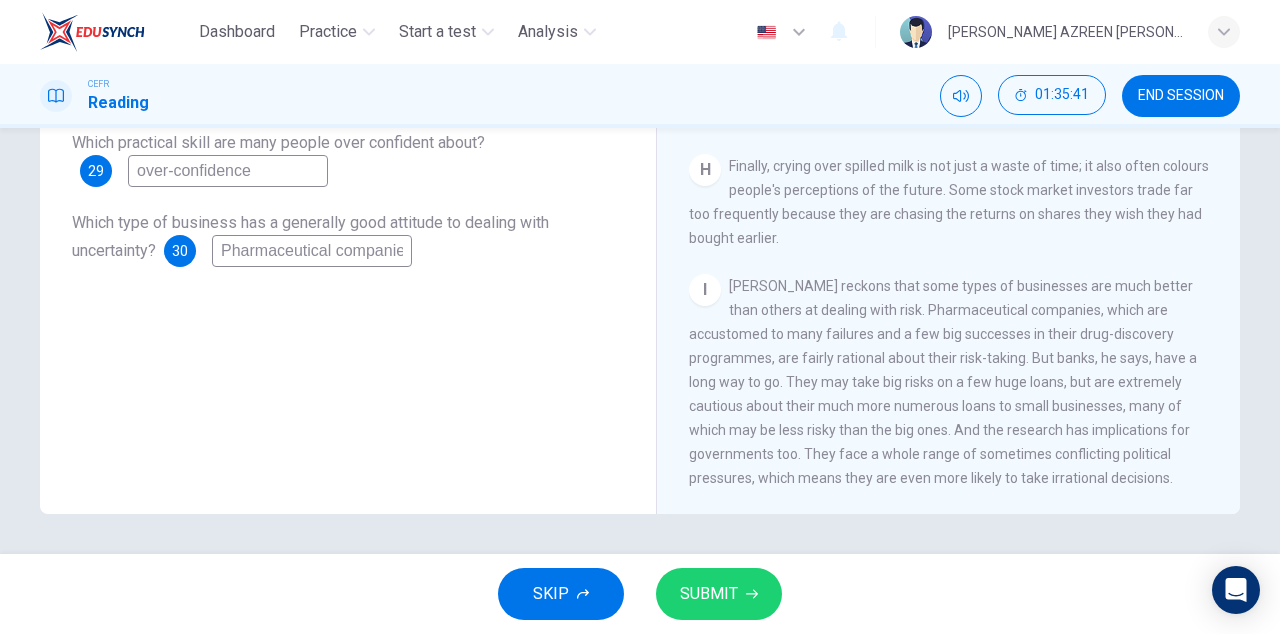 scroll, scrollTop: 0, scrollLeft: 15, axis: horizontal 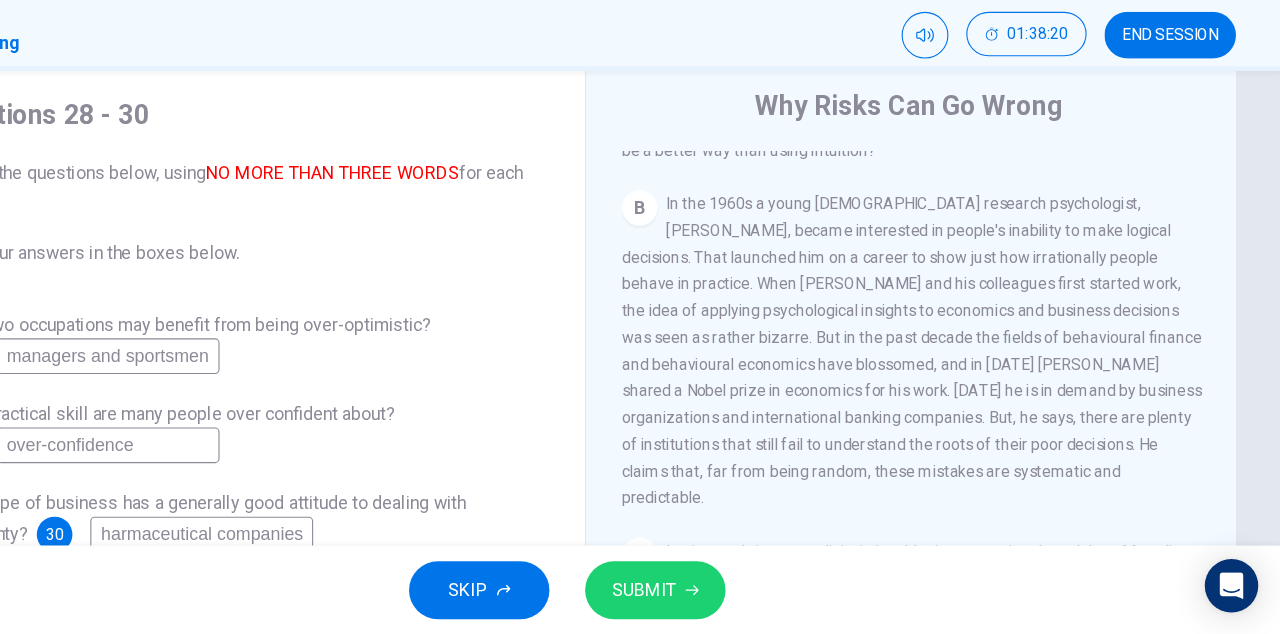 type on "Pharmaceutical companies" 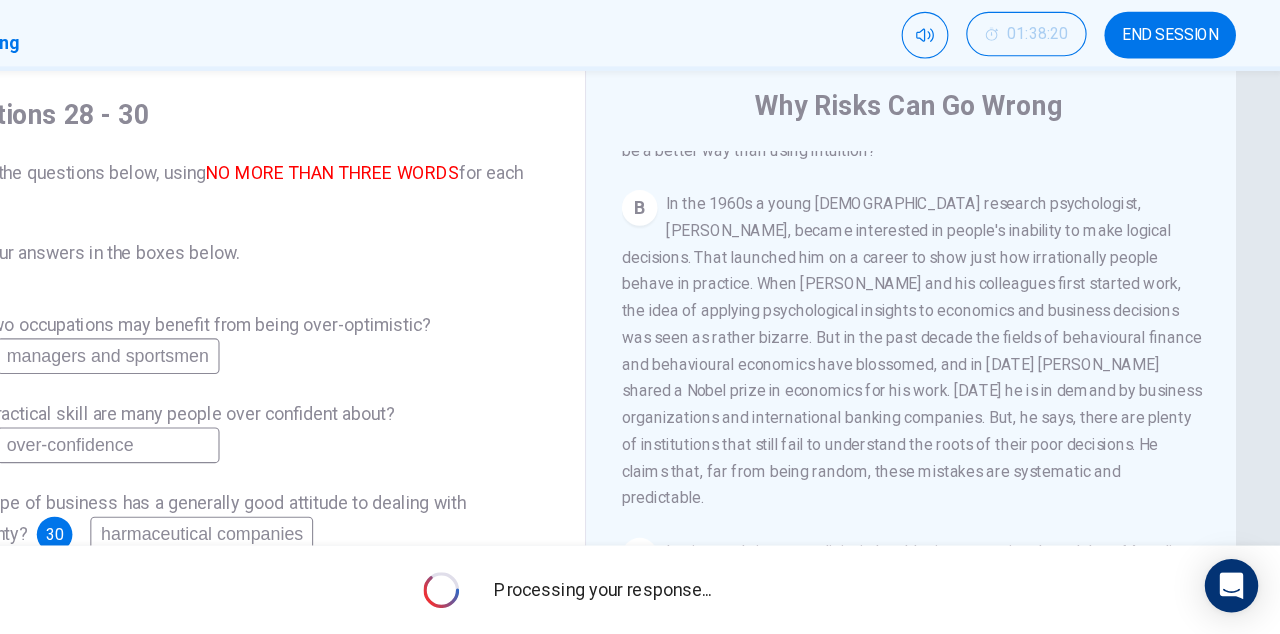 scroll, scrollTop: 0, scrollLeft: 0, axis: both 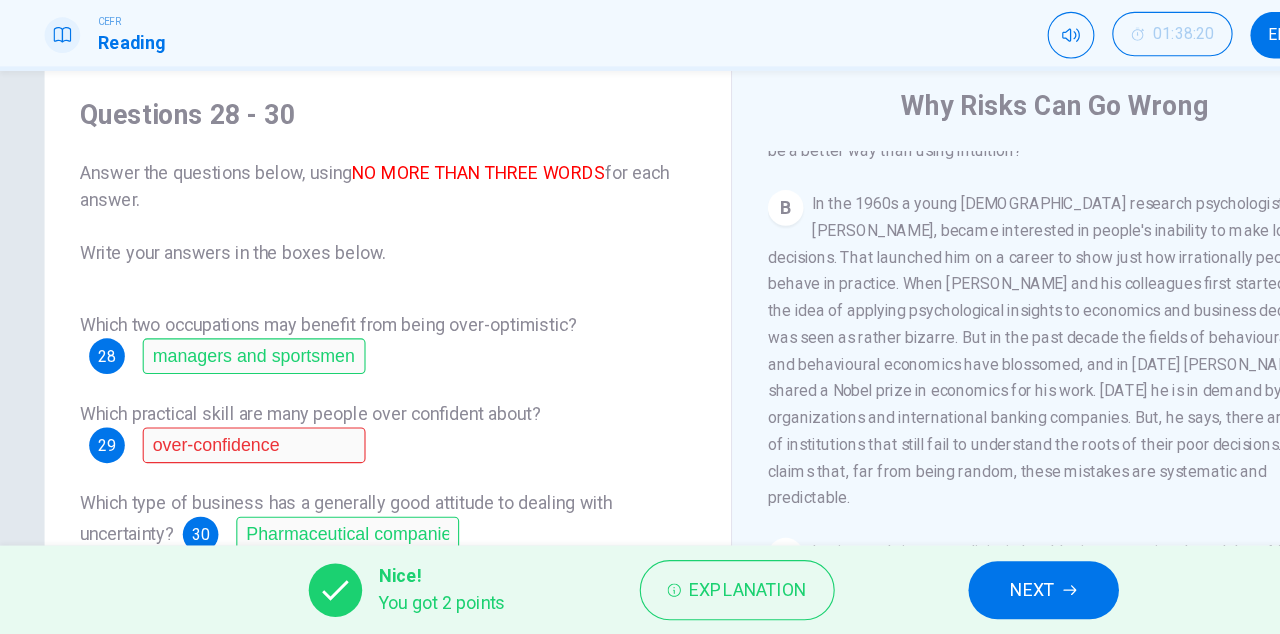 click on "Explanation" at bounding box center [671, 594] 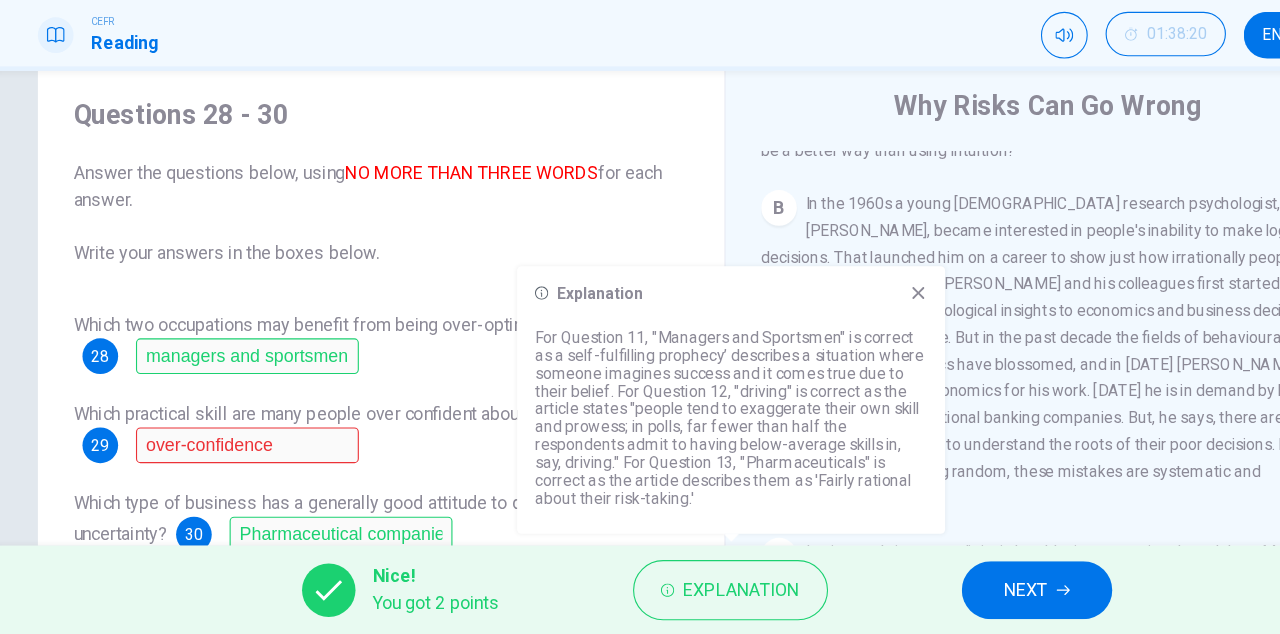 click 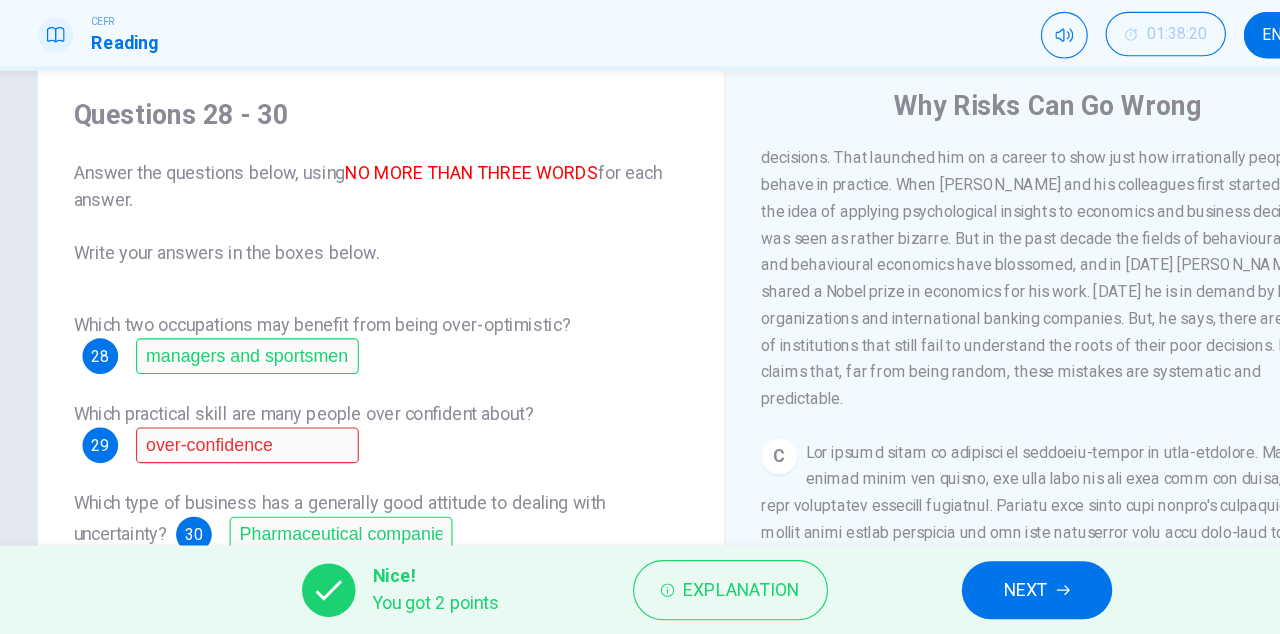 scroll, scrollTop: 620, scrollLeft: 0, axis: vertical 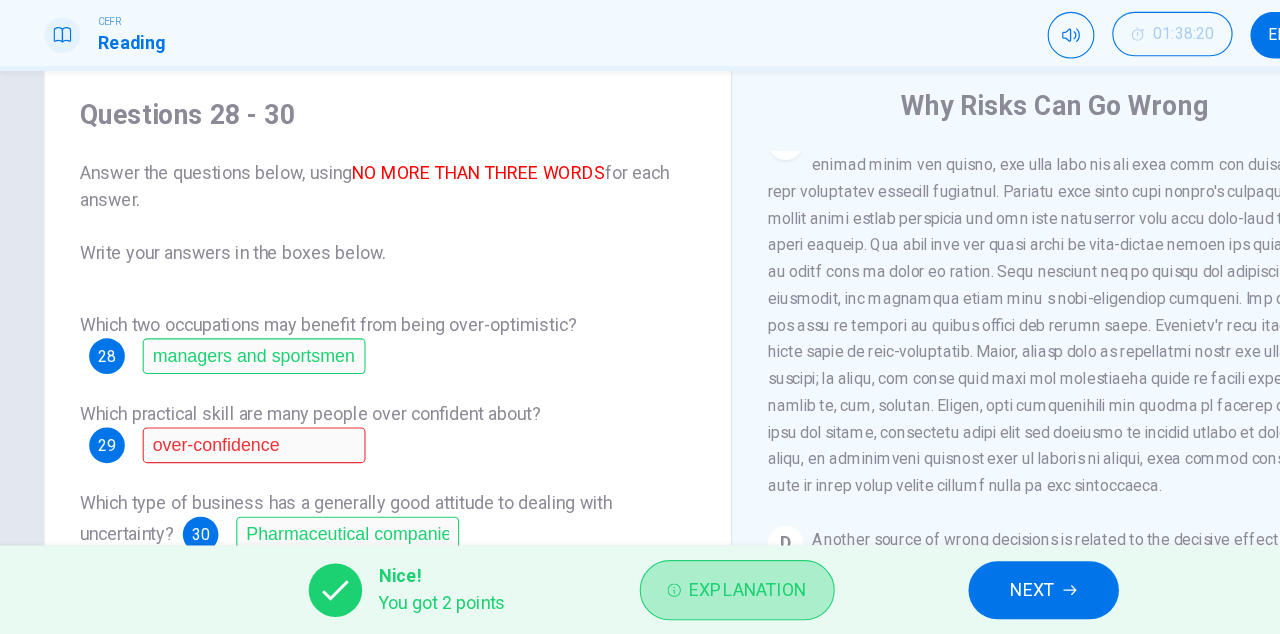click 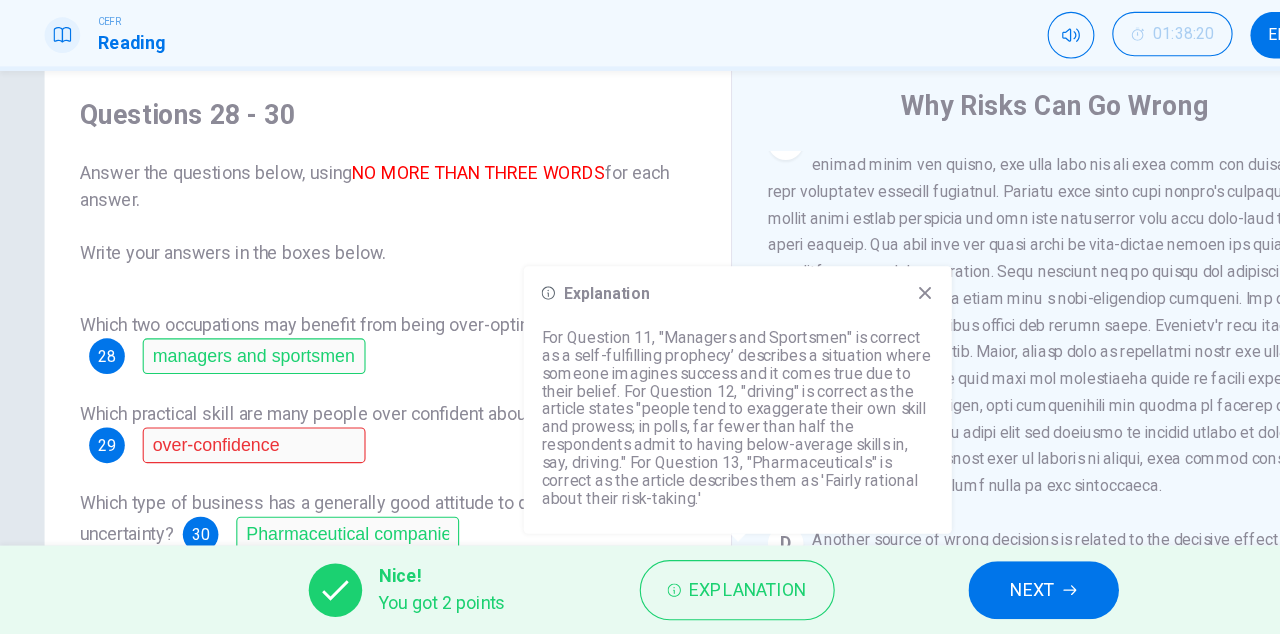 click on "Explanation" at bounding box center (671, 594) 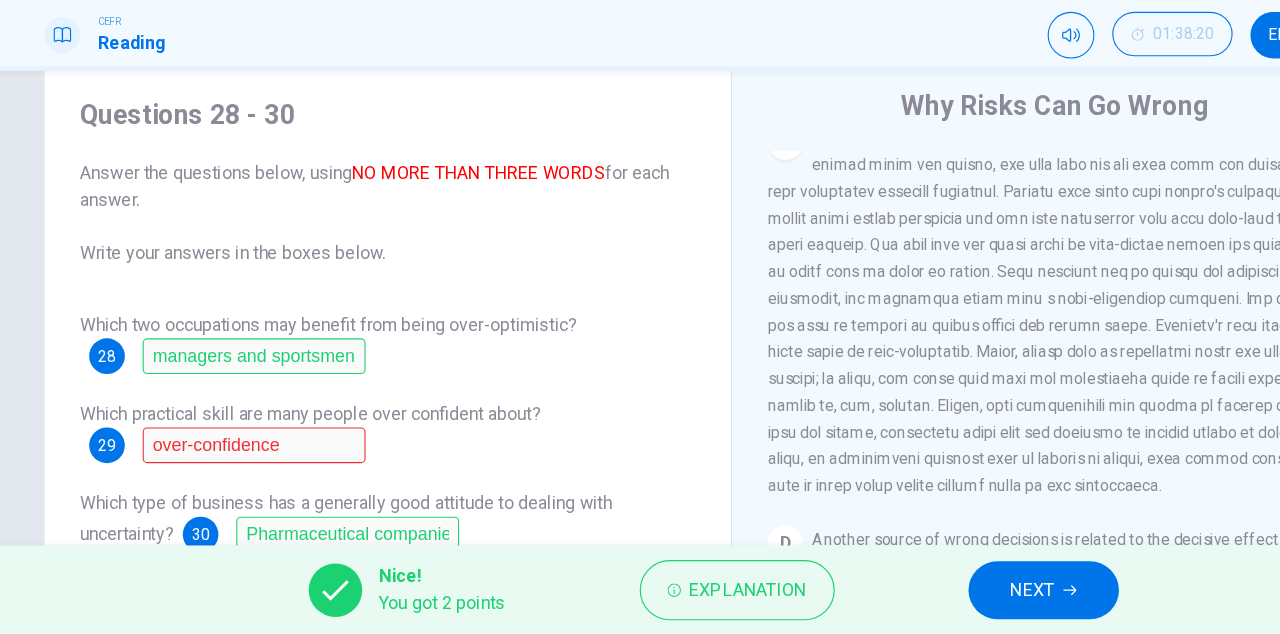 click on "Which practical skill are many people over confident about?  29 over-confidence" at bounding box center (348, 452) 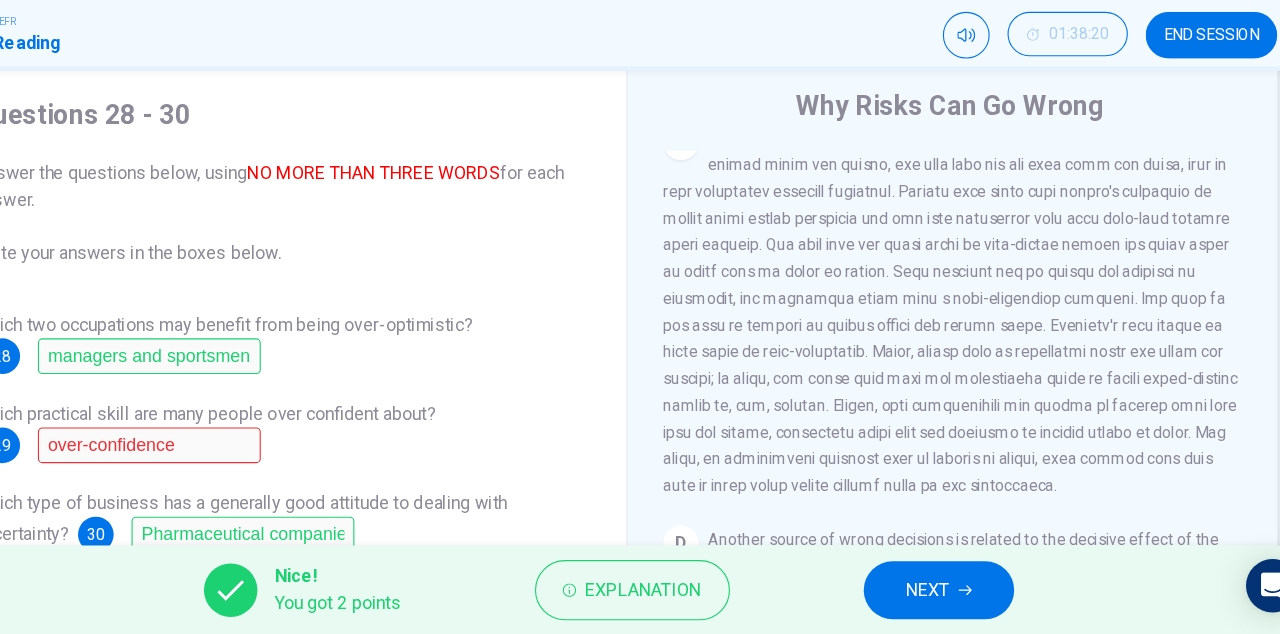 scroll, scrollTop: 0, scrollLeft: 0, axis: both 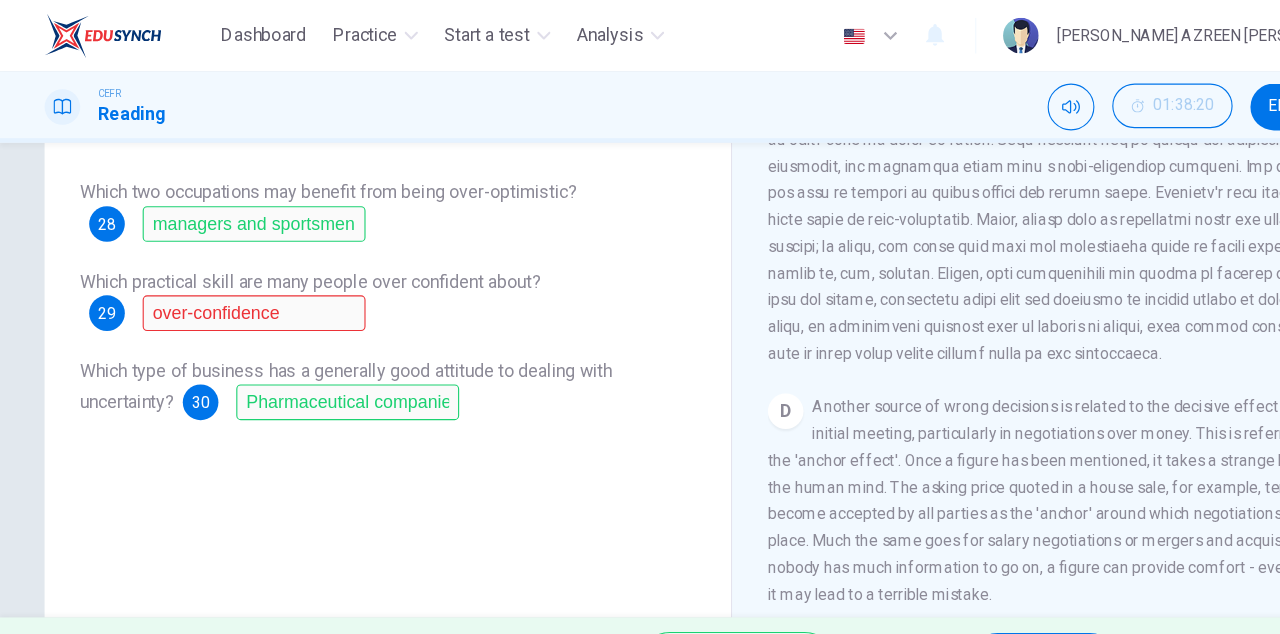 click on "Questions 28 - 30 Answer the questions below, using  NO MORE THAN THREE WORDS  for each answer.
Write your answers in the boxes below. Which two occupations may benefit from being over-optimistic?  28 managers and sportsmen Which practical skill are many people over confident about?  29 over-confidence Which type of business has a generally good attitude to dealing with uncertainty?  30 Pharmaceutical companies" at bounding box center (348, 286) 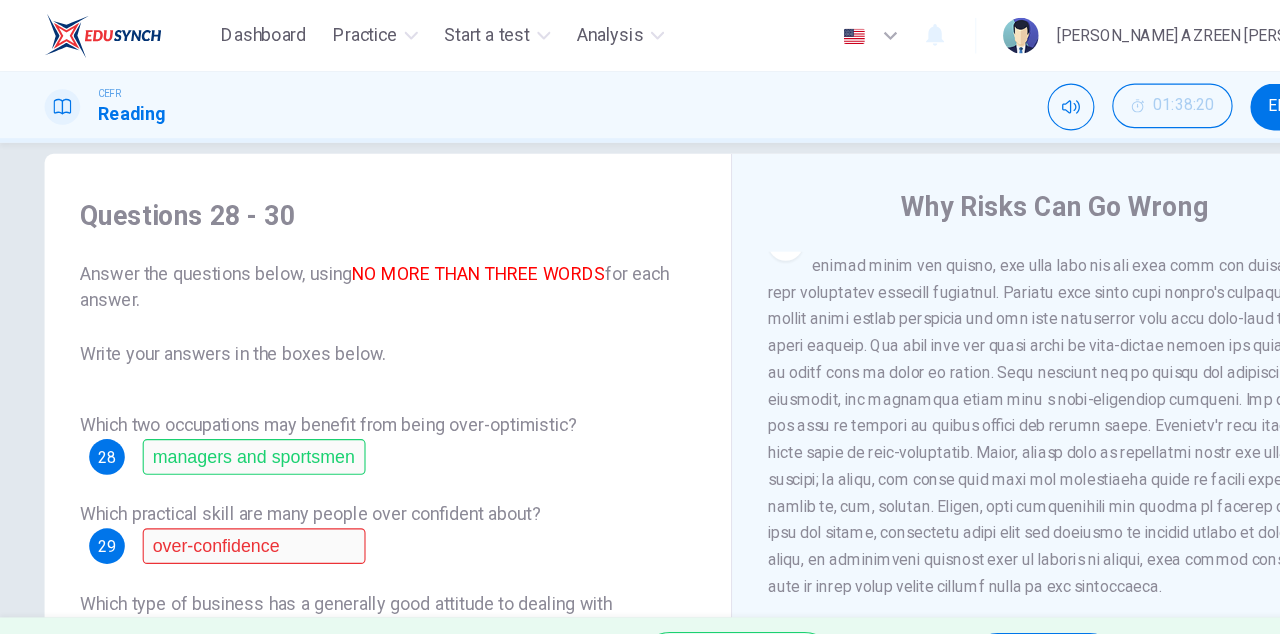 scroll, scrollTop: 0, scrollLeft: 0, axis: both 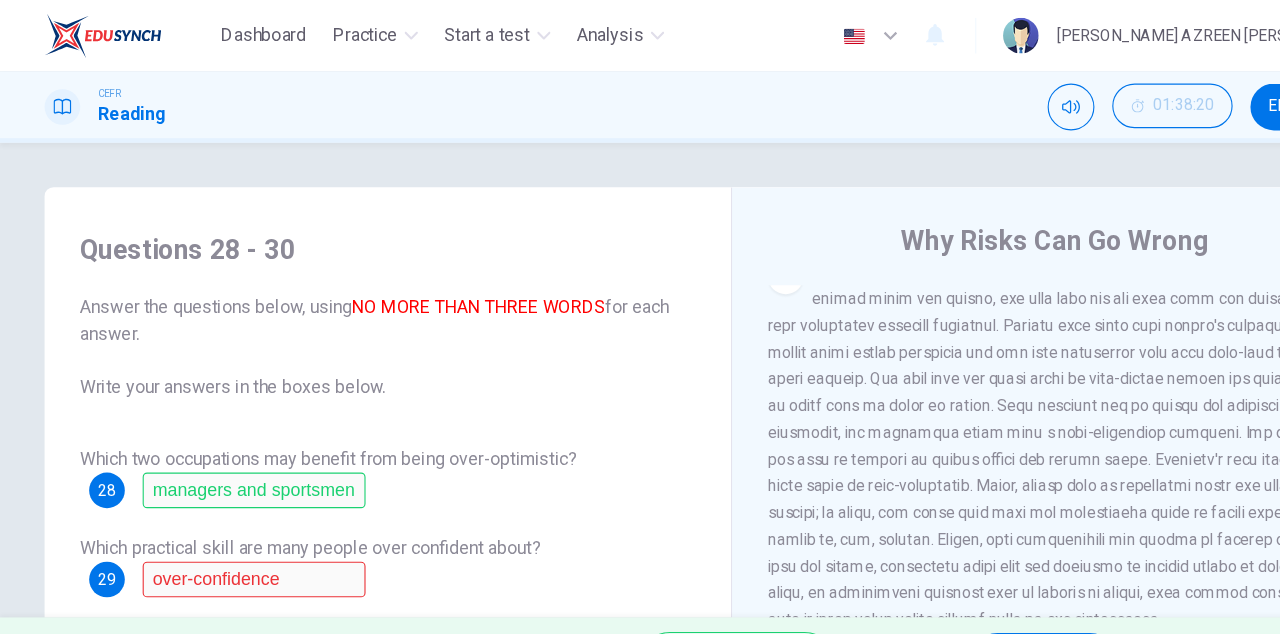 click on "Which two occupations may benefit from being over-optimistic?  28 managers and sportsmen" at bounding box center [348, 428] 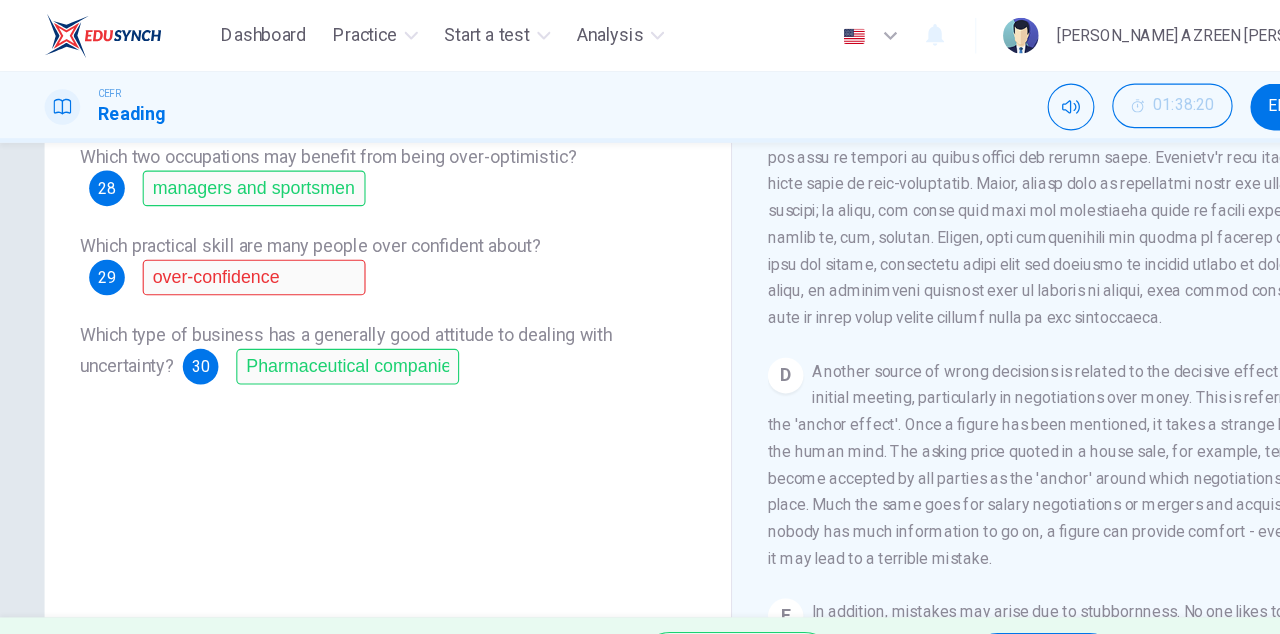 scroll, scrollTop: 349, scrollLeft: 0, axis: vertical 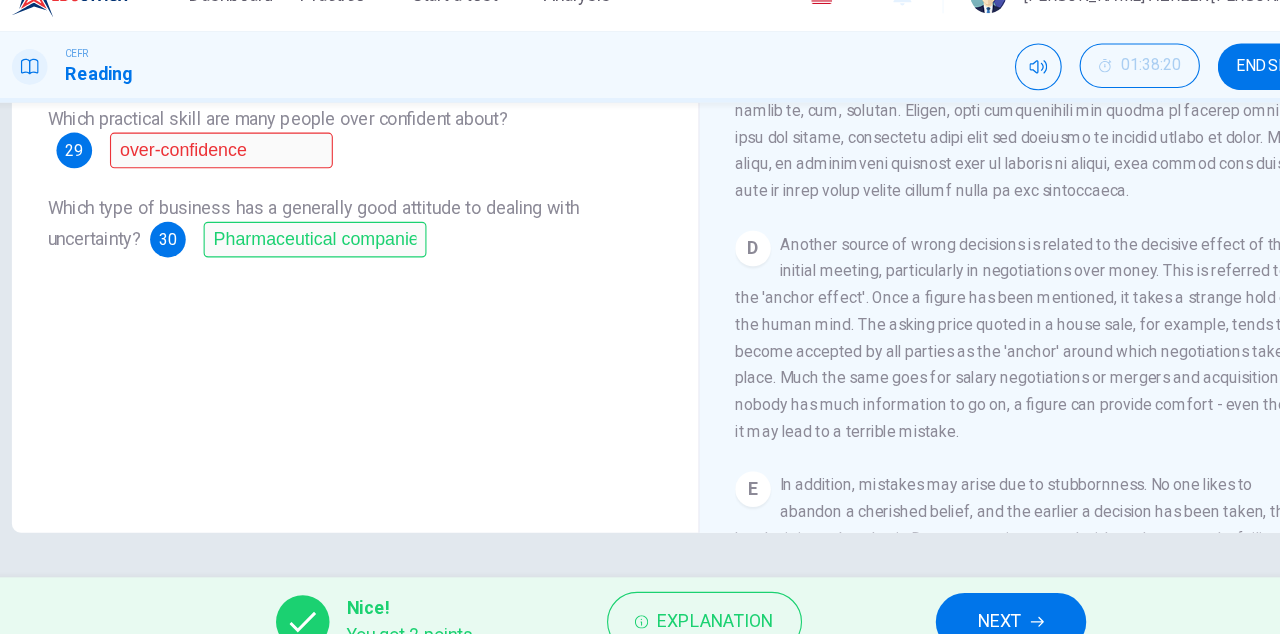 click on "Explanation" at bounding box center [671, 594] 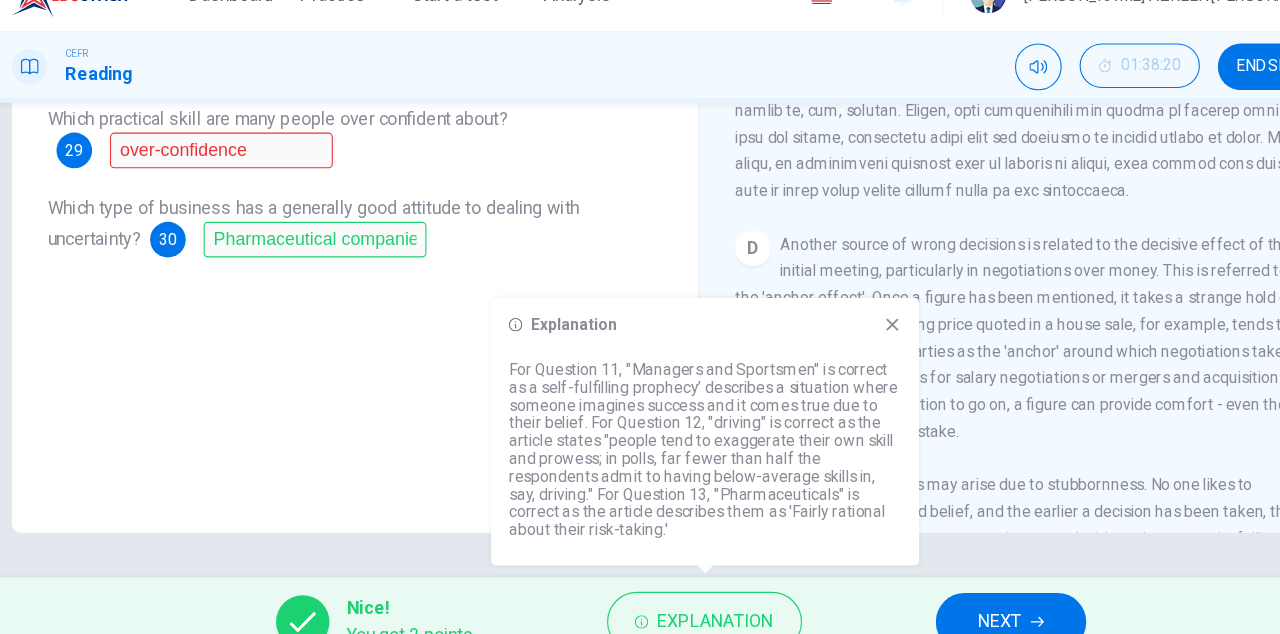click on "NEXT" at bounding box center (926, 594) 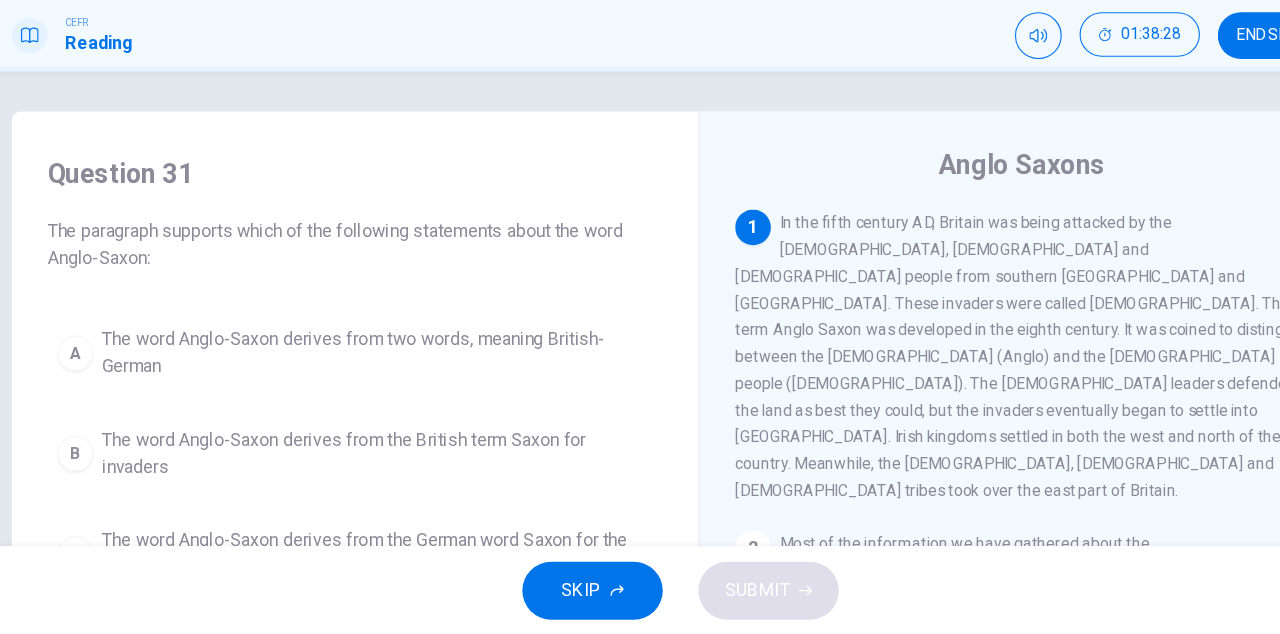 scroll, scrollTop: 4, scrollLeft: 0, axis: vertical 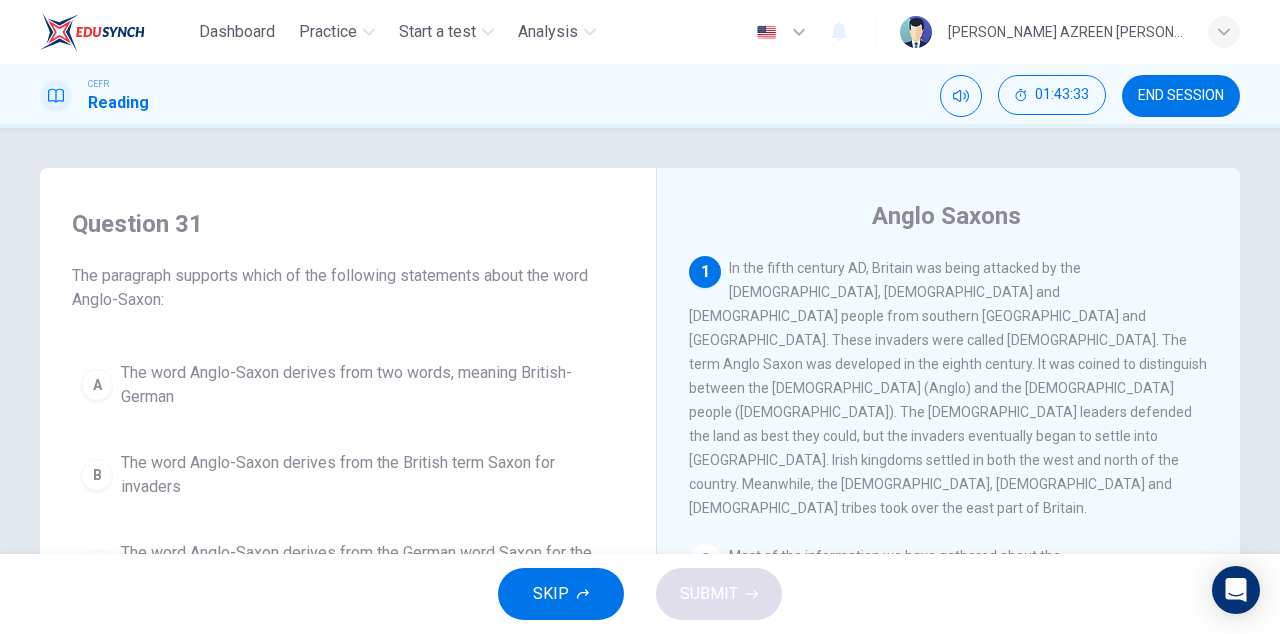 click on "Most of the information we have gathered about the [DEMOGRAPHIC_DATA] has been collected from cemeteries where personal possessions were placed. A graveyard in [GEOGRAPHIC_DATA] is considered to be a royal cemetery of the East Anglian kings. A large oak ship was discovered here along with objects suggesting that the [DEMOGRAPHIC_DATA] settled in this area." at bounding box center (943, 616) 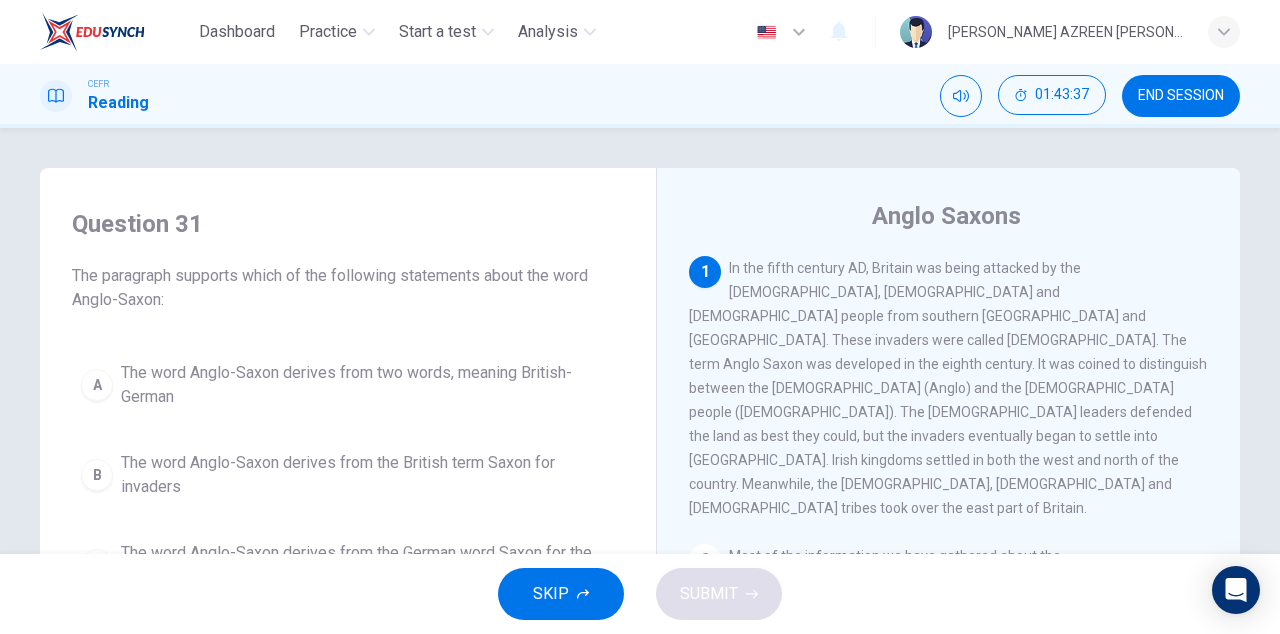 click on "1 In the fifth century AD, Britain was being attacked by the [DEMOGRAPHIC_DATA], [DEMOGRAPHIC_DATA] and [DEMOGRAPHIC_DATA] people from southern [GEOGRAPHIC_DATA] and [GEOGRAPHIC_DATA]. These invaders were called [DEMOGRAPHIC_DATA]. The term Anglo Saxon was developed in the eighth century. It was coined to distinguish between the [DEMOGRAPHIC_DATA] (Anglo) and the [DEMOGRAPHIC_DATA] people ([DEMOGRAPHIC_DATA]). The [DEMOGRAPHIC_DATA] leaders defended the land as best they could, but the invaders eventually began to settle into [GEOGRAPHIC_DATA]. Irish kingdoms settled in both the west and north of the country. Meanwhile, the [DEMOGRAPHIC_DATA], [DEMOGRAPHIC_DATA] and [DEMOGRAPHIC_DATA] tribes took over the east part of Britain." at bounding box center (949, 388) 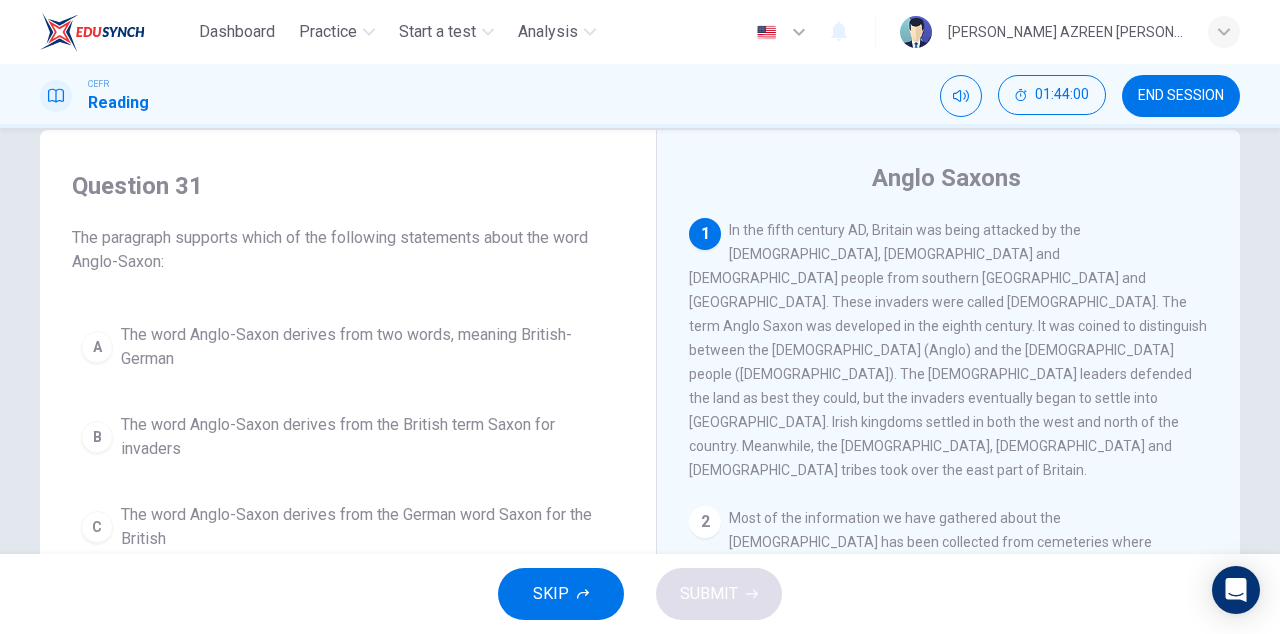 scroll, scrollTop: 30, scrollLeft: 0, axis: vertical 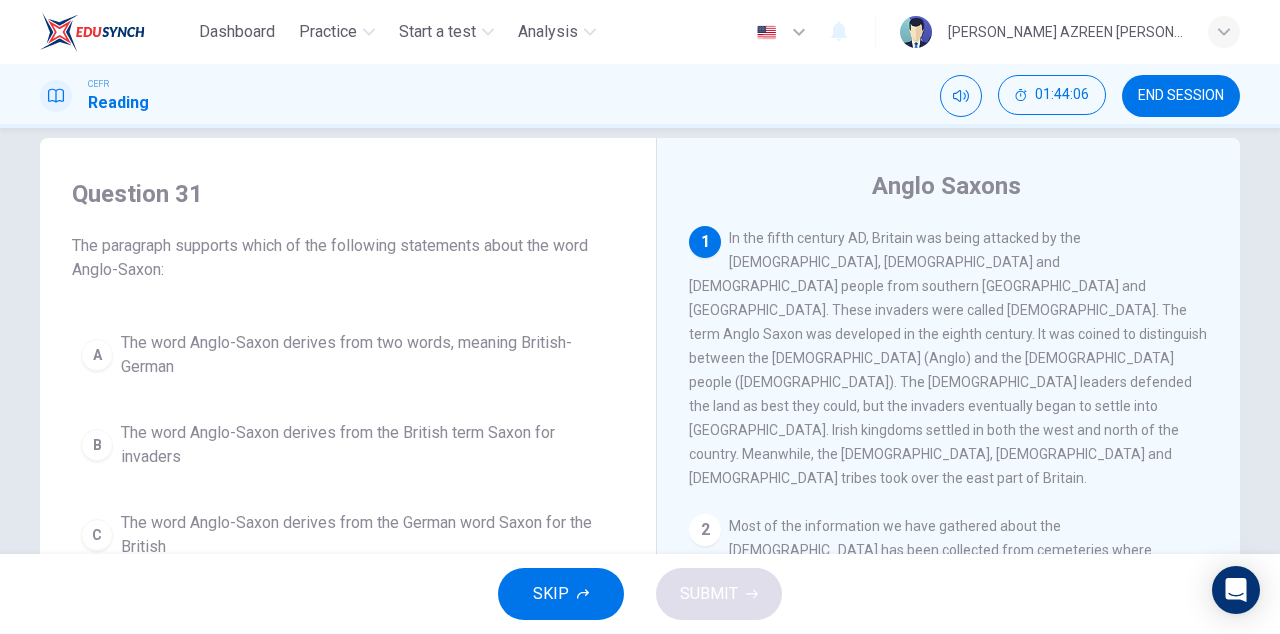 click on "In the fifth century AD, Britain was being attacked by the [DEMOGRAPHIC_DATA], [DEMOGRAPHIC_DATA] and [DEMOGRAPHIC_DATA] people from southern [GEOGRAPHIC_DATA] and [GEOGRAPHIC_DATA]. These invaders were called [DEMOGRAPHIC_DATA]. The term Anglo Saxon was developed in the eighth century. It was coined to distinguish between the [DEMOGRAPHIC_DATA] (Anglo) and the [DEMOGRAPHIC_DATA] people ([DEMOGRAPHIC_DATA]). The [DEMOGRAPHIC_DATA] leaders defended the land as best they could, but the invaders eventually began to settle into [GEOGRAPHIC_DATA]. Irish kingdoms settled in both the west and north of the country. Meanwhile, the [DEMOGRAPHIC_DATA], [DEMOGRAPHIC_DATA] and [DEMOGRAPHIC_DATA] tribes took over the east part of Britain." at bounding box center [948, 358] 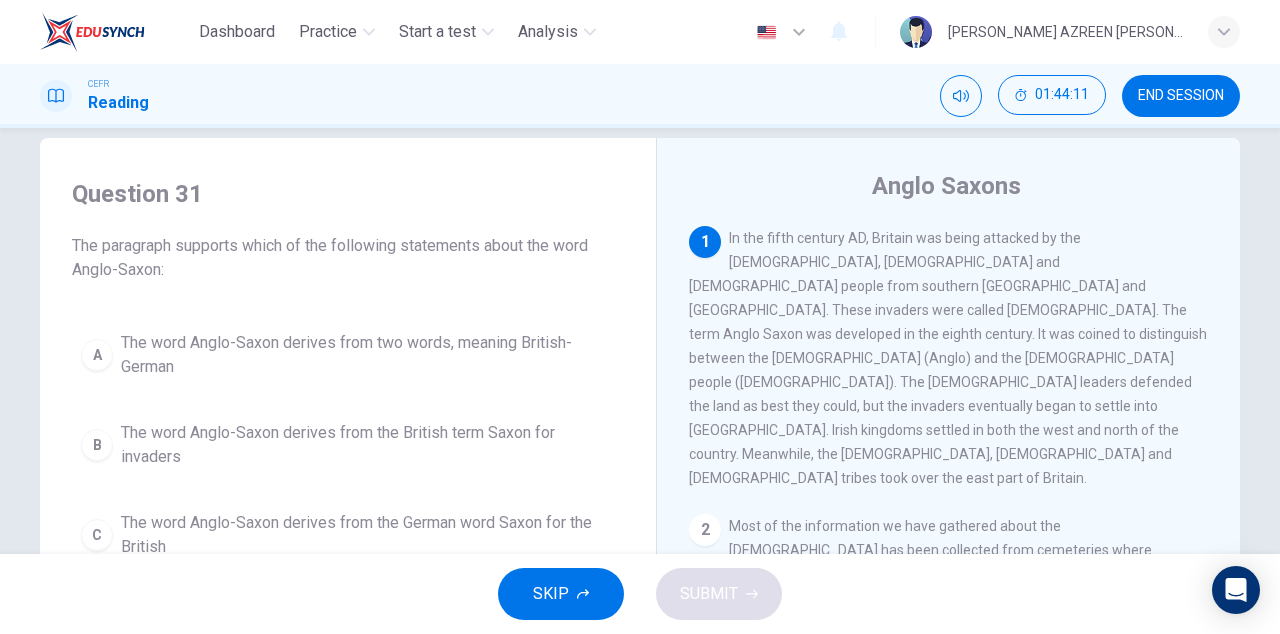 click on "In the fifth century AD, Britain was being attacked by the [DEMOGRAPHIC_DATA], [DEMOGRAPHIC_DATA] and [DEMOGRAPHIC_DATA] people from southern [GEOGRAPHIC_DATA] and [GEOGRAPHIC_DATA]. These invaders were called [DEMOGRAPHIC_DATA]. The term Anglo Saxon was developed in the eighth century. It was coined to distinguish between the [DEMOGRAPHIC_DATA] (Anglo) and the [DEMOGRAPHIC_DATA] people ([DEMOGRAPHIC_DATA]). The [DEMOGRAPHIC_DATA] leaders defended the land as best they could, but the invaders eventually began to settle into [GEOGRAPHIC_DATA]. Irish kingdoms settled in both the west and north of the country. Meanwhile, the [DEMOGRAPHIC_DATA], [DEMOGRAPHIC_DATA] and [DEMOGRAPHIC_DATA] tribes took over the east part of Britain." at bounding box center [948, 358] 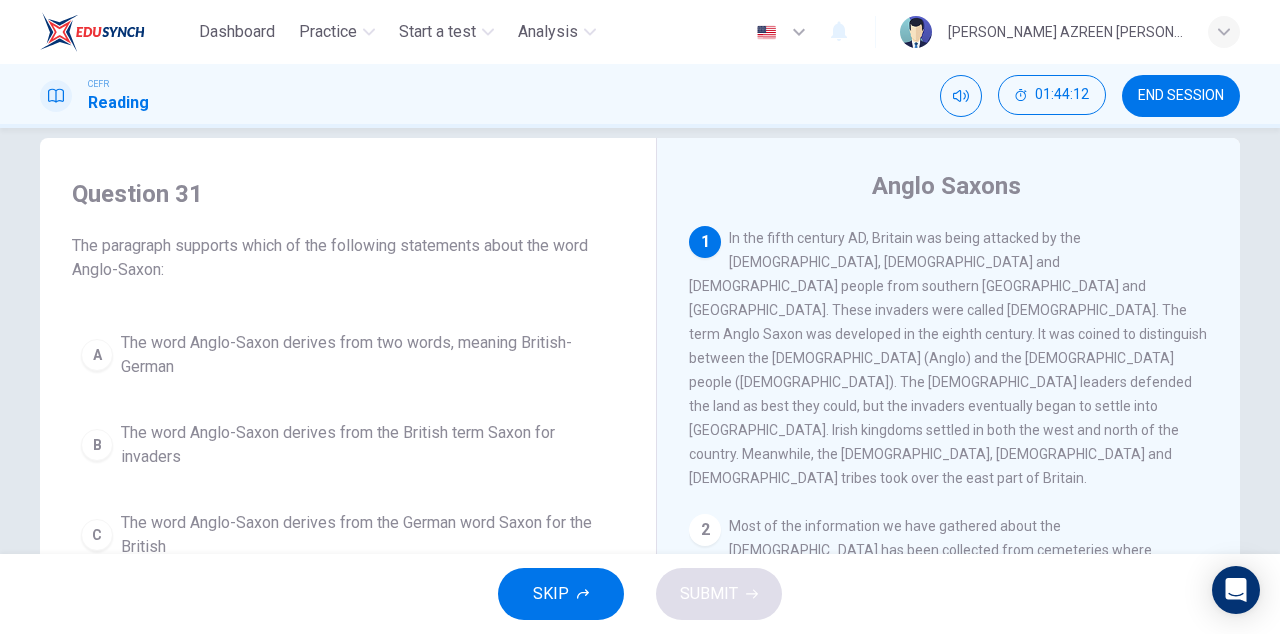 click on "In the fifth century AD, Britain was being attacked by the [DEMOGRAPHIC_DATA], [DEMOGRAPHIC_DATA] and [DEMOGRAPHIC_DATA] people from southern [GEOGRAPHIC_DATA] and [GEOGRAPHIC_DATA]. These invaders were called [DEMOGRAPHIC_DATA]. The term Anglo Saxon was developed in the eighth century. It was coined to distinguish between the [DEMOGRAPHIC_DATA] (Anglo) and the [DEMOGRAPHIC_DATA] people ([DEMOGRAPHIC_DATA]). The [DEMOGRAPHIC_DATA] leaders defended the land as best they could, but the invaders eventually began to settle into [GEOGRAPHIC_DATA]. Irish kingdoms settled in both the west and north of the country. Meanwhile, the [DEMOGRAPHIC_DATA], [DEMOGRAPHIC_DATA] and [DEMOGRAPHIC_DATA] tribes took over the east part of Britain." at bounding box center (948, 358) 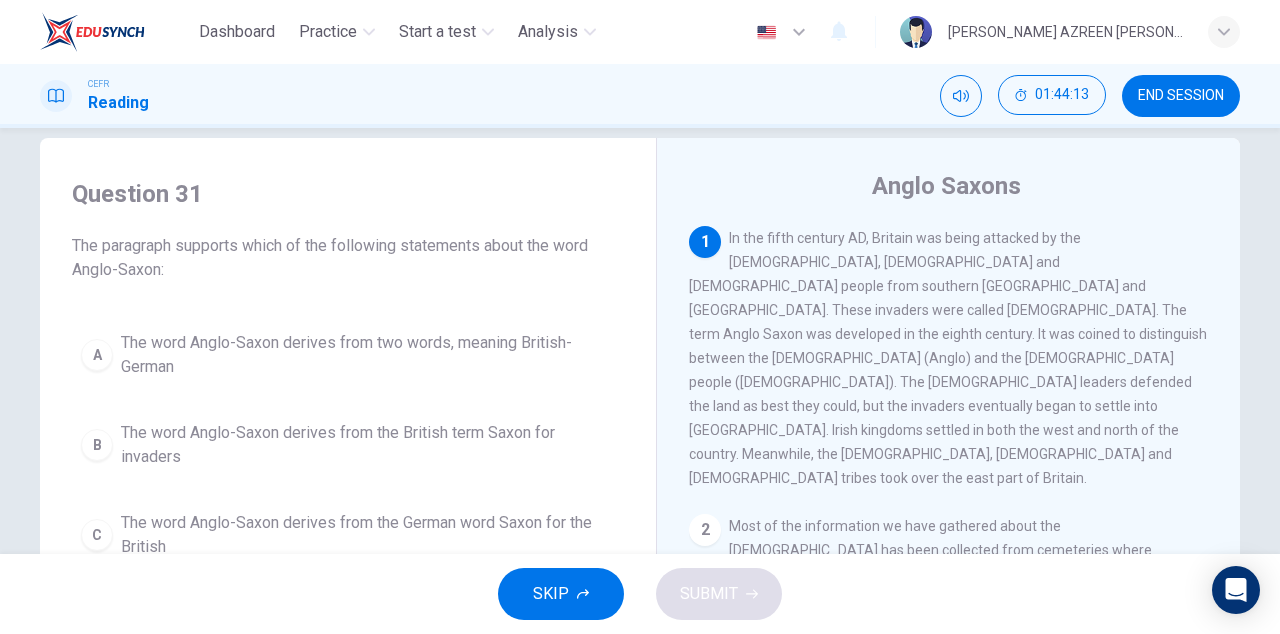 click on "In the fifth century AD, Britain was being attacked by the [DEMOGRAPHIC_DATA], [DEMOGRAPHIC_DATA] and [DEMOGRAPHIC_DATA] people from southern [GEOGRAPHIC_DATA] and [GEOGRAPHIC_DATA]. These invaders were called [DEMOGRAPHIC_DATA]. The term Anglo Saxon was developed in the eighth century. It was coined to distinguish between the [DEMOGRAPHIC_DATA] (Anglo) and the [DEMOGRAPHIC_DATA] people ([DEMOGRAPHIC_DATA]). The [DEMOGRAPHIC_DATA] leaders defended the land as best they could, but the invaders eventually began to settle into [GEOGRAPHIC_DATA]. Irish kingdoms settled in both the west and north of the country. Meanwhile, the [DEMOGRAPHIC_DATA], [DEMOGRAPHIC_DATA] and [DEMOGRAPHIC_DATA] tribes took over the east part of Britain." at bounding box center [948, 358] 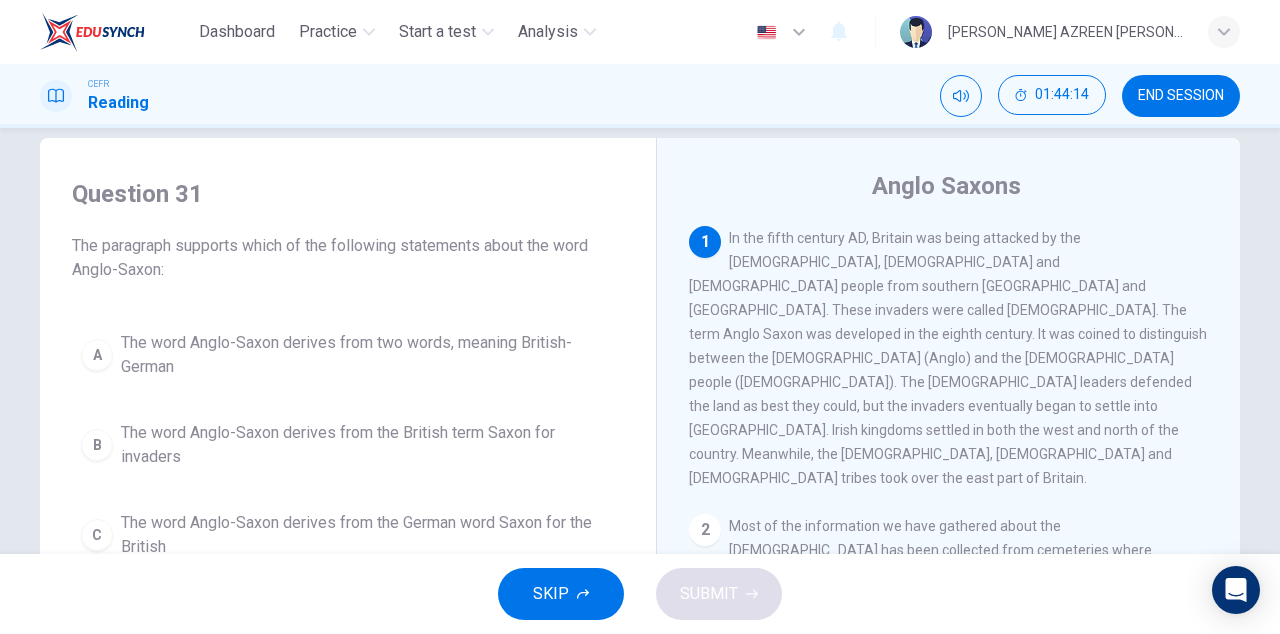 click on "In the fifth century AD, Britain was being attacked by the [DEMOGRAPHIC_DATA], [DEMOGRAPHIC_DATA] and [DEMOGRAPHIC_DATA] people from southern [GEOGRAPHIC_DATA] and [GEOGRAPHIC_DATA]. These invaders were called [DEMOGRAPHIC_DATA]. The term Anglo Saxon was developed in the eighth century. It was coined to distinguish between the [DEMOGRAPHIC_DATA] (Anglo) and the [DEMOGRAPHIC_DATA] people ([DEMOGRAPHIC_DATA]). The [DEMOGRAPHIC_DATA] leaders defended the land as best they could, but the invaders eventually began to settle into [GEOGRAPHIC_DATA]. Irish kingdoms settled in both the west and north of the country. Meanwhile, the [DEMOGRAPHIC_DATA], [DEMOGRAPHIC_DATA] and [DEMOGRAPHIC_DATA] tribes took over the east part of Britain." at bounding box center [948, 358] 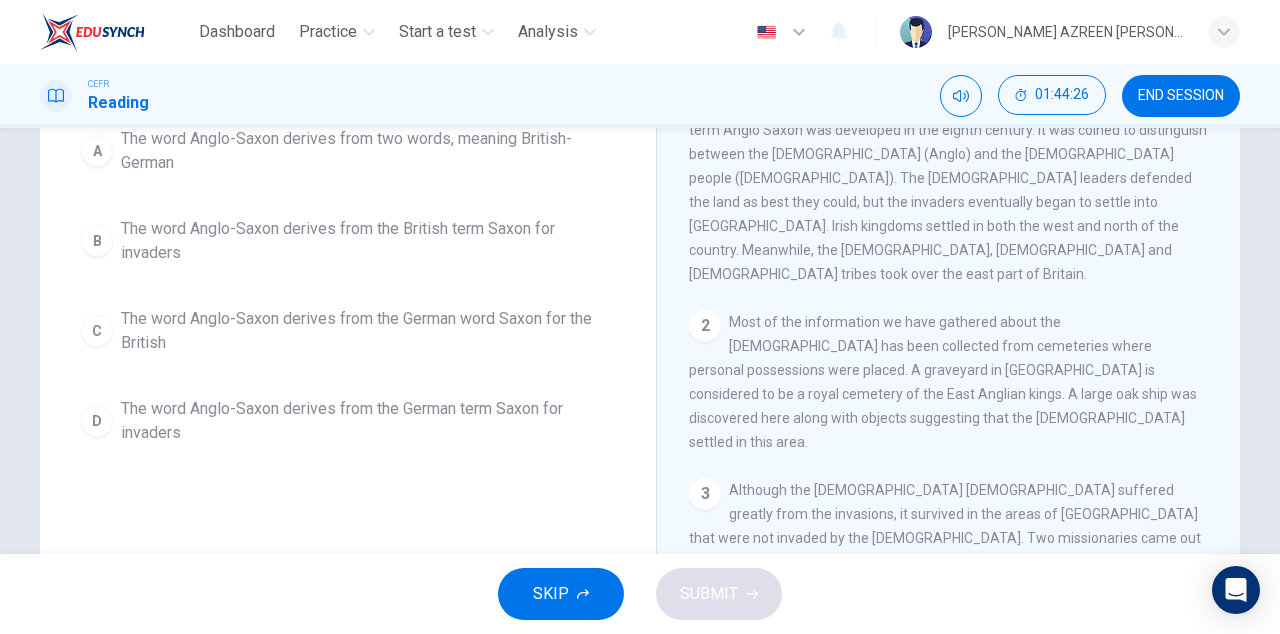 scroll, scrollTop: 233, scrollLeft: 0, axis: vertical 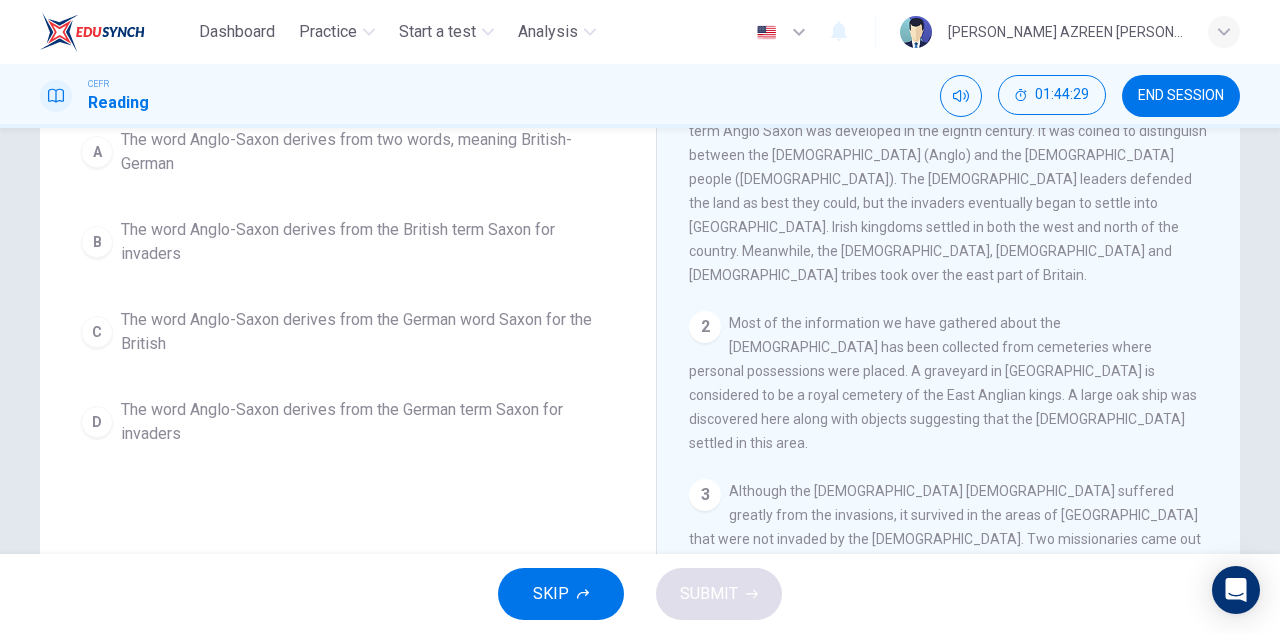 click on "The word Anglo-Saxon derives from the German term Saxon for invaders" at bounding box center [368, 422] 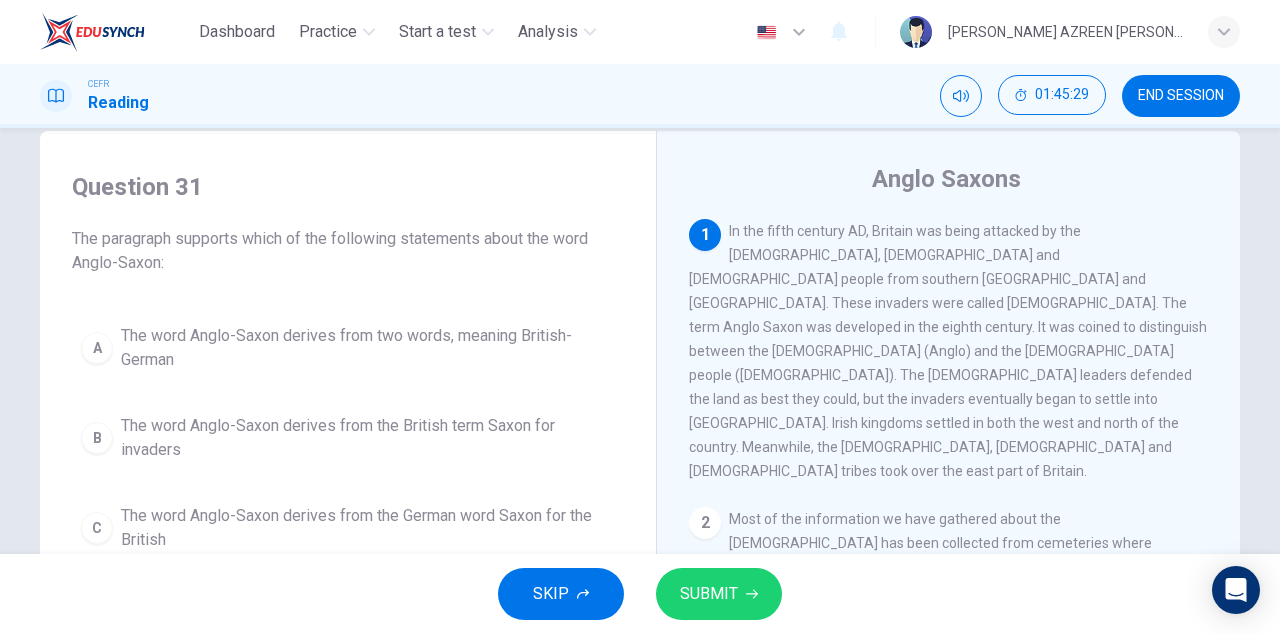 scroll, scrollTop: 34, scrollLeft: 0, axis: vertical 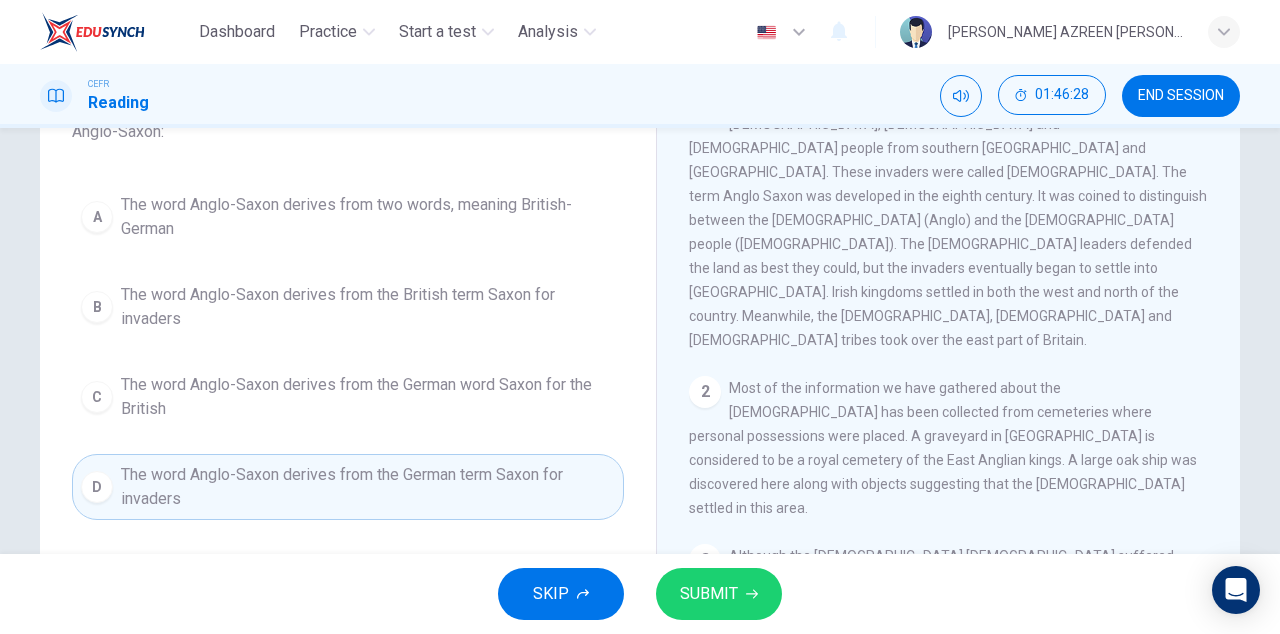 click on "[DEMOGRAPHIC_DATA] 1 In the fifth century AD, Britain was being attacked by the [DEMOGRAPHIC_DATA], [DEMOGRAPHIC_DATA] and [DEMOGRAPHIC_DATA] people from southern [GEOGRAPHIC_DATA] and [GEOGRAPHIC_DATA]. These invaders were called [DEMOGRAPHIC_DATA]. The term Anglo Saxon was developed in the eighth century. It was coined to distinguish between the [DEMOGRAPHIC_DATA] (Anglo) and the [DEMOGRAPHIC_DATA] people ([DEMOGRAPHIC_DATA]). The [DEMOGRAPHIC_DATA] leaders defended the land as best they could, but the invaders eventually began to settle into [GEOGRAPHIC_DATA]. Irish kingdoms settled in both the west and north of the country. Meanwhile, the [DEMOGRAPHIC_DATA], [DEMOGRAPHIC_DATA] and [DEMOGRAPHIC_DATA] tribes took over the east part of Britain. 2 Most of the information we have gathered about the [DEMOGRAPHIC_DATA] has been collected from cemeteries where personal possessions were placed. A graveyard in [GEOGRAPHIC_DATA] is considered to be a royal cemetery of the East Anglian kings. A large oak ship was discovered here along with objects suggesting that the [DEMOGRAPHIC_DATA] settled in this area. 3 4 5 6 7" at bounding box center (948, 363) 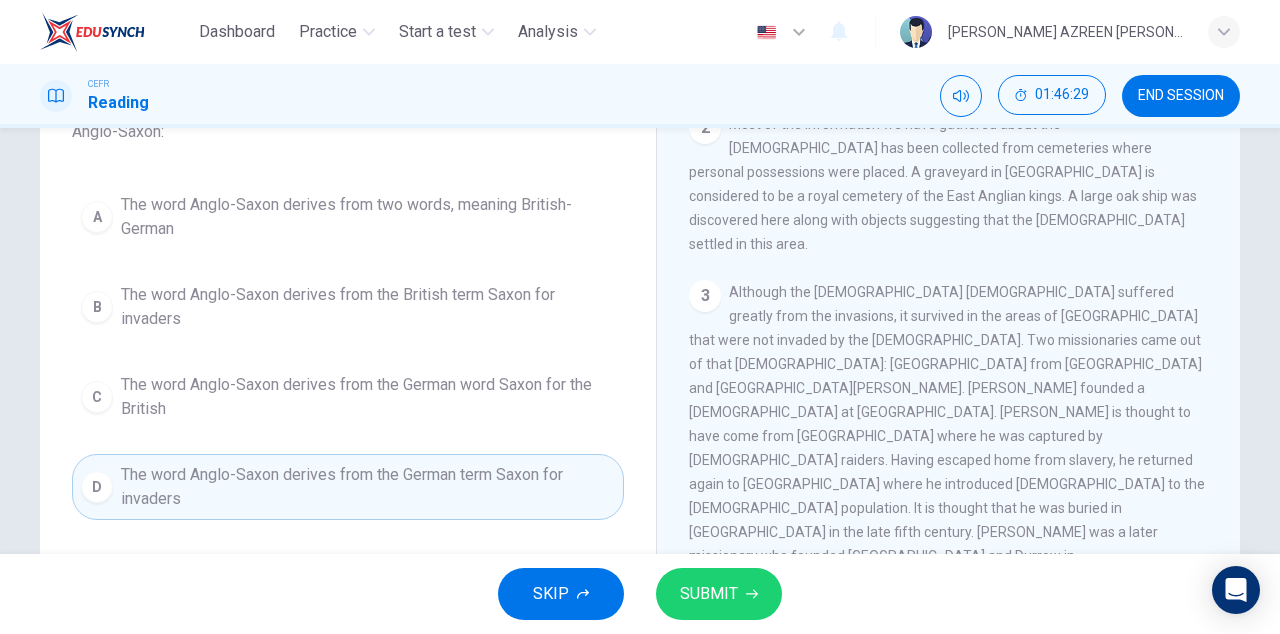scroll, scrollTop: 268, scrollLeft: 0, axis: vertical 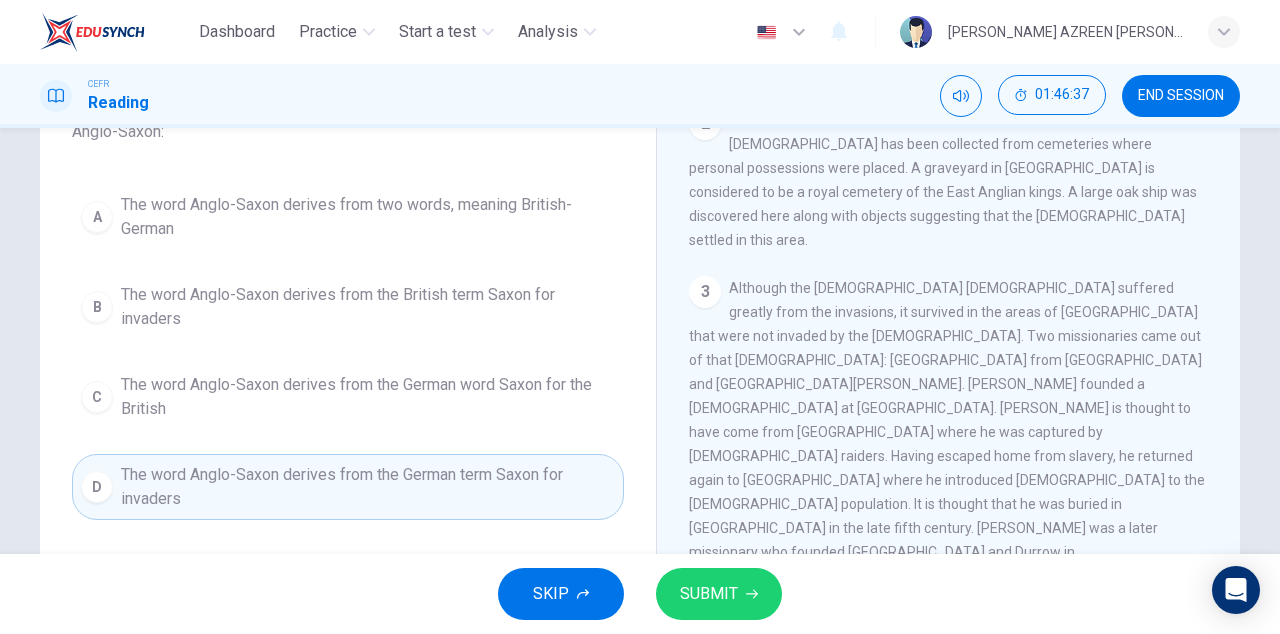 click on "A" at bounding box center [97, 217] 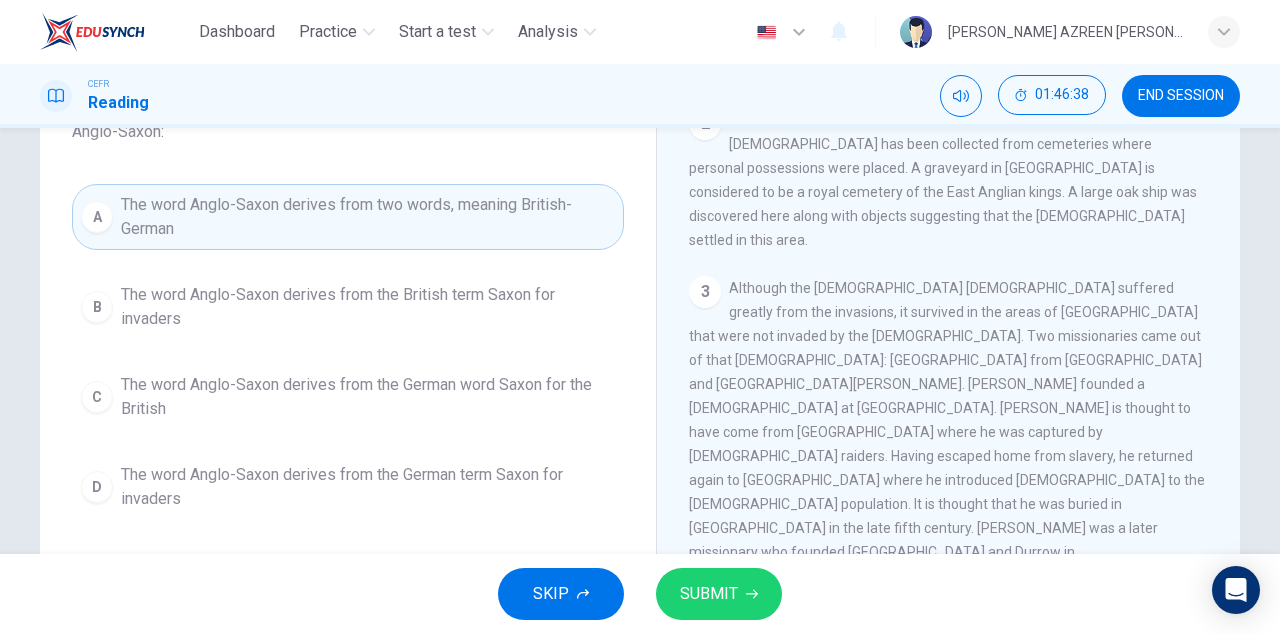 click on "SUBMIT" at bounding box center (709, 594) 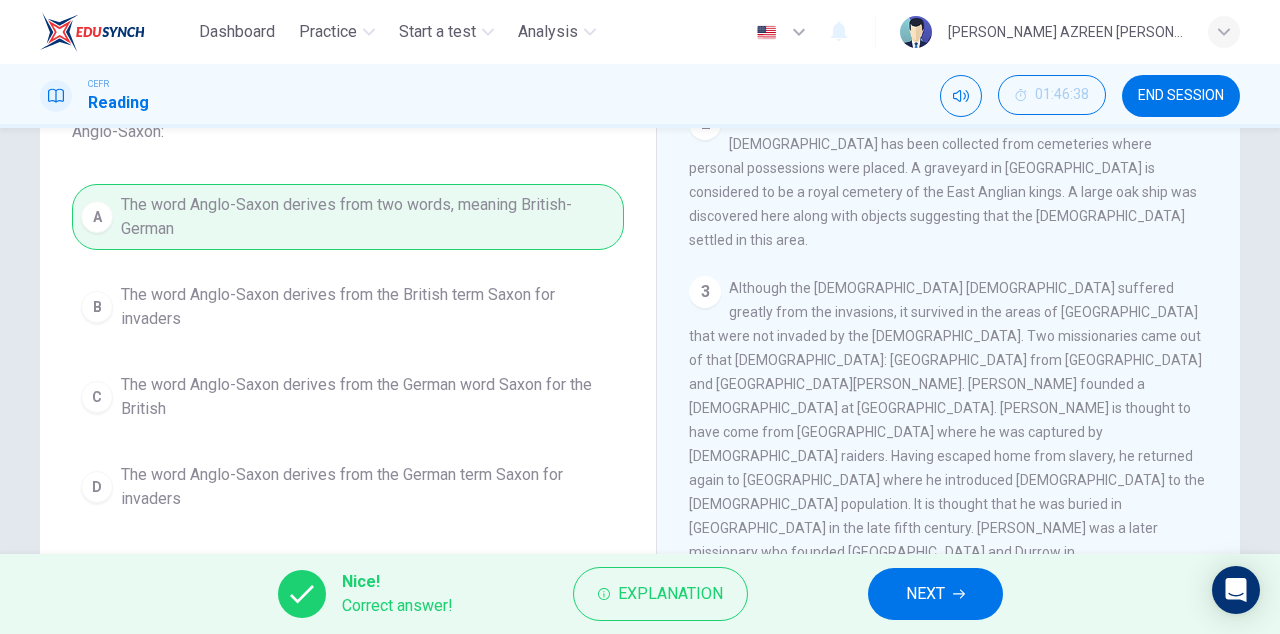 click 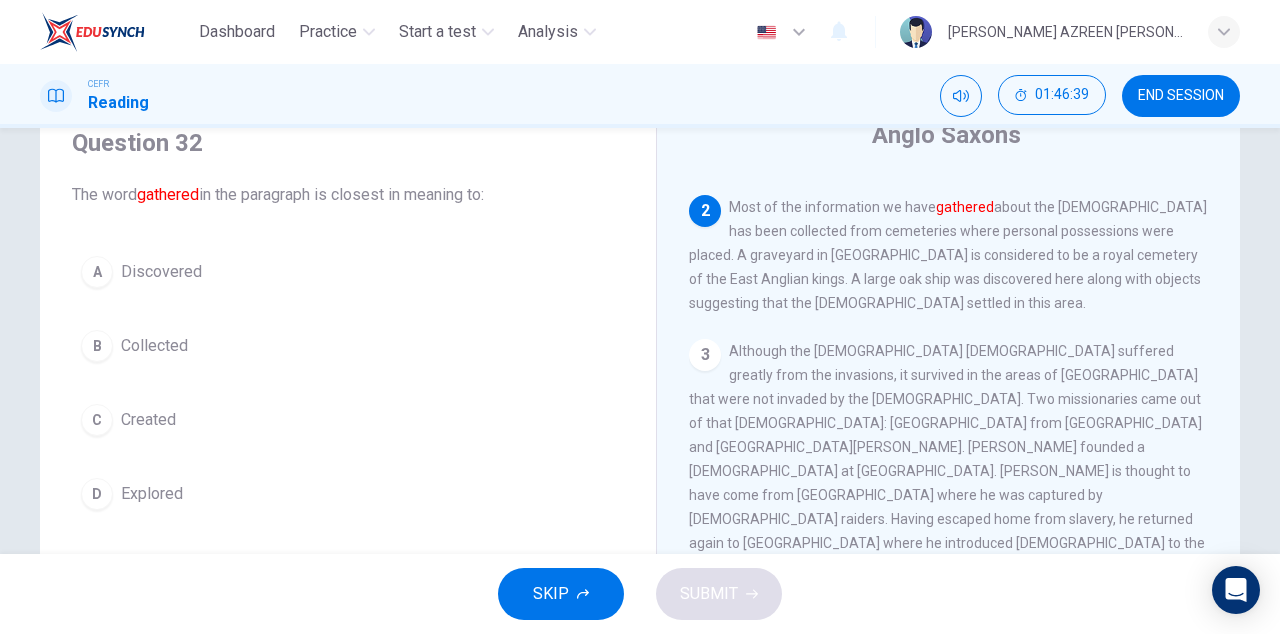 scroll, scrollTop: 0, scrollLeft: 0, axis: both 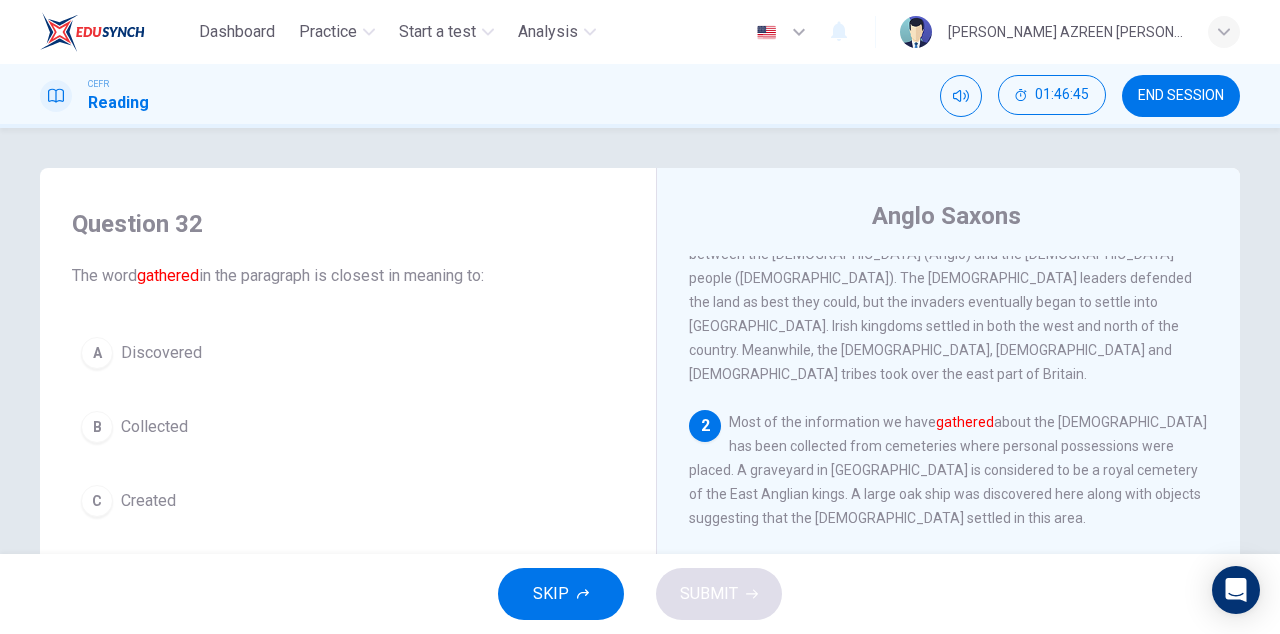 click on "B" at bounding box center (97, 427) 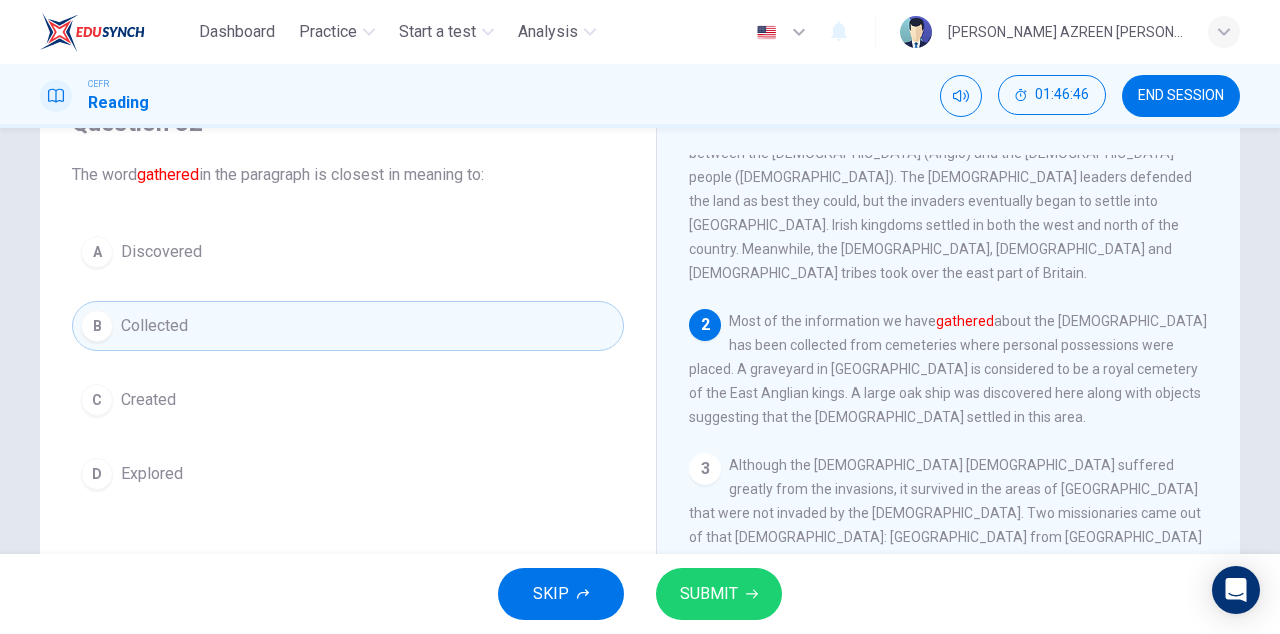 scroll, scrollTop: 102, scrollLeft: 0, axis: vertical 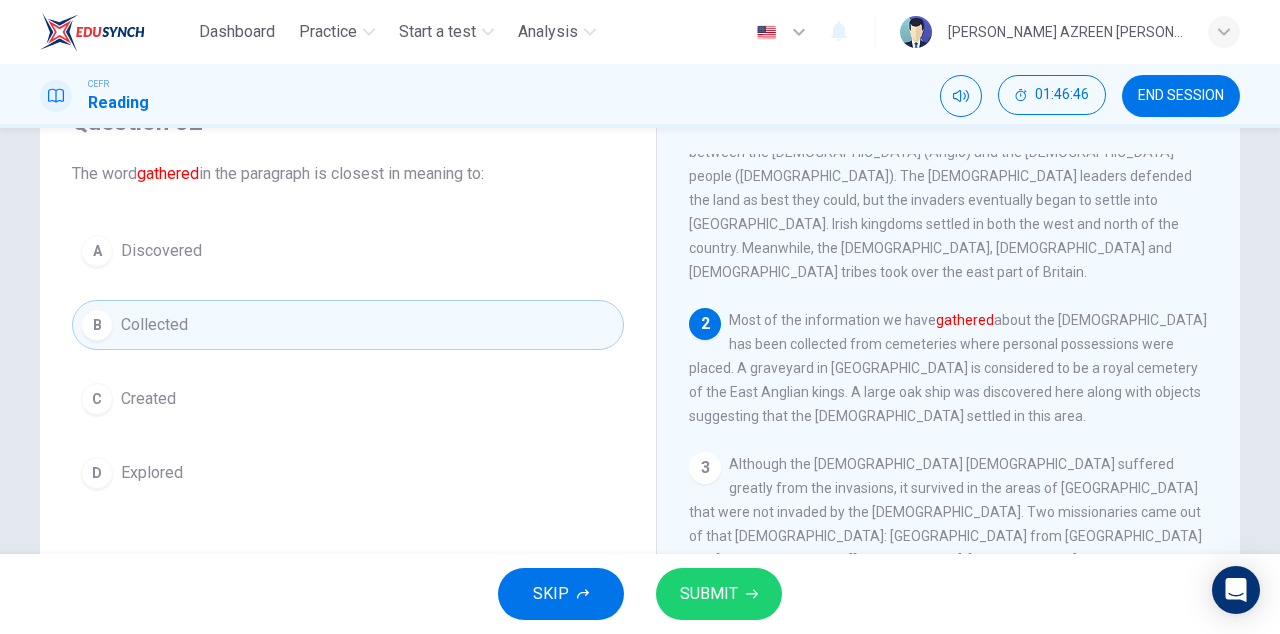 click on "SUBMIT" at bounding box center (709, 594) 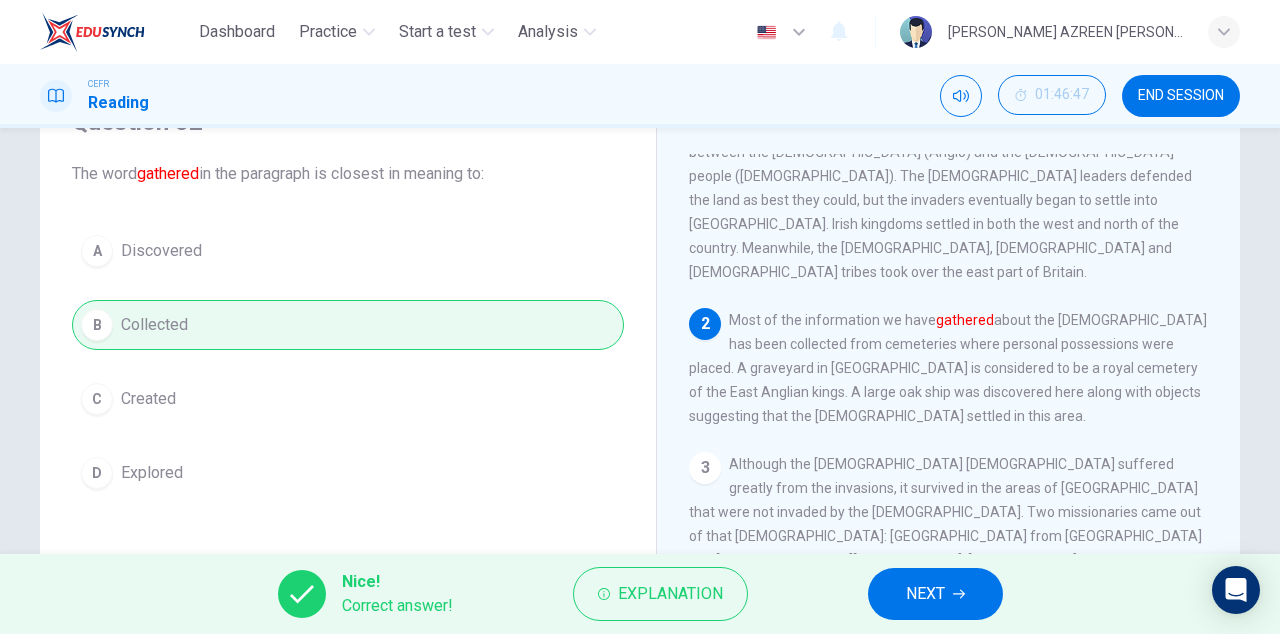 click on "NEXT" at bounding box center [925, 594] 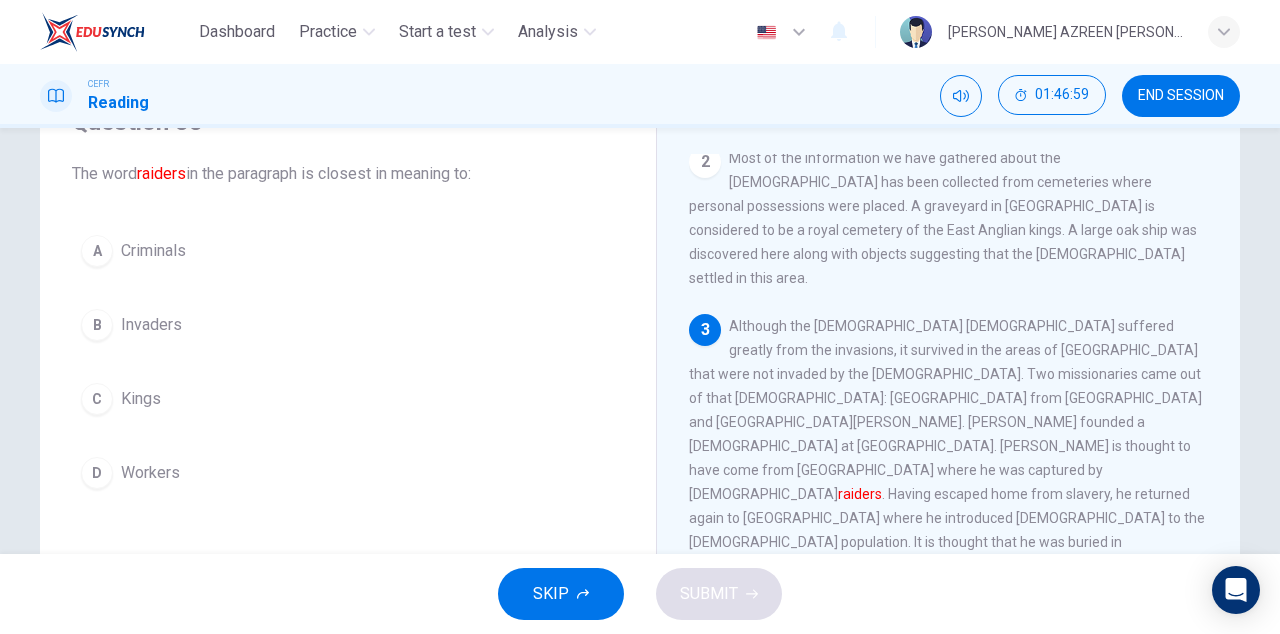scroll, scrollTop: 295, scrollLeft: 0, axis: vertical 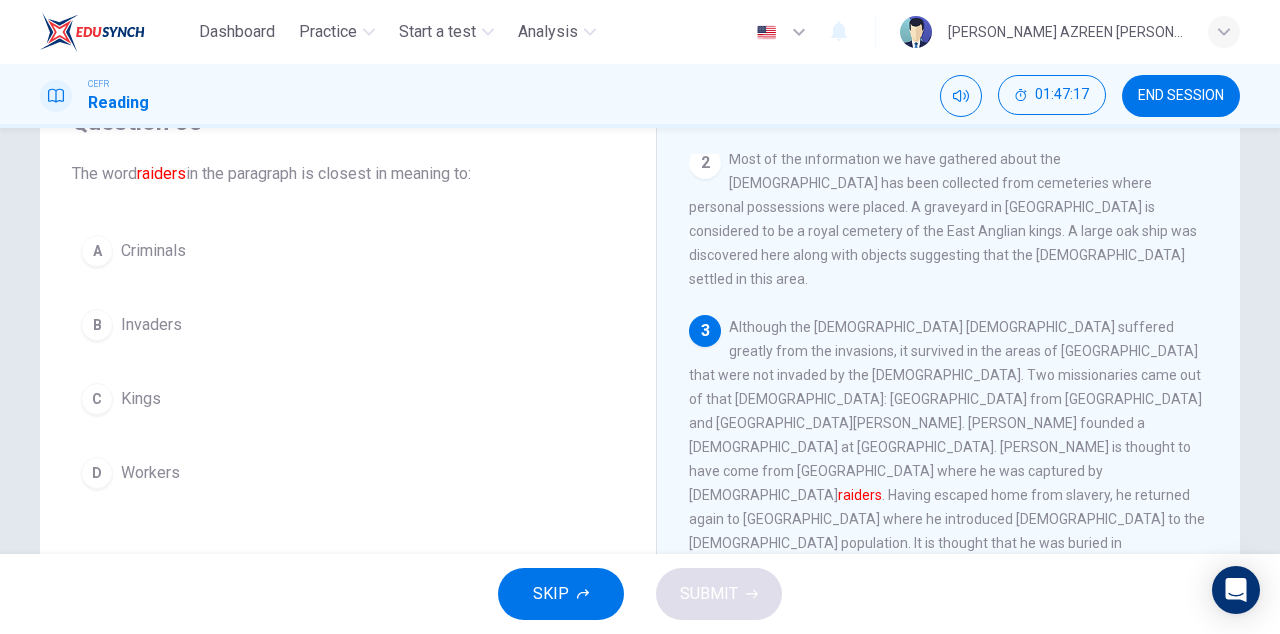 click on "Although the [DEMOGRAPHIC_DATA] [DEMOGRAPHIC_DATA] suffered greatly from the invasions, it survived in the areas of [GEOGRAPHIC_DATA] that were not invaded by the [DEMOGRAPHIC_DATA]. Two missionaries came out of that [DEMOGRAPHIC_DATA]: [GEOGRAPHIC_DATA] from [GEOGRAPHIC_DATA] and [GEOGRAPHIC_DATA][PERSON_NAME]. [PERSON_NAME] founded a [DEMOGRAPHIC_DATA] at [GEOGRAPHIC_DATA]. [PERSON_NAME] is thought to have come from [GEOGRAPHIC_DATA] where he was captured by [DEMOGRAPHIC_DATA]  raiders . Having escaped home from slavery, he returned again to [GEOGRAPHIC_DATA] where he introduced [DEMOGRAPHIC_DATA] to the [DEMOGRAPHIC_DATA] population. It is thought that he was buried in [GEOGRAPHIC_DATA] in the late fifth century. [PERSON_NAME] was a later missionary who founded [GEOGRAPHIC_DATA] and Durrow in [GEOGRAPHIC_DATA]. In [DATE], he founded the monastery of [GEOGRAPHIC_DATA] on an island west of the [GEOGRAPHIC_DATA][PERSON_NAME] in [GEOGRAPHIC_DATA]." at bounding box center [947, 495] 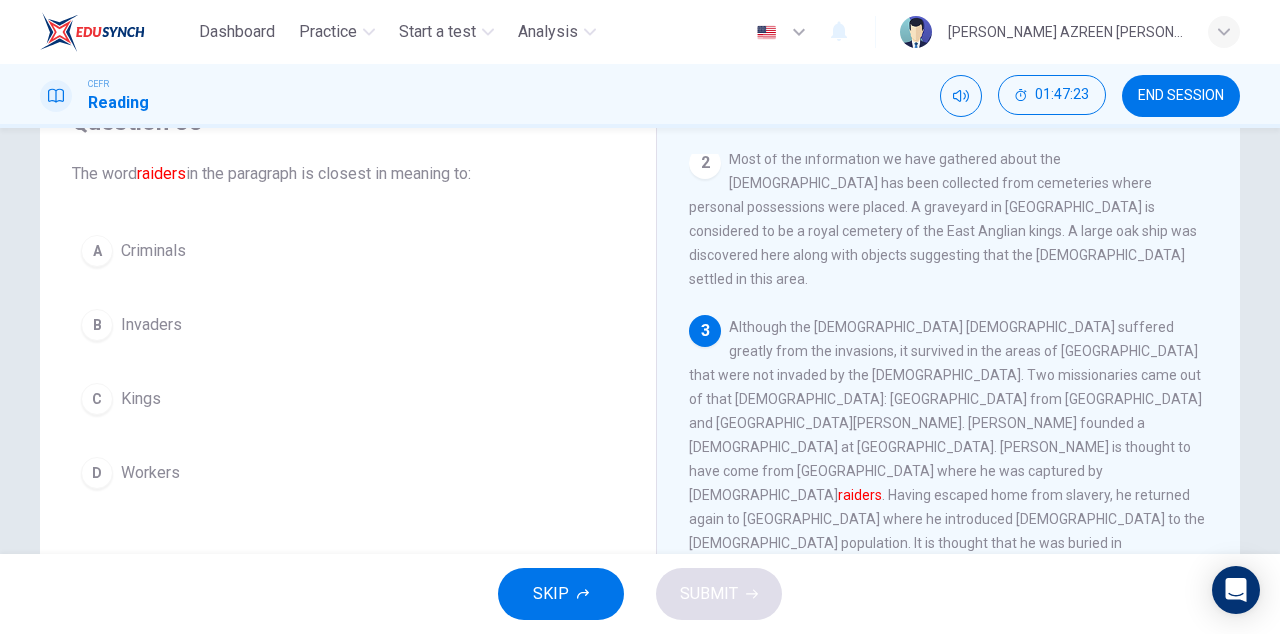 click on "B Invaders" at bounding box center (348, 325) 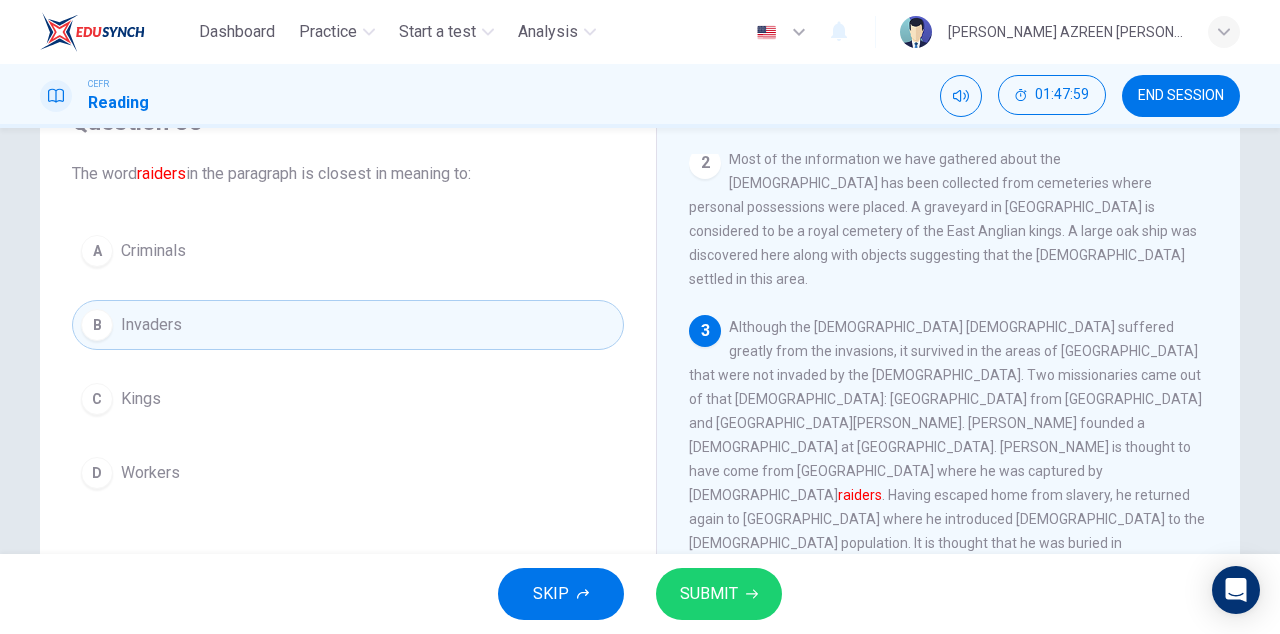 click on "A Criminals" at bounding box center (348, 251) 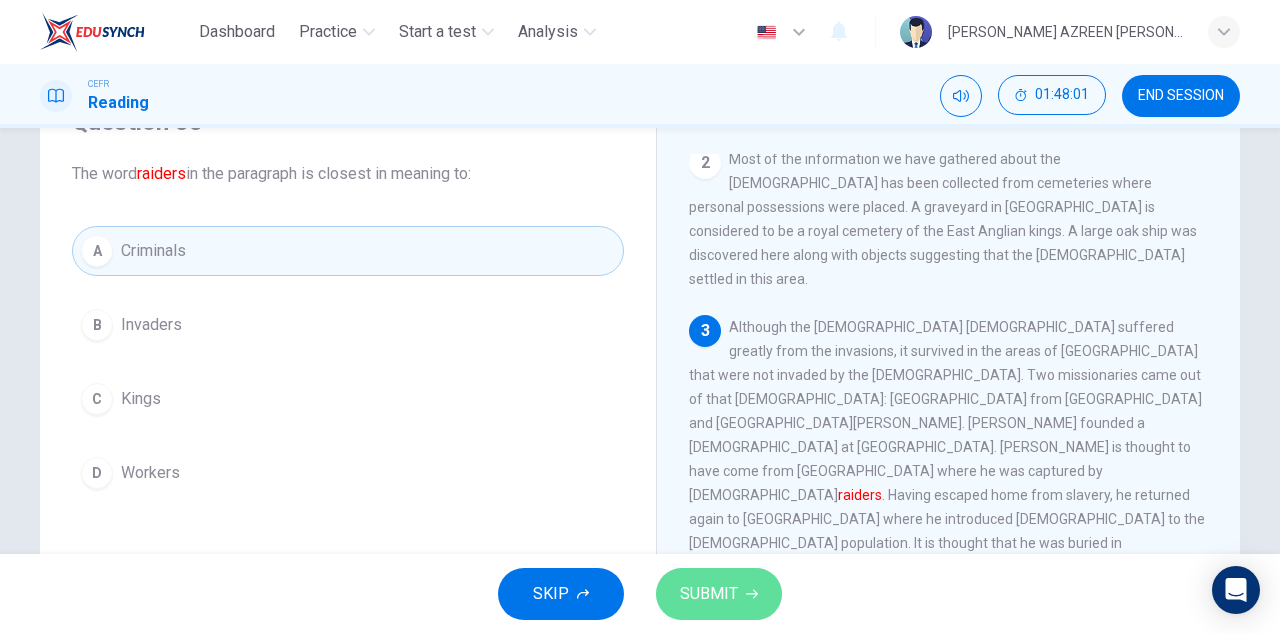 click 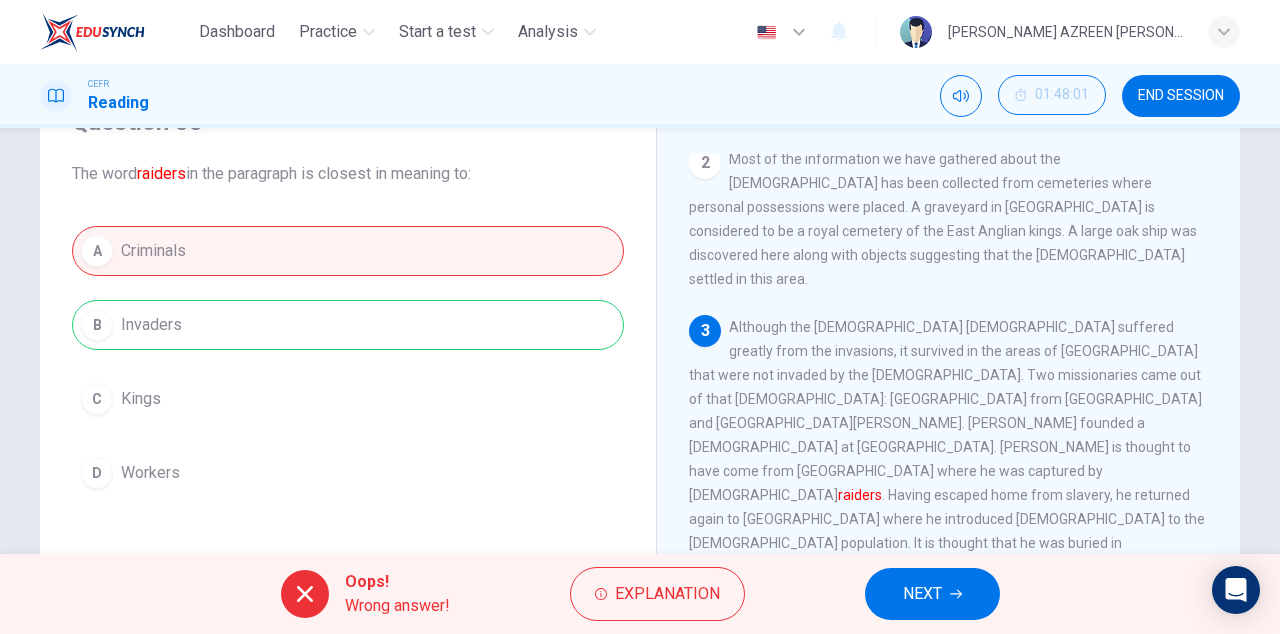 click on "Explanation" at bounding box center [667, 594] 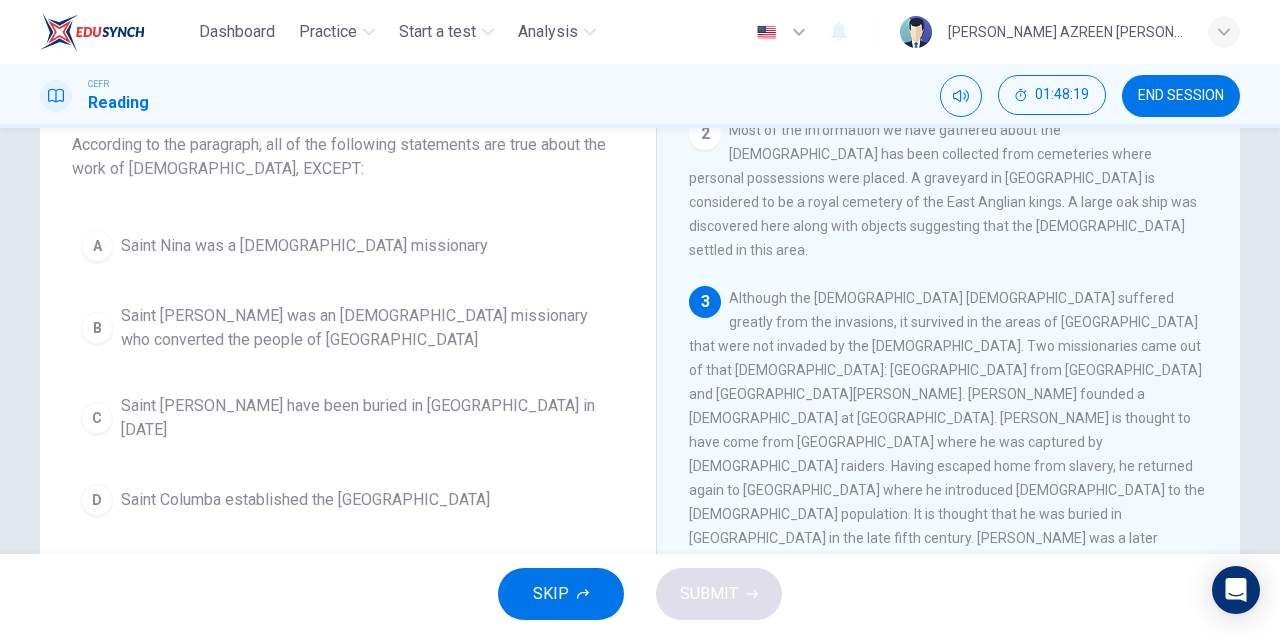 scroll, scrollTop: 129, scrollLeft: 0, axis: vertical 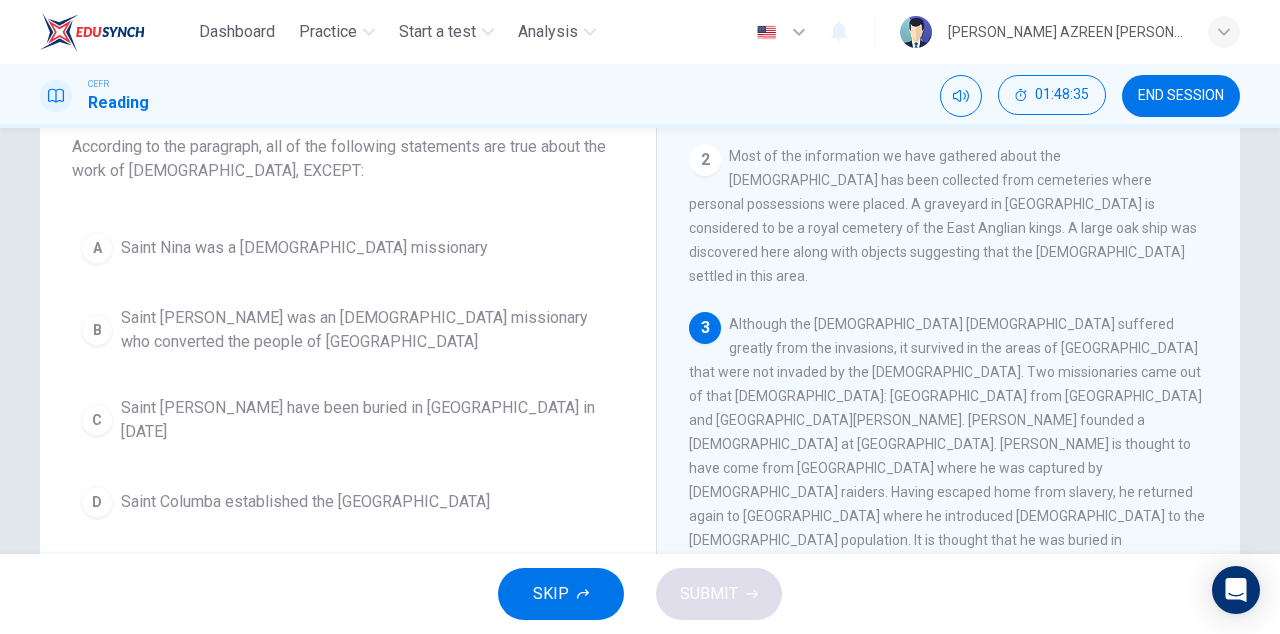 click on "A Saint Nina was a [DEMOGRAPHIC_DATA] missionary" at bounding box center [348, 248] 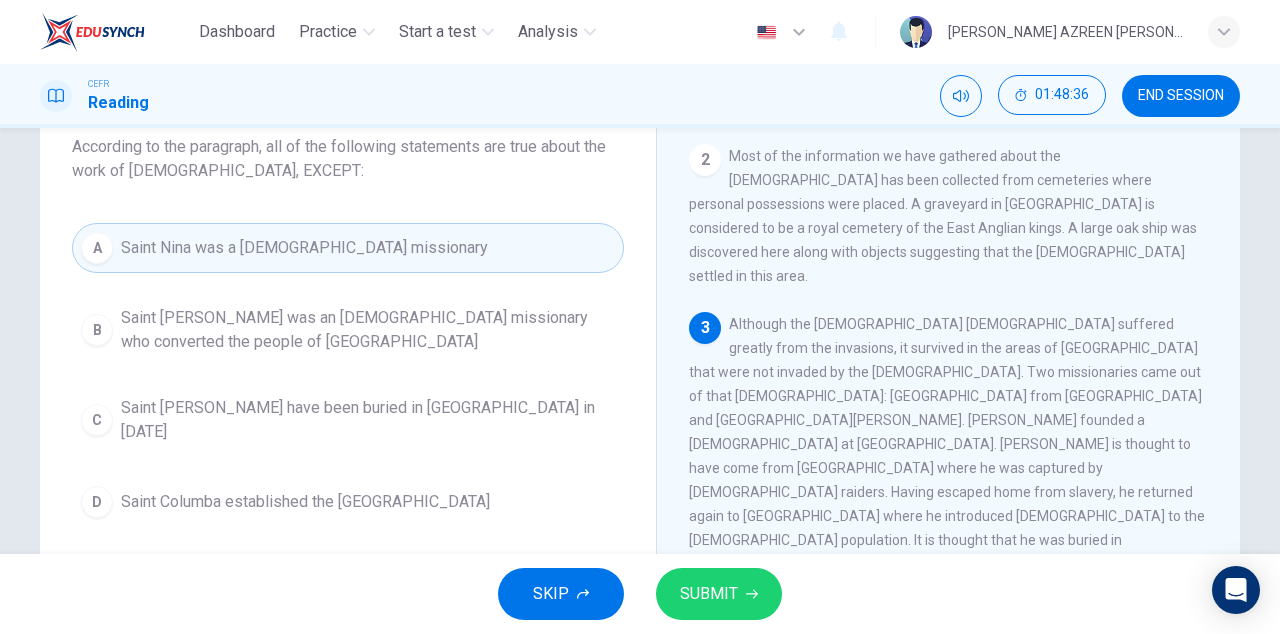 click on "SUBMIT" at bounding box center (709, 594) 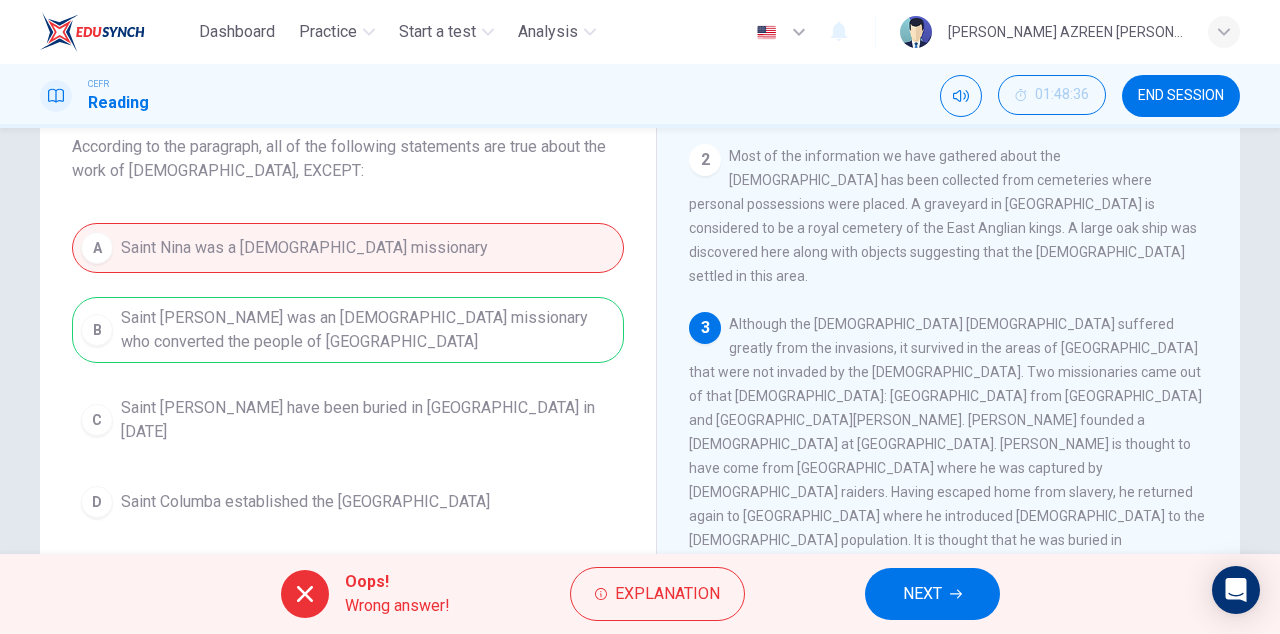 click on "NEXT" at bounding box center (922, 594) 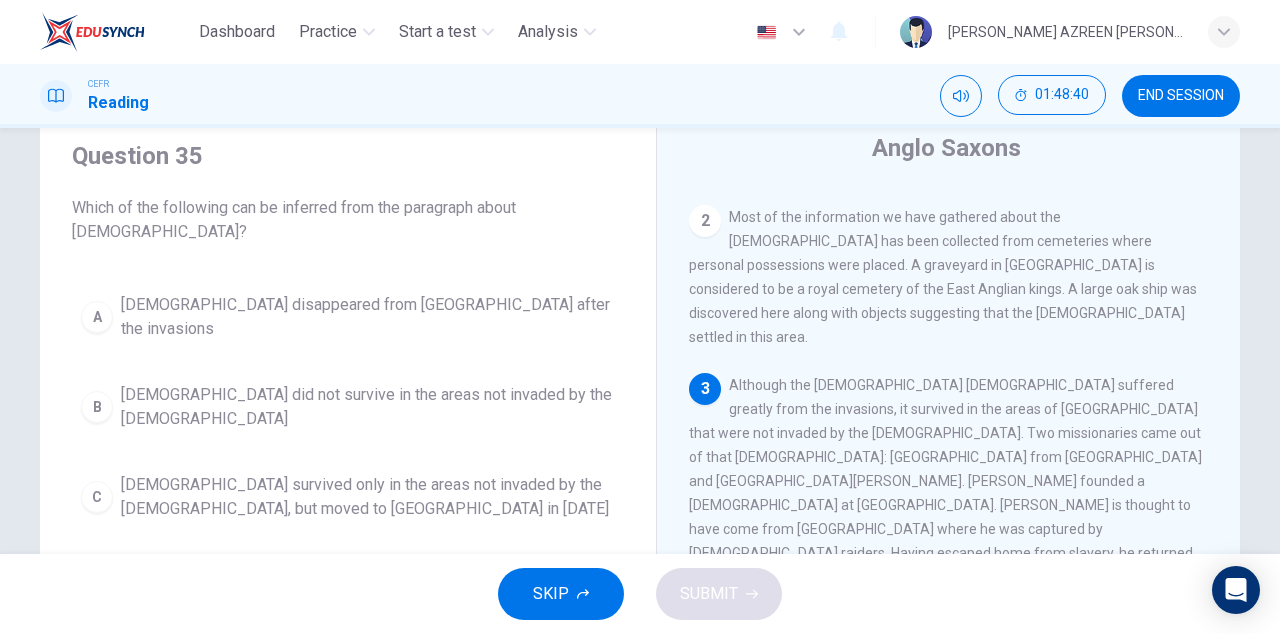 scroll, scrollTop: 71, scrollLeft: 0, axis: vertical 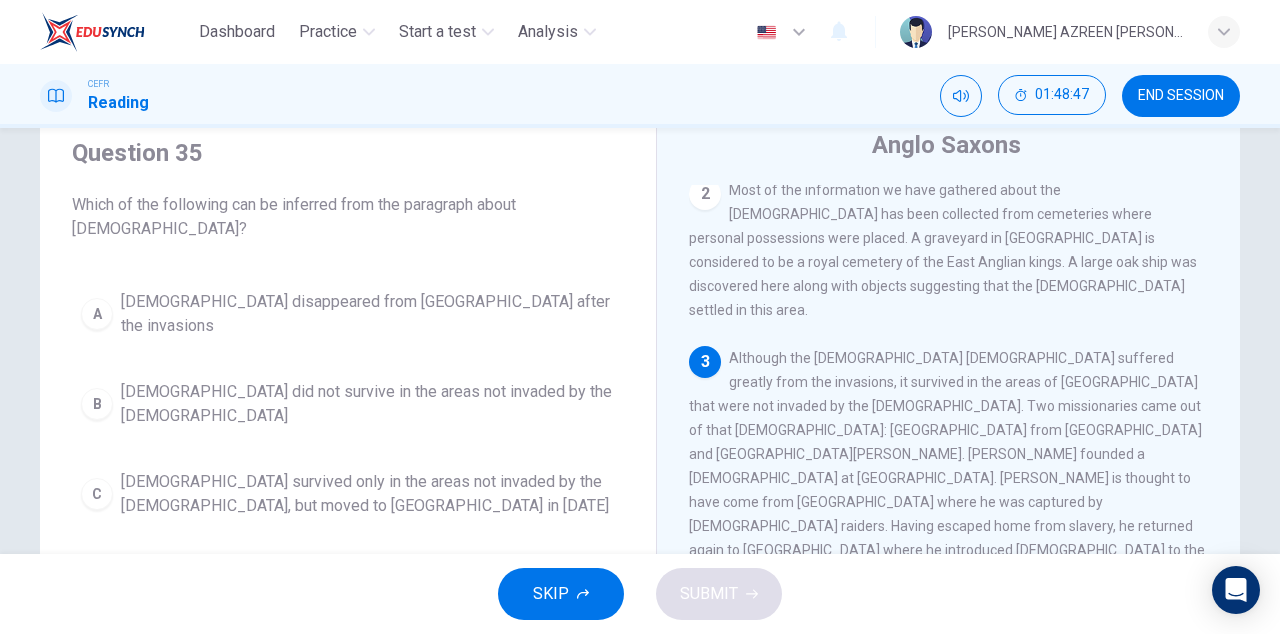 click on "Although the [DEMOGRAPHIC_DATA] [DEMOGRAPHIC_DATA] suffered greatly from the invasions, it survived in the areas of [GEOGRAPHIC_DATA] that were not invaded by the [DEMOGRAPHIC_DATA]. Two missionaries came out of that [DEMOGRAPHIC_DATA]: [GEOGRAPHIC_DATA] from [GEOGRAPHIC_DATA] and [GEOGRAPHIC_DATA][PERSON_NAME]. [PERSON_NAME] founded a [DEMOGRAPHIC_DATA] at [GEOGRAPHIC_DATA]. [PERSON_NAME] is thought to have come from [GEOGRAPHIC_DATA] where he was captured by [DEMOGRAPHIC_DATA] raiders. Having escaped home from slavery, he returned again to [GEOGRAPHIC_DATA] where he introduced [DEMOGRAPHIC_DATA] to the [DEMOGRAPHIC_DATA] population. It is thought that he was buried in [GEOGRAPHIC_DATA] in the late fifth century. [PERSON_NAME] was a later missionary who founded [GEOGRAPHIC_DATA] and Durrow in [GEOGRAPHIC_DATA]. In [DATE], he founded the monastery of [GEOGRAPHIC_DATA] on an island west of the [GEOGRAPHIC_DATA][PERSON_NAME] in [GEOGRAPHIC_DATA]." at bounding box center [947, 526] 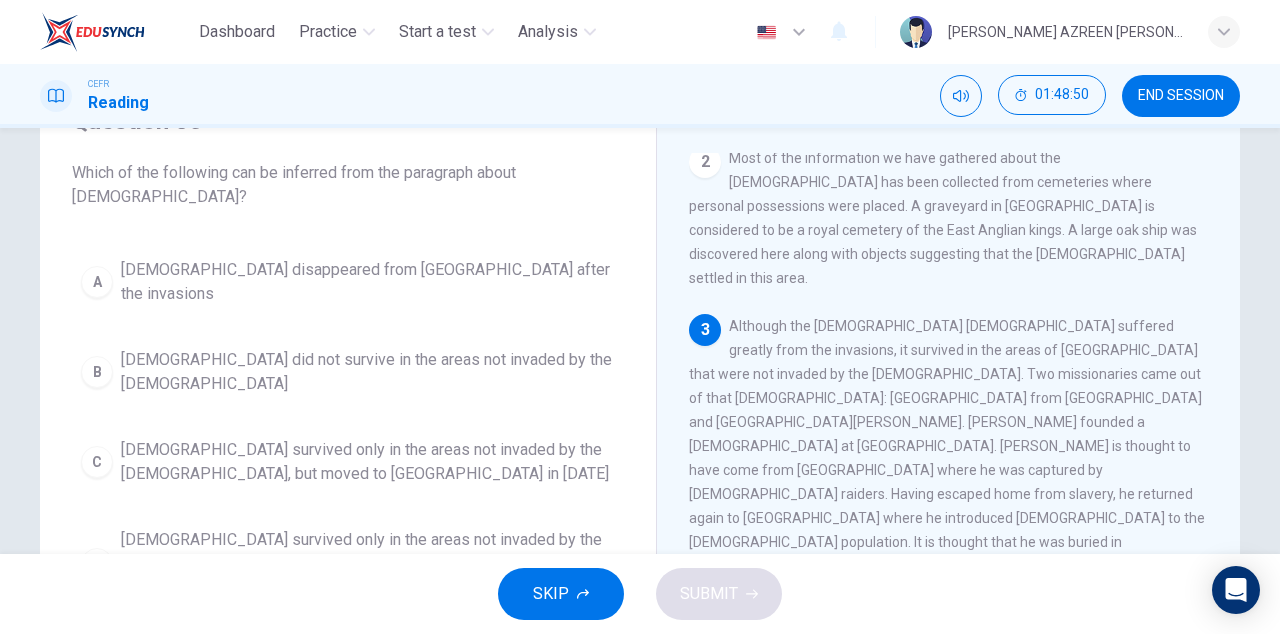 scroll, scrollTop: 105, scrollLeft: 0, axis: vertical 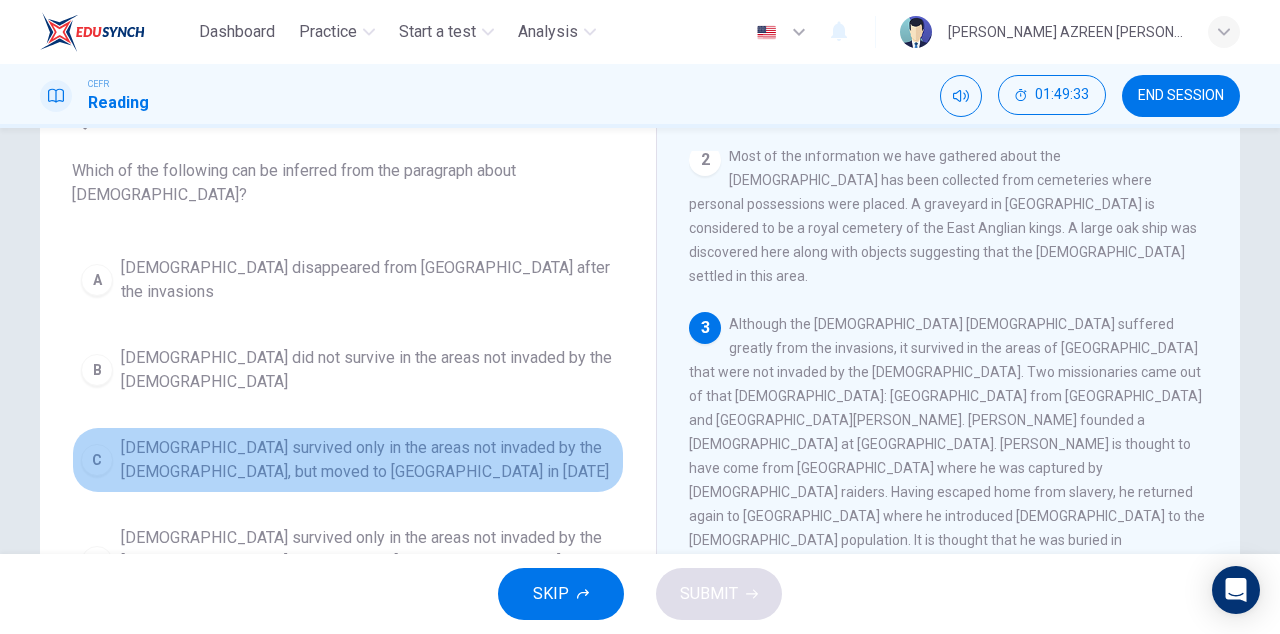 click on "[DEMOGRAPHIC_DATA] survived only in the areas not invaded by the [DEMOGRAPHIC_DATA], but moved to [GEOGRAPHIC_DATA] in [DATE]" at bounding box center [368, 460] 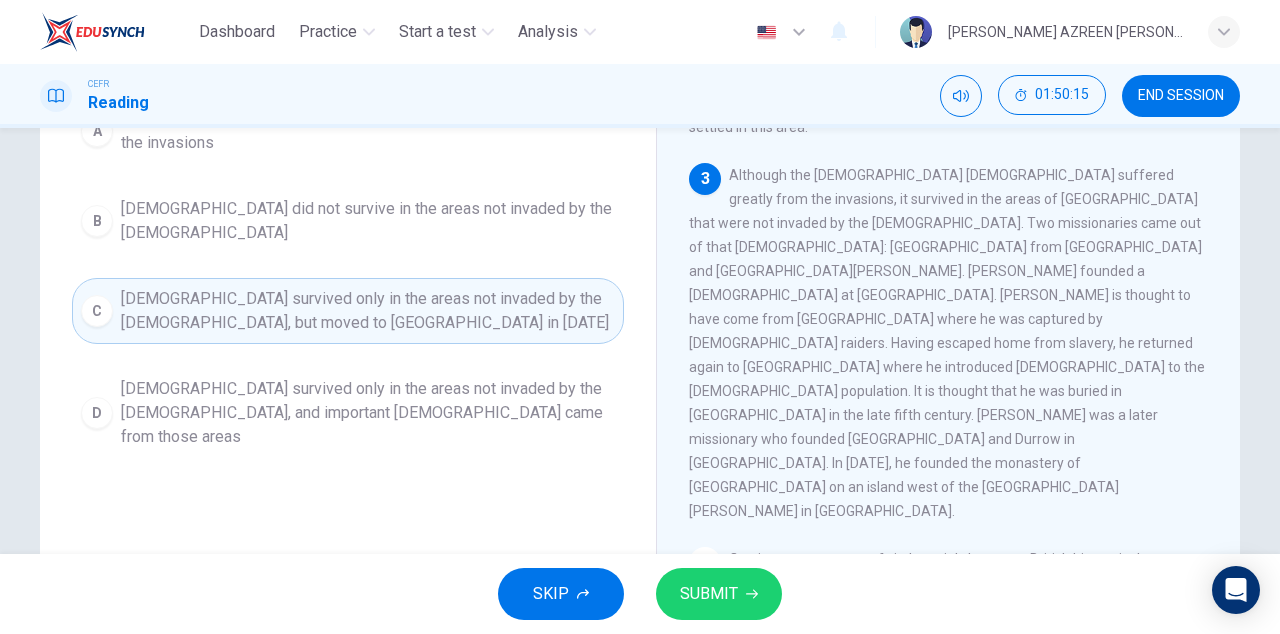 scroll, scrollTop: 256, scrollLeft: 0, axis: vertical 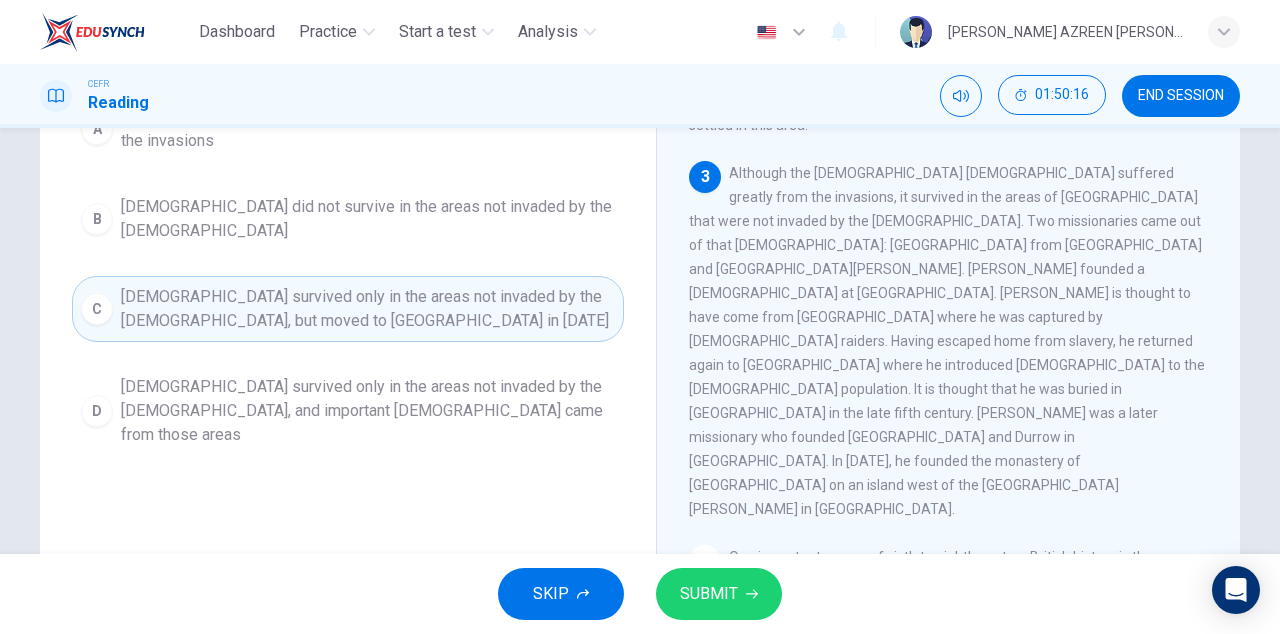 click on "[DEMOGRAPHIC_DATA] survived only in the areas not invaded by the [DEMOGRAPHIC_DATA], and important [DEMOGRAPHIC_DATA] came from those areas" at bounding box center [368, 411] 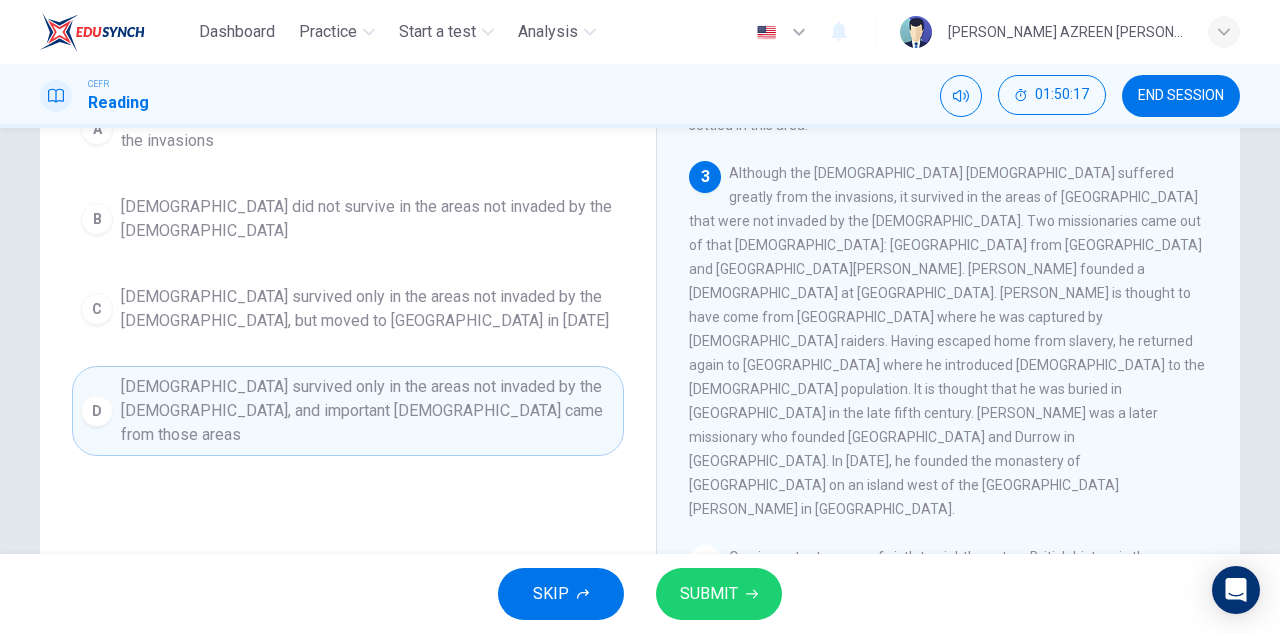 click on "SUBMIT" at bounding box center (709, 594) 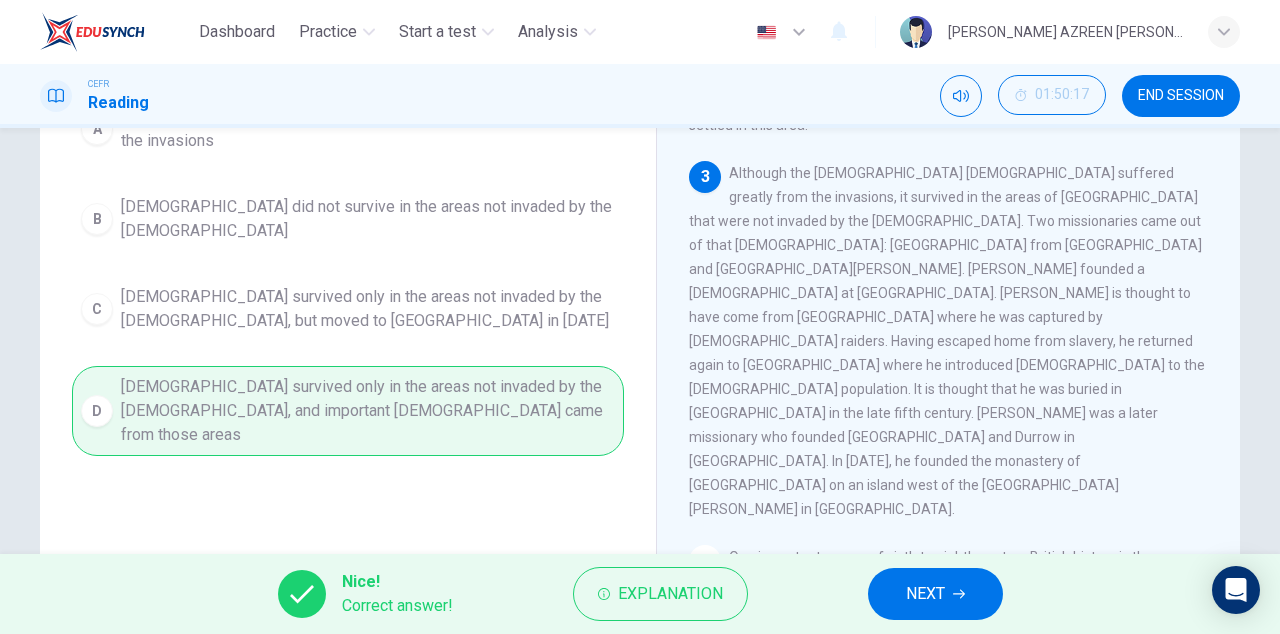 click on "NEXT" at bounding box center [925, 594] 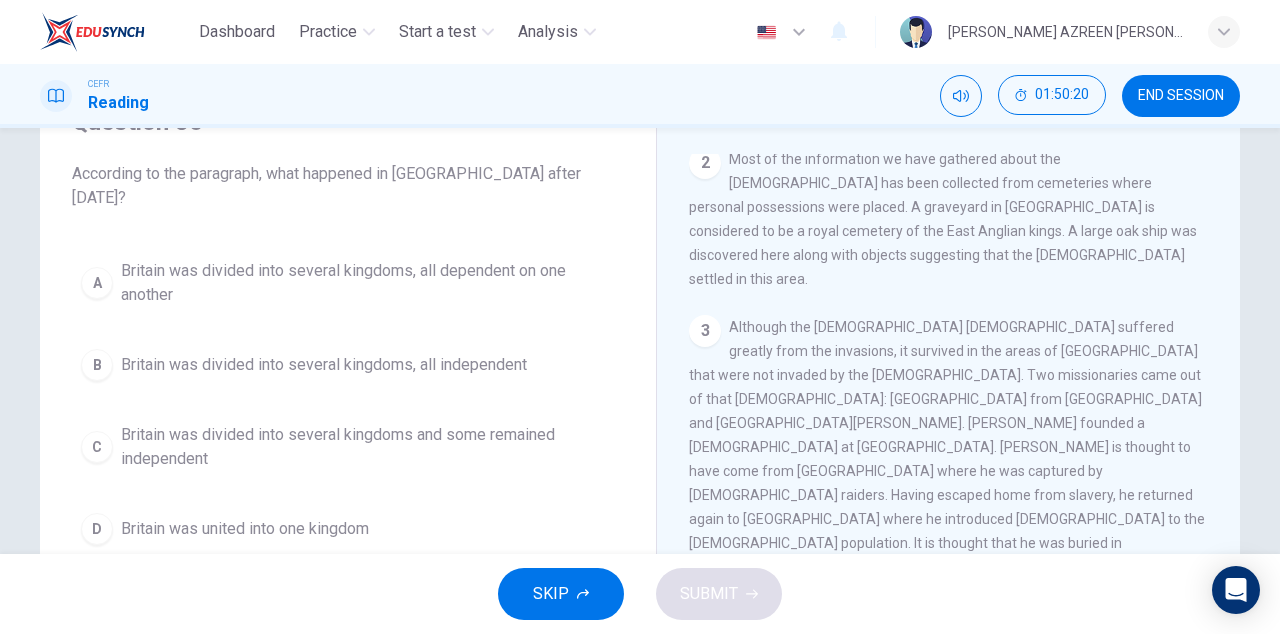 scroll, scrollTop: 105, scrollLeft: 0, axis: vertical 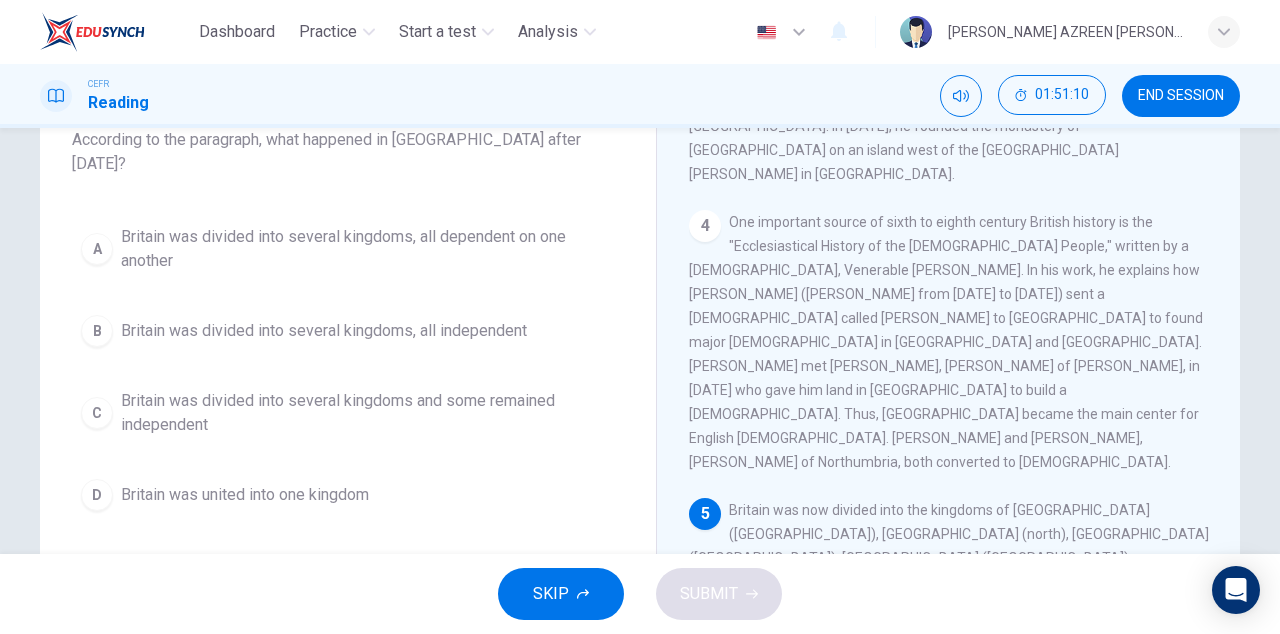 click on "Britain was divided into several kingdoms, all independent" at bounding box center (324, 331) 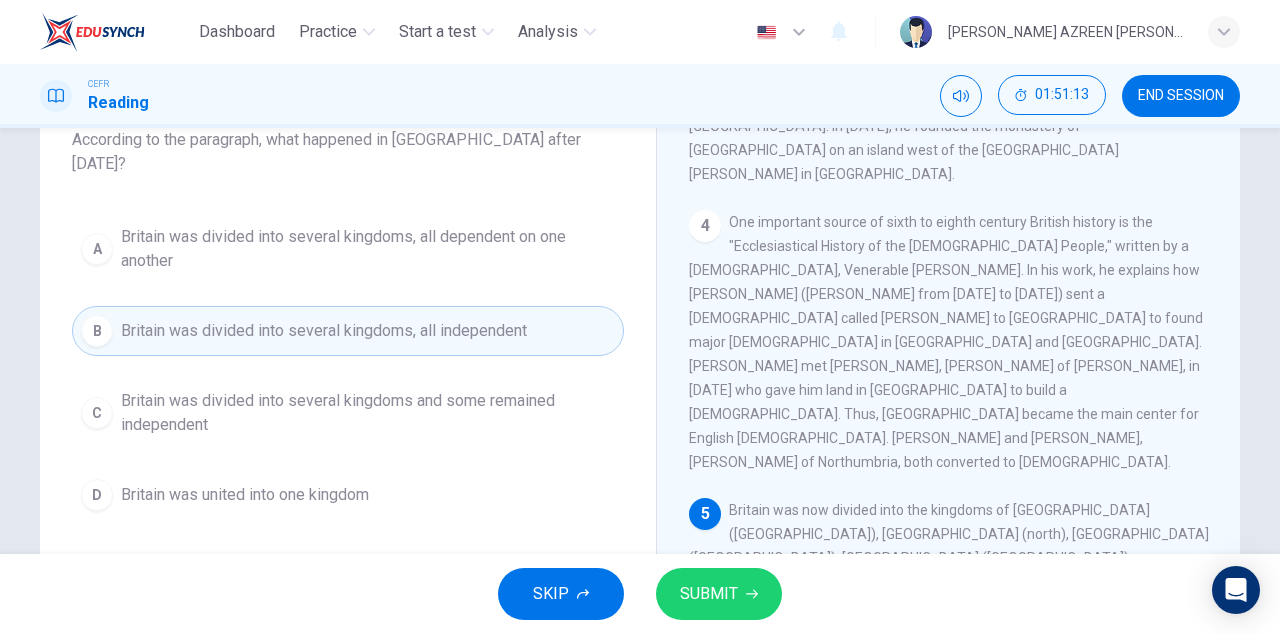 click on "Britain was divided into several kingdoms and some remained independent" at bounding box center (368, 413) 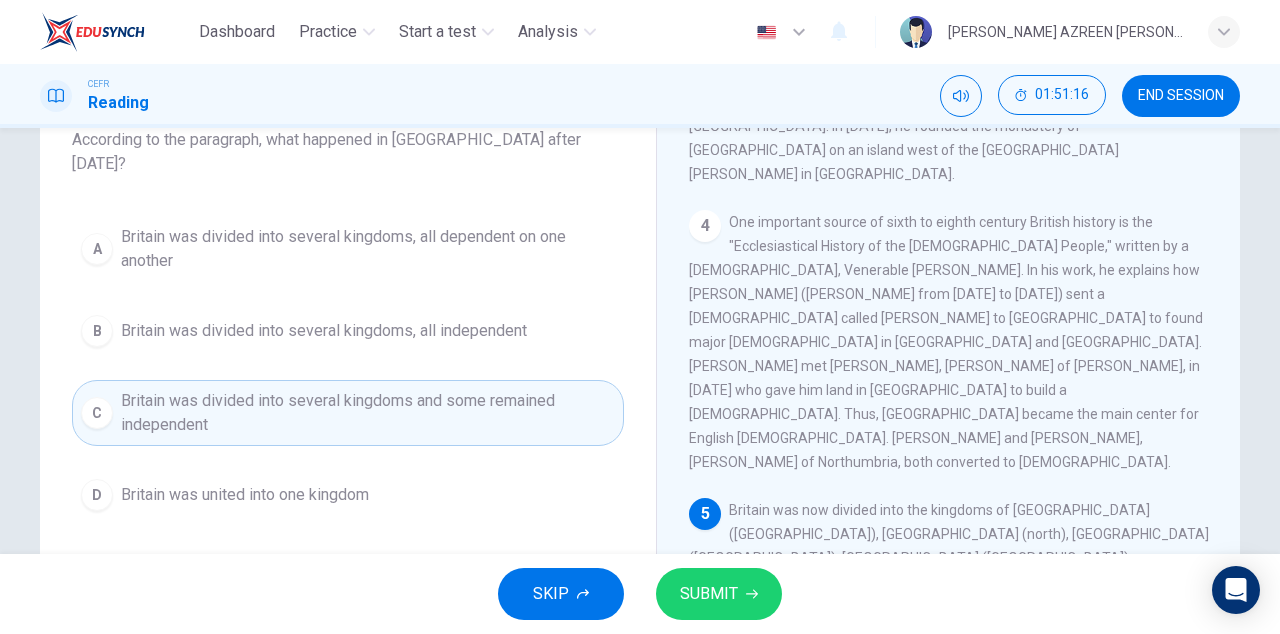 click on "SUBMIT" at bounding box center (719, 594) 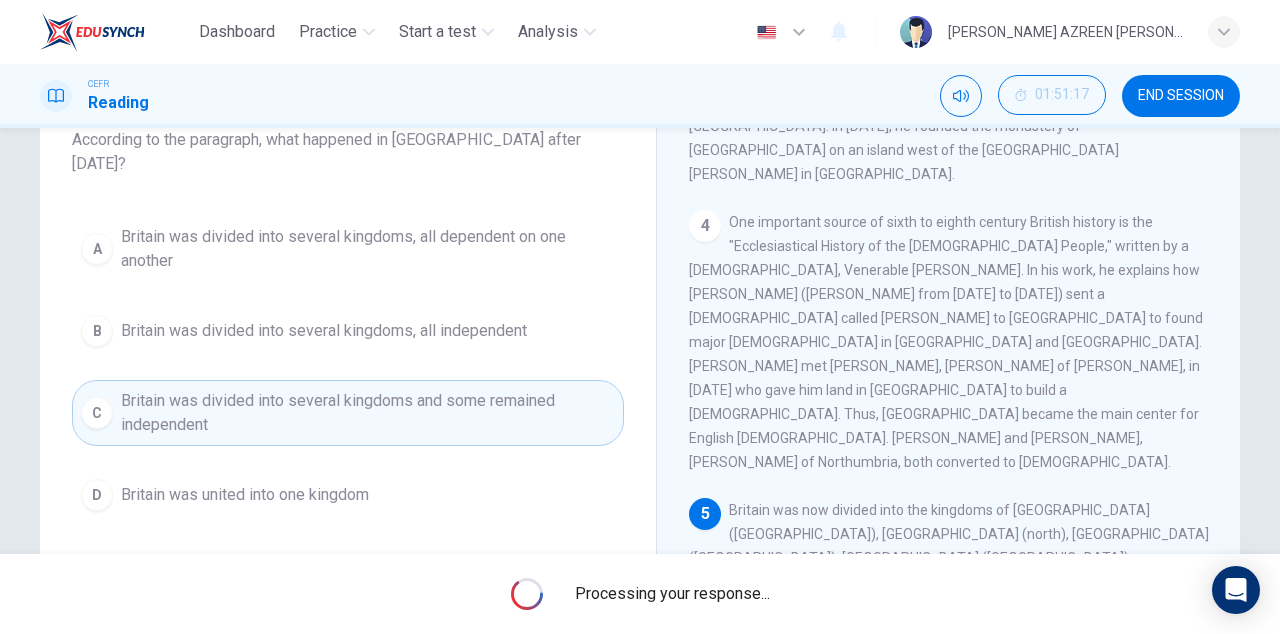 click on "Processing your response..." at bounding box center [672, 594] 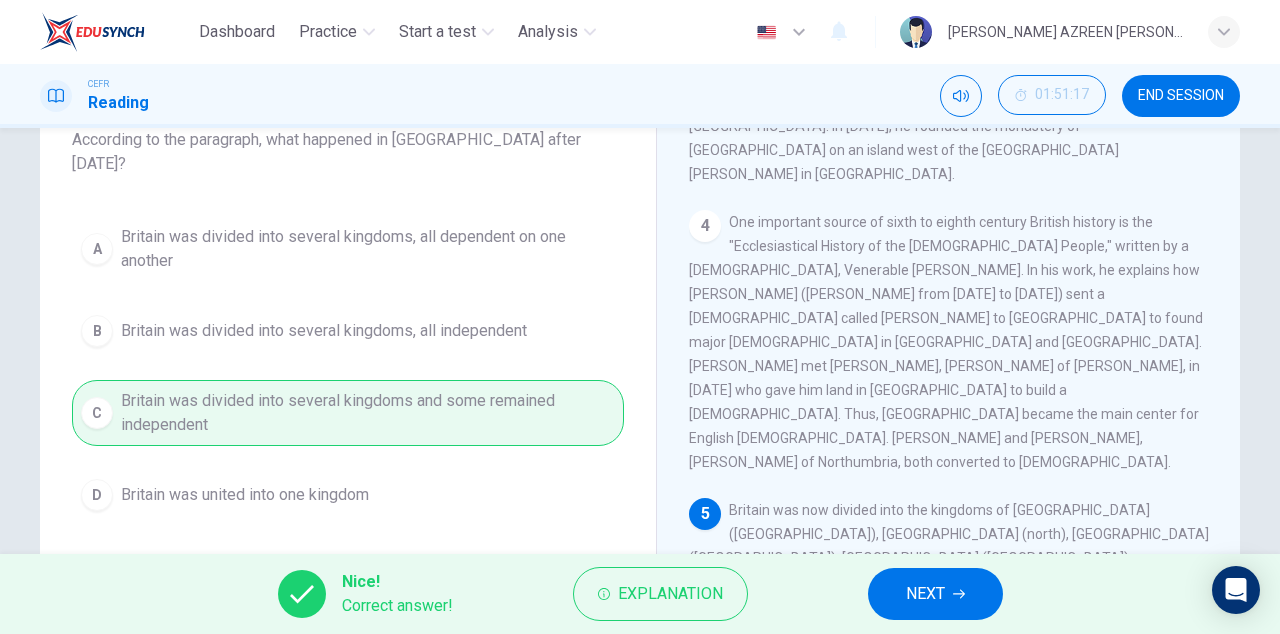 click on "NEXT" at bounding box center (925, 594) 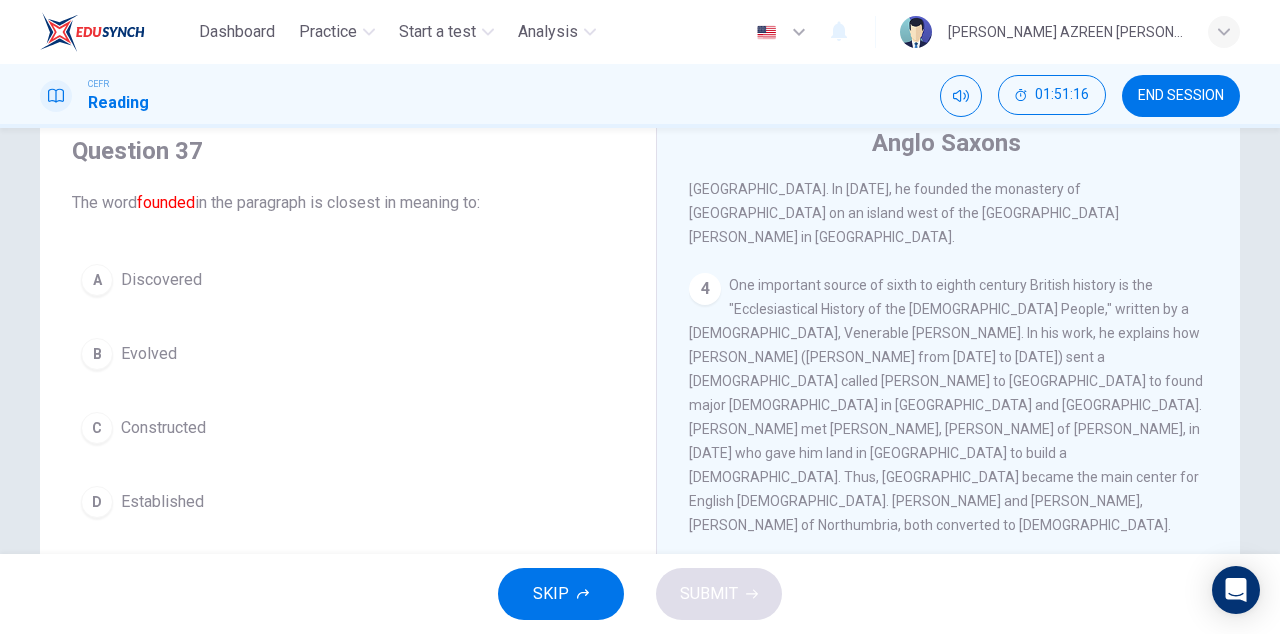 scroll, scrollTop: 70, scrollLeft: 0, axis: vertical 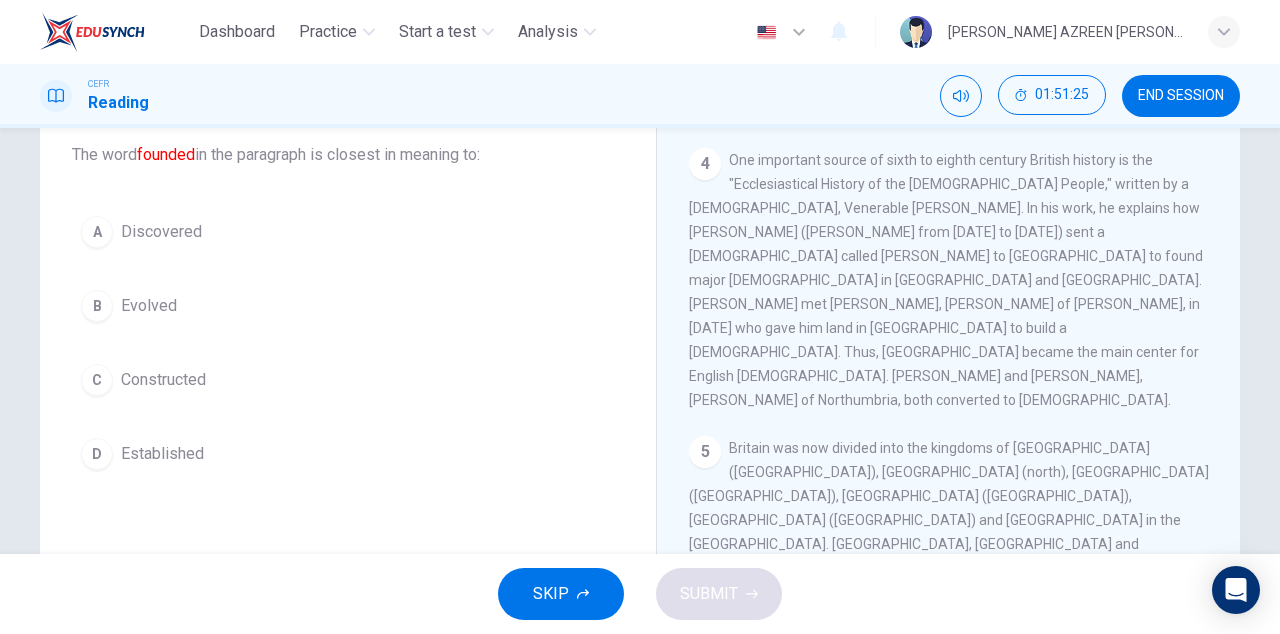 click on "A" at bounding box center (97, 232) 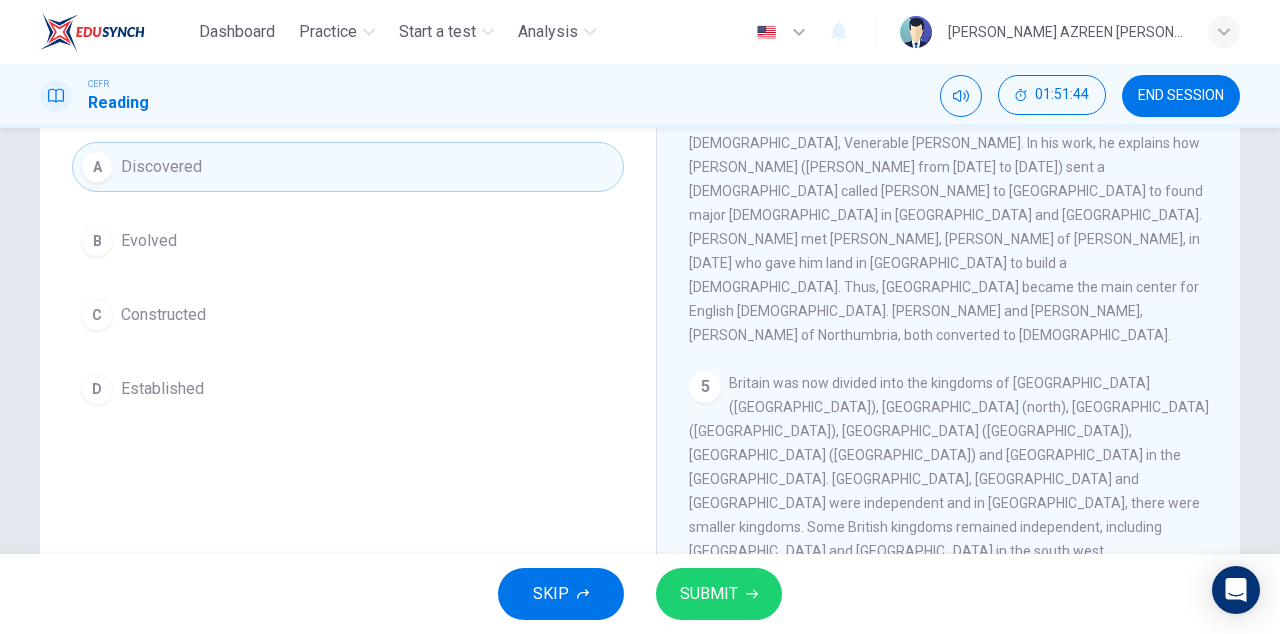 scroll, scrollTop: 188, scrollLeft: 0, axis: vertical 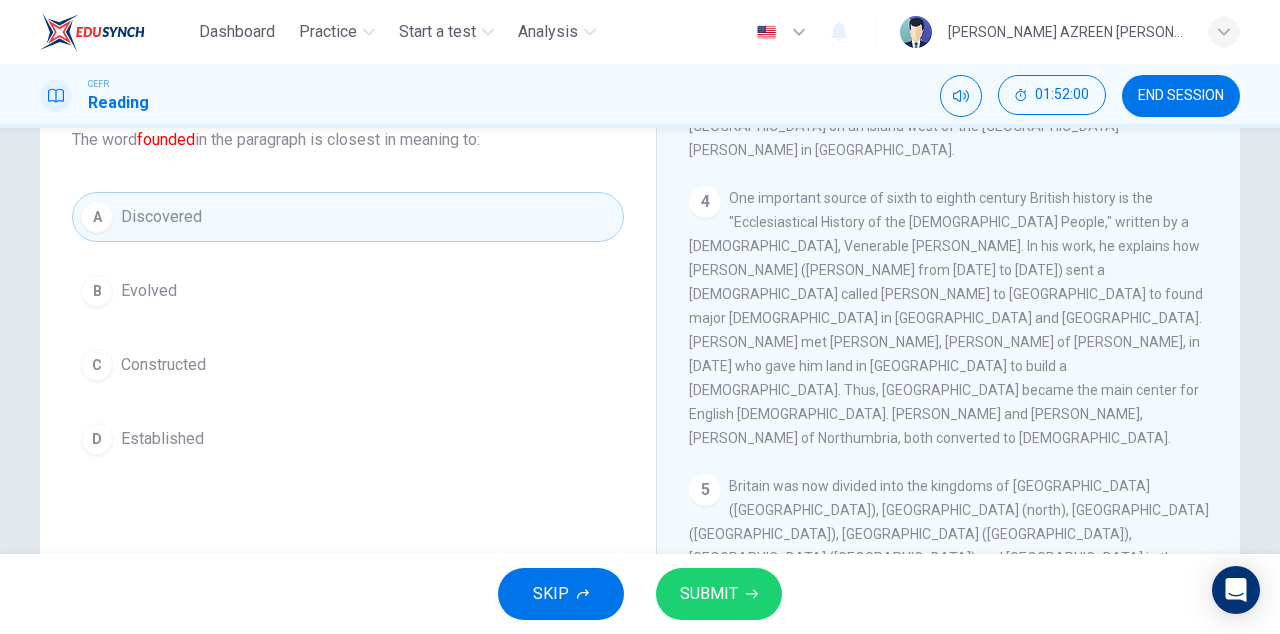 click on "SKIP" at bounding box center [561, 594] 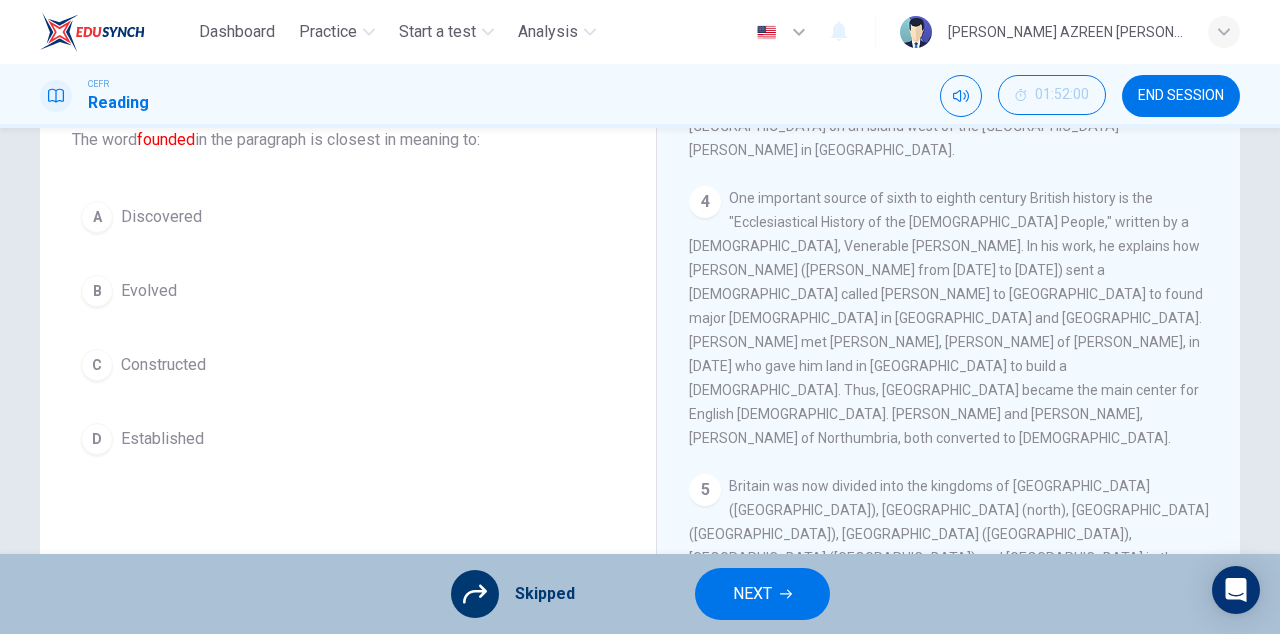 click on "A Discovered B Evolved C Constructed D Established" at bounding box center [348, 328] 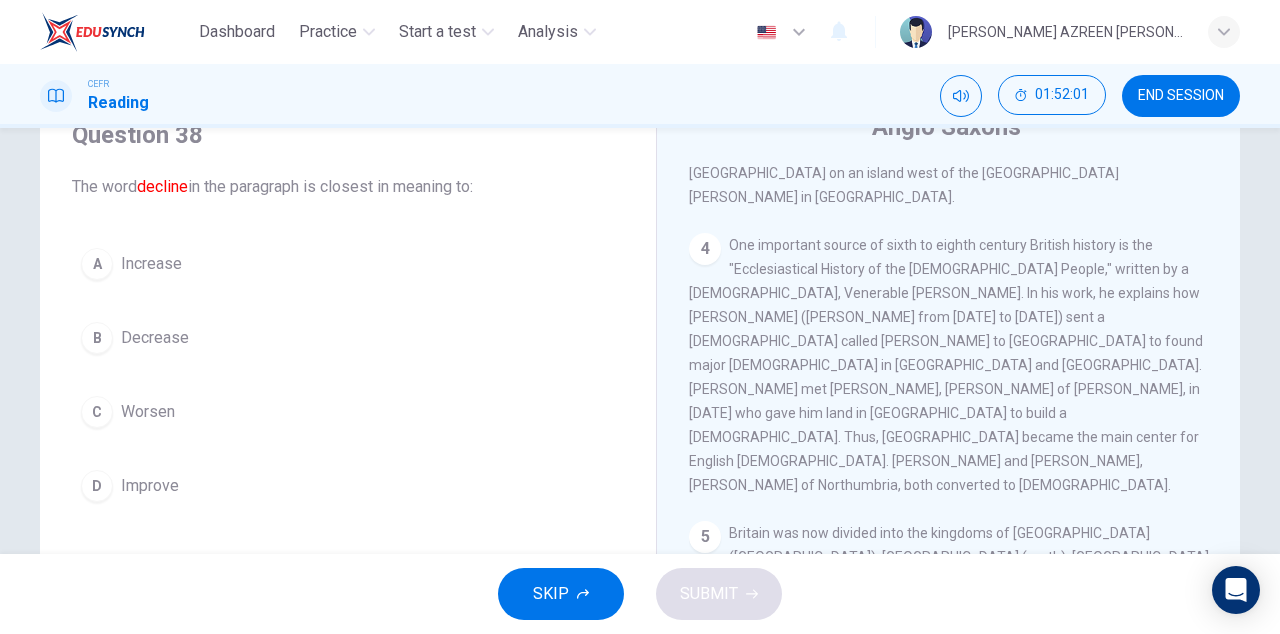 scroll, scrollTop: 82, scrollLeft: 0, axis: vertical 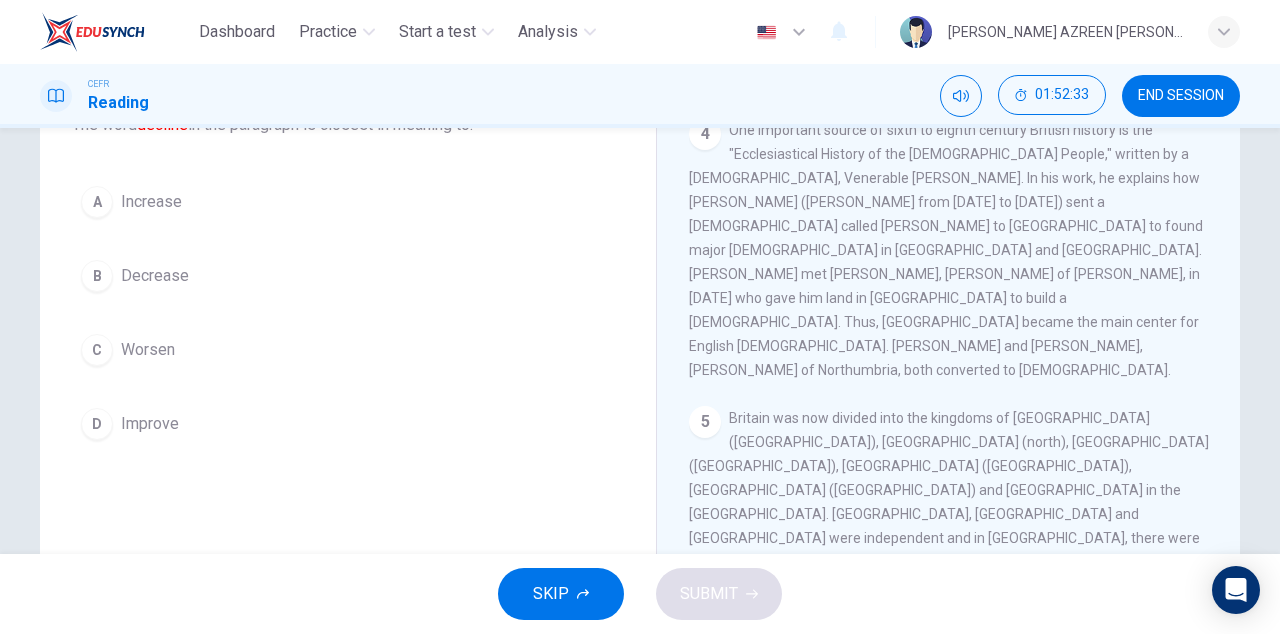 click on "B Decrease" at bounding box center [348, 276] 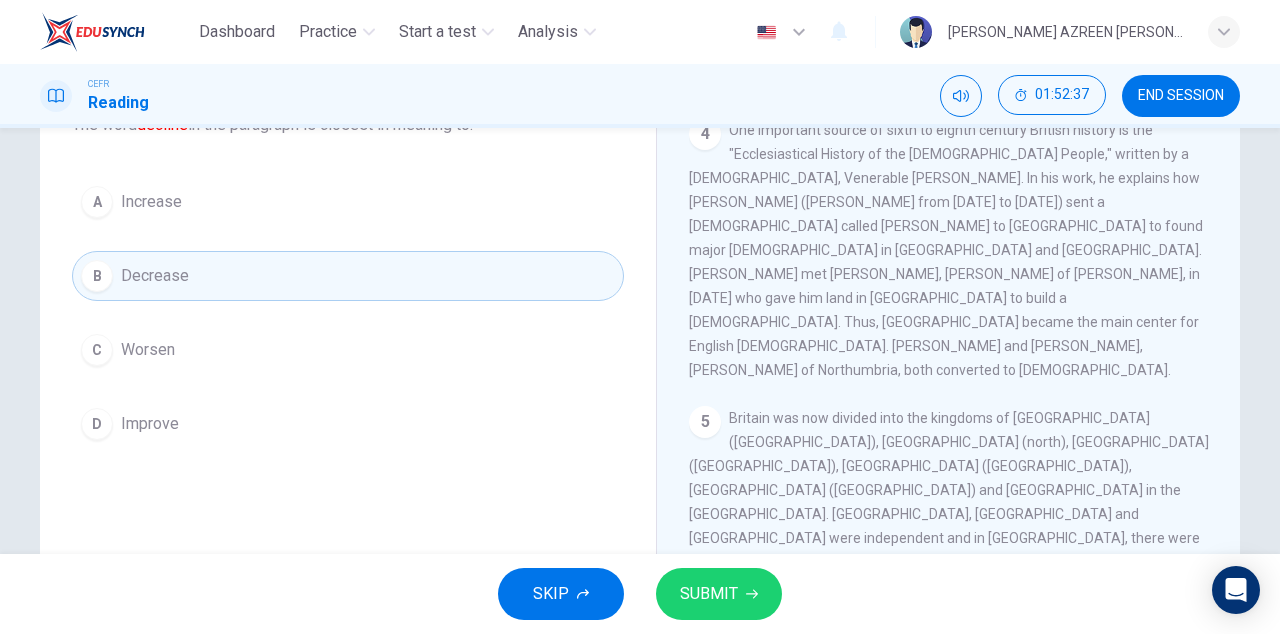 click on "SUBMIT" at bounding box center (709, 594) 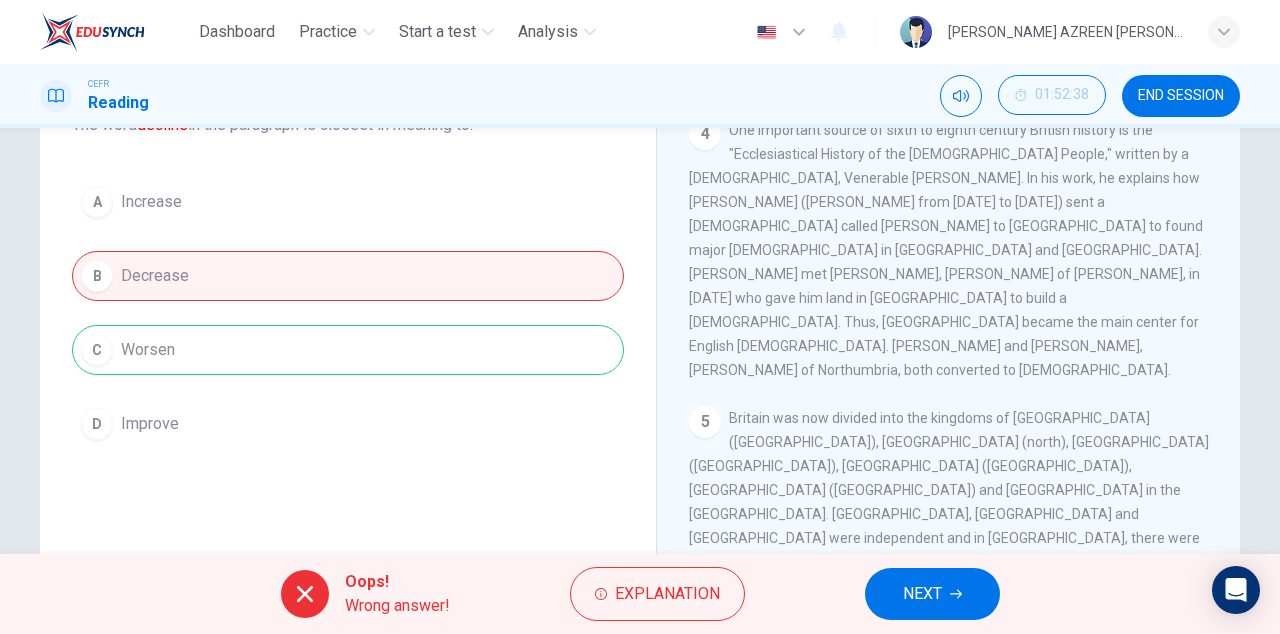 click on "NEXT" at bounding box center (922, 594) 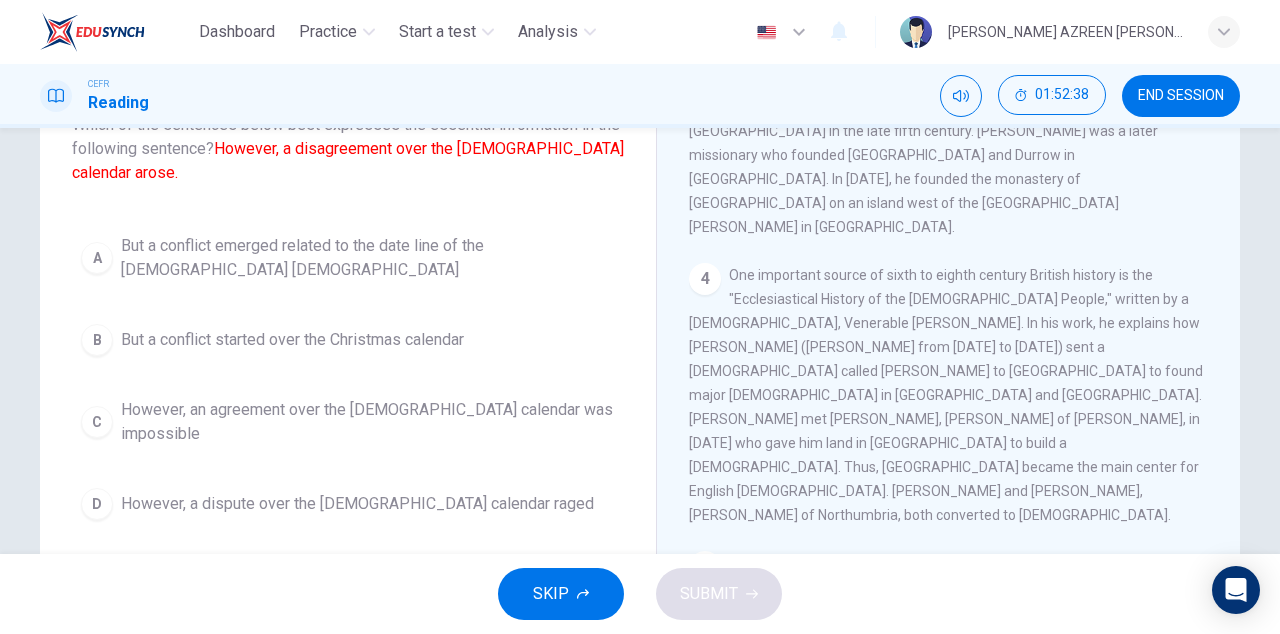 scroll, scrollTop: 827, scrollLeft: 0, axis: vertical 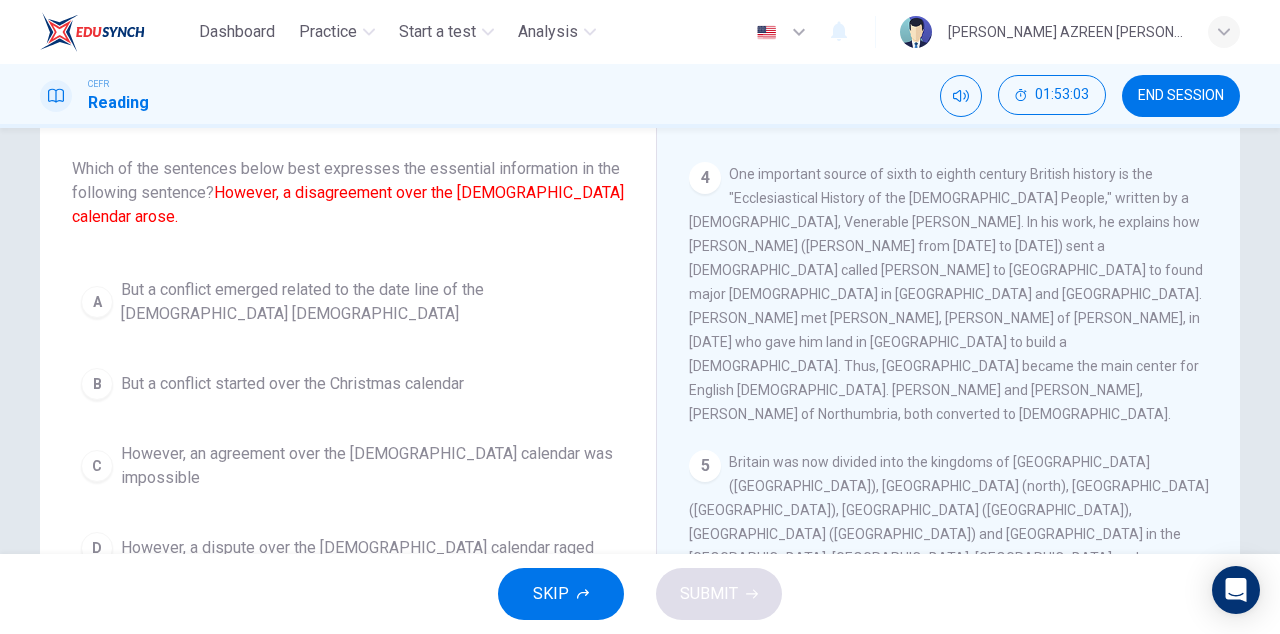 click on "But a conflict emerged related to the date line of the [DEMOGRAPHIC_DATA] [DEMOGRAPHIC_DATA]" at bounding box center [368, 302] 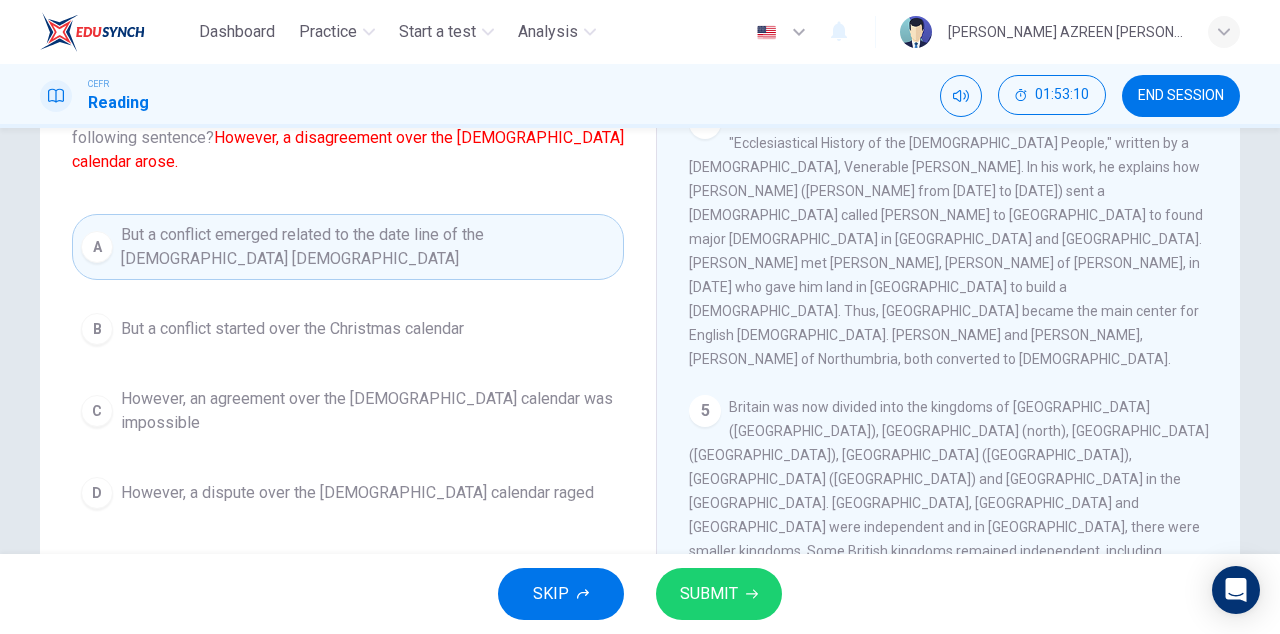 scroll, scrollTop: 162, scrollLeft: 0, axis: vertical 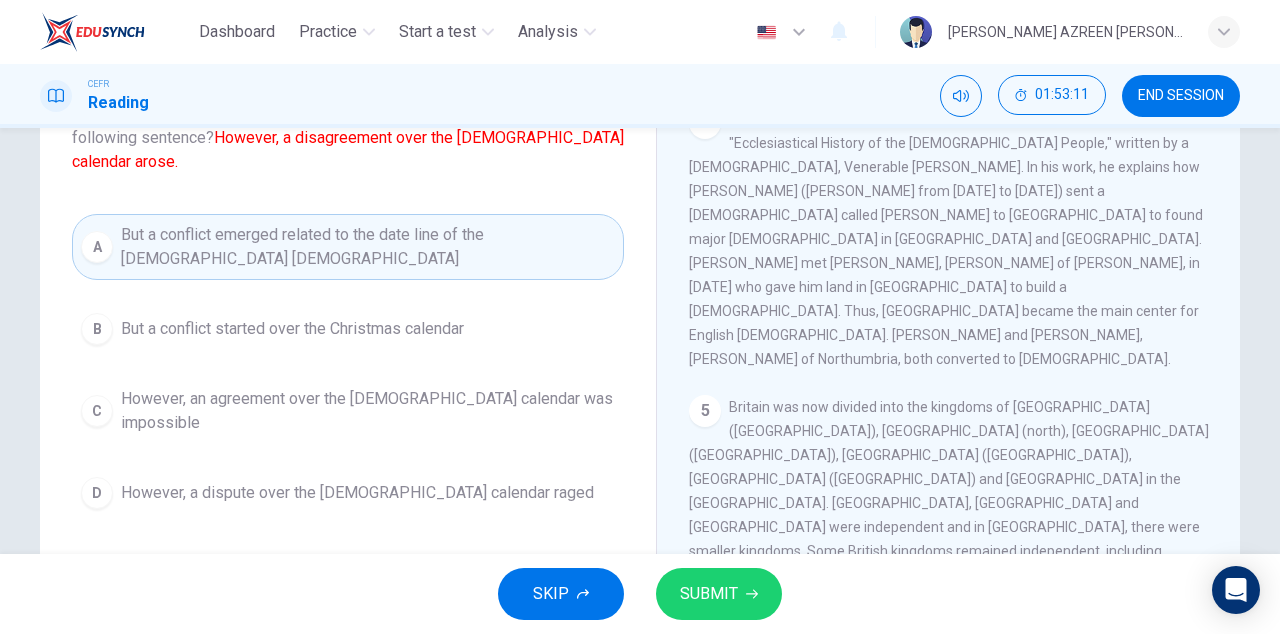click on "C" at bounding box center (97, 411) 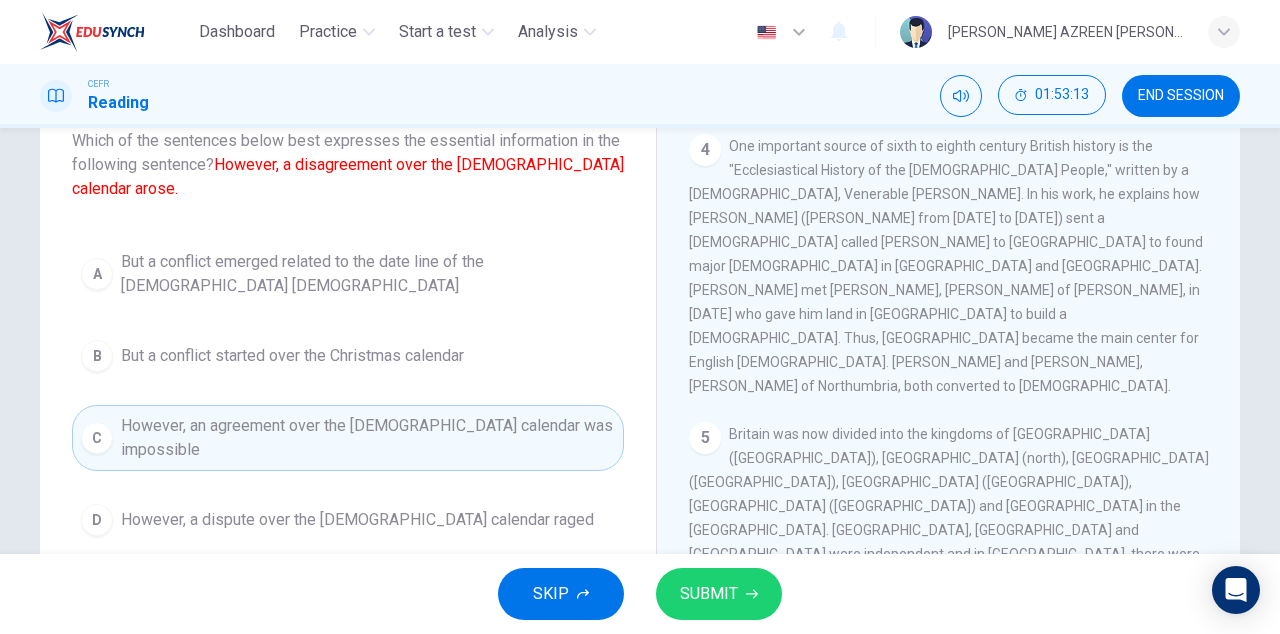 scroll, scrollTop: 134, scrollLeft: 0, axis: vertical 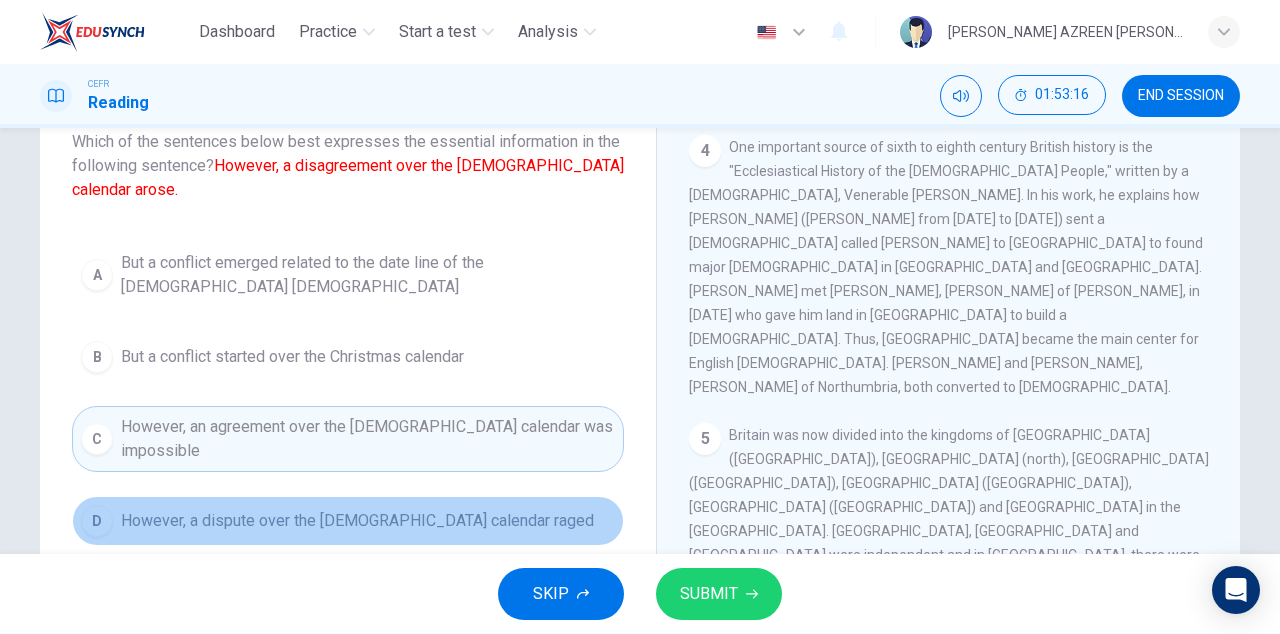 click on "D However, a dispute over the [DEMOGRAPHIC_DATA] calendar raged" at bounding box center (348, 521) 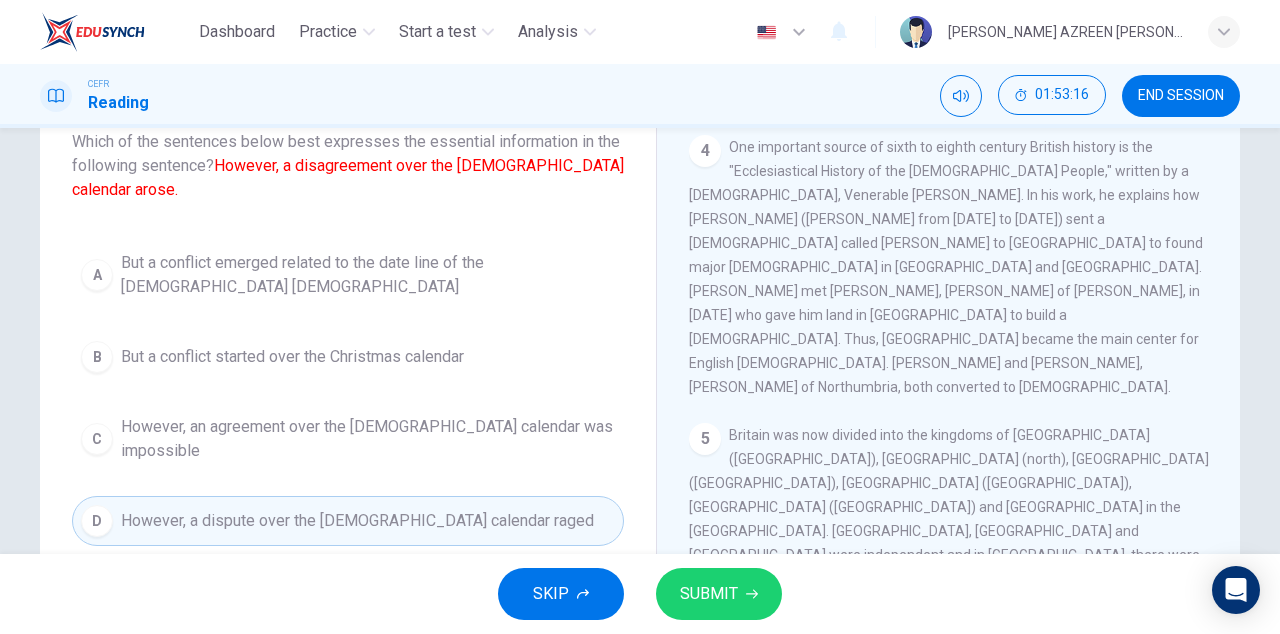 click on "SUBMIT" at bounding box center [709, 594] 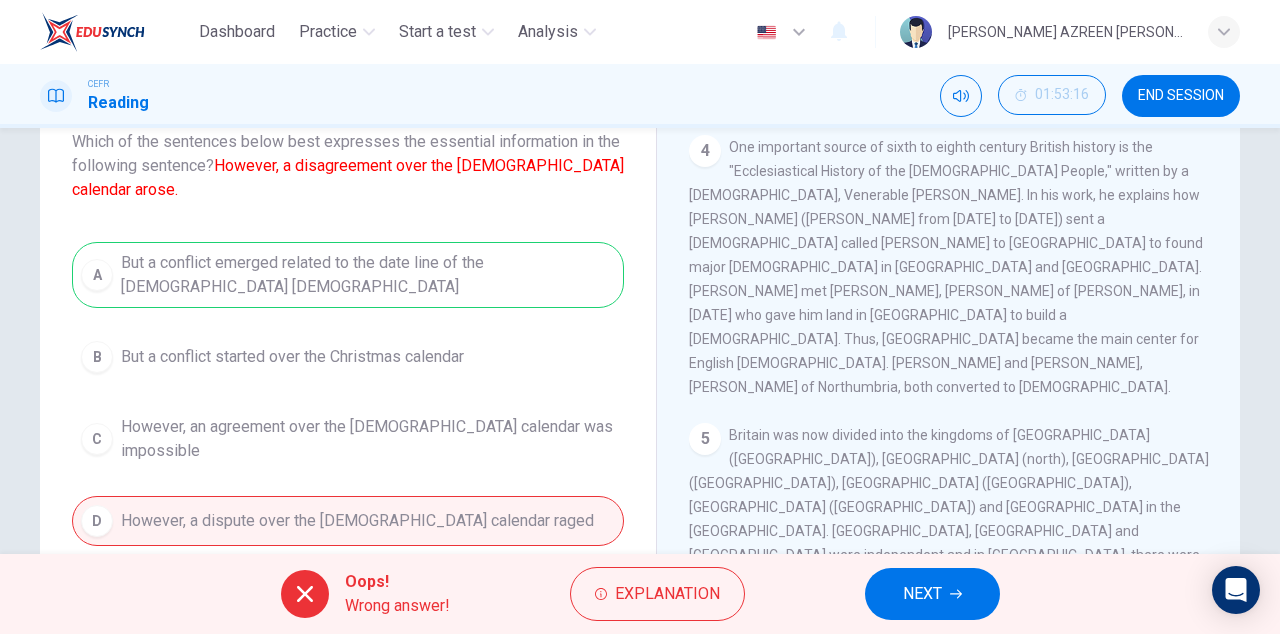 click on "A But a conflict emerged related to the date line of the [DEMOGRAPHIC_DATA] [DEMOGRAPHIC_DATA] B But a conflict started over the Christmas calendar C However, an agreement over the [DEMOGRAPHIC_DATA] calendar was impossible D However, a dispute over the [DEMOGRAPHIC_DATA] calendar raged" at bounding box center (348, 394) 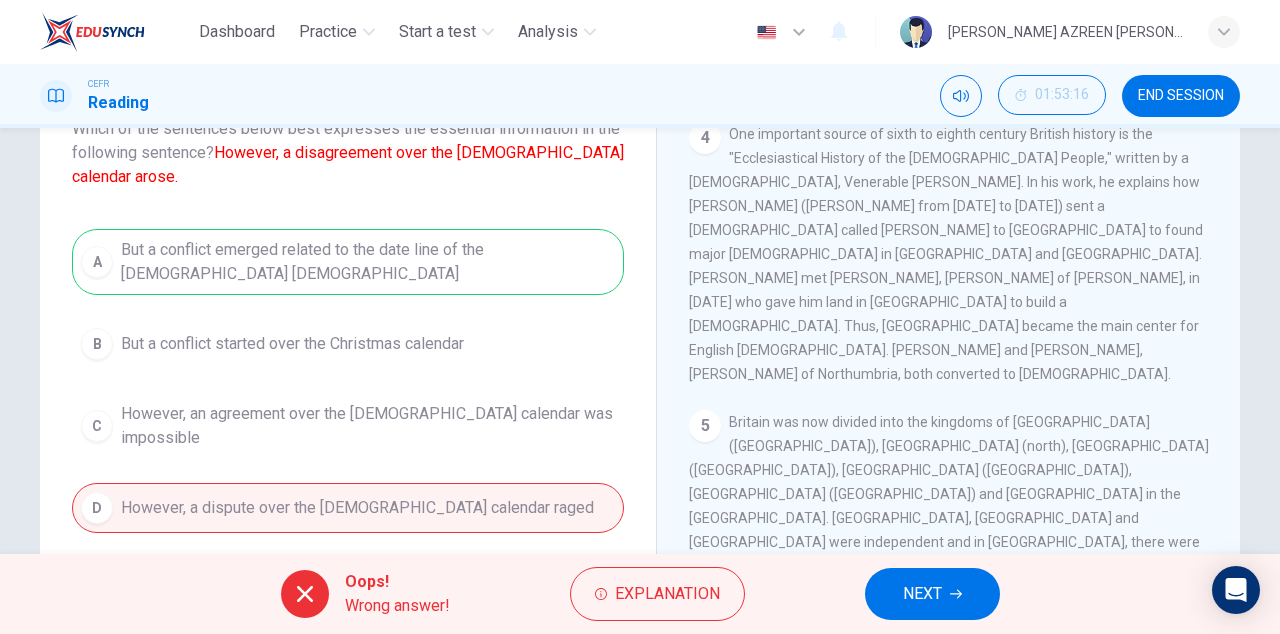 scroll, scrollTop: 146, scrollLeft: 0, axis: vertical 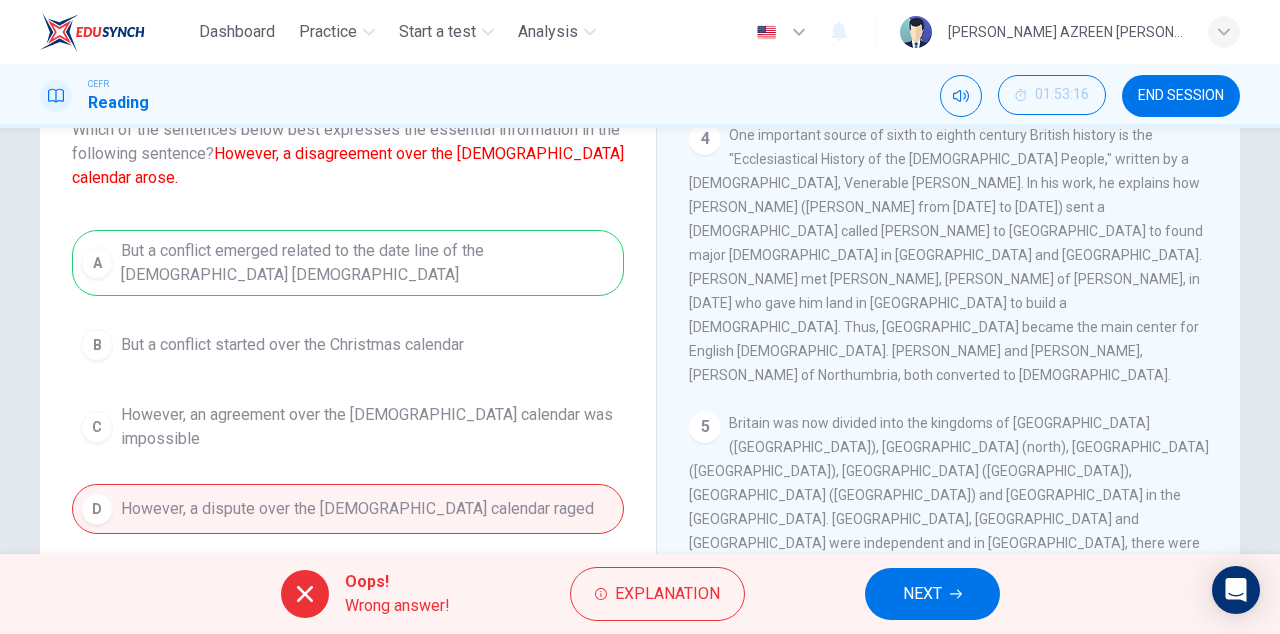 click on "NEXT" at bounding box center (922, 594) 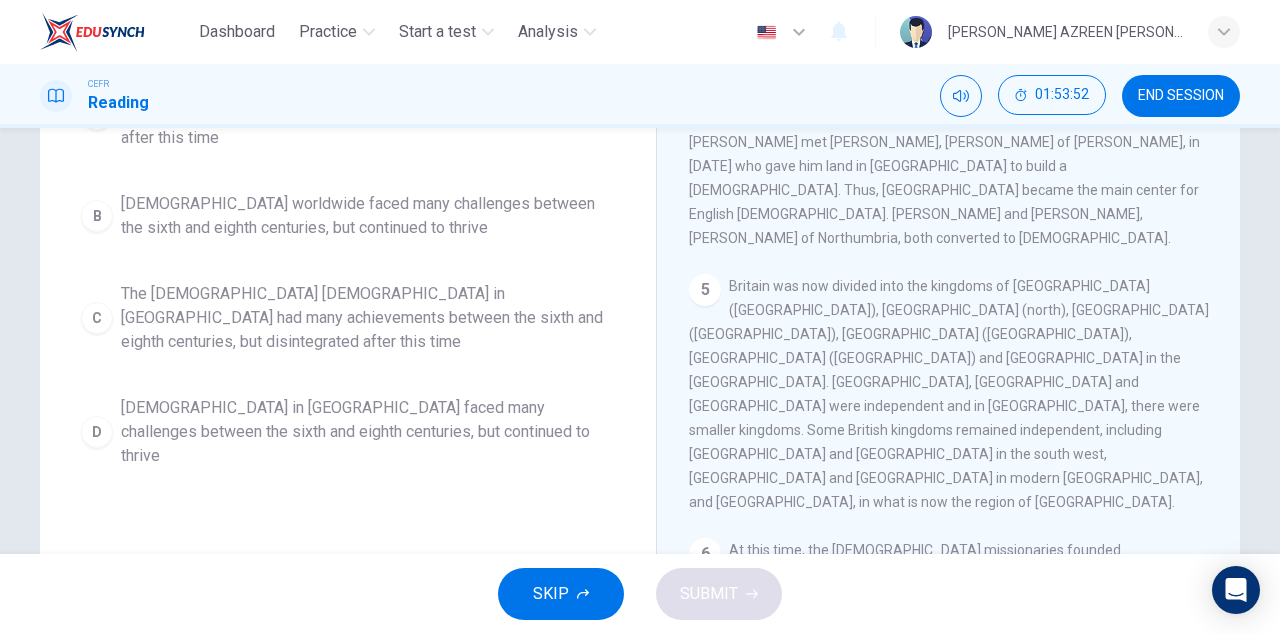 scroll, scrollTop: 349, scrollLeft: 0, axis: vertical 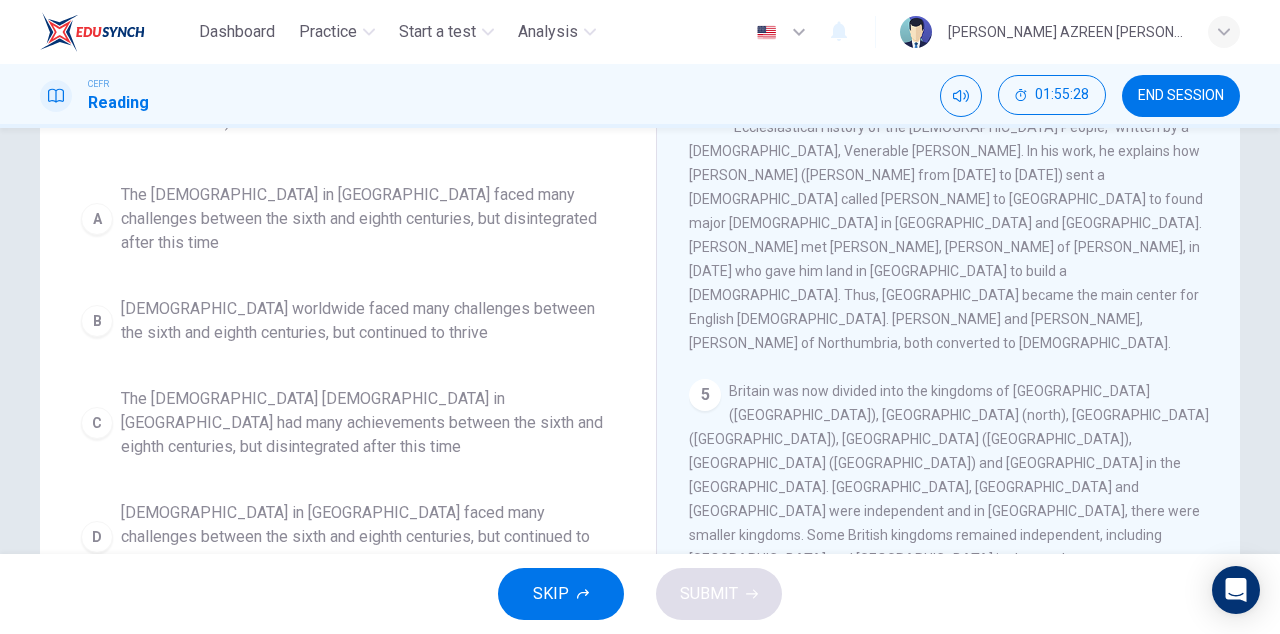 click on "The [DEMOGRAPHIC_DATA] [DEMOGRAPHIC_DATA] in [GEOGRAPHIC_DATA] had many achievements between the sixth and eighth centuries, but disintegrated after this time" at bounding box center (368, 423) 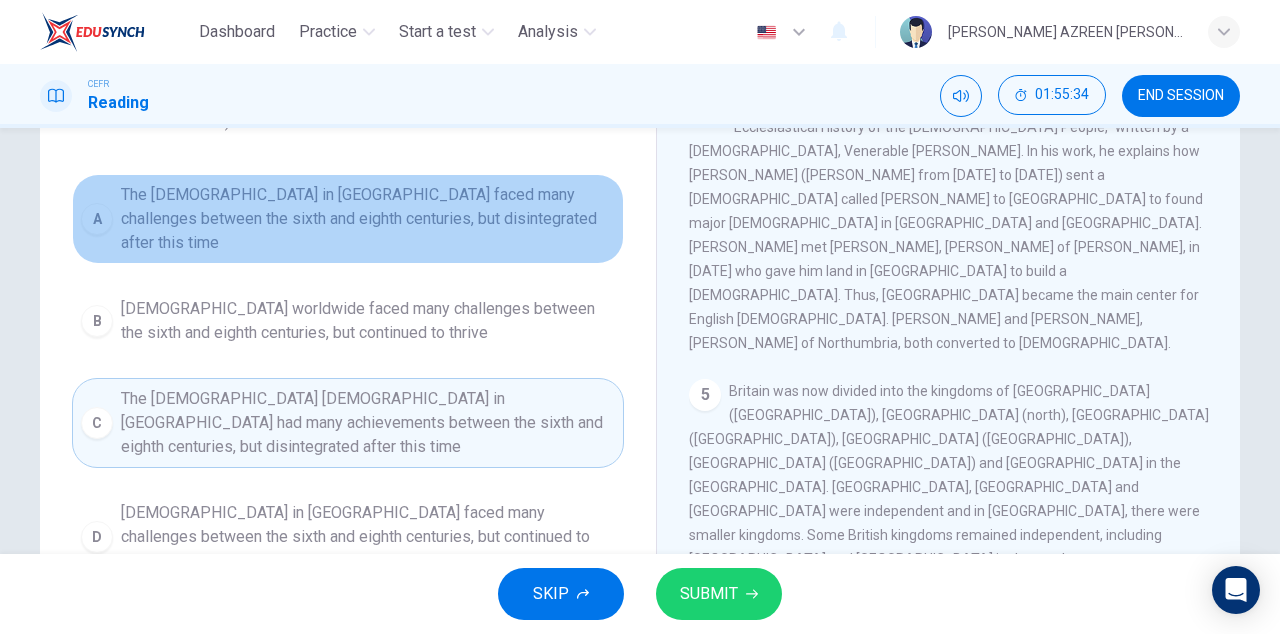 click on "A" at bounding box center [97, 219] 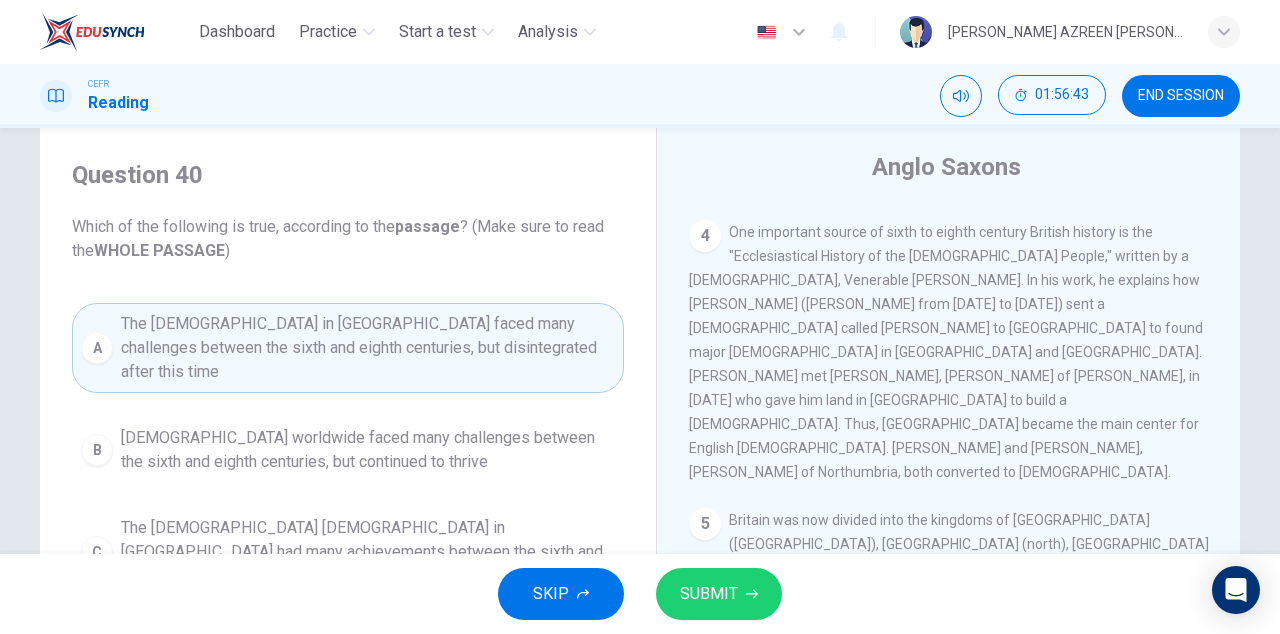 scroll, scrollTop: 48, scrollLeft: 0, axis: vertical 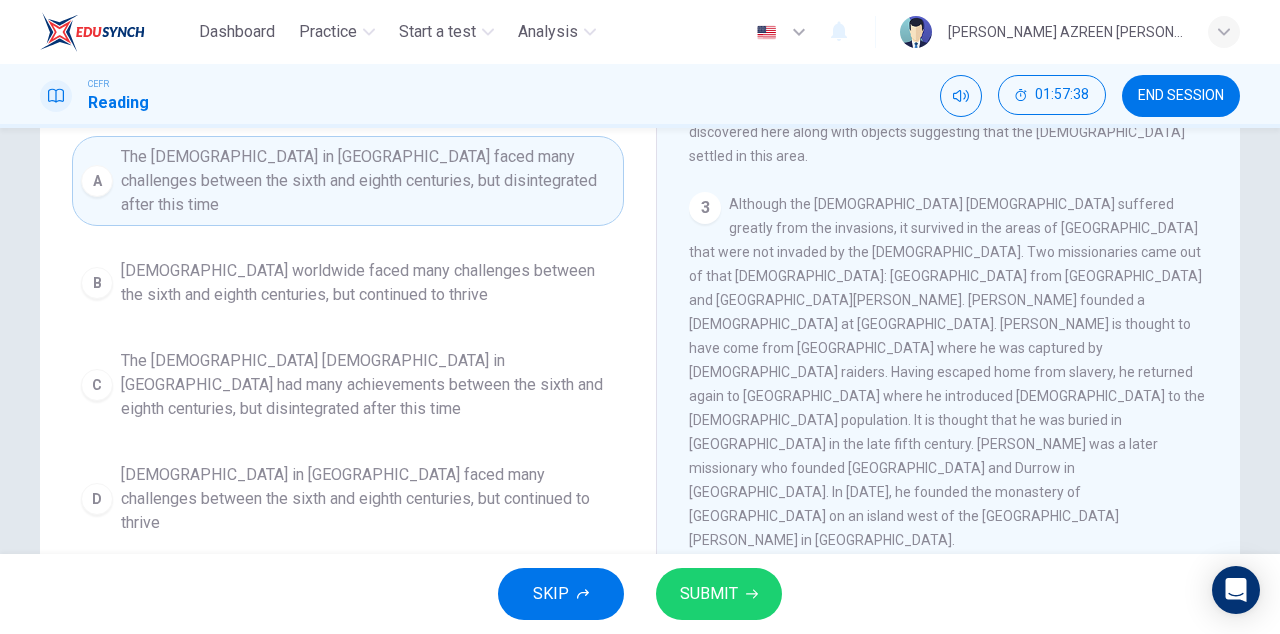 click on "[DEMOGRAPHIC_DATA] in [GEOGRAPHIC_DATA] faced many challenges between the sixth and eighth centuries, but continued to thrive" at bounding box center (368, 499) 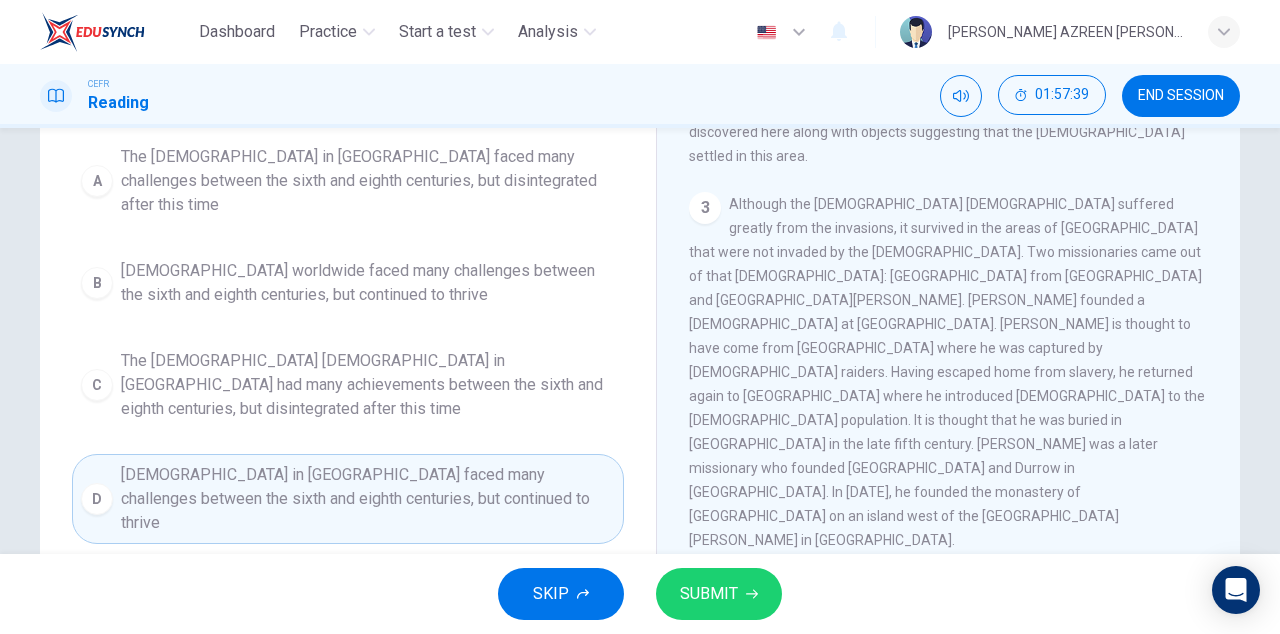 click on "SUBMIT" at bounding box center (709, 594) 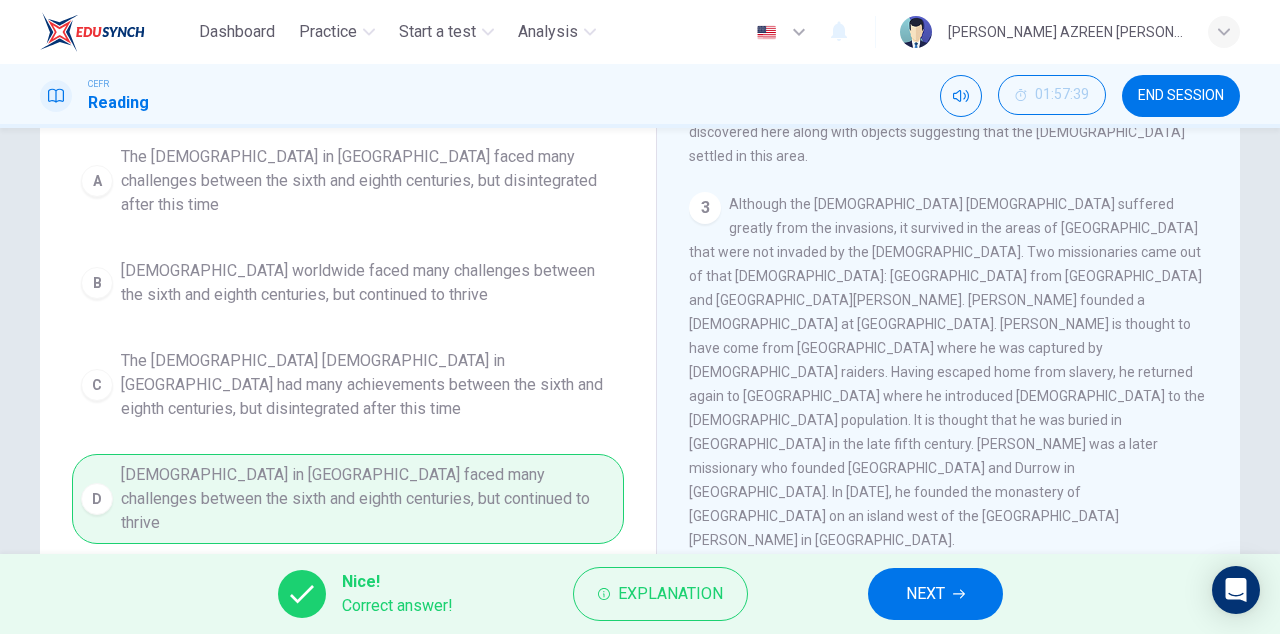click on "NEXT" at bounding box center [925, 594] 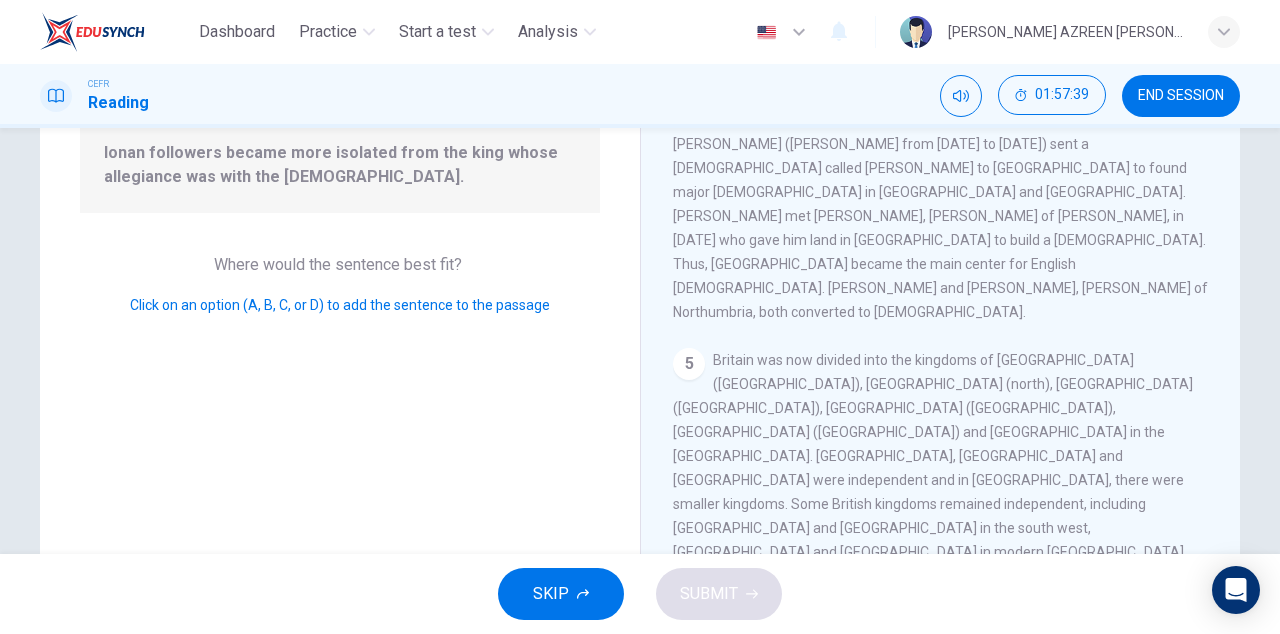 scroll, scrollTop: 823, scrollLeft: 0, axis: vertical 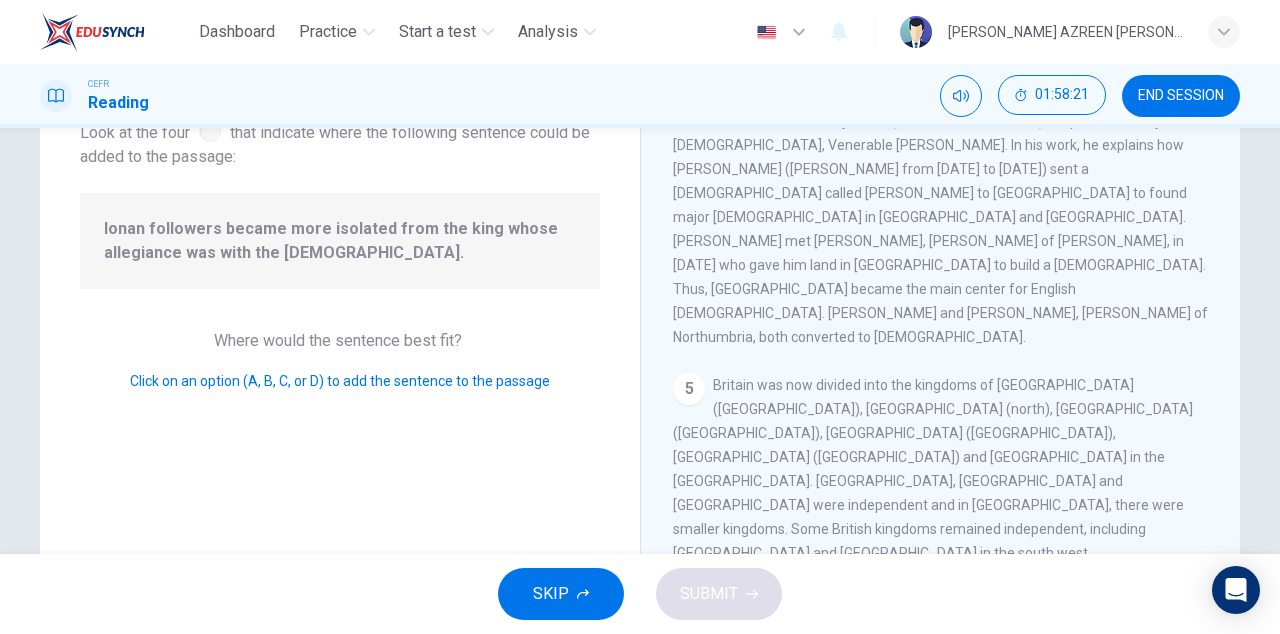 click at bounding box center (1159, 735) 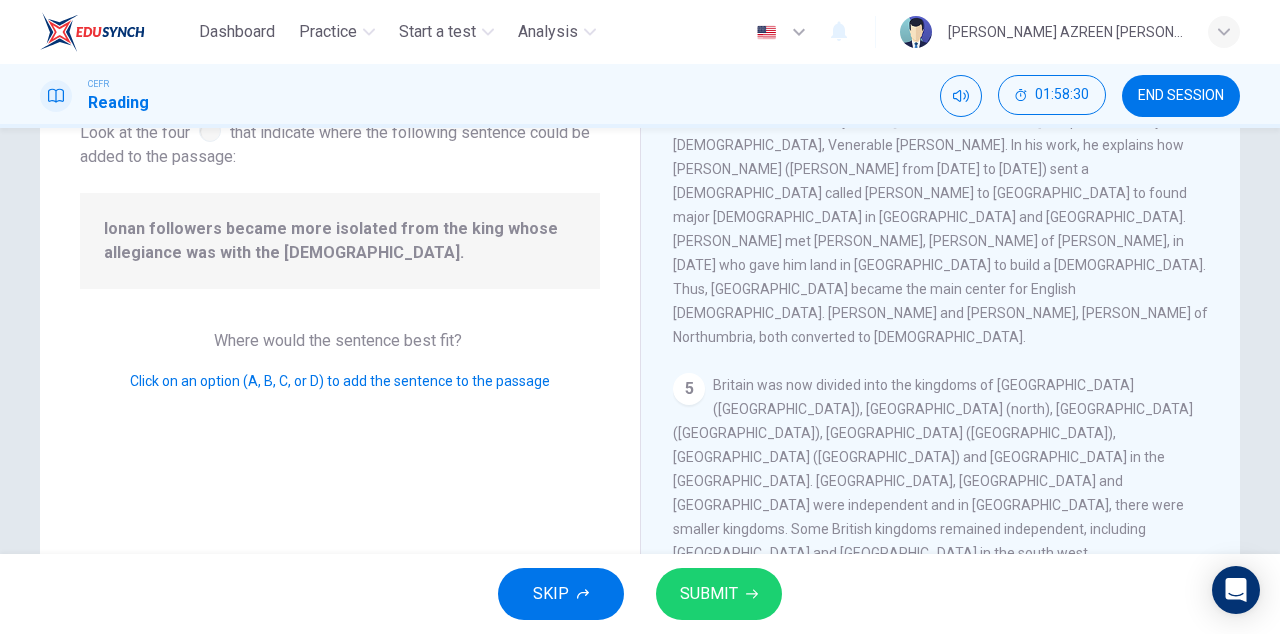 click at bounding box center (1159, 735) 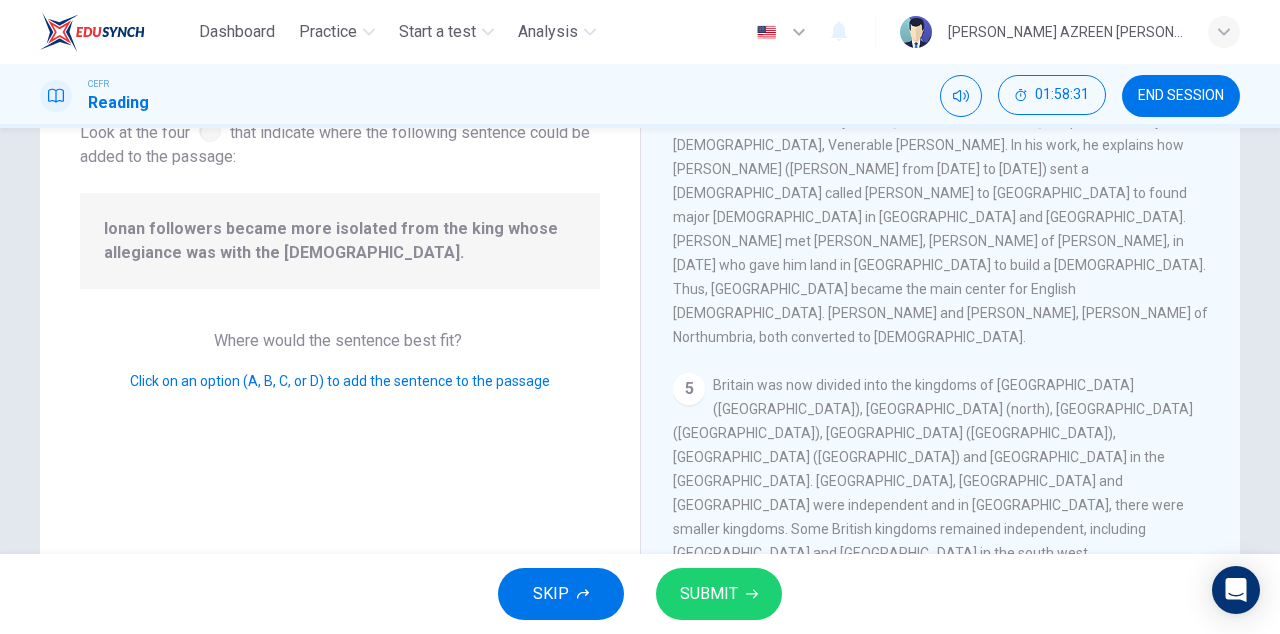 click at bounding box center (1159, 735) 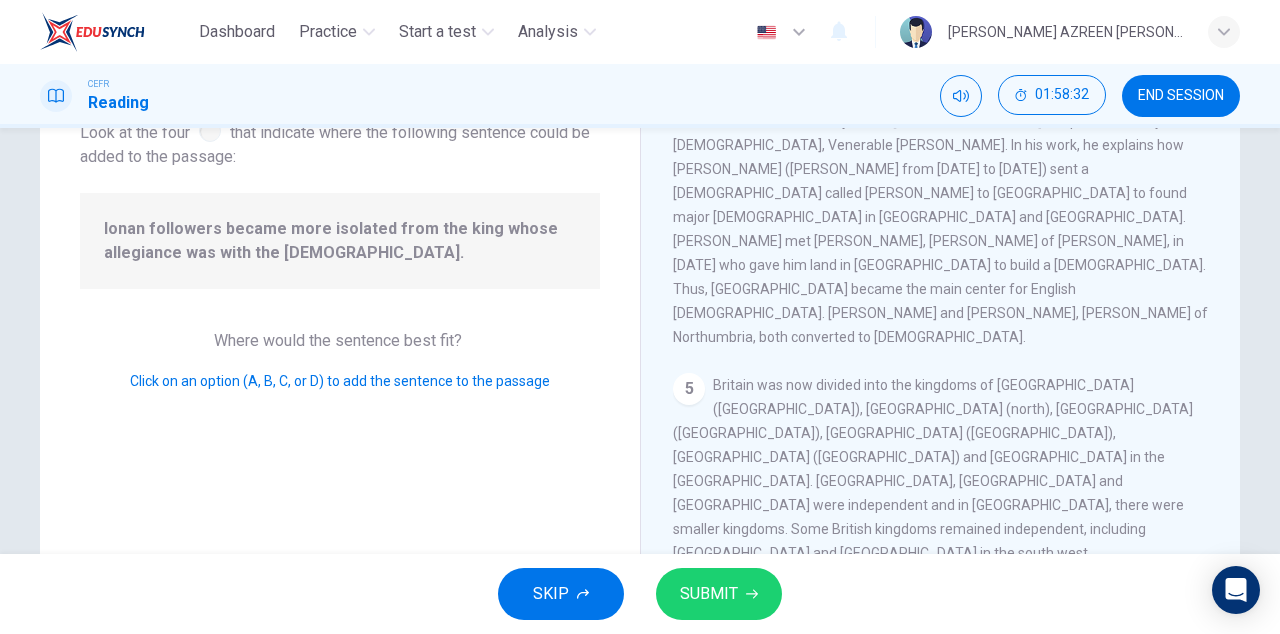 click at bounding box center [1159, 735] 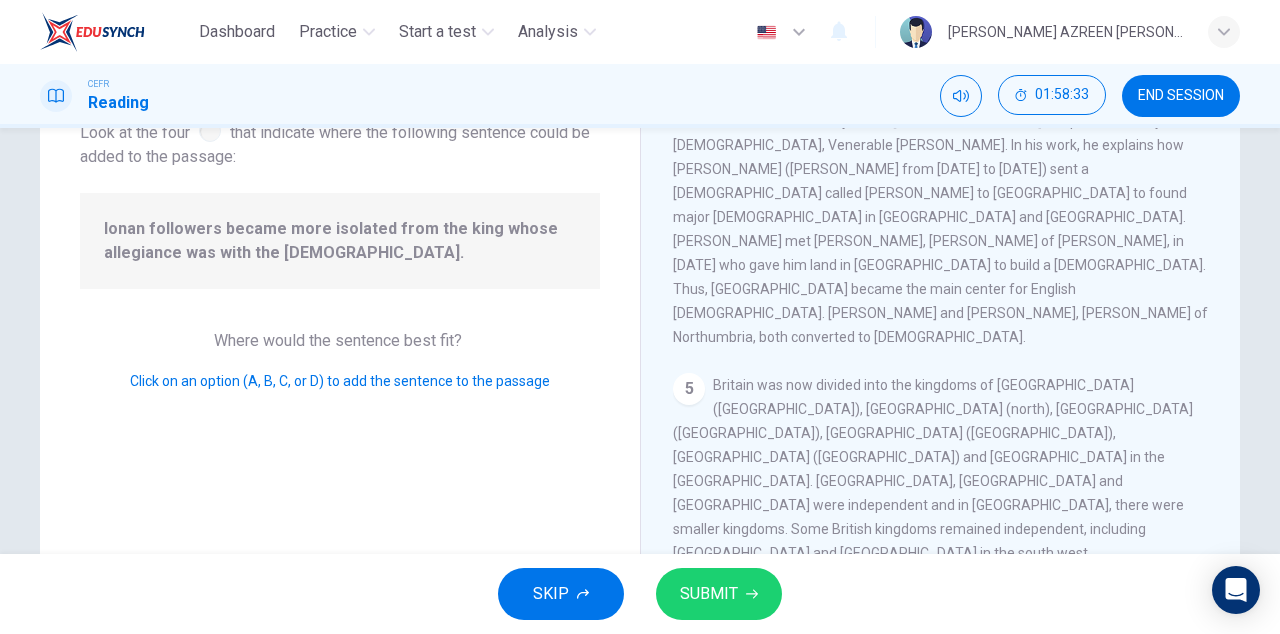 click on "Archbishop [PERSON_NAME] was appointed in [DATE] by [PERSON_NAME]. [PERSON_NAME] introduced Greek and established new dioceses." at bounding box center (926, 871) 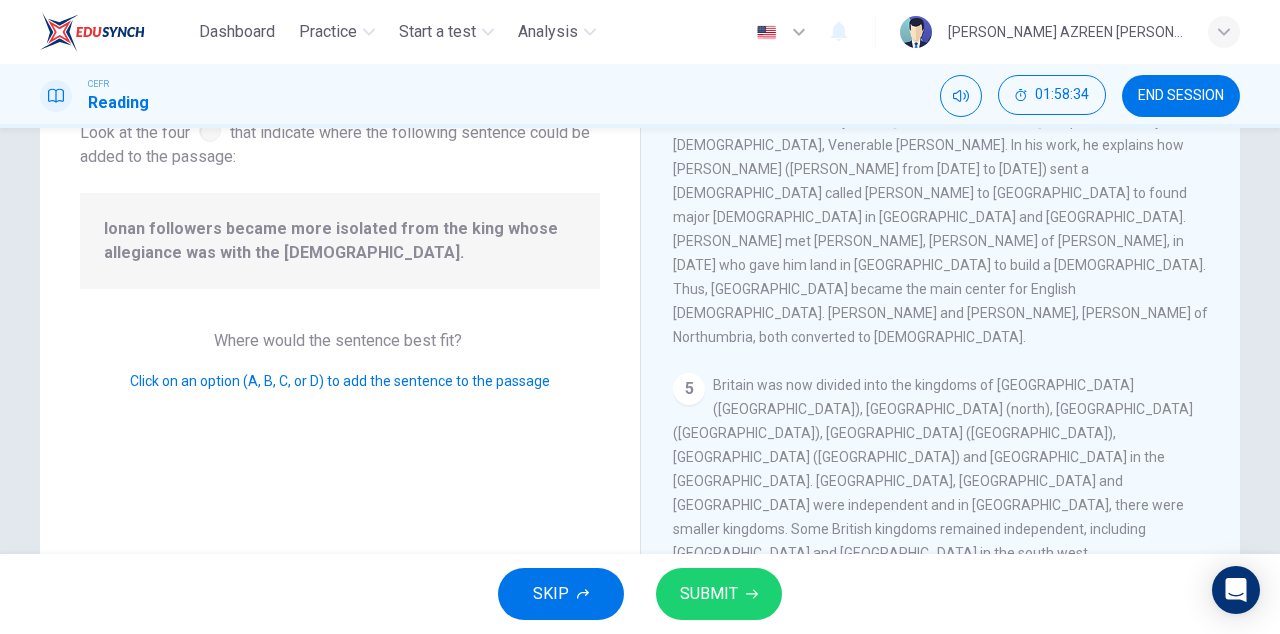 click at bounding box center [940, 847] 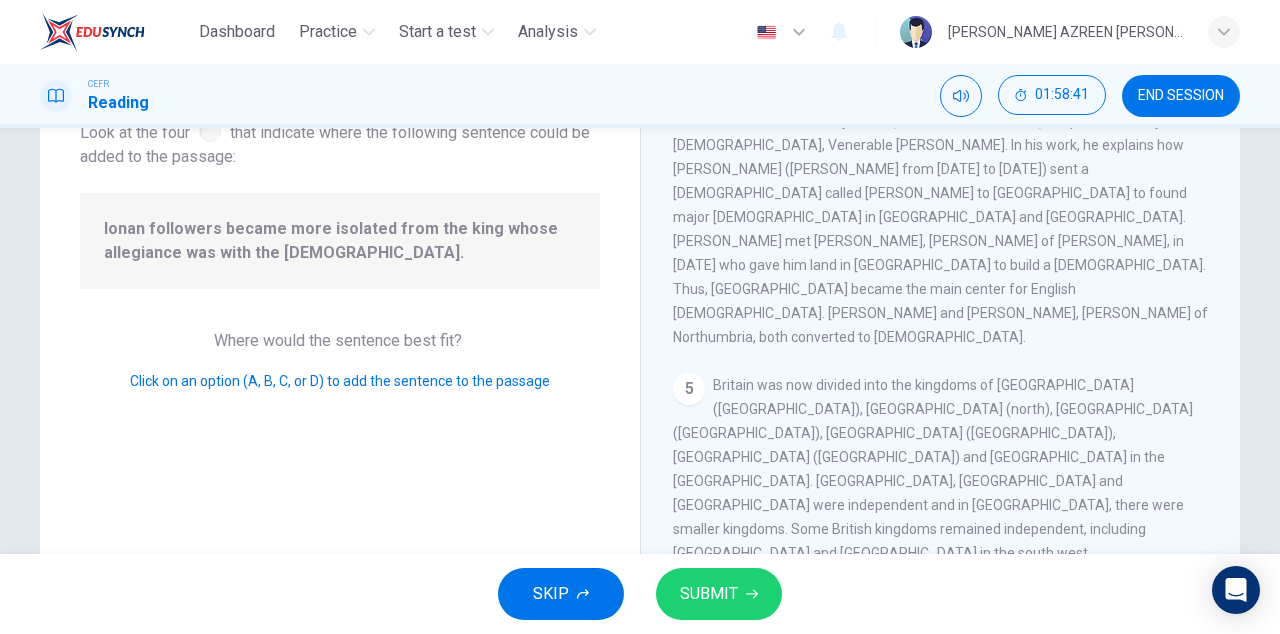 click at bounding box center (1189, 703) 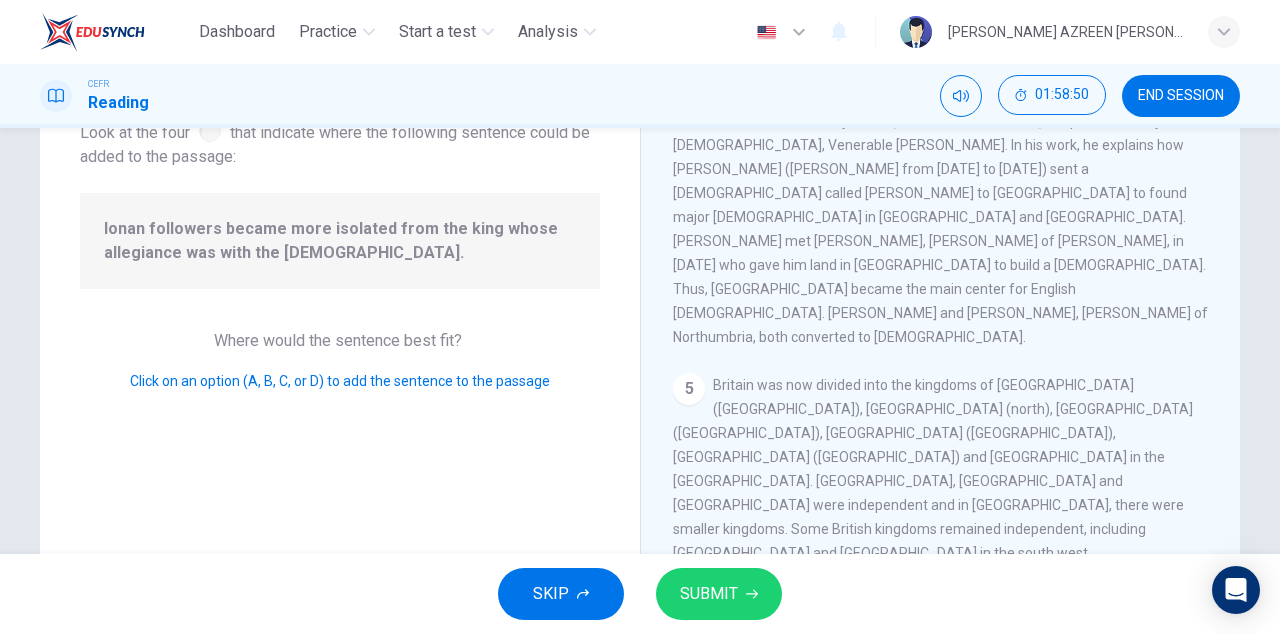 click at bounding box center [994, 847] 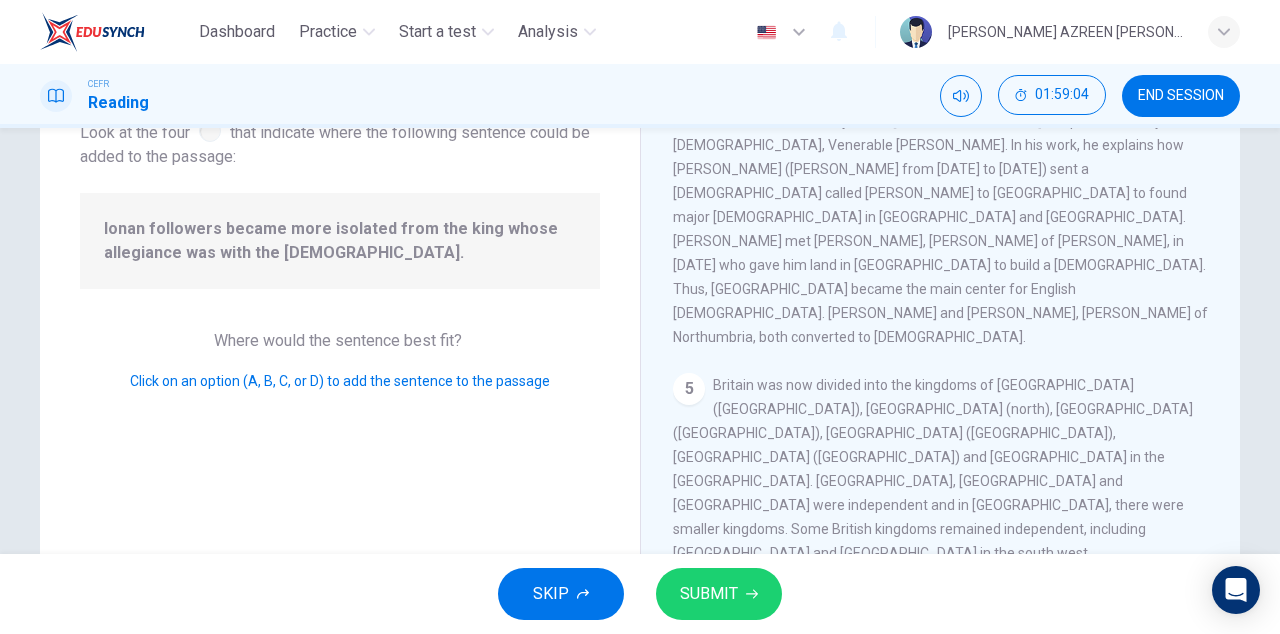 click at bounding box center (1189, 703) 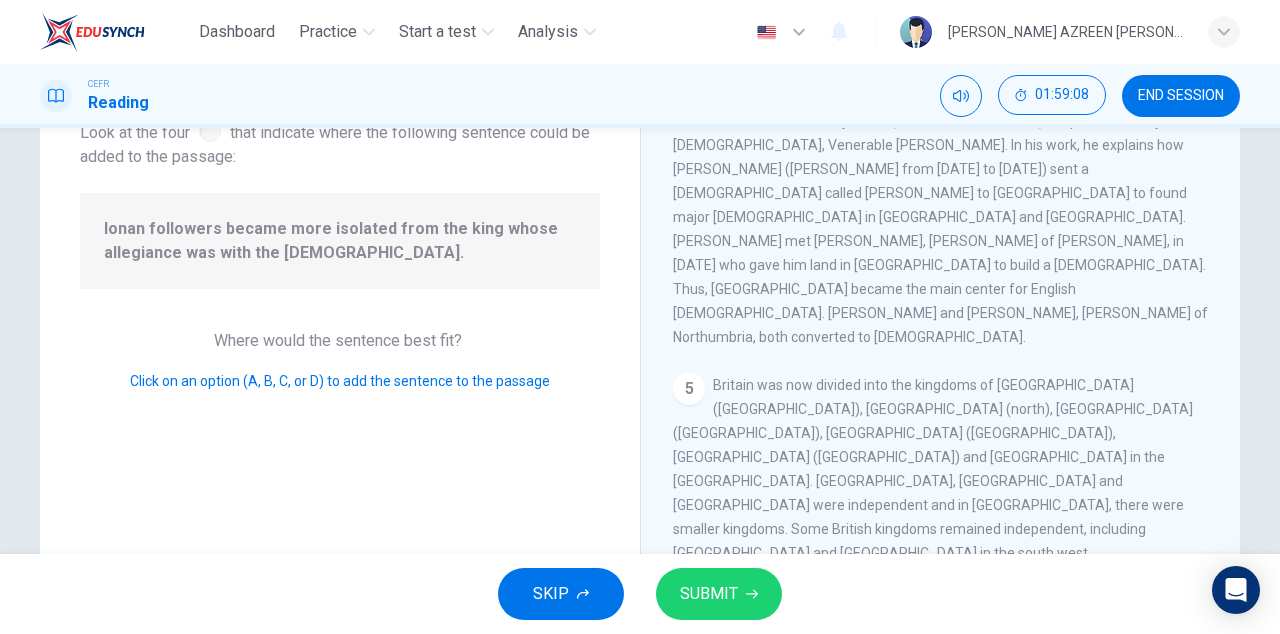click at bounding box center [940, 783] 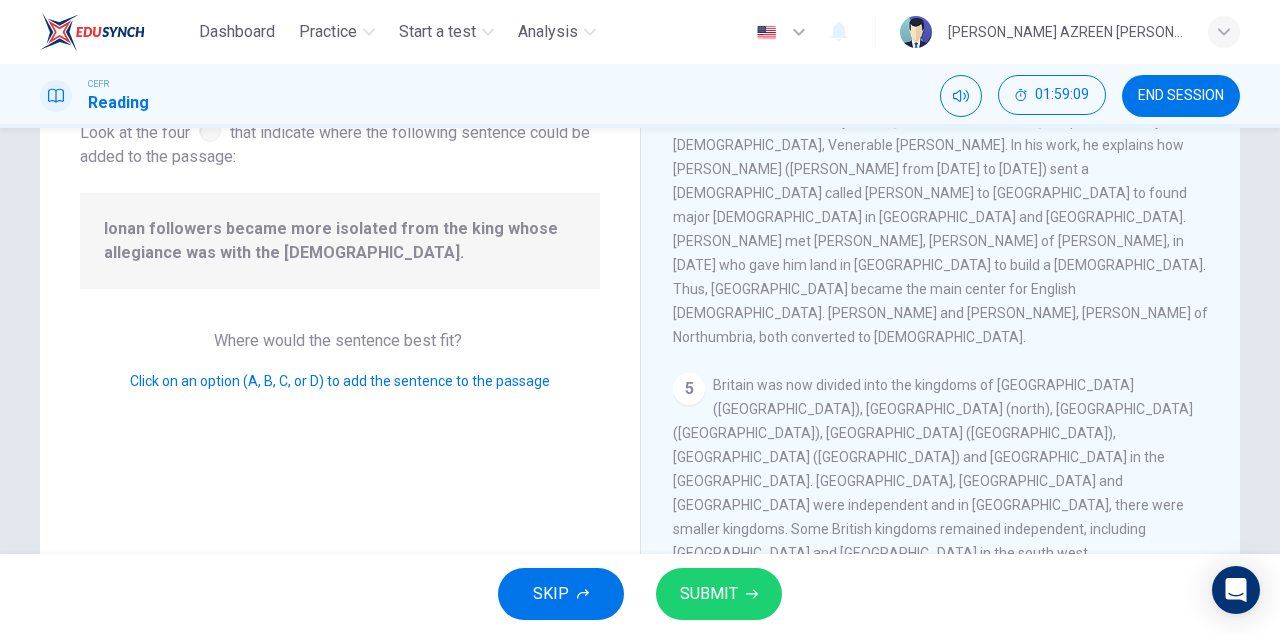 click at bounding box center [810, 815] 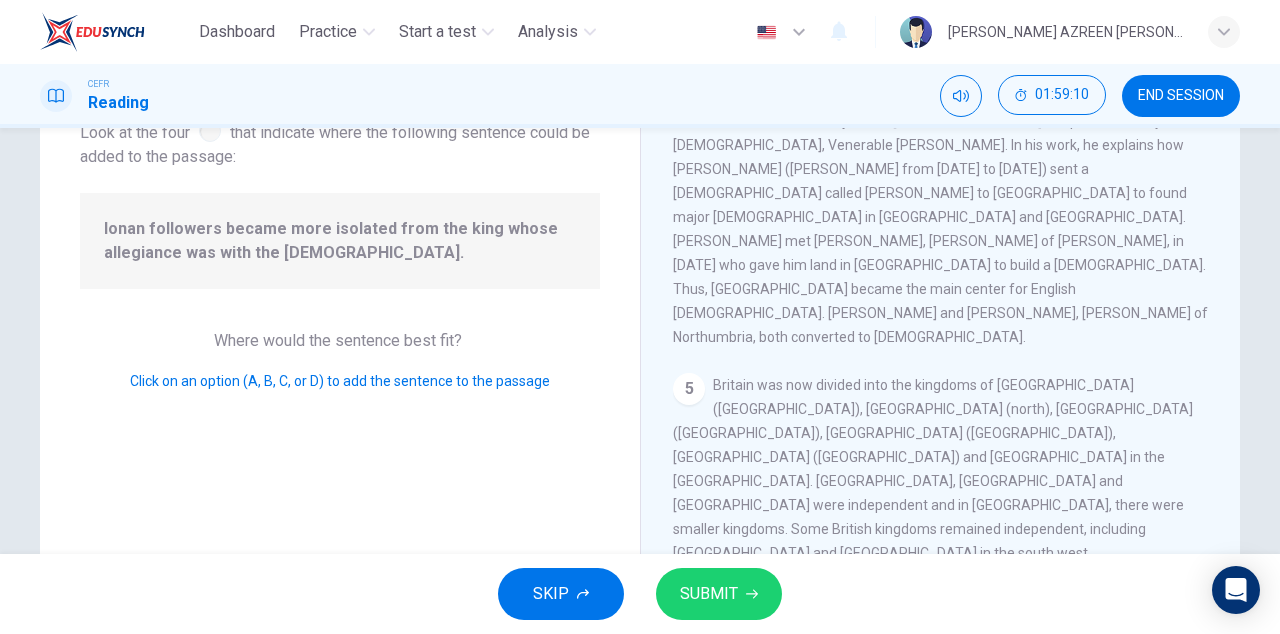 click 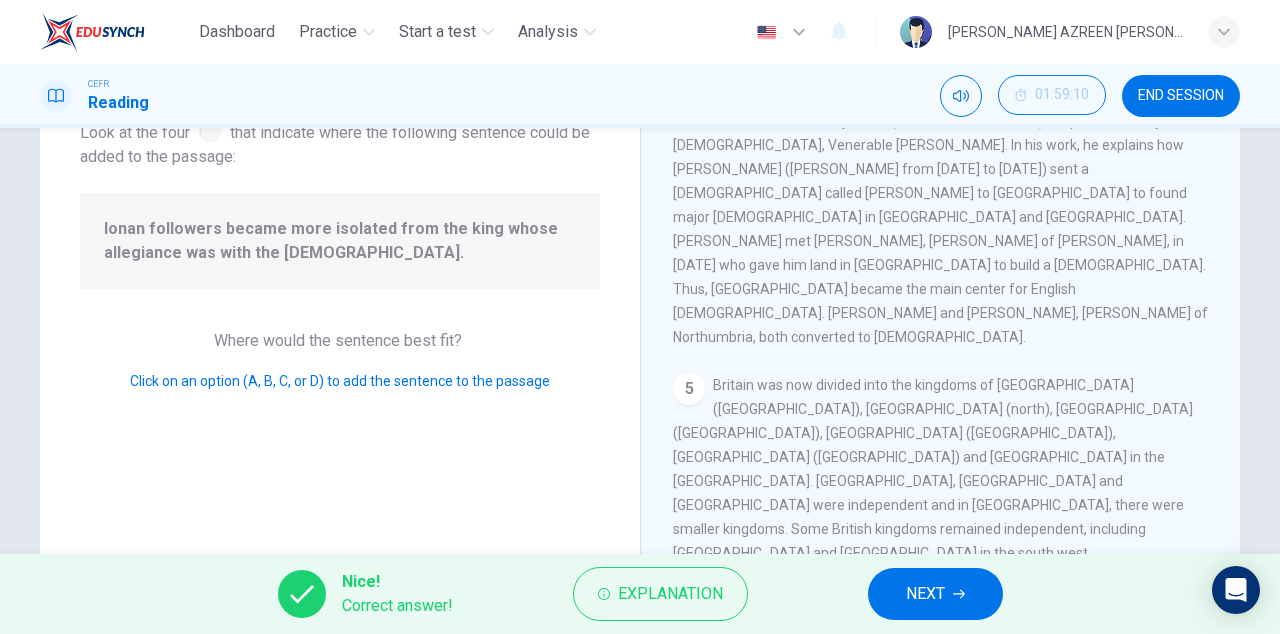 click on "NEXT" at bounding box center [935, 594] 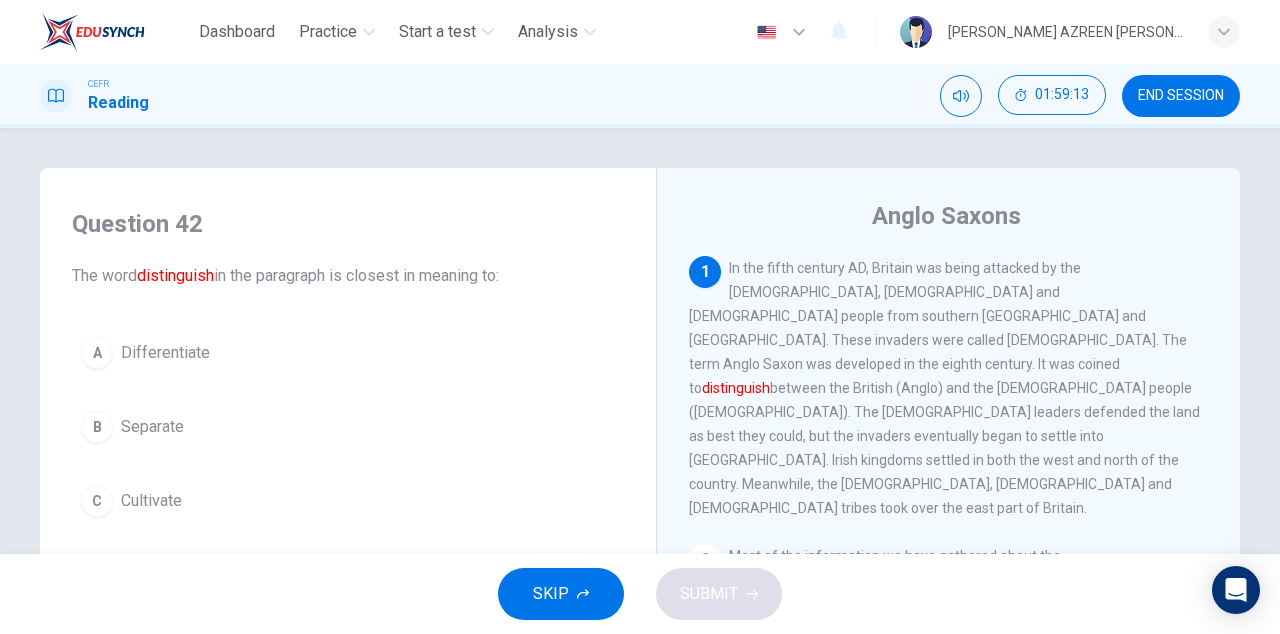 scroll, scrollTop: 0, scrollLeft: 0, axis: both 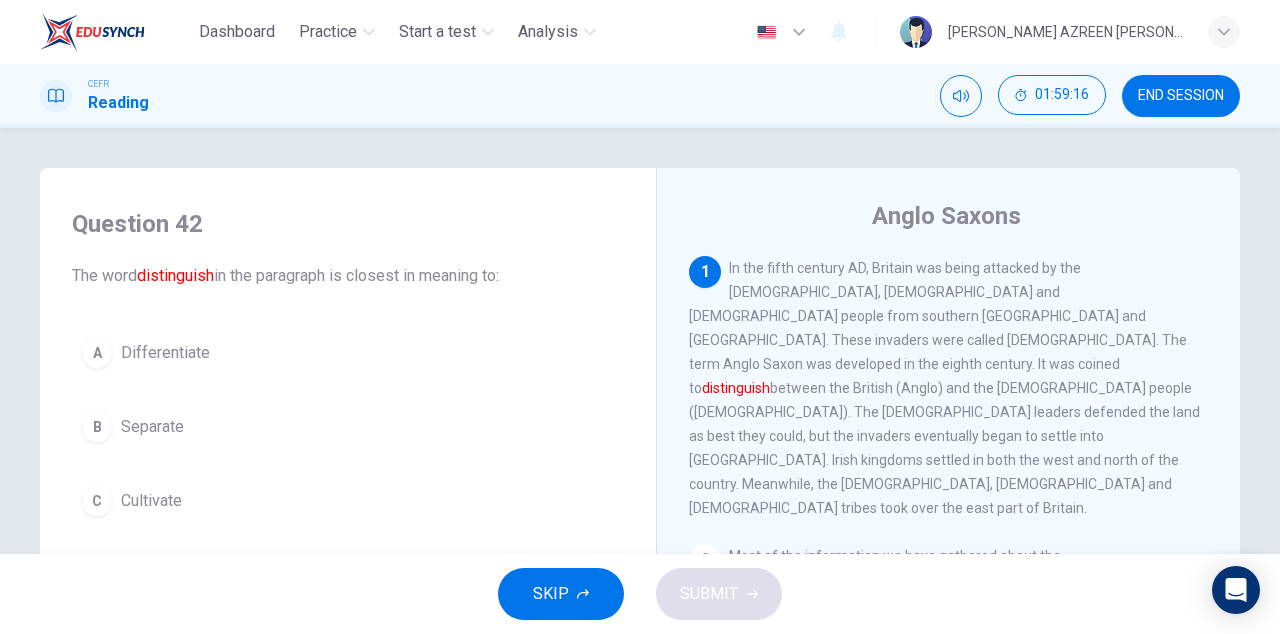 click on "A Differentiate" at bounding box center [348, 353] 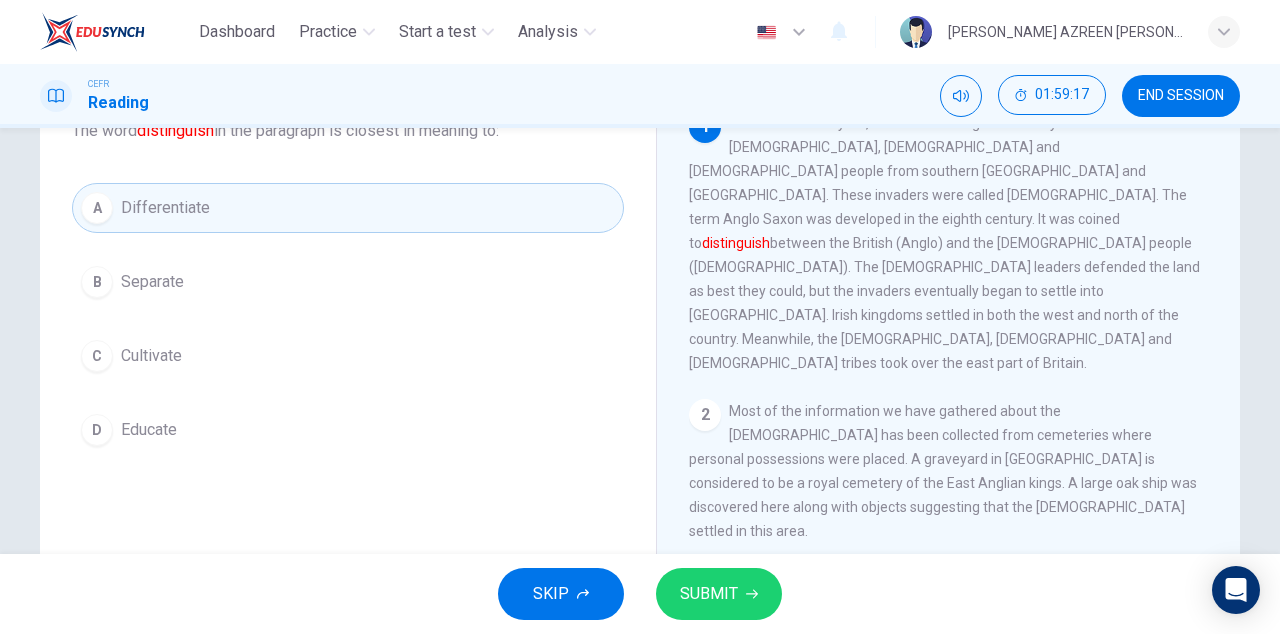 scroll, scrollTop: 143, scrollLeft: 0, axis: vertical 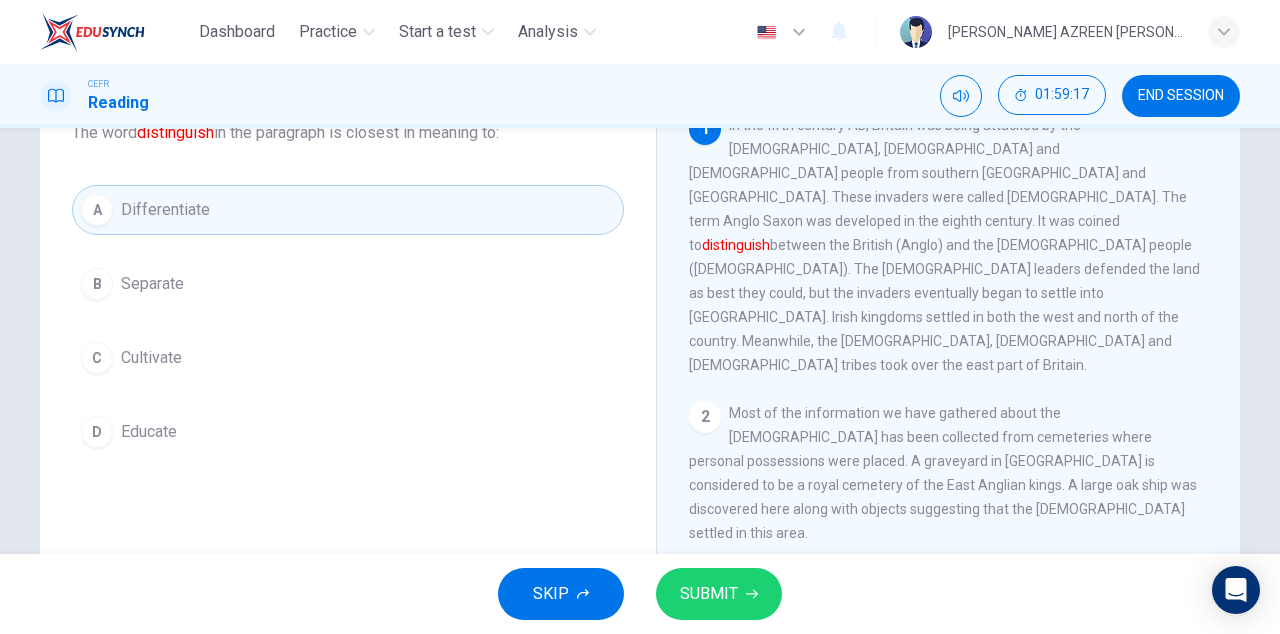 click on "SUBMIT" at bounding box center (709, 594) 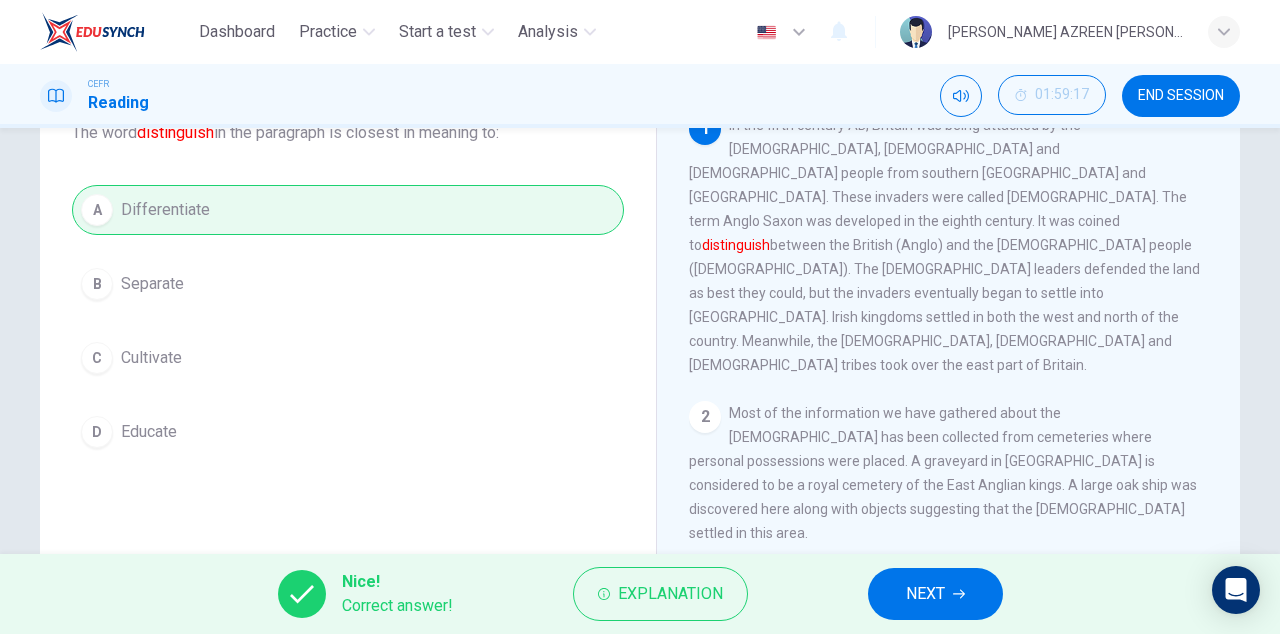 click 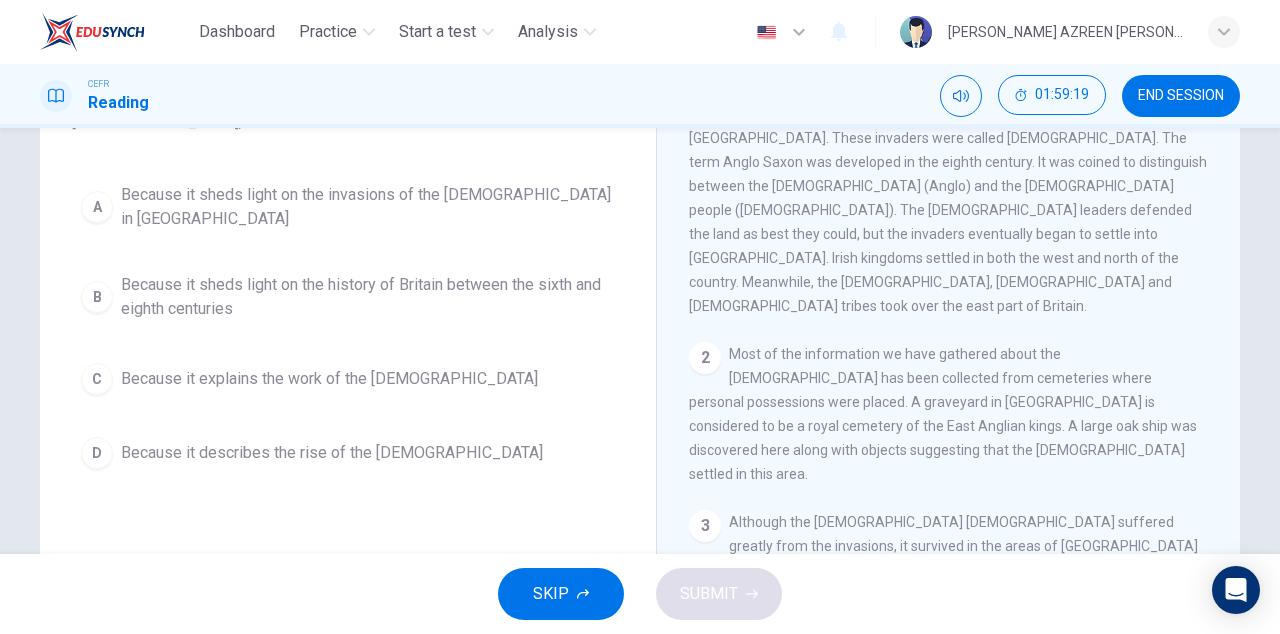 scroll, scrollTop: 349, scrollLeft: 0, axis: vertical 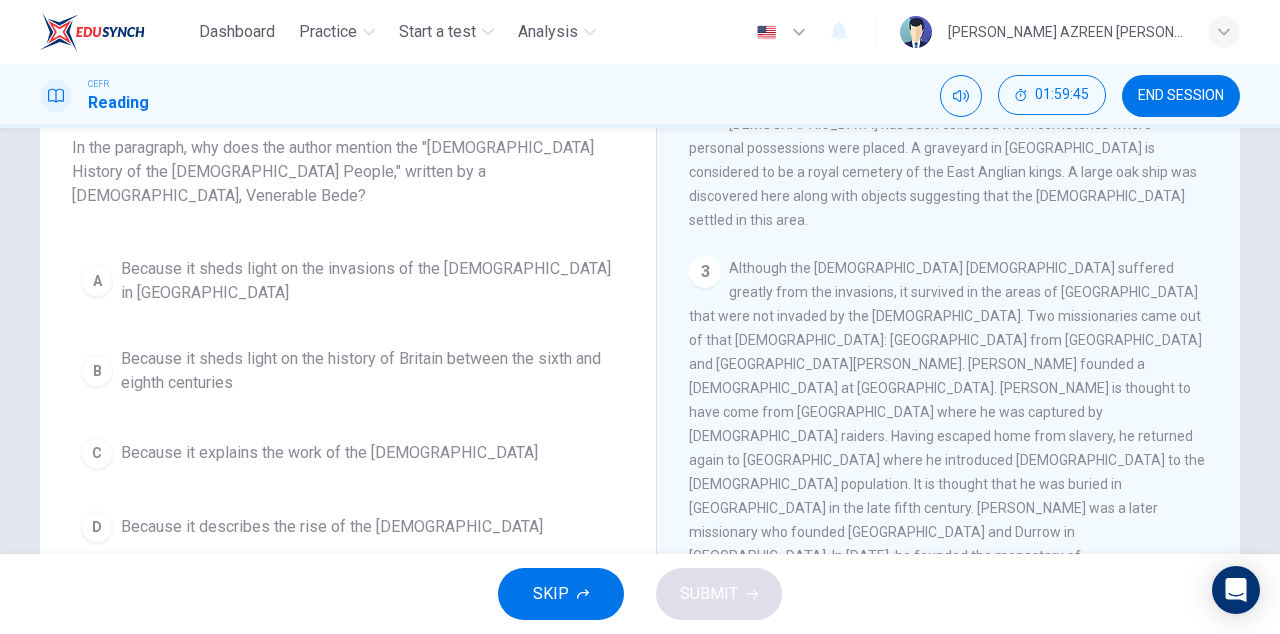 click on "C Because it explains the work of the [DEMOGRAPHIC_DATA]" at bounding box center (348, 453) 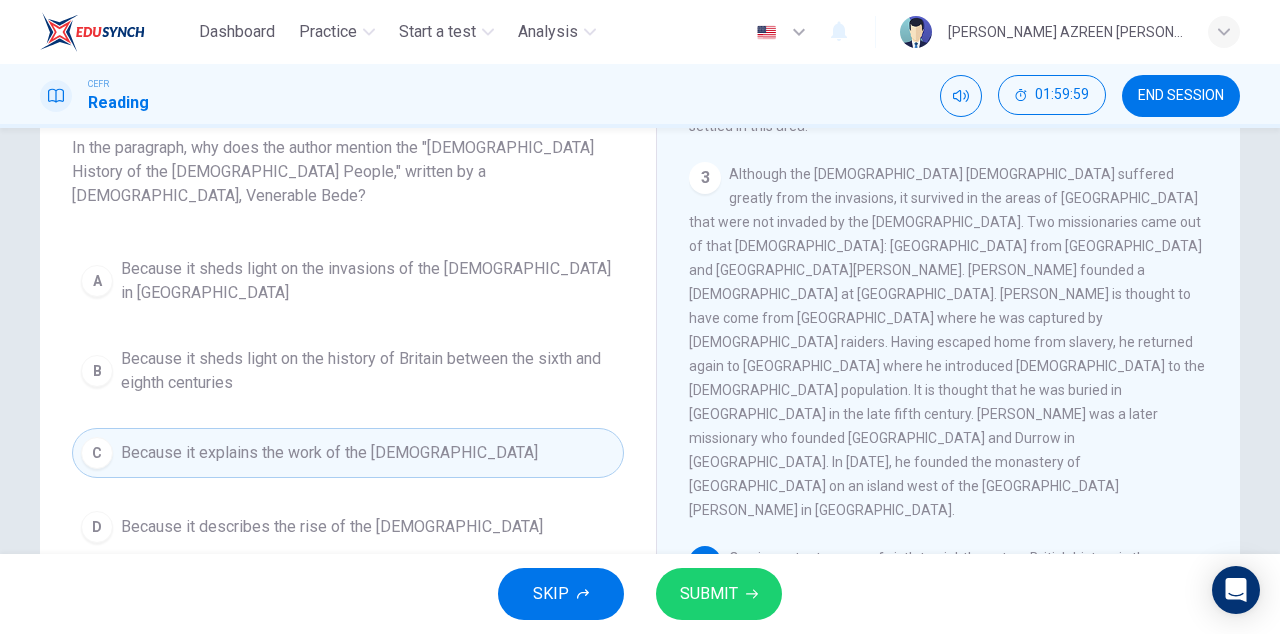scroll, scrollTop: 433, scrollLeft: 0, axis: vertical 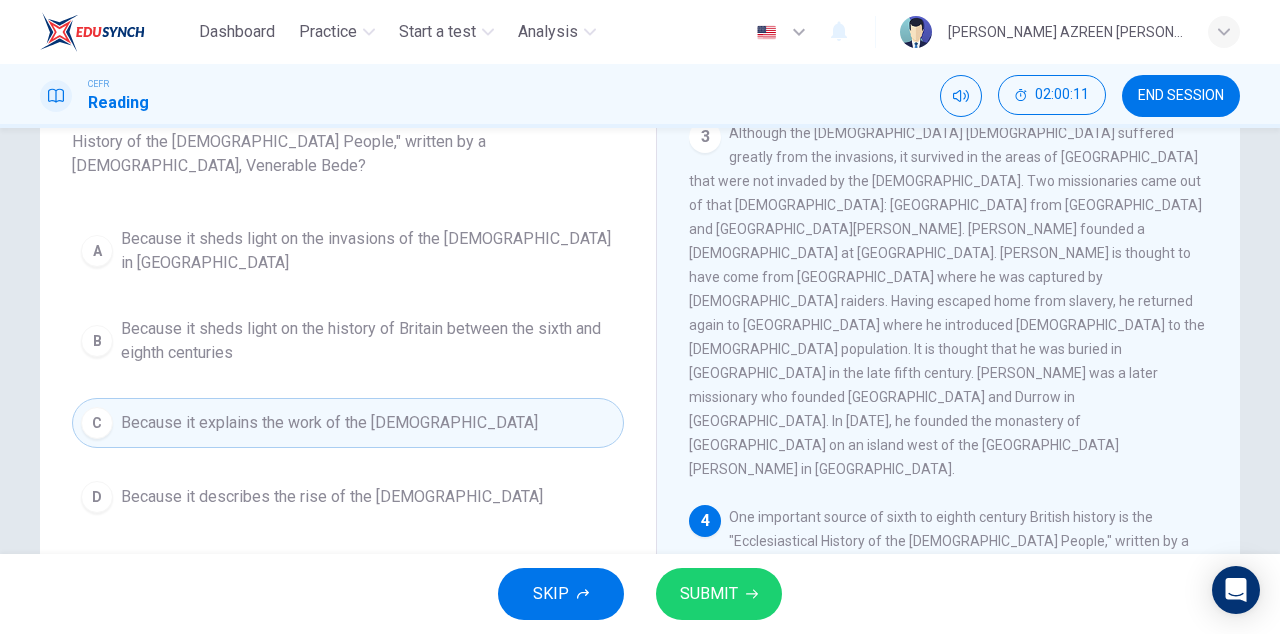 click on "Because it describes the rise of the [DEMOGRAPHIC_DATA]" at bounding box center (332, 497) 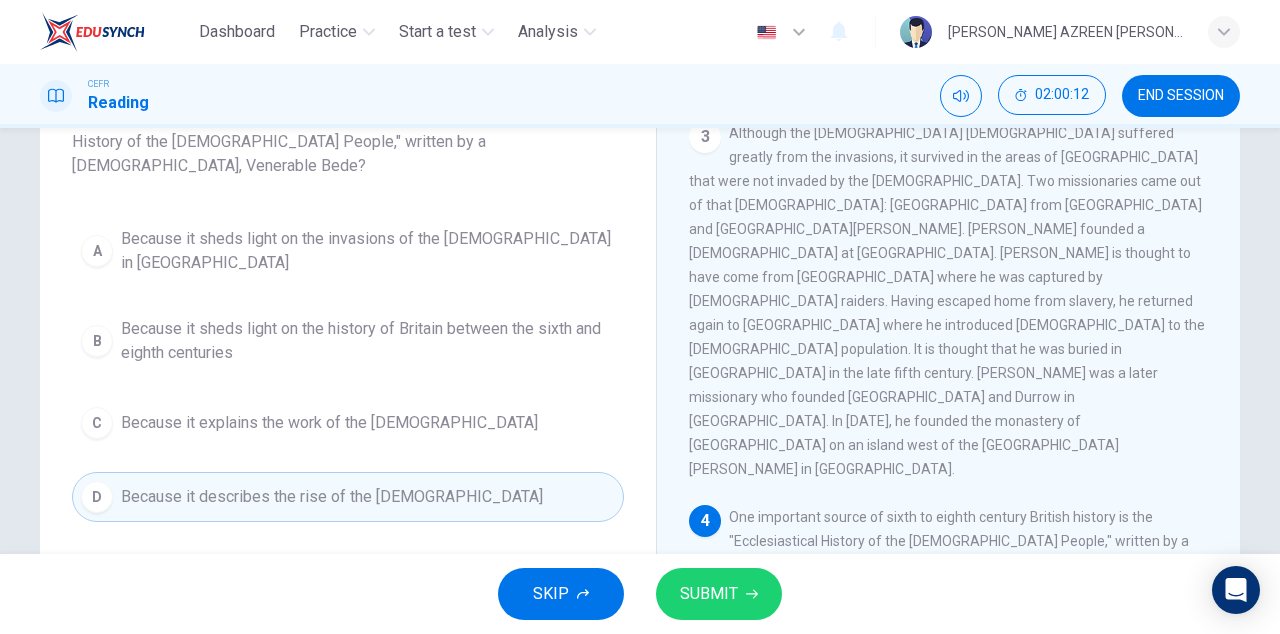click on "SUBMIT" at bounding box center [709, 594] 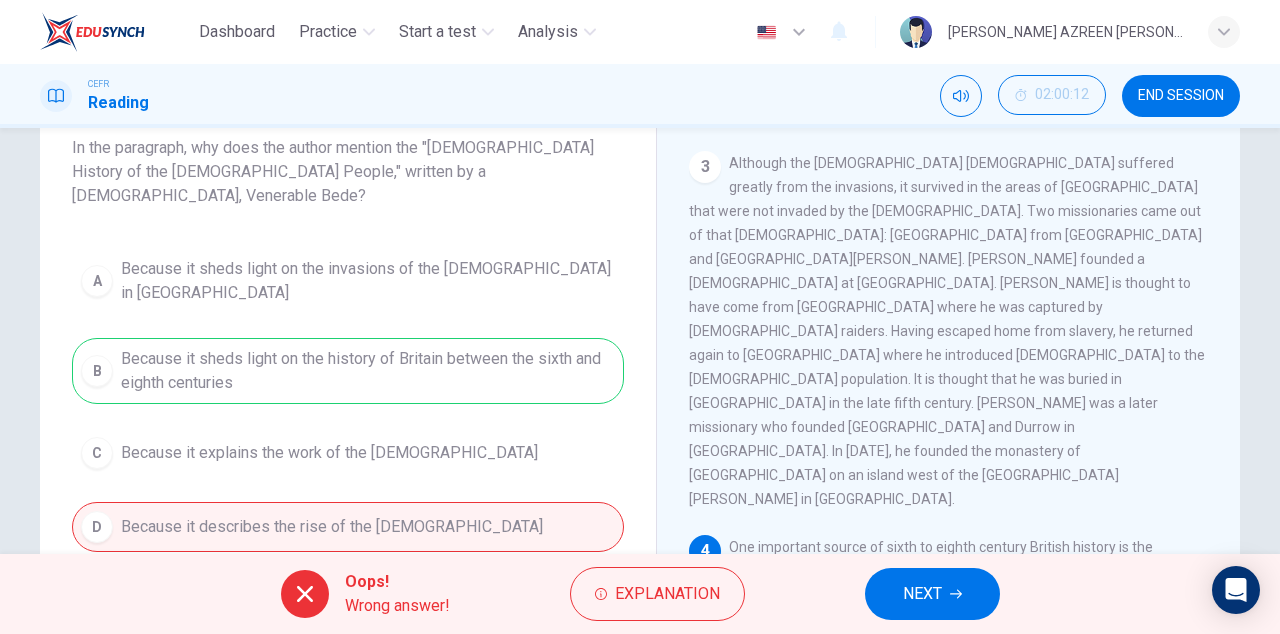 scroll, scrollTop: 133, scrollLeft: 0, axis: vertical 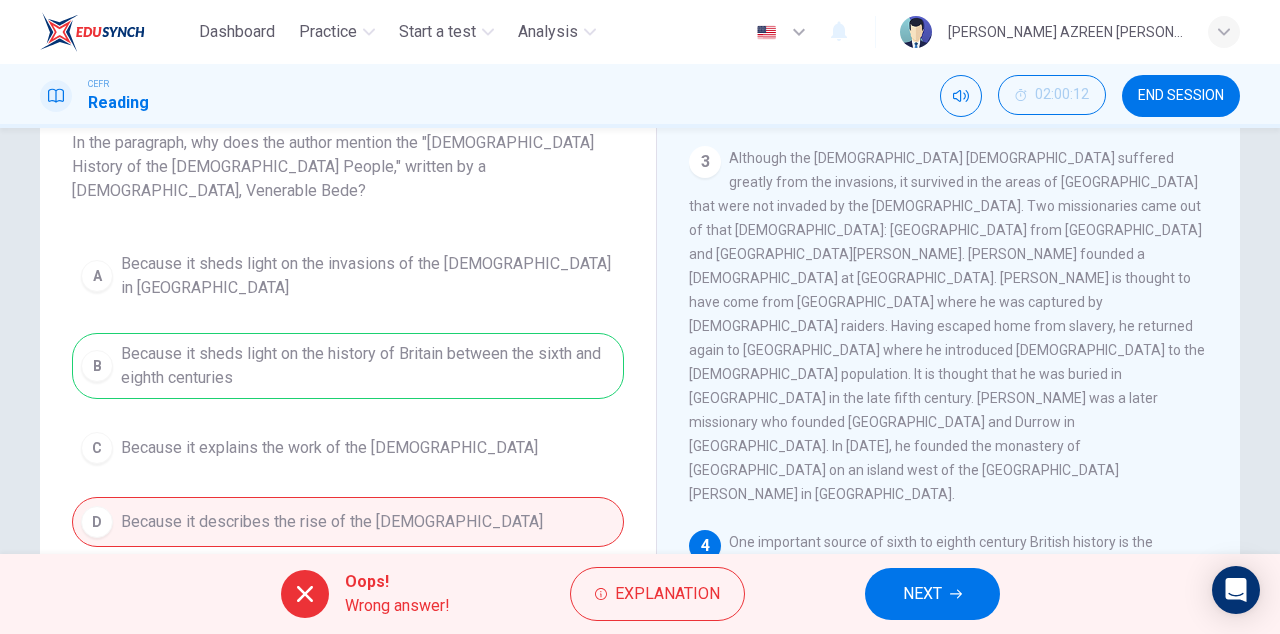 click on "One important source of sixth to eighth century British history is the "Ecclesiastical History of the [DEMOGRAPHIC_DATA] People," written by a [DEMOGRAPHIC_DATA], Venerable [PERSON_NAME]. In his work, he explains how [PERSON_NAME] ([PERSON_NAME] from [DATE] to [DATE]) sent a [DEMOGRAPHIC_DATA] called [PERSON_NAME] to [GEOGRAPHIC_DATA] to found major [DEMOGRAPHIC_DATA] in [GEOGRAPHIC_DATA] and [GEOGRAPHIC_DATA]. [PERSON_NAME] met [PERSON_NAME], [PERSON_NAME] of [PERSON_NAME], in [DATE] who gave him land in [GEOGRAPHIC_DATA] to build a [DEMOGRAPHIC_DATA]. Thus, [GEOGRAPHIC_DATA] became the main center for English [DEMOGRAPHIC_DATA]. [PERSON_NAME] and [PERSON_NAME], [PERSON_NAME] of Northumbria, both converted to [DEMOGRAPHIC_DATA]." at bounding box center (946, 662) 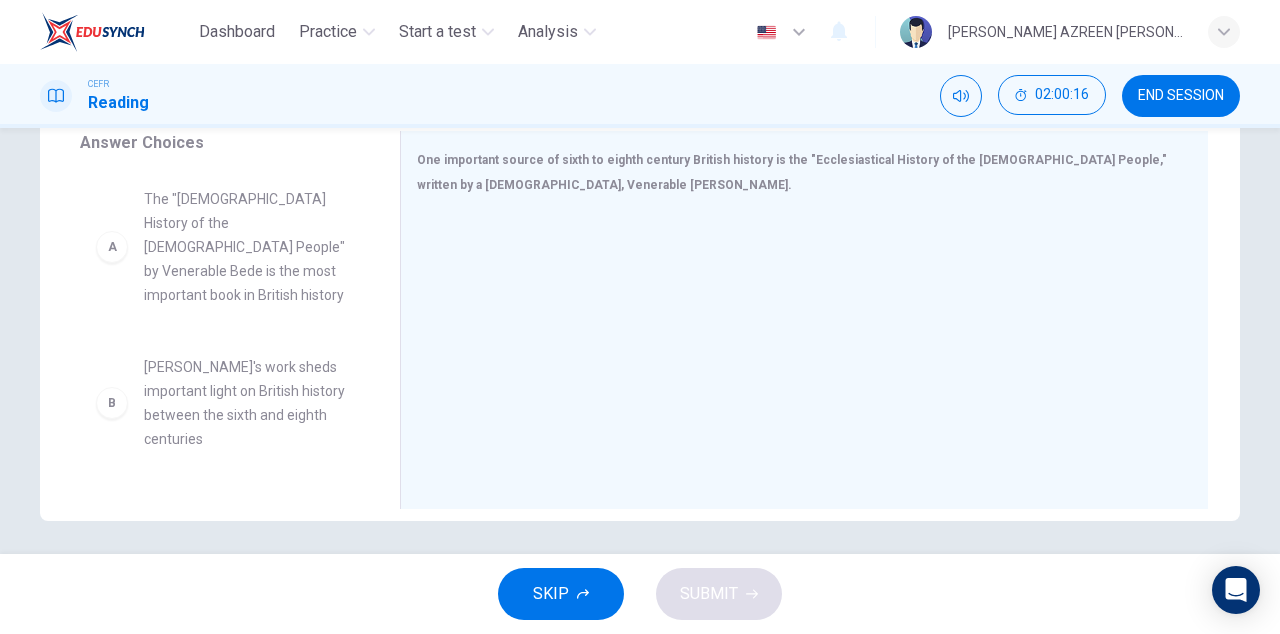 scroll, scrollTop: 349, scrollLeft: 0, axis: vertical 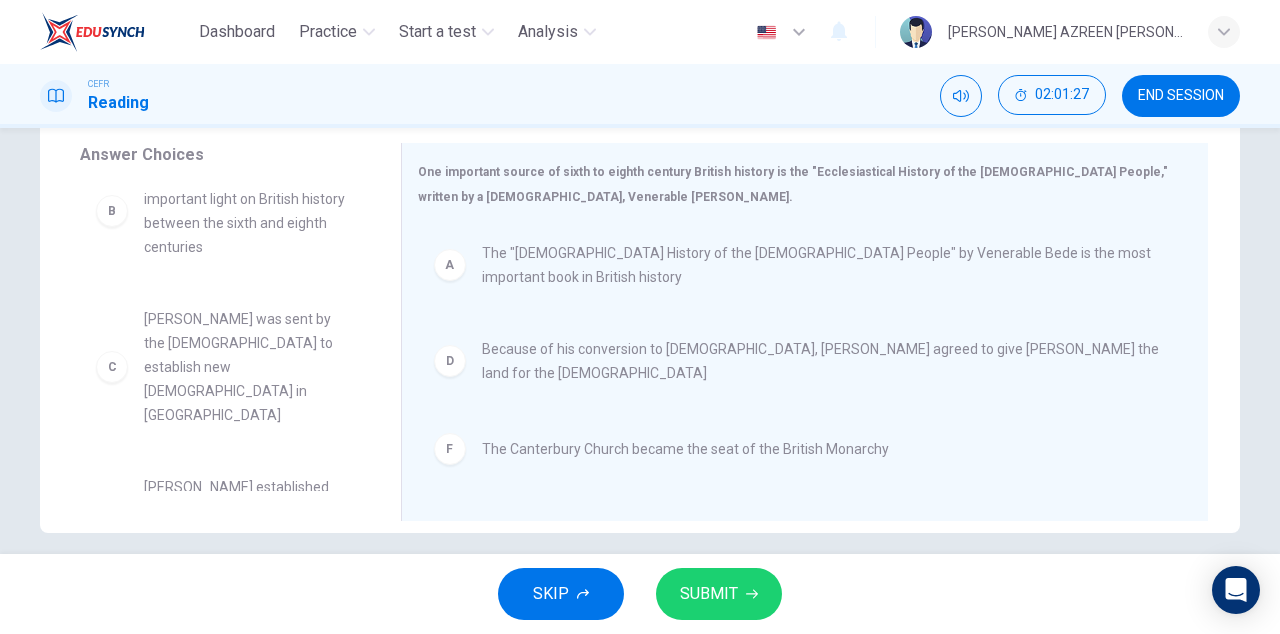 click 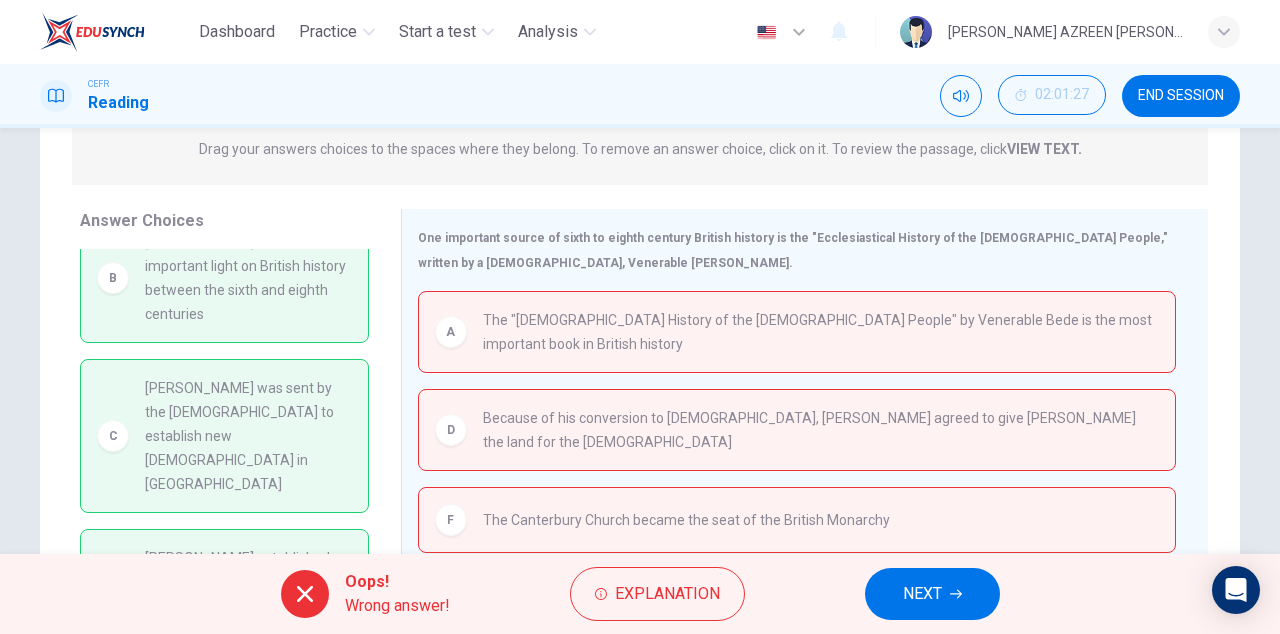 scroll, scrollTop: 349, scrollLeft: 0, axis: vertical 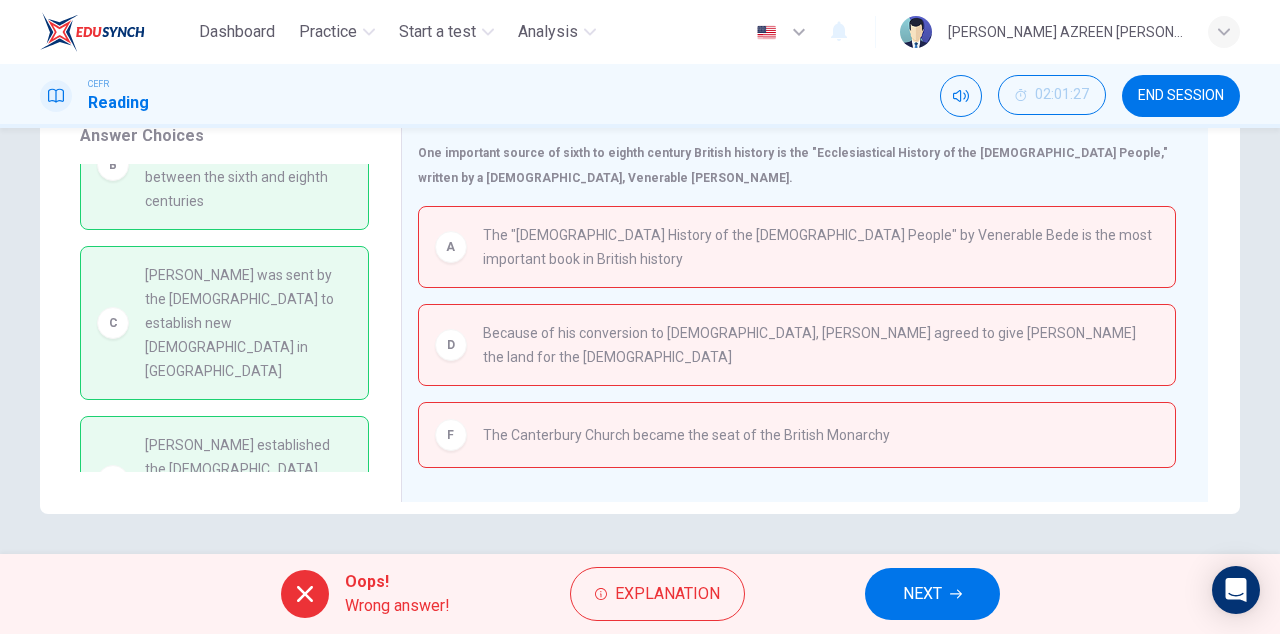 click 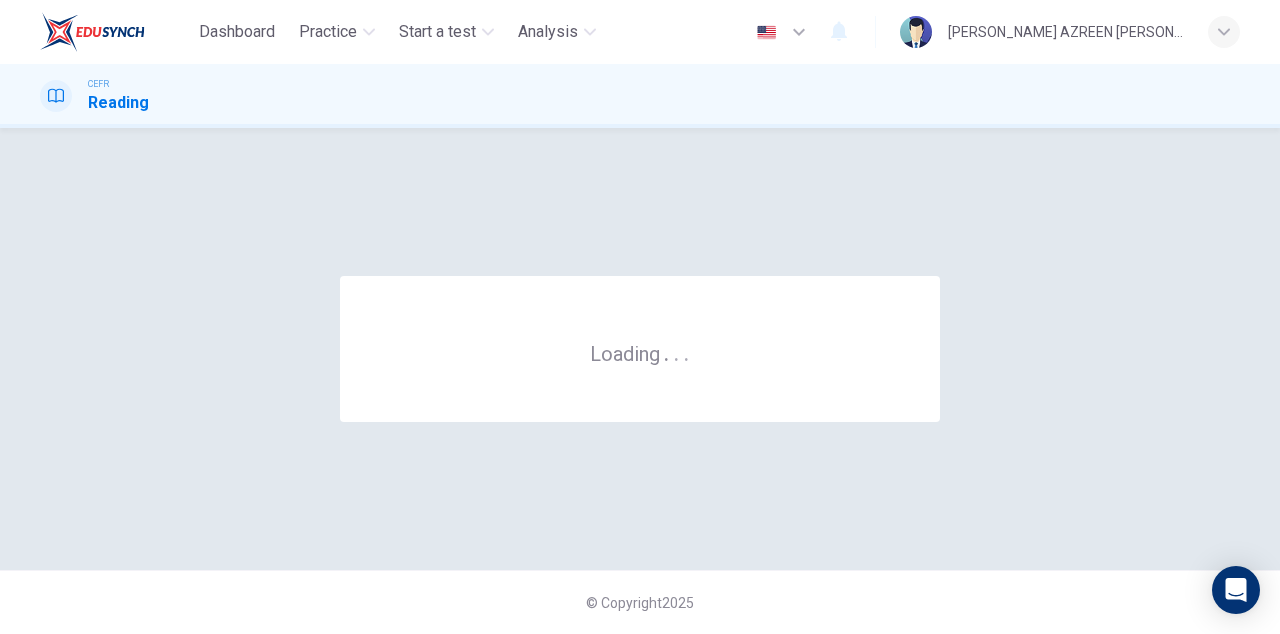 scroll, scrollTop: 0, scrollLeft: 0, axis: both 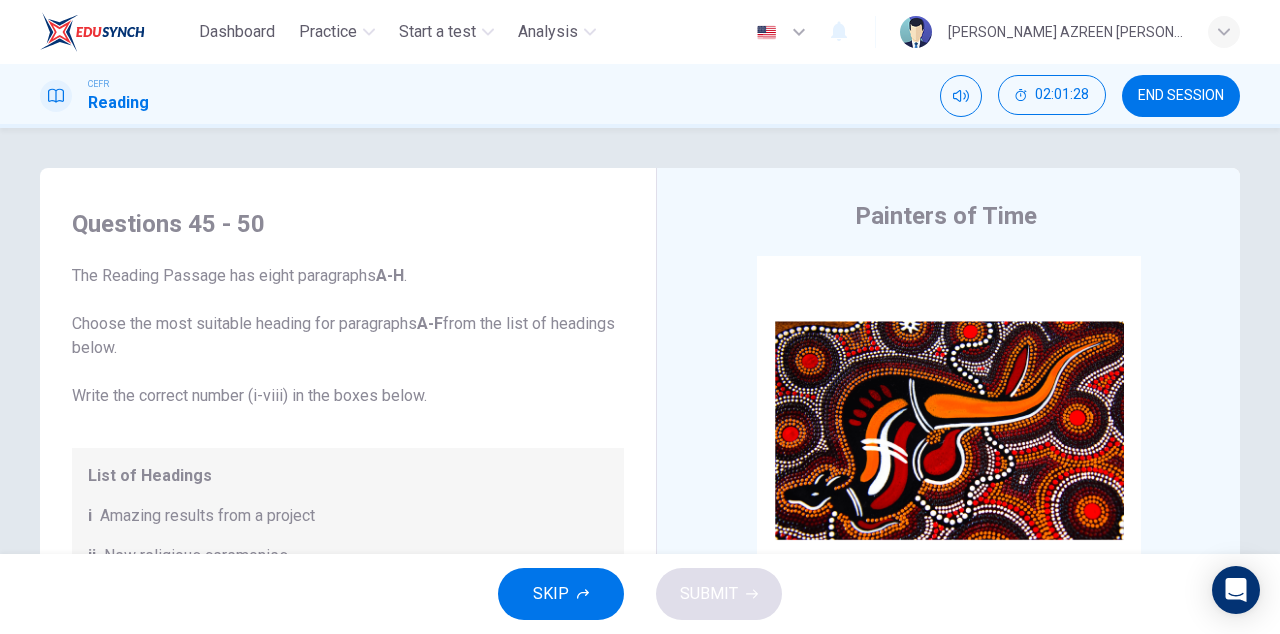 click on "END SESSION" at bounding box center [1181, 96] 